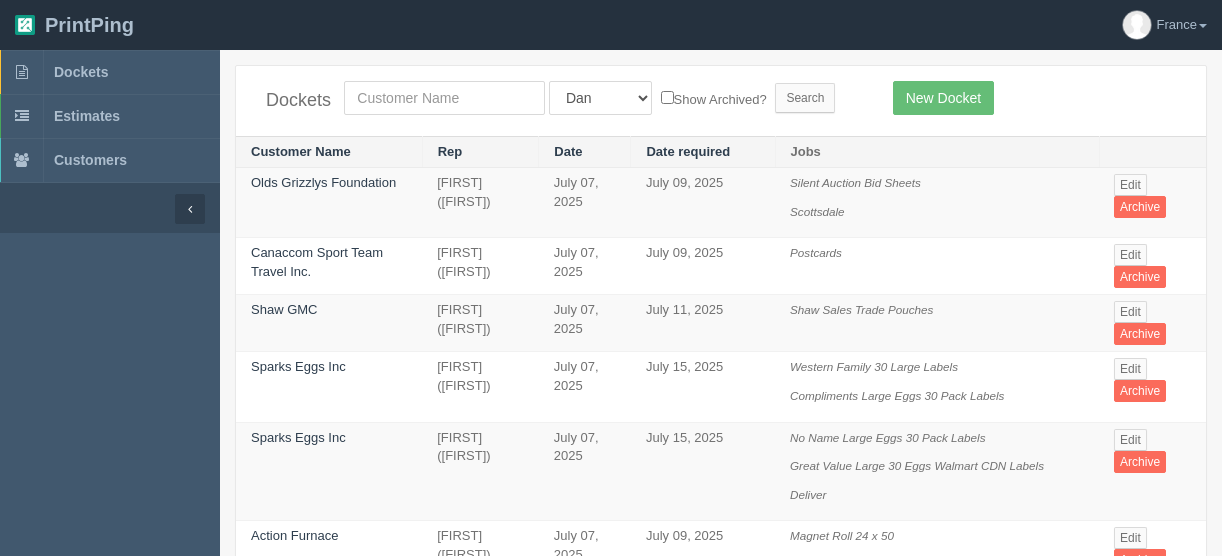 scroll, scrollTop: 0, scrollLeft: 0, axis: both 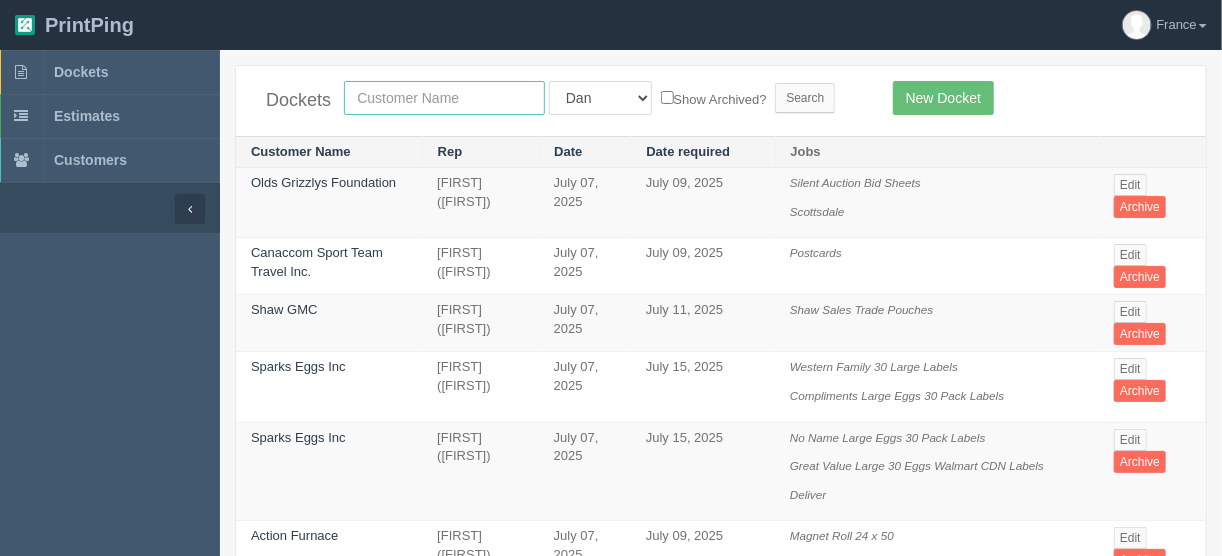 click at bounding box center (444, 98) 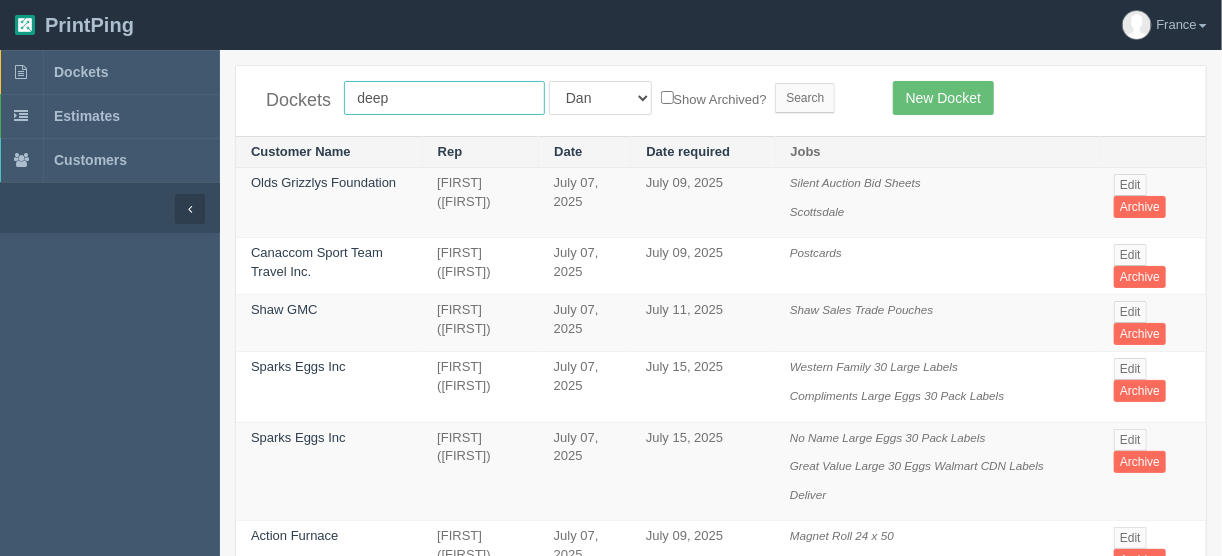 type on "deep" 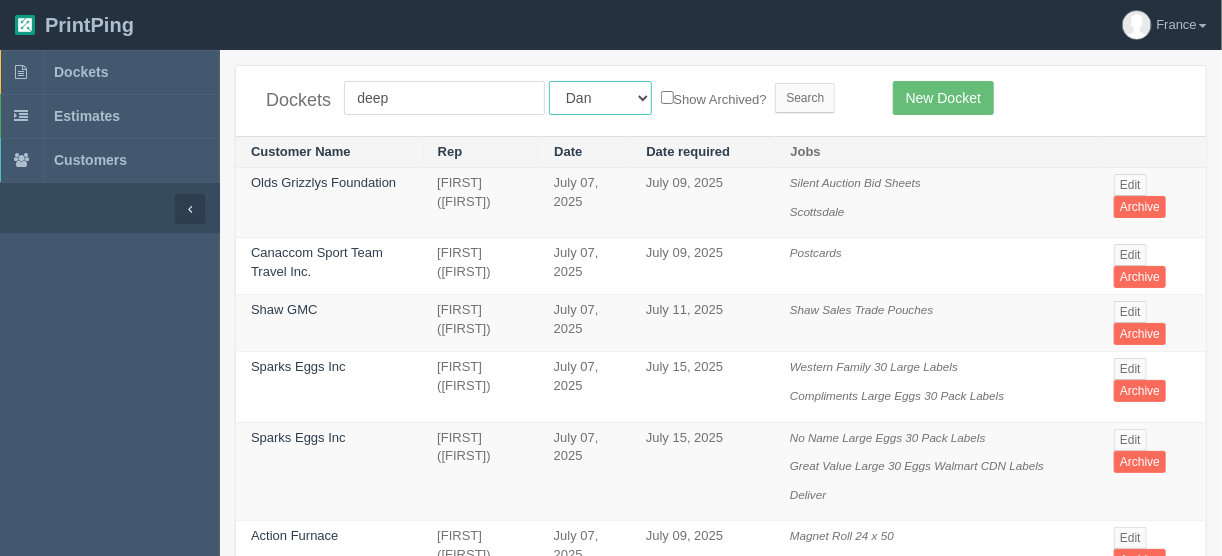 click on "All Users
Ali
Ali Test 1
Aly
Amy
Ankit
Arif
Brandon
Dan
France
Greg
Jim
Mark
Matthew
Mehmud
Mikayla
Moe
Phil
Rebecca
Sam
Stacy
Steve
Viki
Zach
Zack
Zunaid" at bounding box center (600, 98) 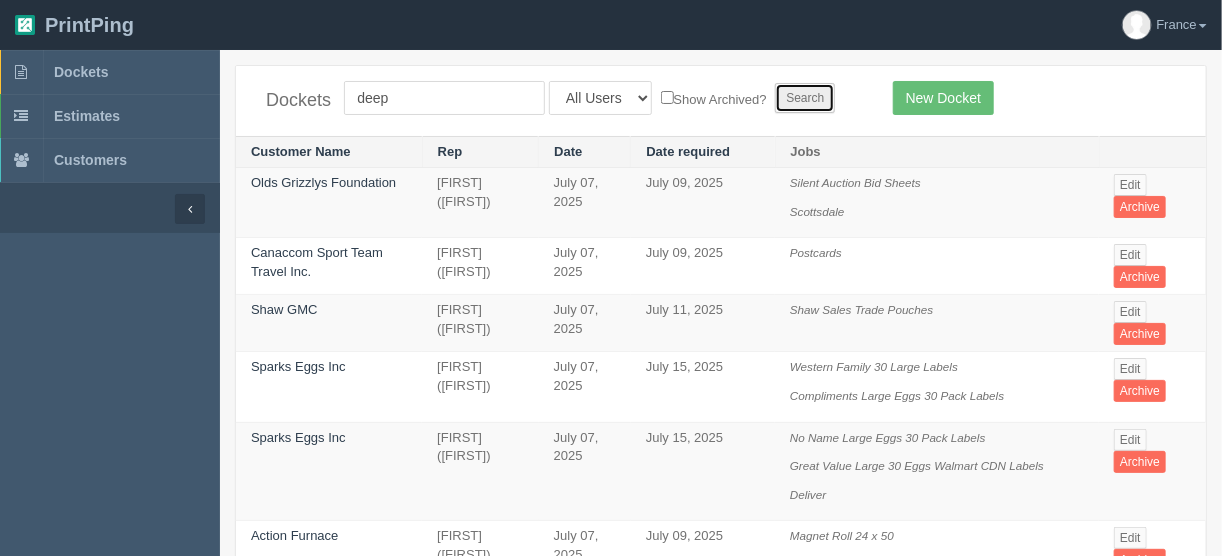 click on "Search" at bounding box center (805, 98) 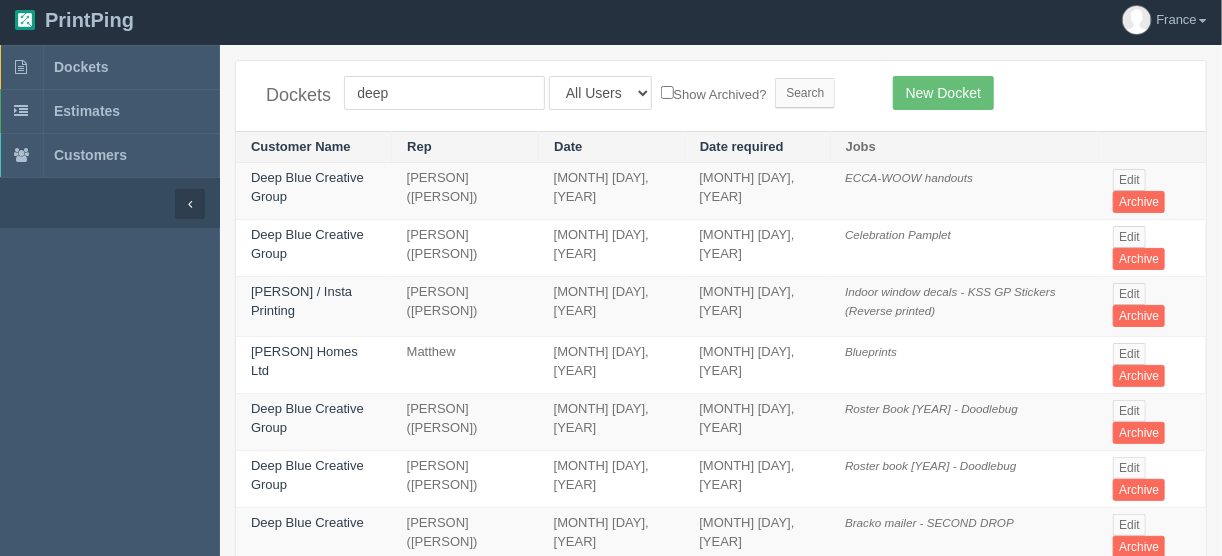 scroll, scrollTop: 0, scrollLeft: 0, axis: both 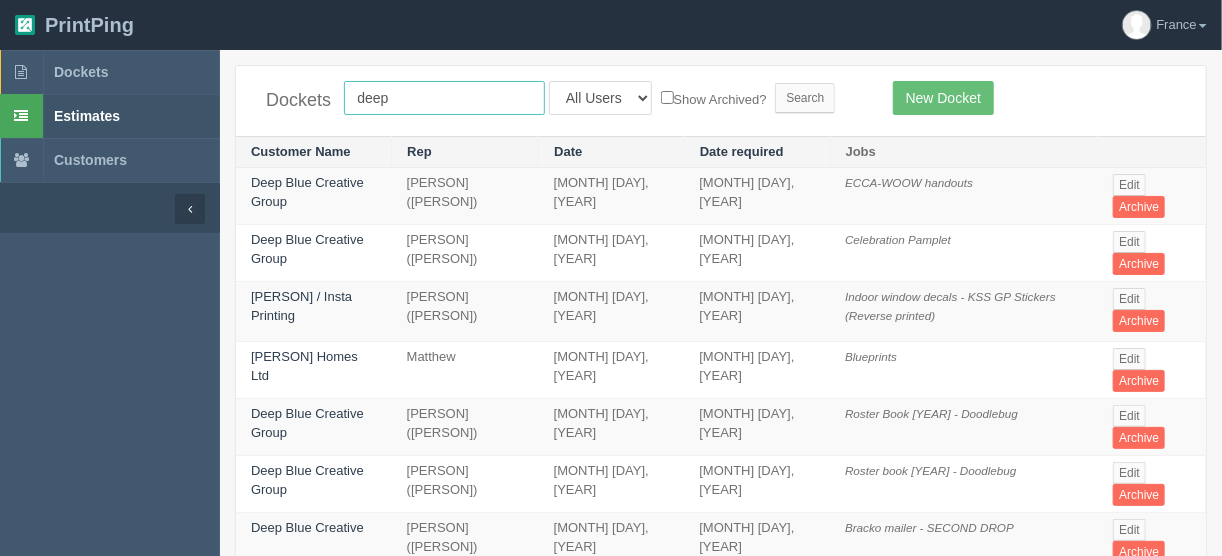 drag, startPoint x: 404, startPoint y: 93, endPoint x: 211, endPoint y: 119, distance: 194.74342 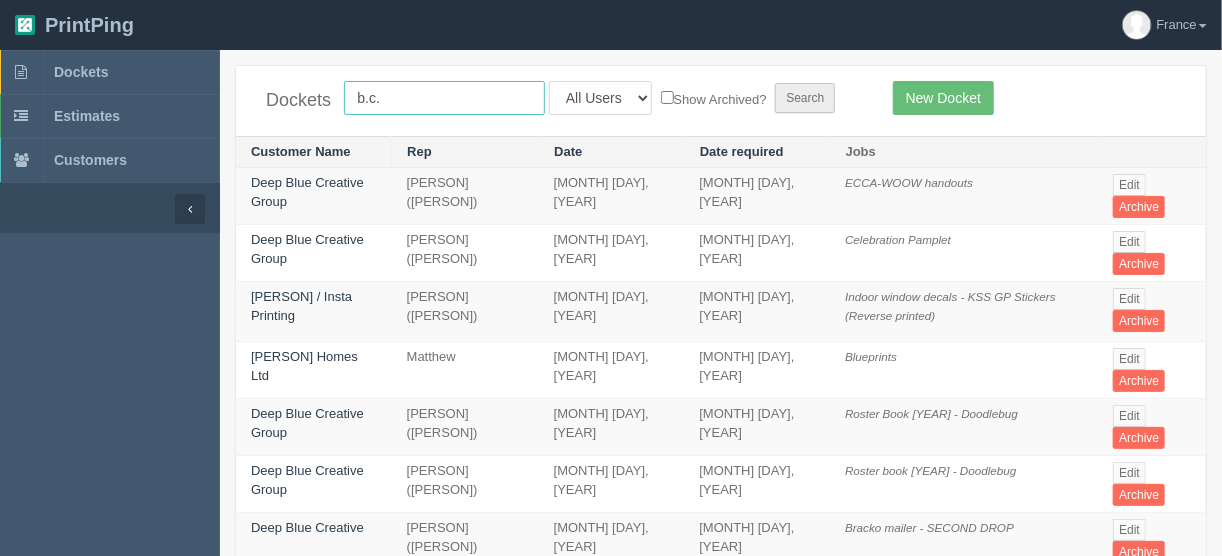 type on "b.c." 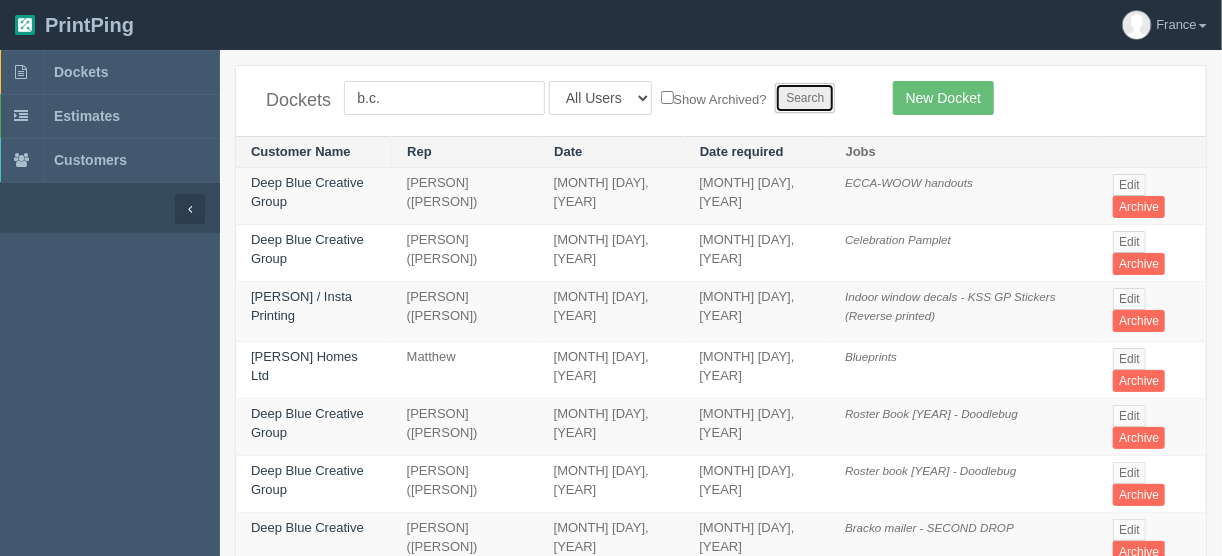 click on "Search" at bounding box center (805, 98) 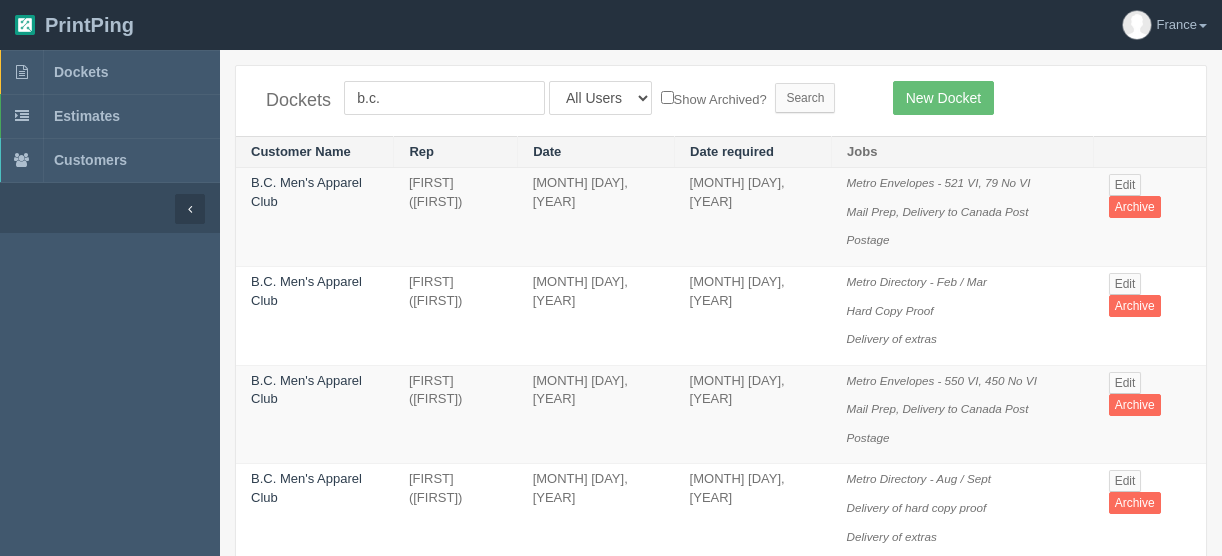 scroll, scrollTop: 0, scrollLeft: 0, axis: both 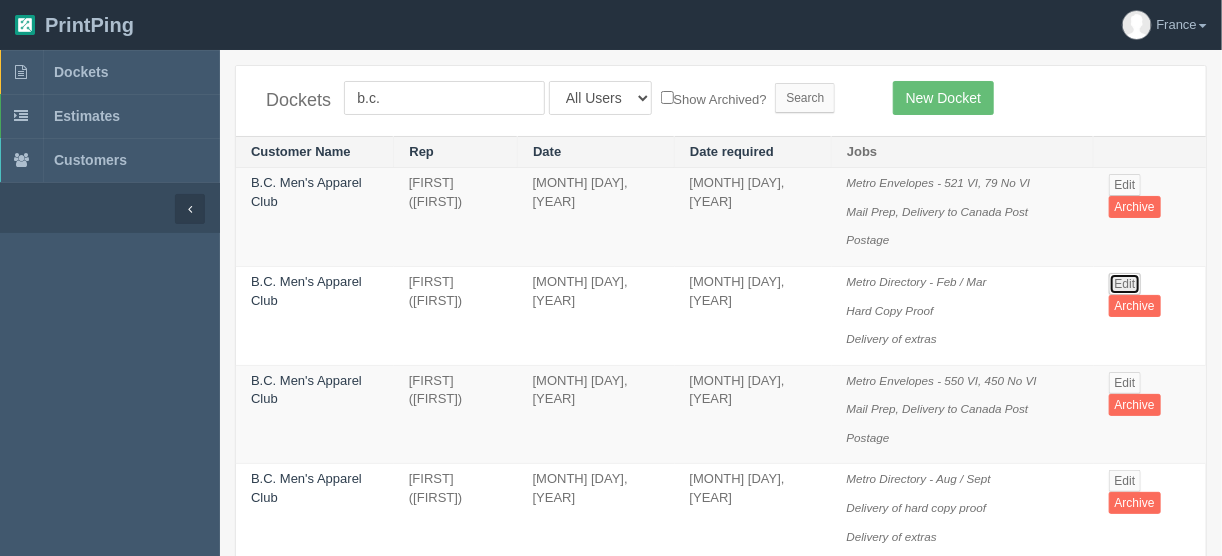 click on "Edit" at bounding box center (1125, 284) 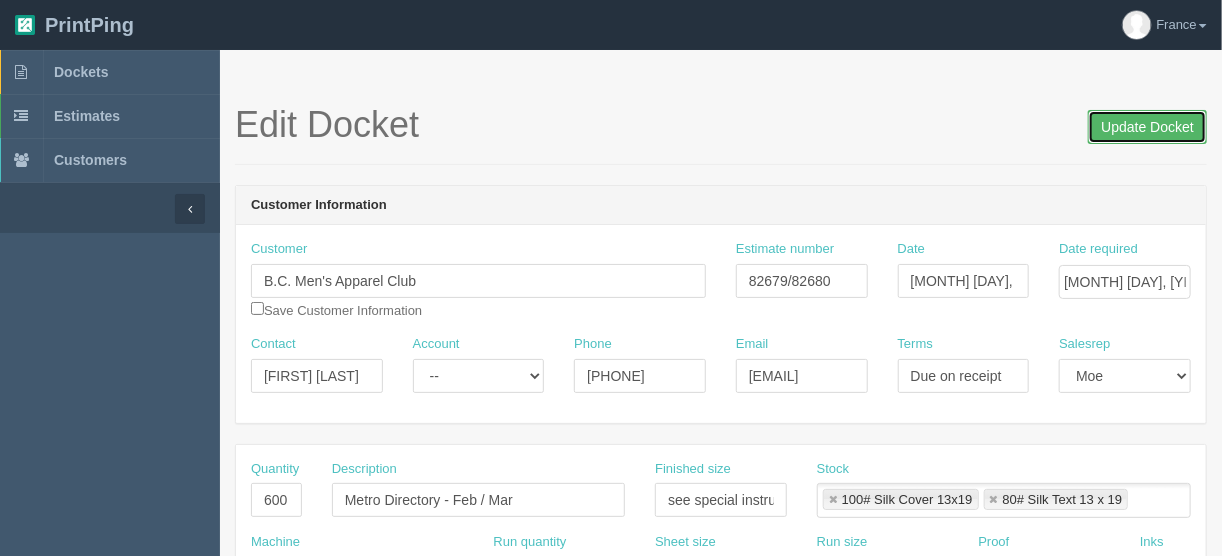 click on "Update Docket" at bounding box center [1147, 127] 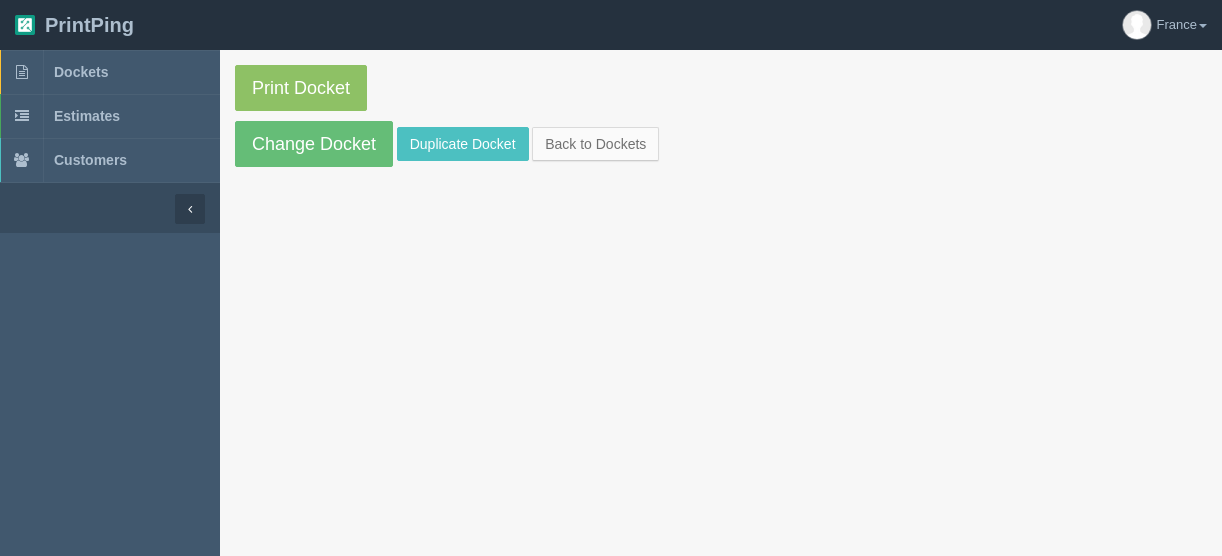scroll, scrollTop: 0, scrollLeft: 0, axis: both 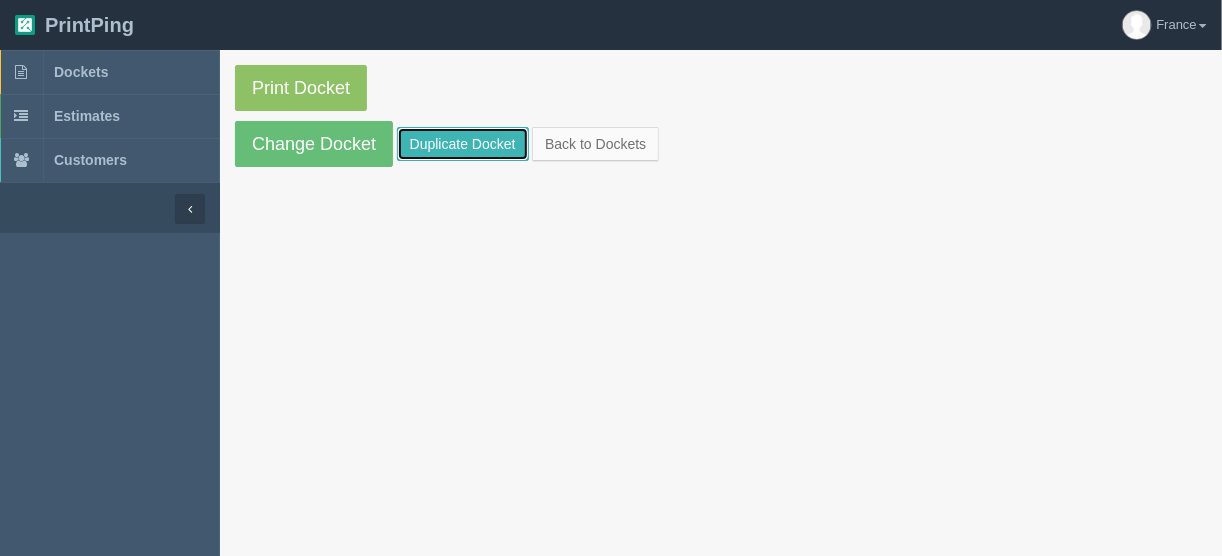 click on "Duplicate Docket" at bounding box center (463, 144) 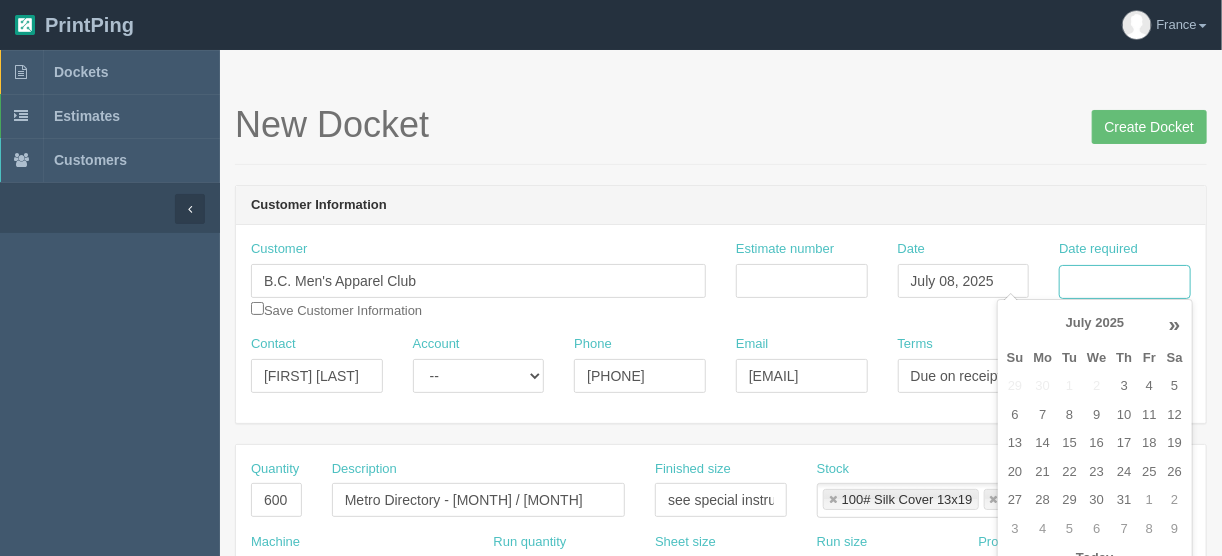 click on "Date required" at bounding box center [1125, 282] 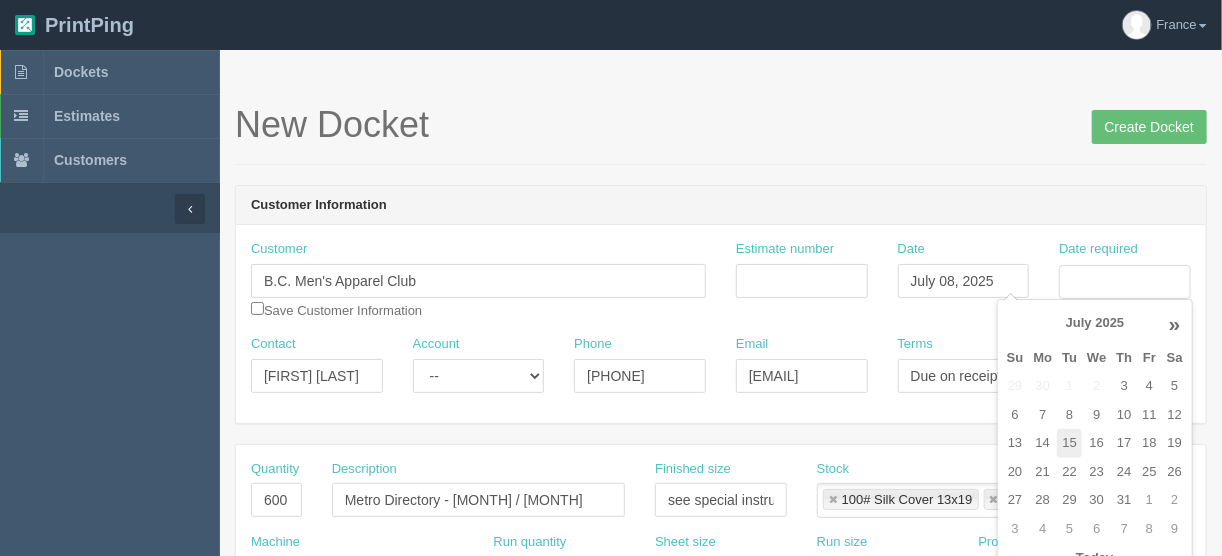 click on "15" at bounding box center [1069, 386] 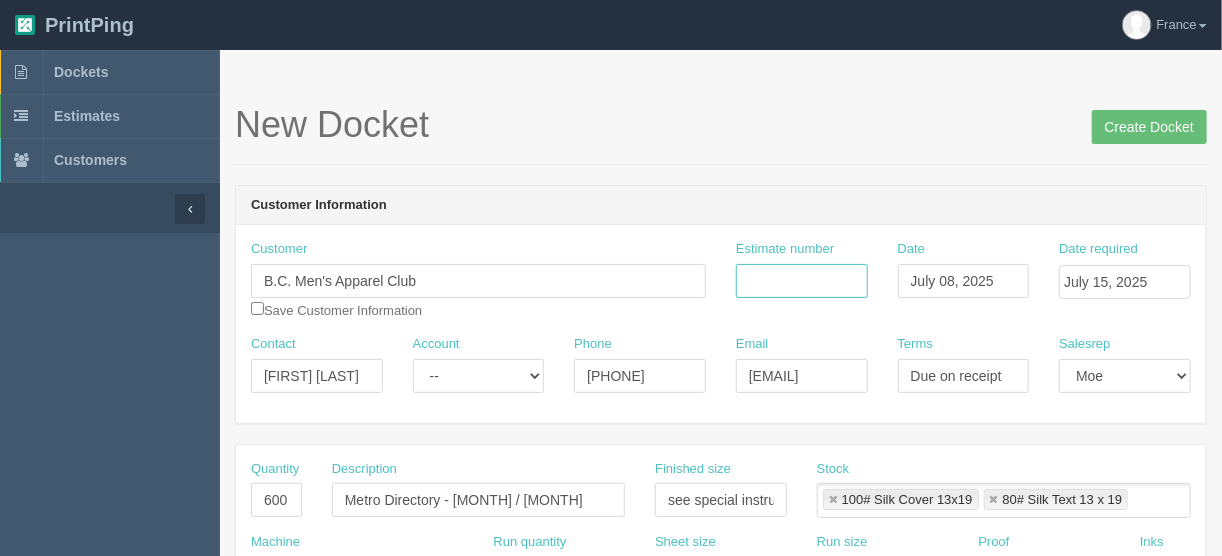 click on "Estimate number" at bounding box center (802, 281) 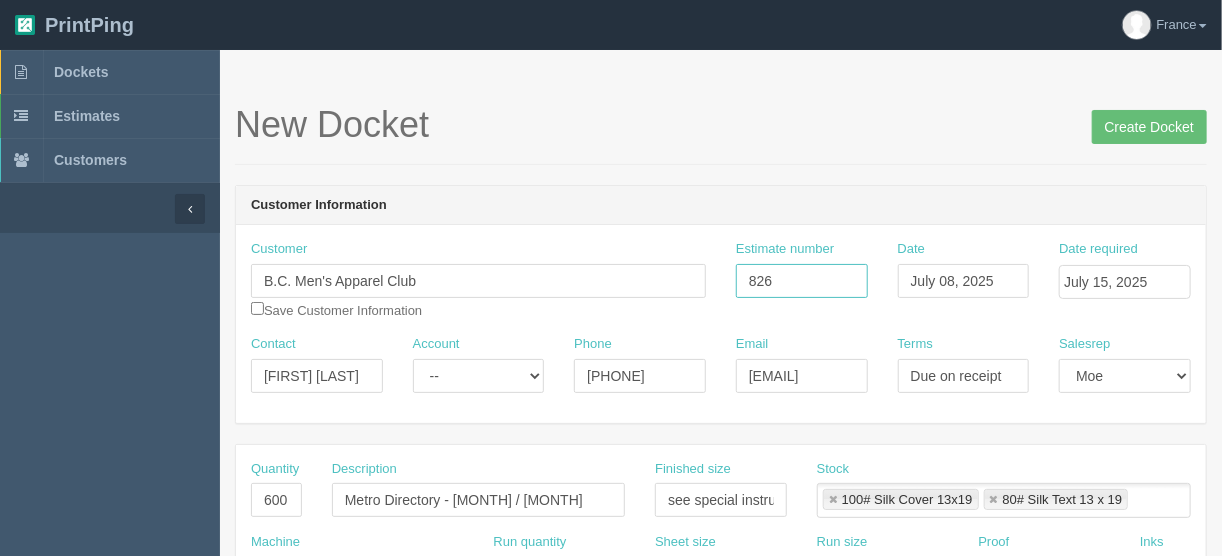 type on "82679/82680" 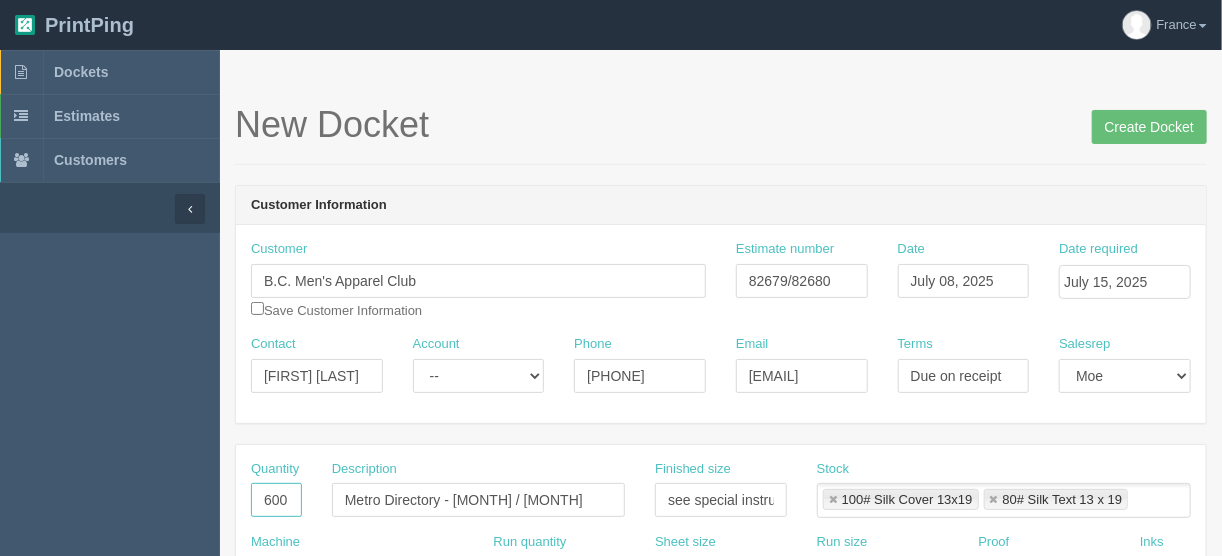 drag, startPoint x: 293, startPoint y: 491, endPoint x: 103, endPoint y: 529, distance: 193.76274 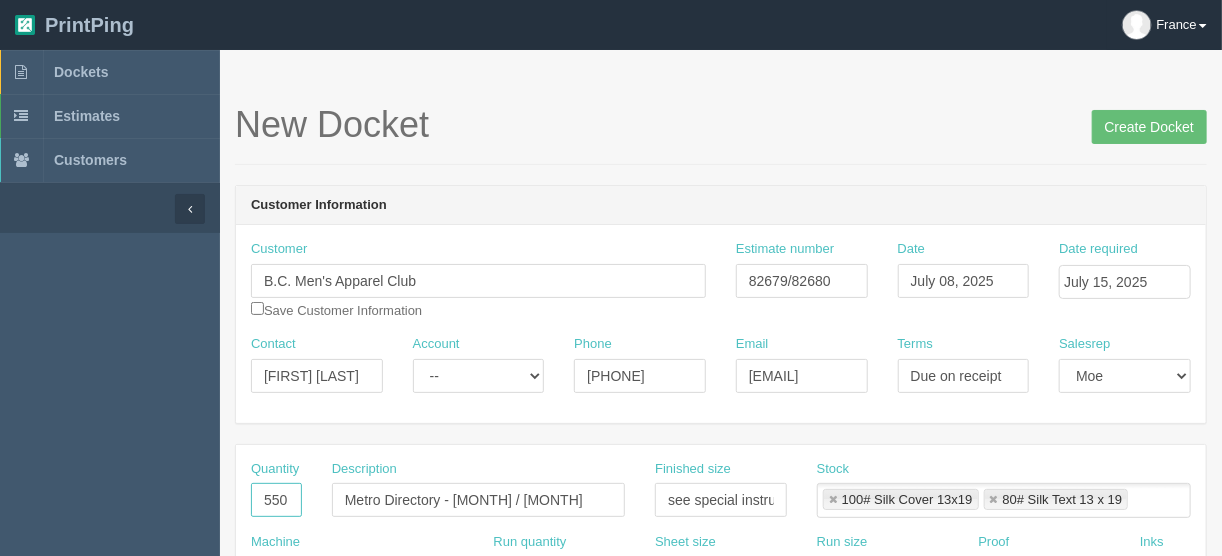 type on "550" 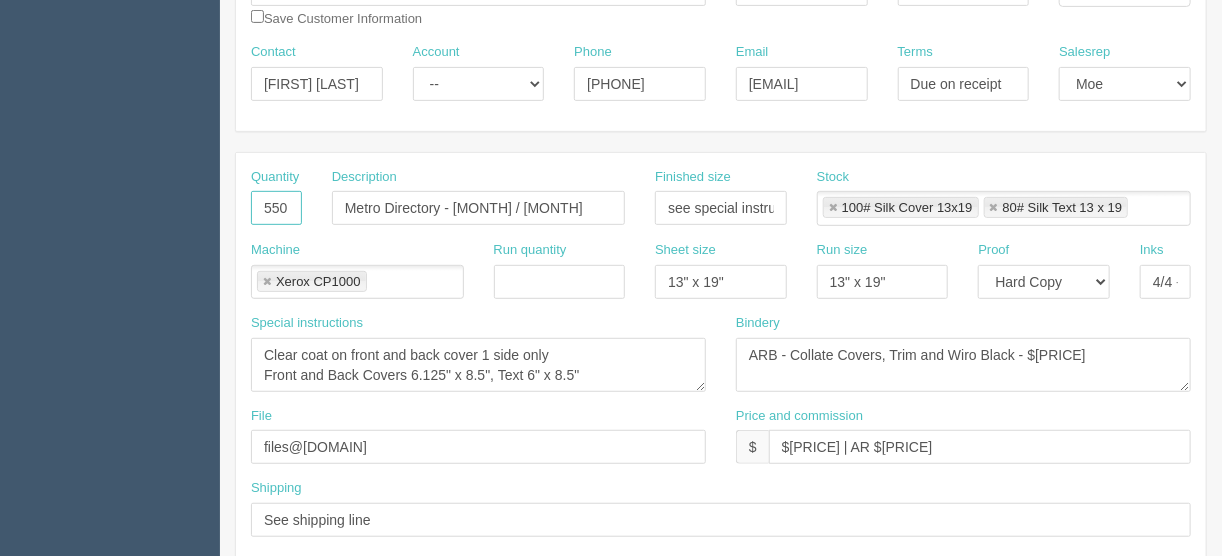 scroll, scrollTop: 320, scrollLeft: 0, axis: vertical 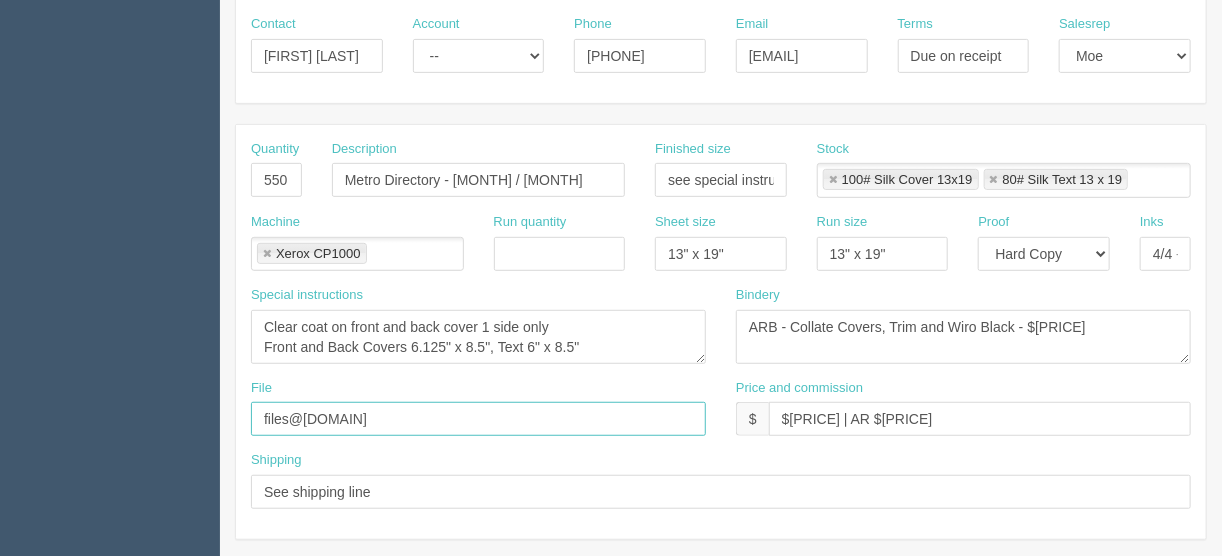 drag, startPoint x: 373, startPoint y: 415, endPoint x: 215, endPoint y: 413, distance: 158.01266 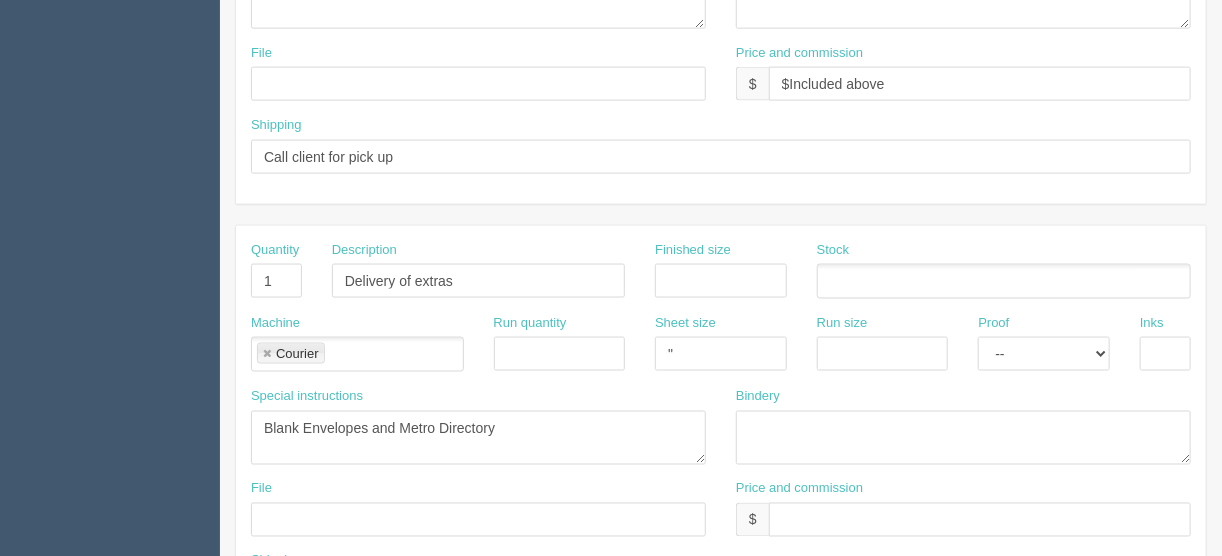 scroll, scrollTop: 1089, scrollLeft: 0, axis: vertical 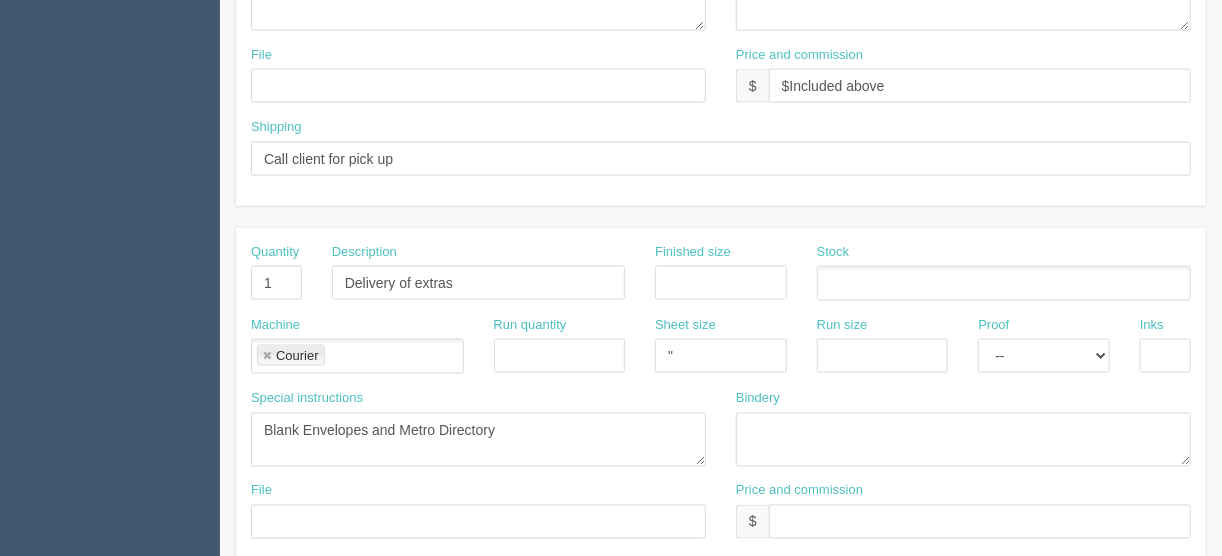 type on "Client files > 2025 > July 2025" 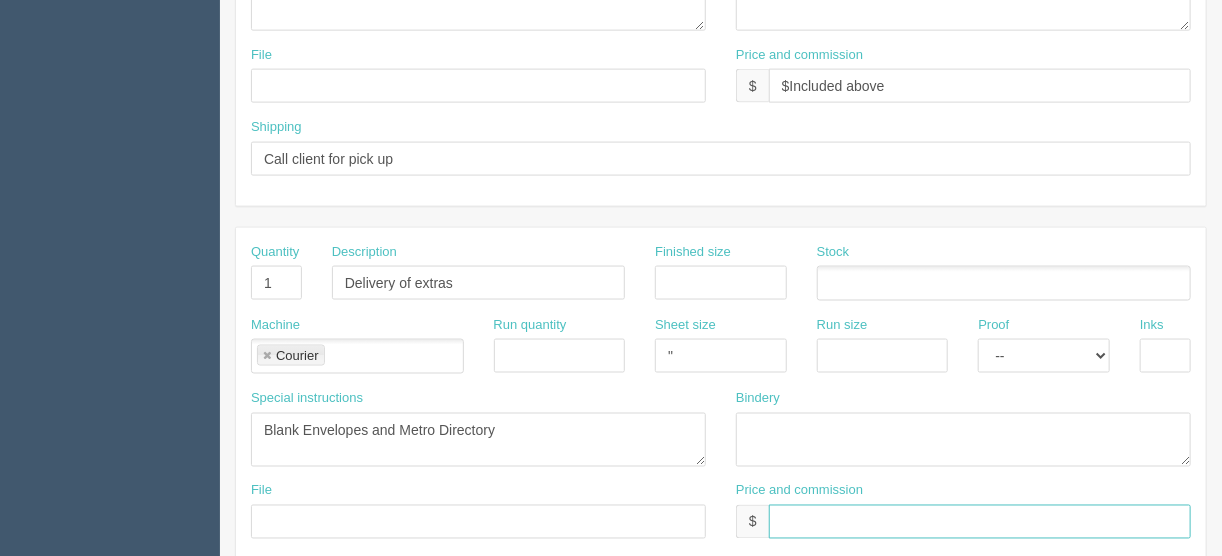 click at bounding box center (980, 522) 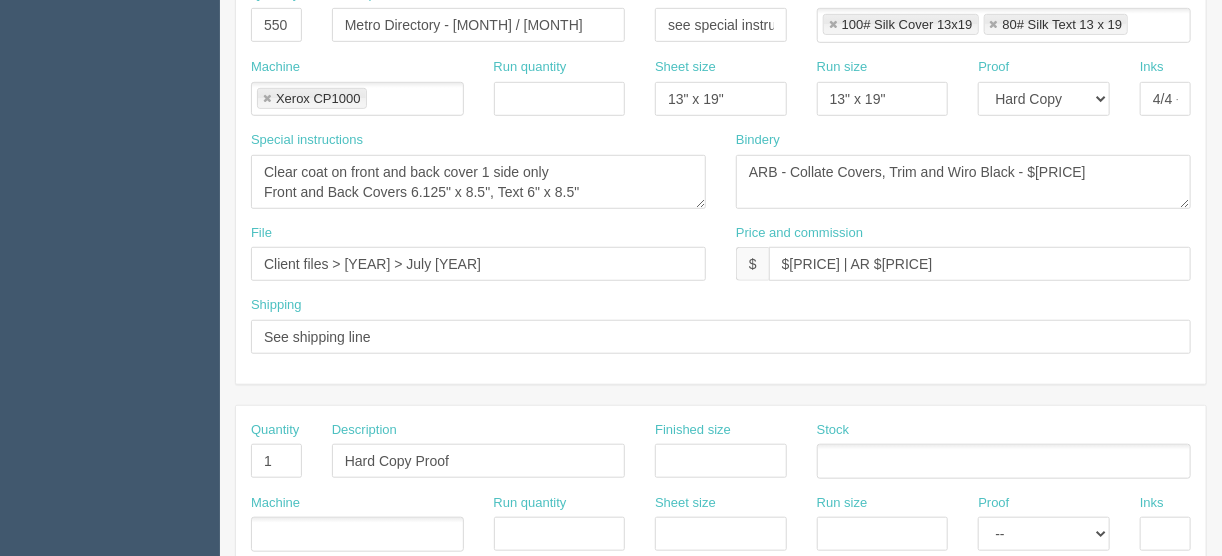 scroll, scrollTop: 449, scrollLeft: 0, axis: vertical 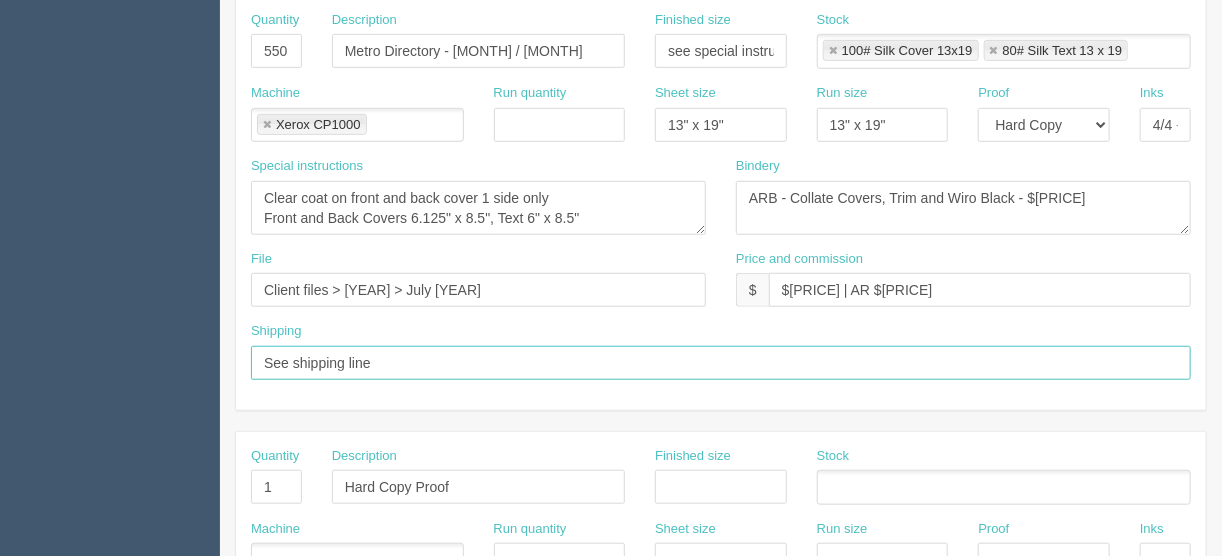 click on "See shipping line" at bounding box center (721, 363) 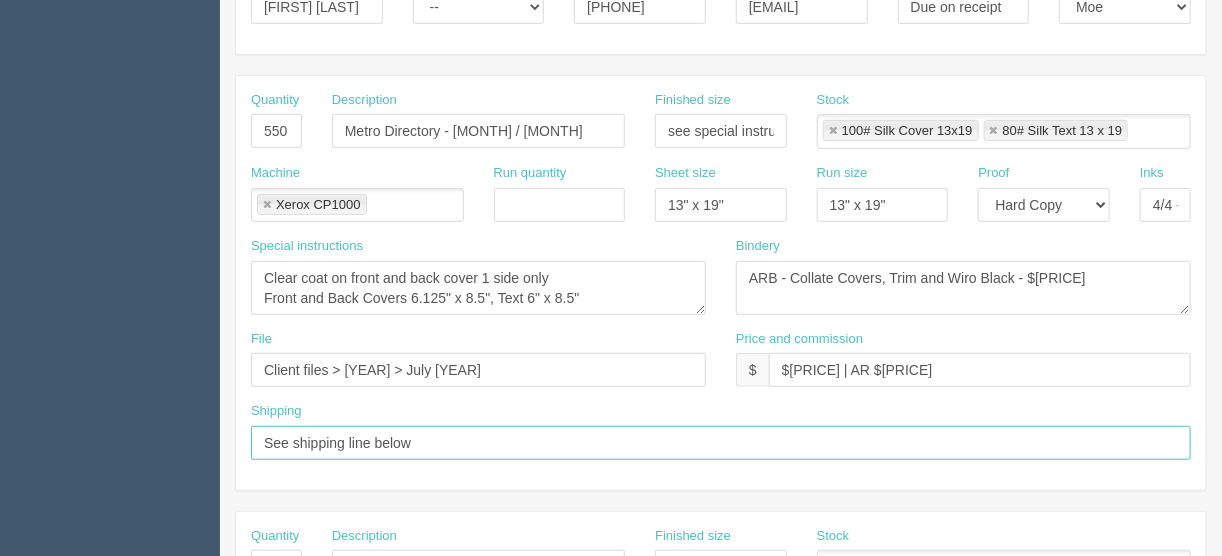scroll, scrollTop: 369, scrollLeft: 0, axis: vertical 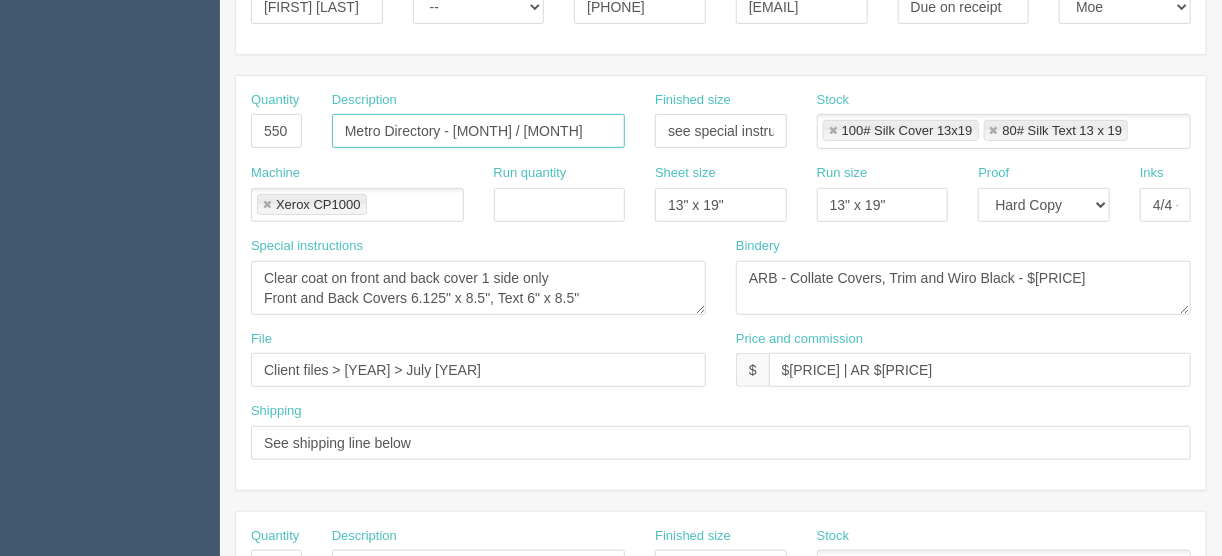 drag, startPoint x: 520, startPoint y: 132, endPoint x: 455, endPoint y: 124, distance: 65.490456 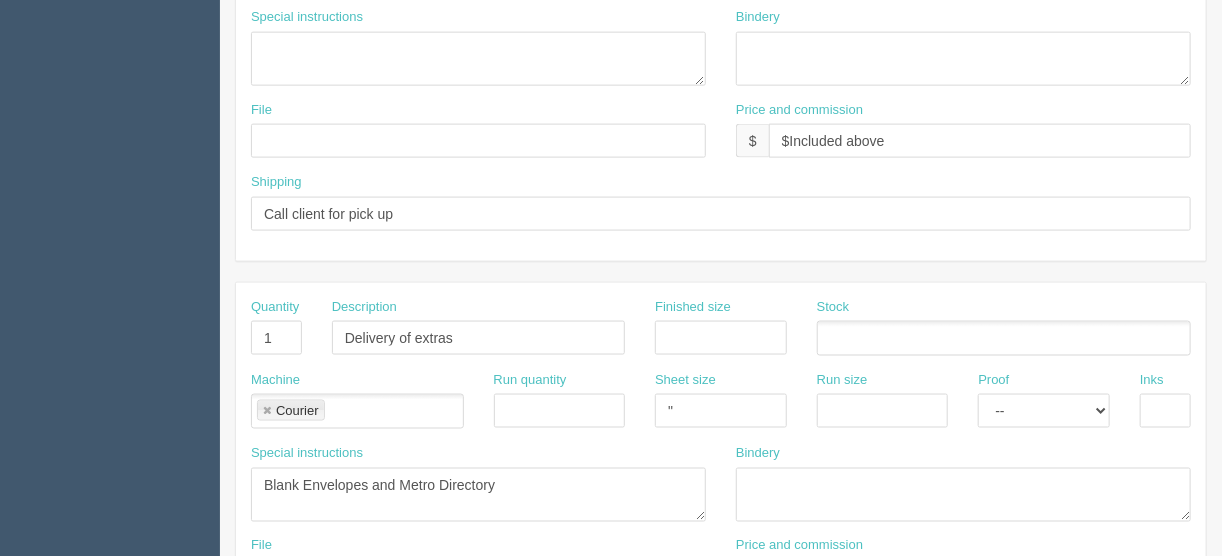 scroll, scrollTop: 929, scrollLeft: 0, axis: vertical 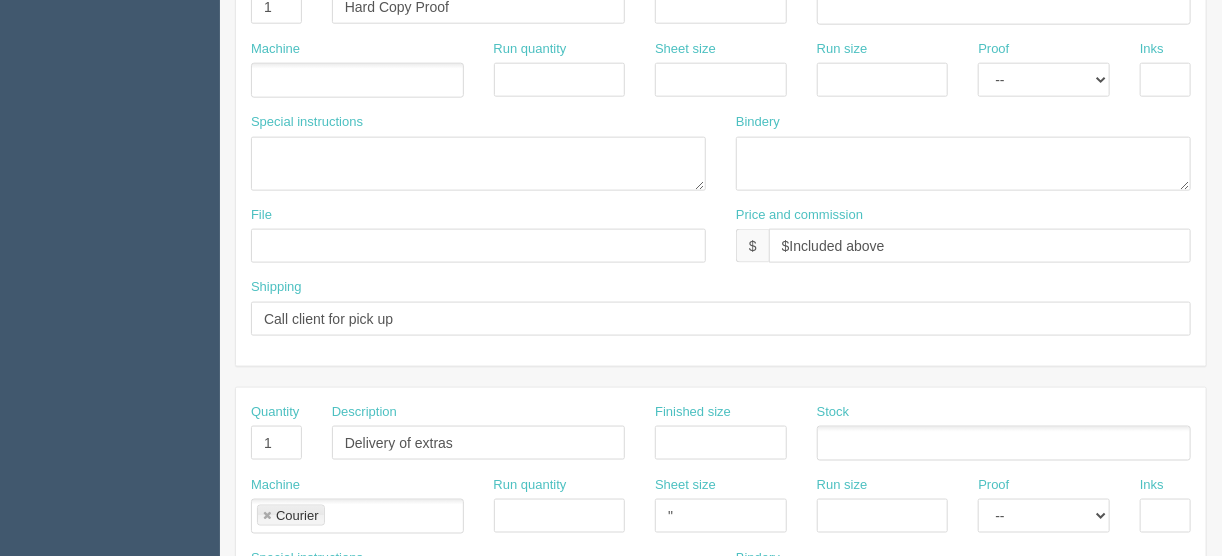 type on "Metro Directory - Aug / Sep" 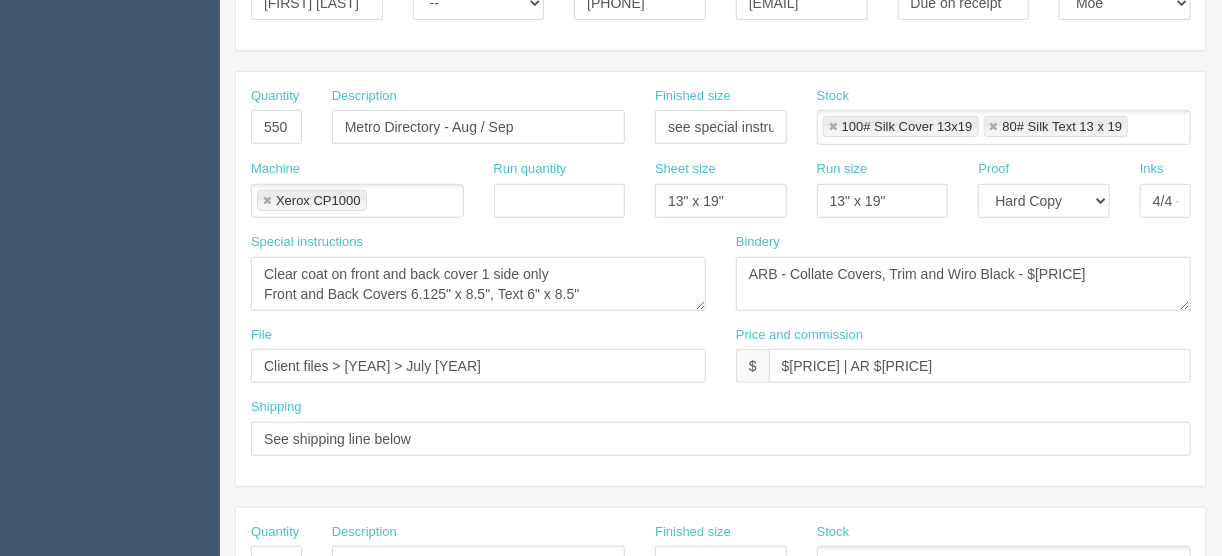 scroll, scrollTop: 369, scrollLeft: 0, axis: vertical 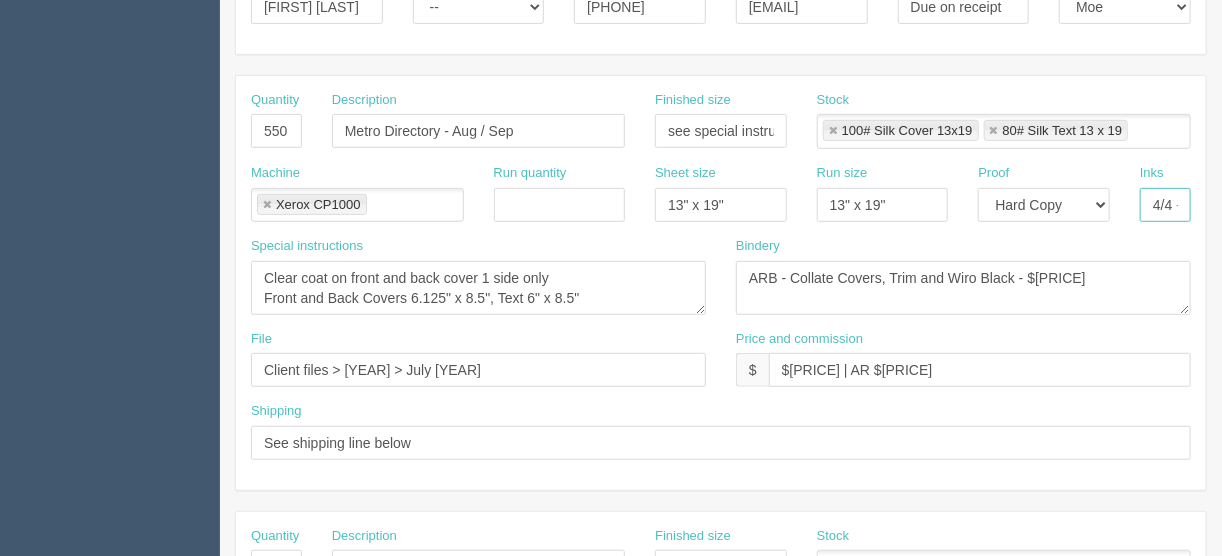 click on "4/4 + clear coat F/B covers" at bounding box center (1165, 205) 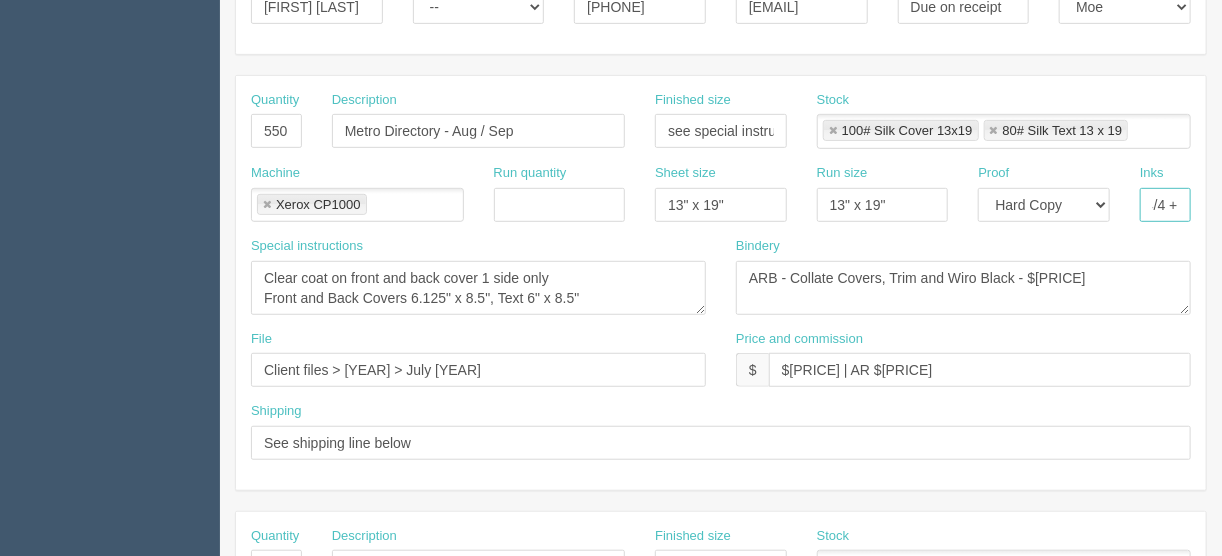 scroll, scrollTop: 0, scrollLeft: 0, axis: both 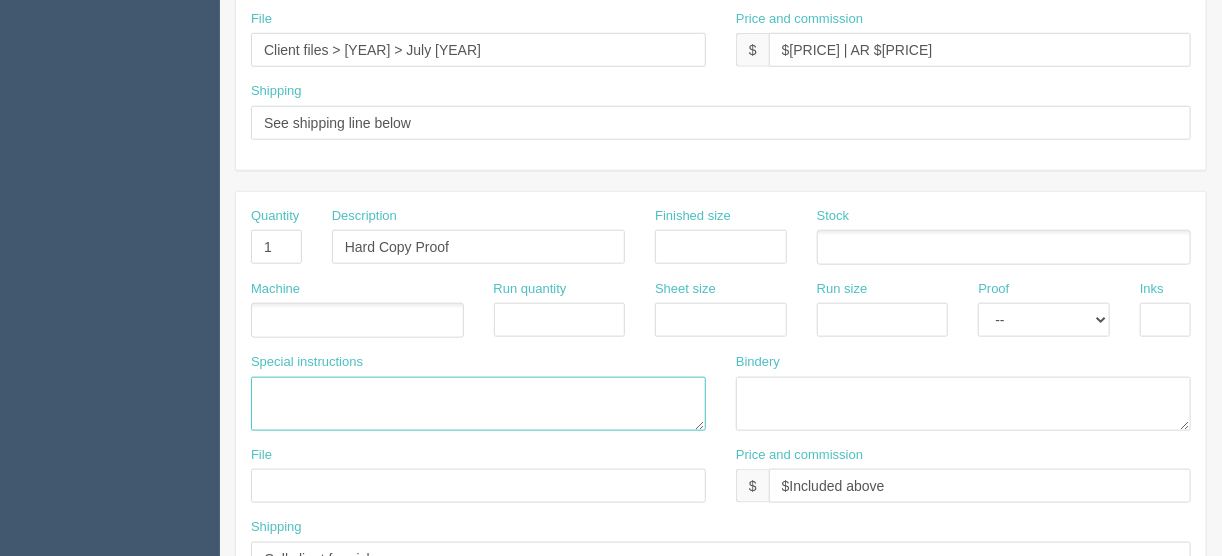 click at bounding box center (478, 404) 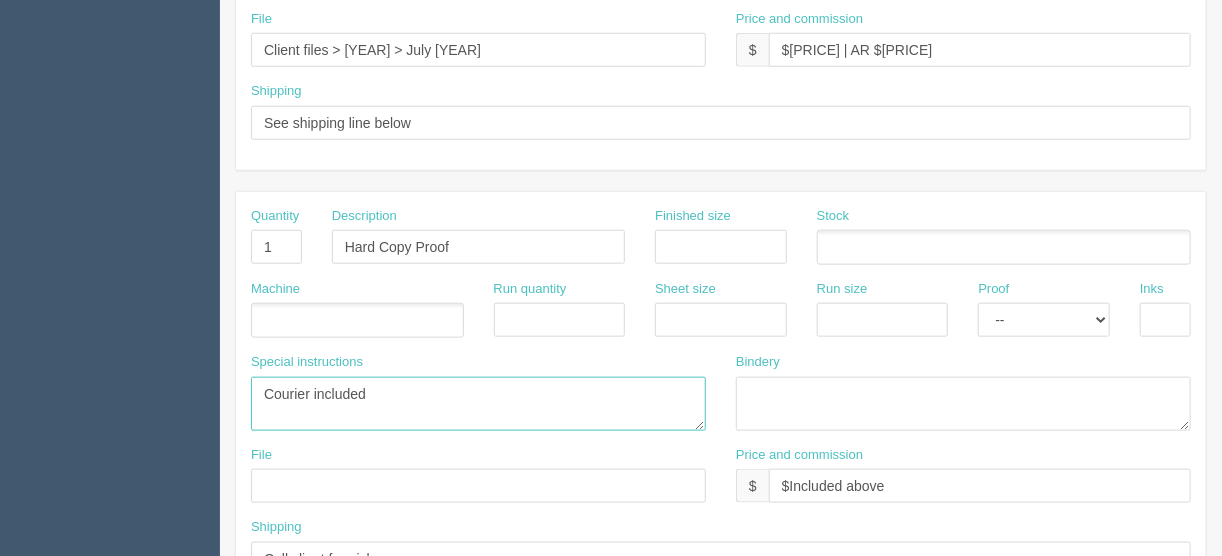 type on "Courier included" 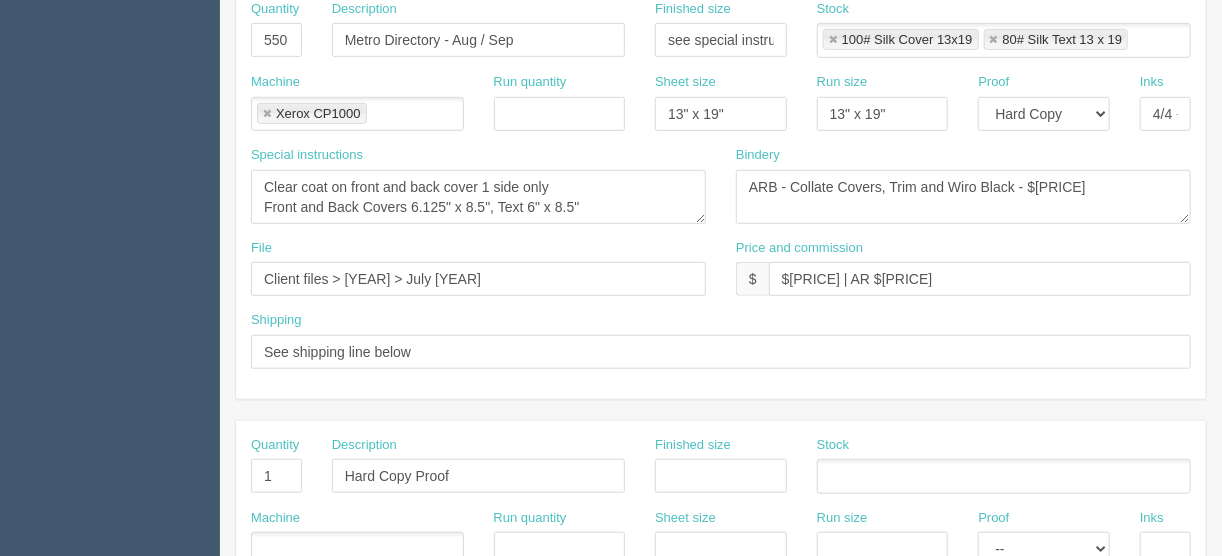 scroll, scrollTop: 449, scrollLeft: 0, axis: vertical 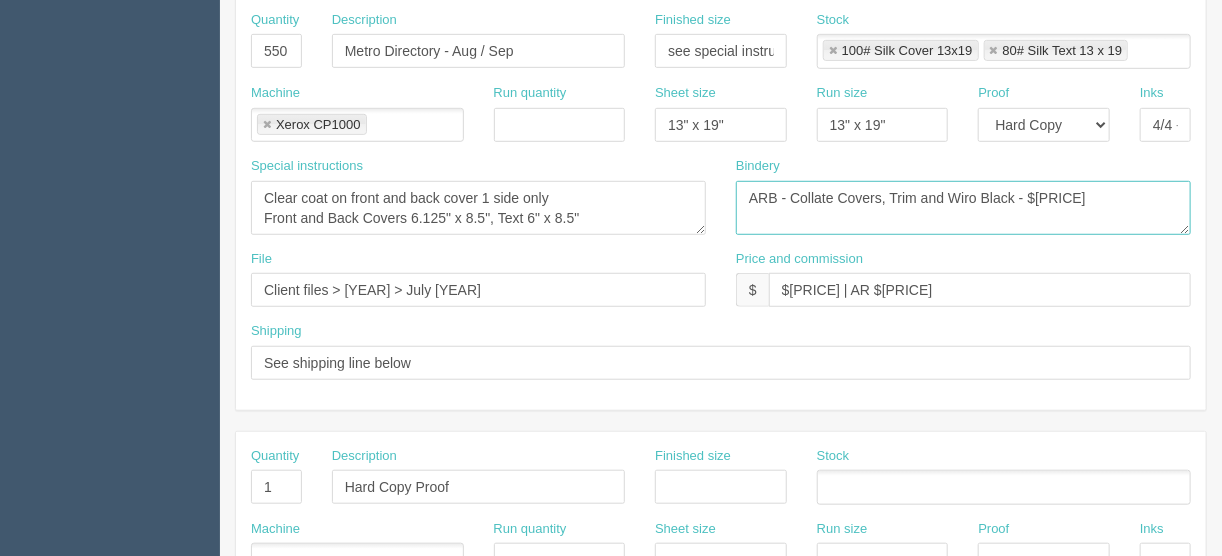 drag, startPoint x: 1089, startPoint y: 191, endPoint x: 1042, endPoint y: 192, distance: 47.010635 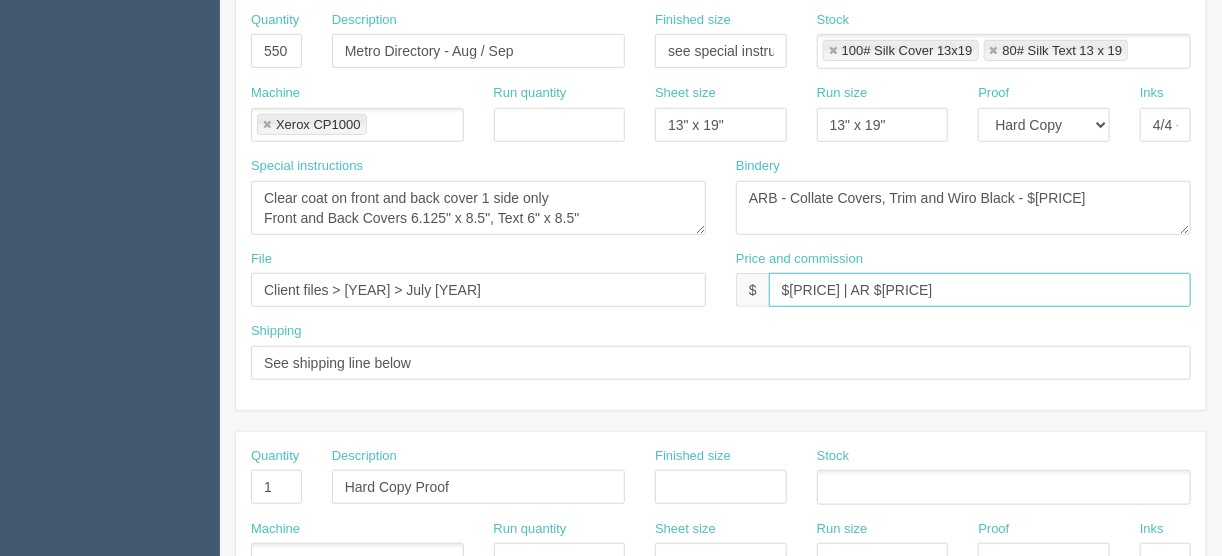 drag, startPoint x: 837, startPoint y: 280, endPoint x: 787, endPoint y: 285, distance: 50.24938 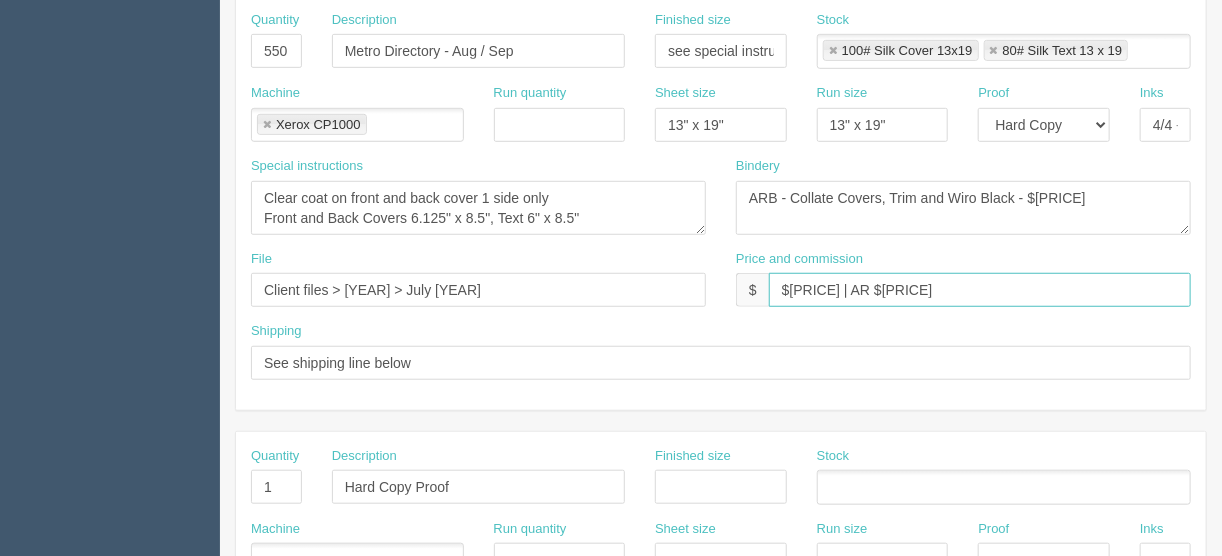 drag, startPoint x: 956, startPoint y: 280, endPoint x: 890, endPoint y: 287, distance: 66.37017 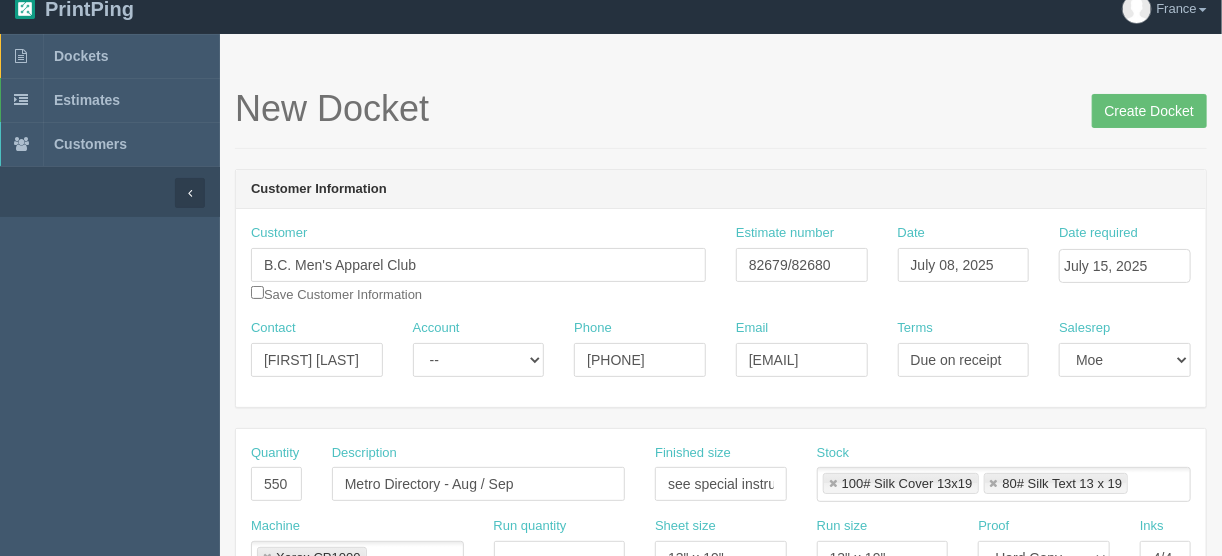 scroll, scrollTop: 0, scrollLeft: 0, axis: both 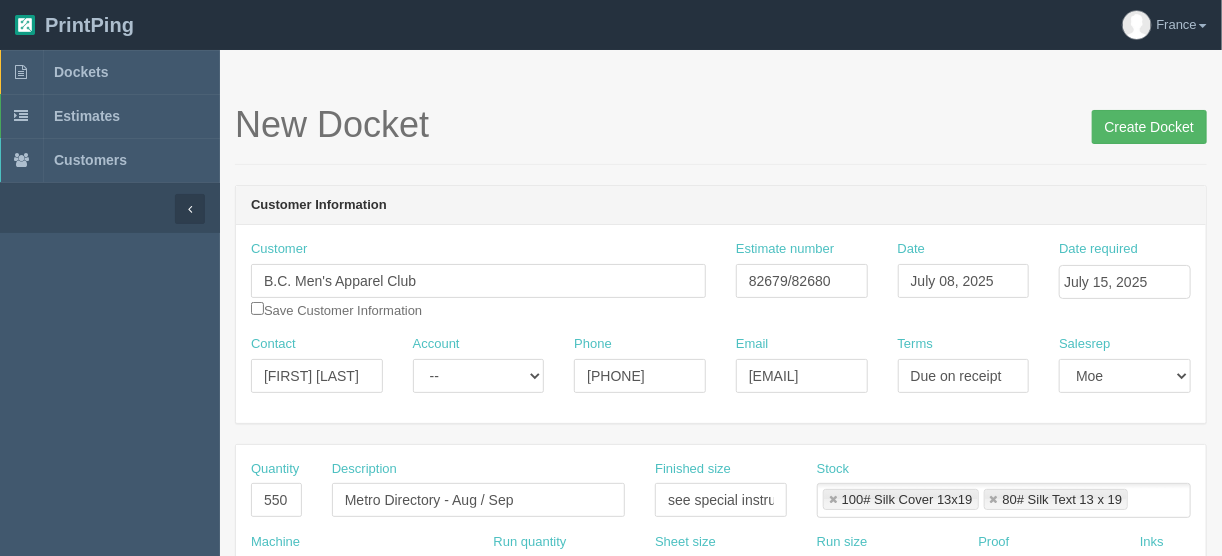 type on "$8909.87 | AR $2545.62" 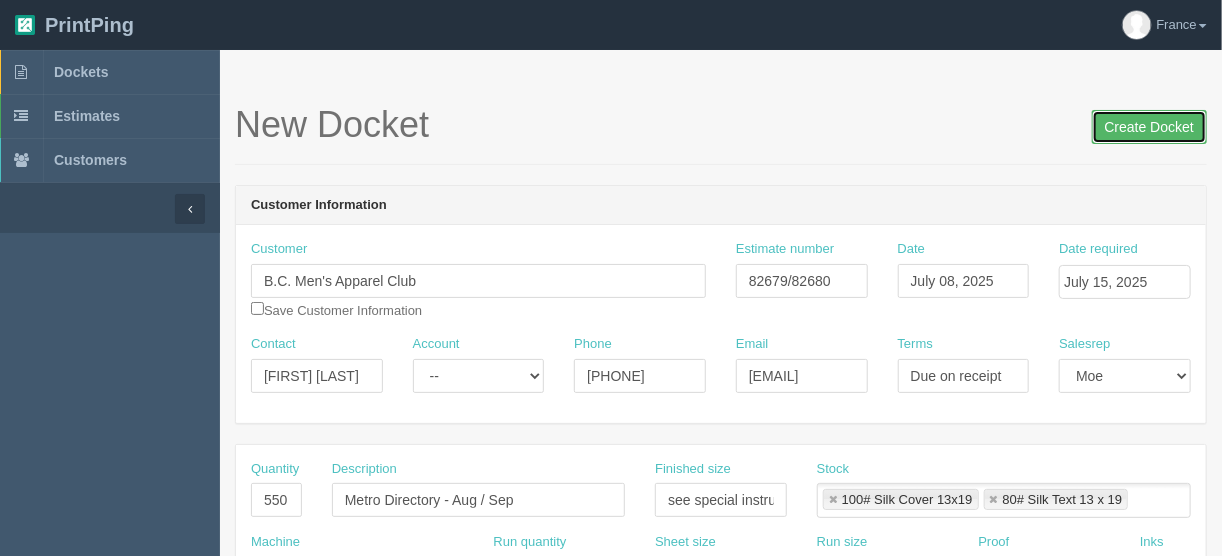click on "Create Docket" at bounding box center (1149, 127) 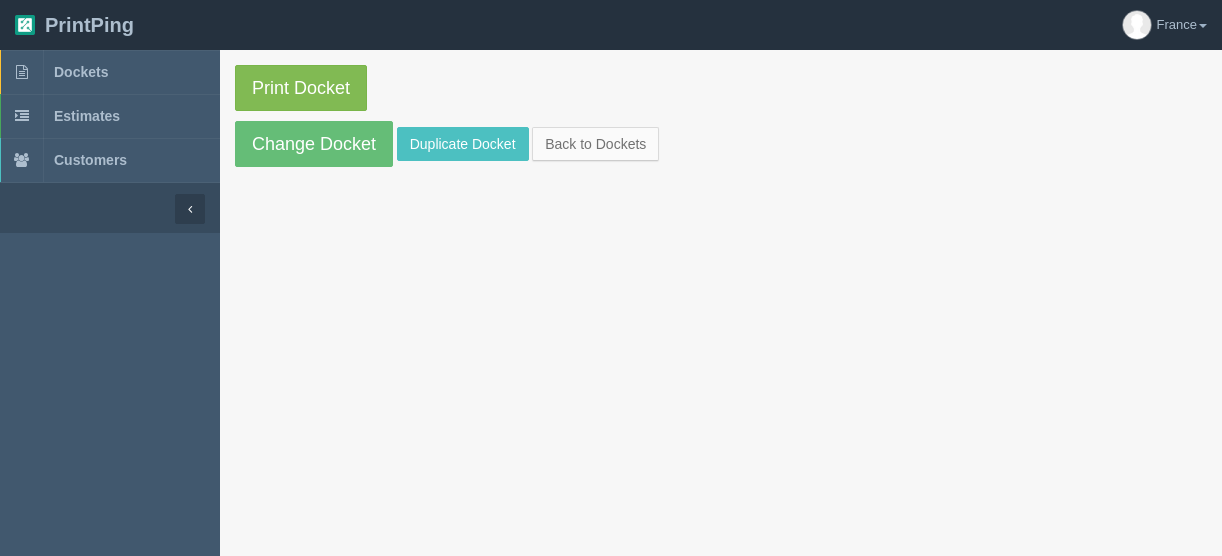 scroll, scrollTop: 0, scrollLeft: 0, axis: both 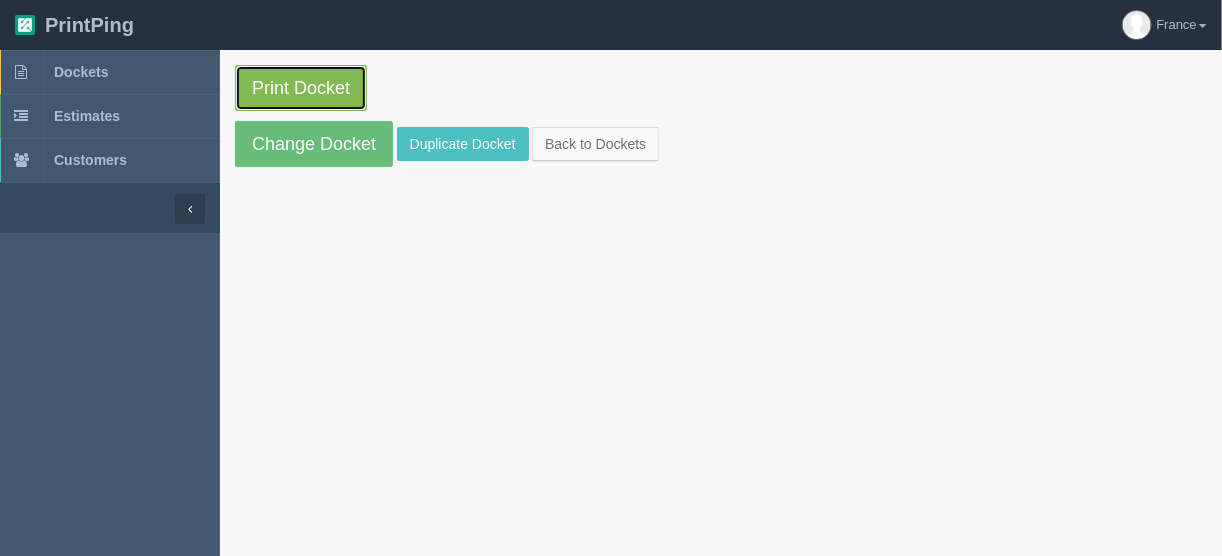 click on "Print Docket" at bounding box center (301, 88) 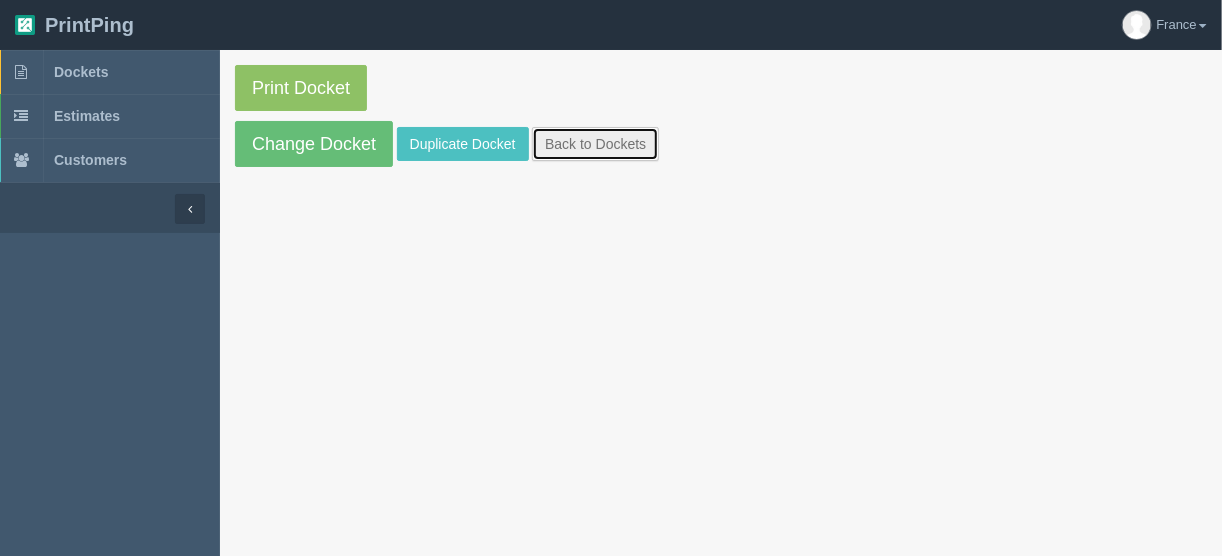 click on "Back to Dockets" at bounding box center (595, 144) 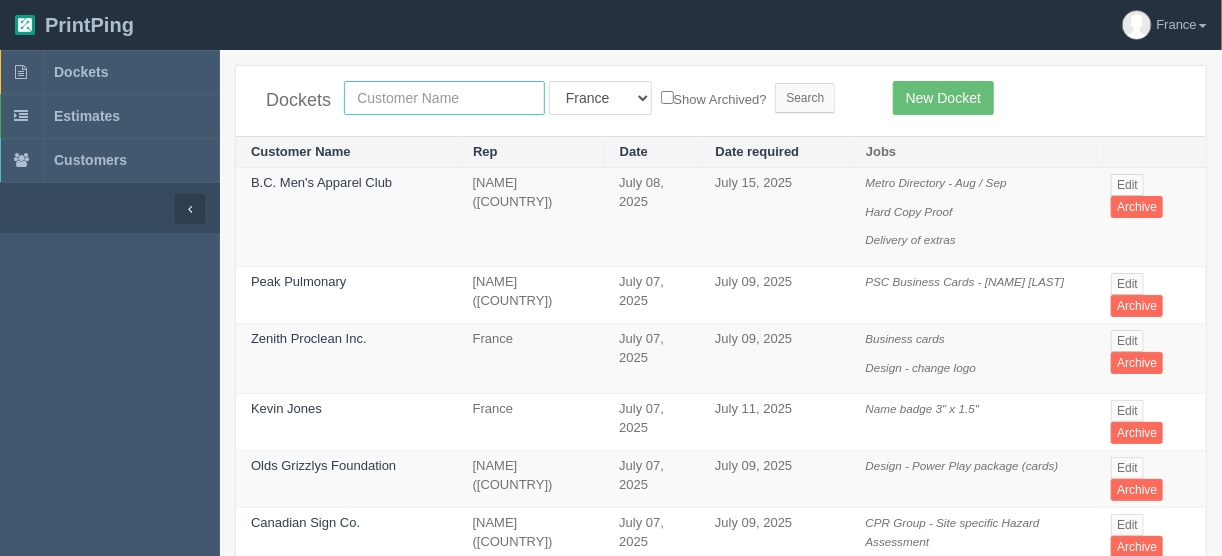 click at bounding box center (444, 98) 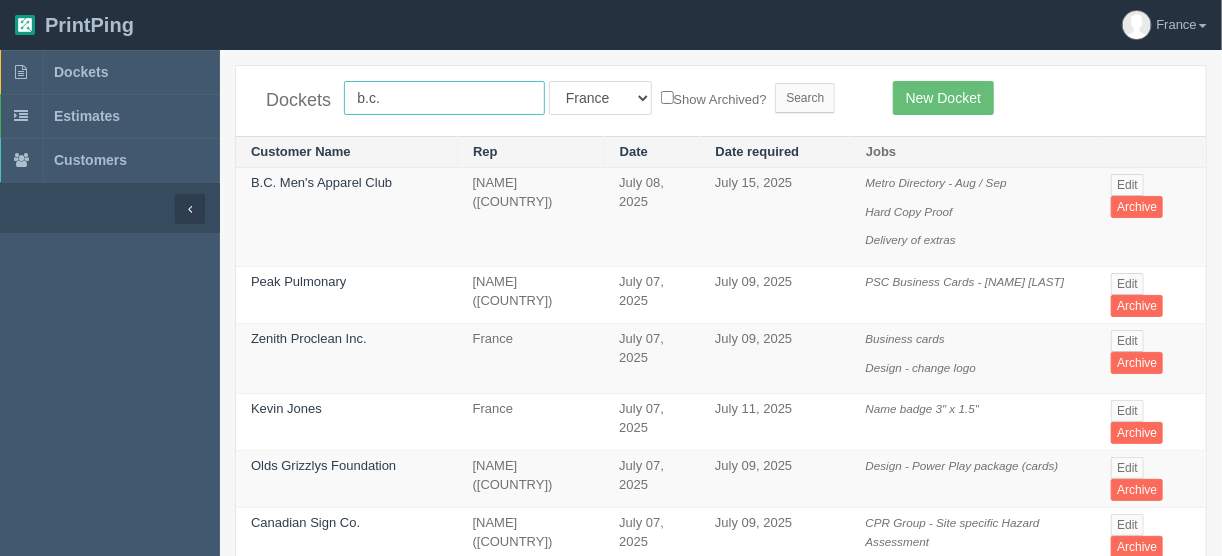 type on "b.c." 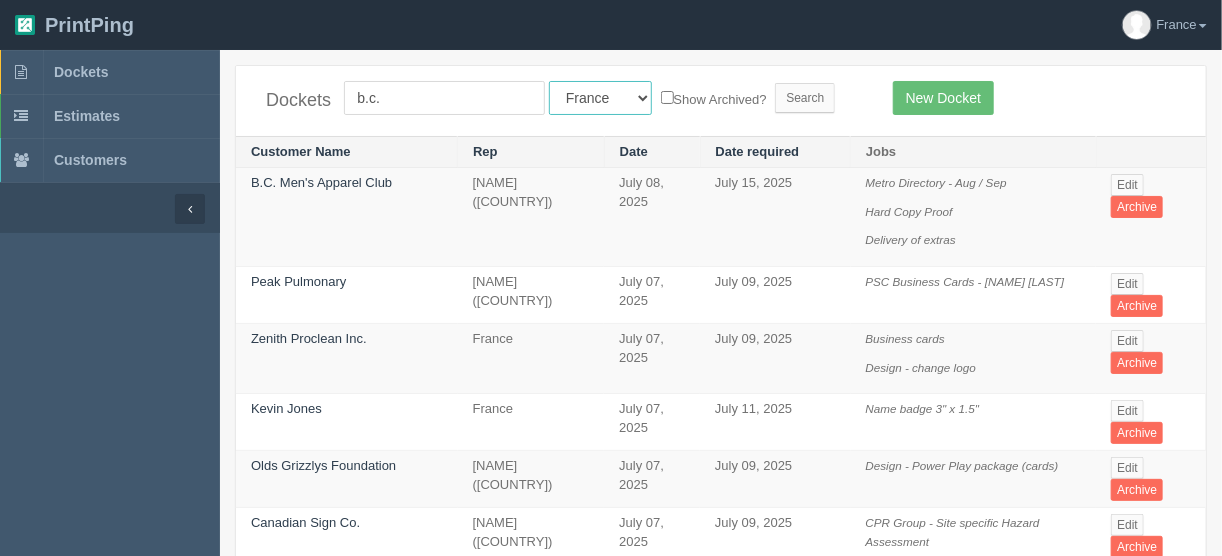 click on "All Users
Ali
Ali Test 1
Aly
Amy
Ankit
Arif
Brandon
Dan
France
Greg
Jim
Mark
Matthew
Mehmud
Mikayla
Moe
Phil
Rebecca
Sam
Stacy
Steve
Viki
Zach
Zack
Zunaid" at bounding box center [600, 98] 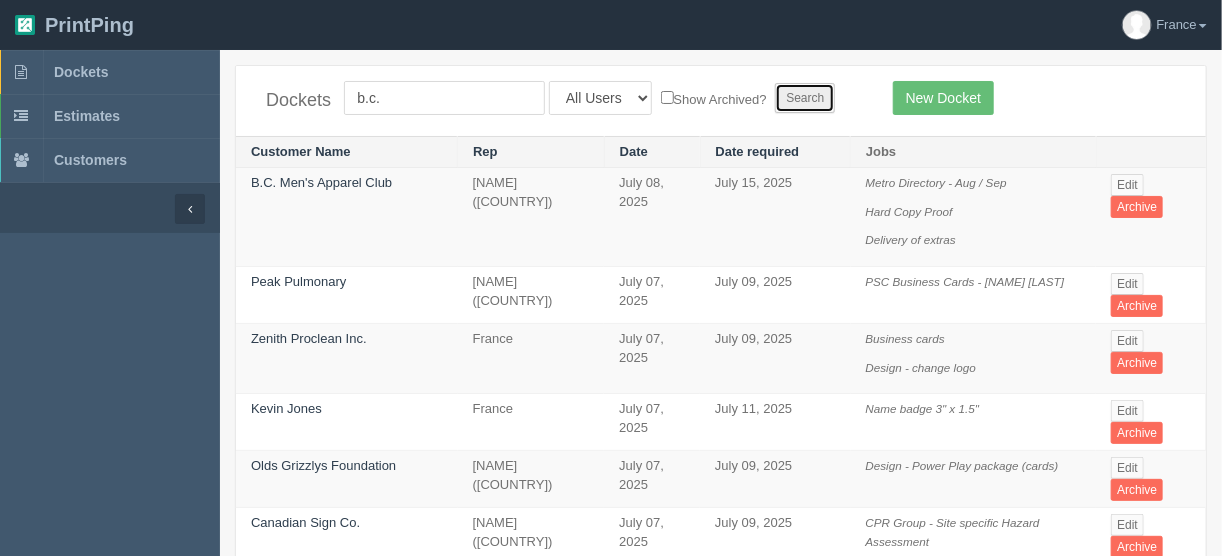 click on "Search" at bounding box center [805, 98] 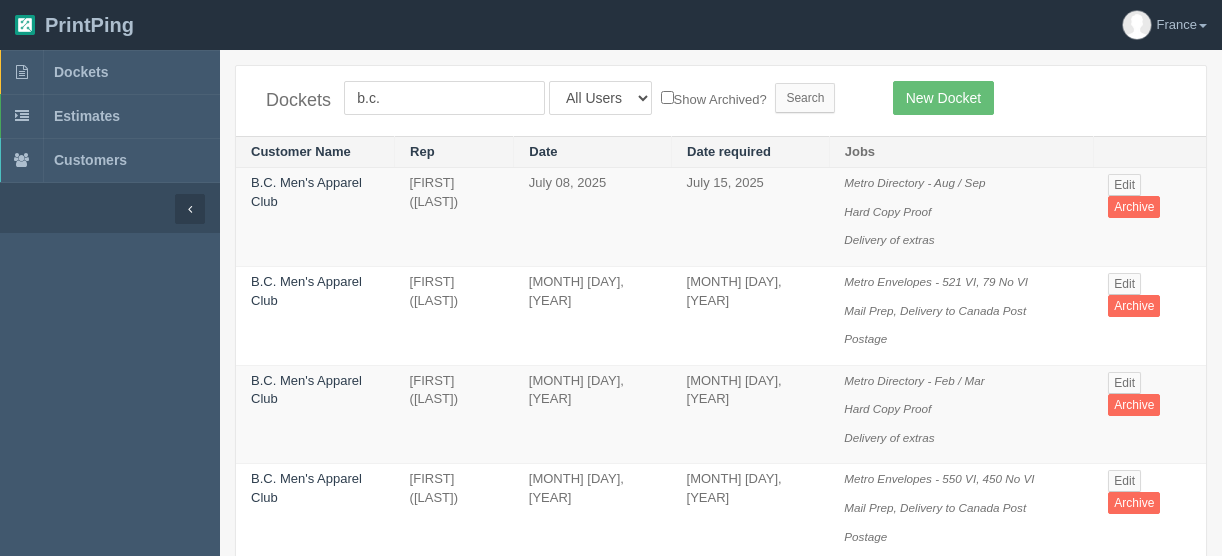 scroll, scrollTop: 0, scrollLeft: 0, axis: both 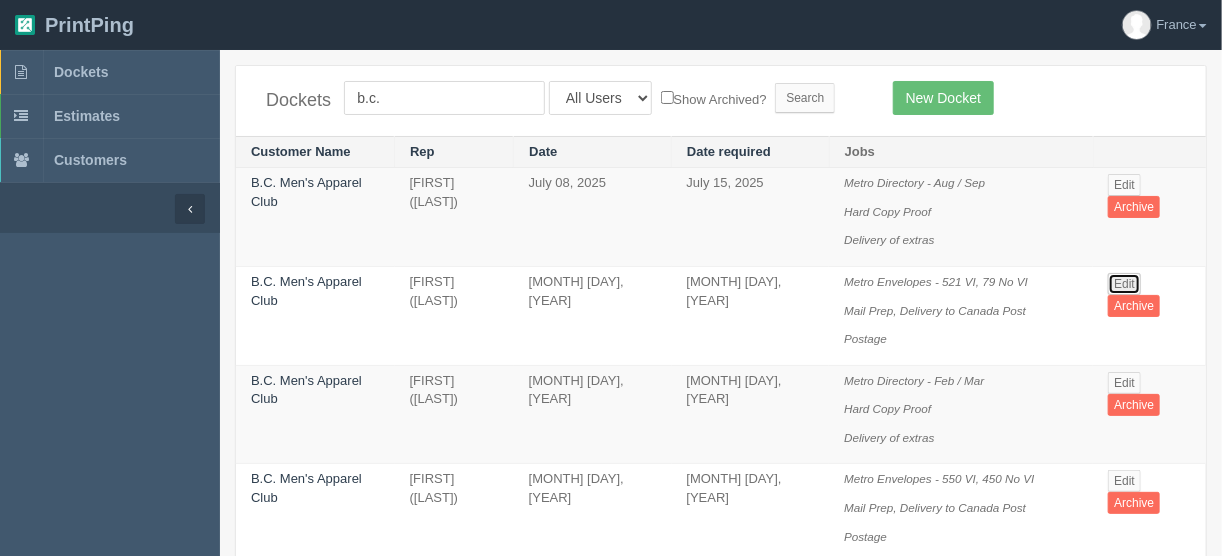 click on "Edit" at bounding box center [1124, 284] 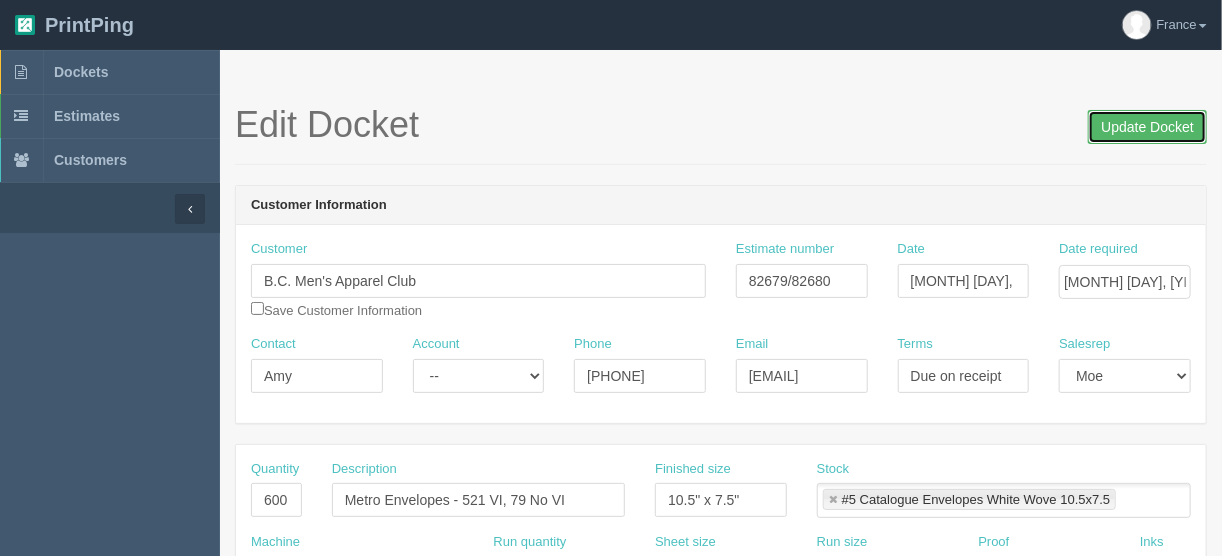 click on "Update Docket" at bounding box center [1147, 127] 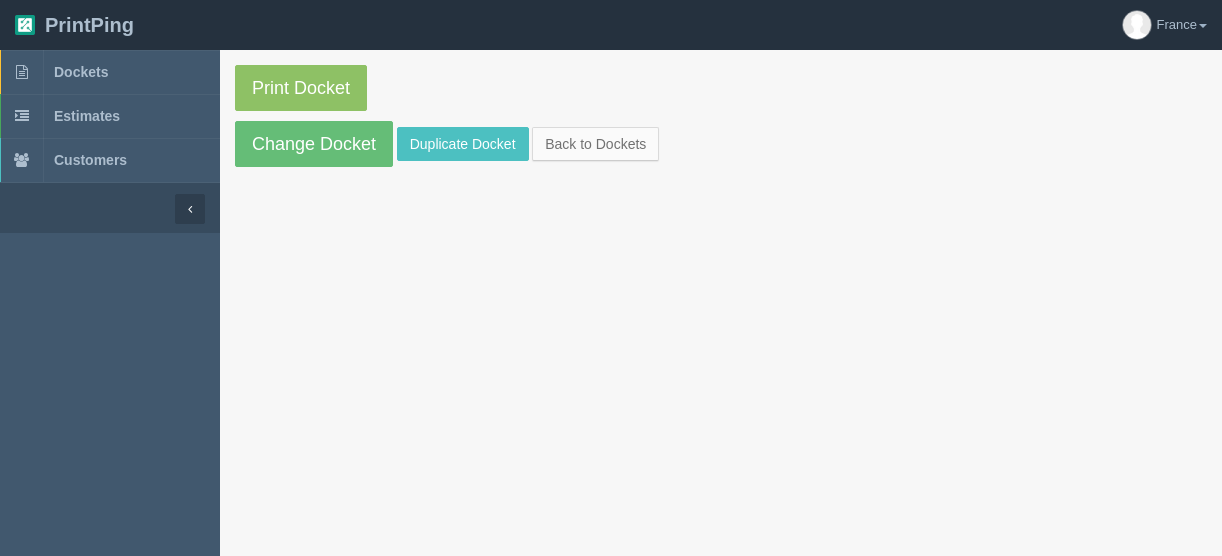 scroll, scrollTop: 0, scrollLeft: 0, axis: both 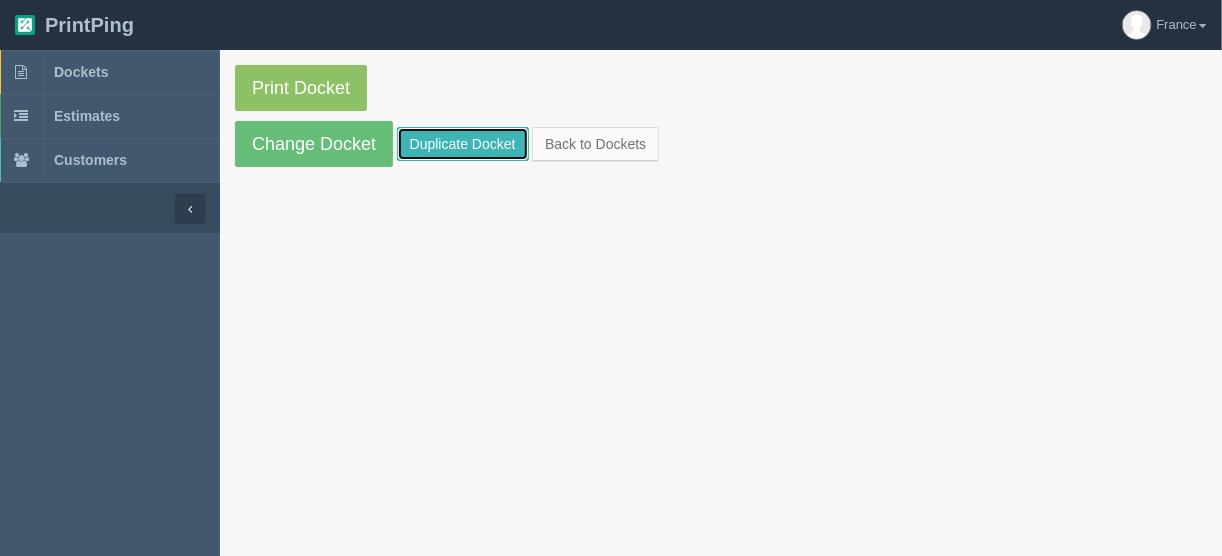 click on "Duplicate Docket" at bounding box center [463, 144] 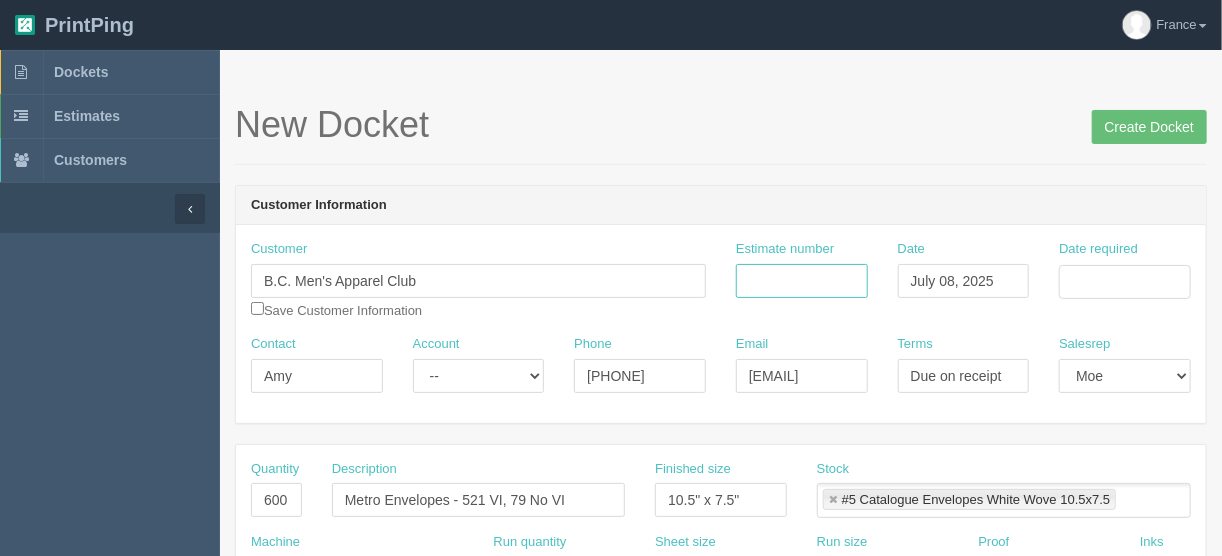 drag, startPoint x: 784, startPoint y: 275, endPoint x: 821, endPoint y: 290, distance: 39.92493 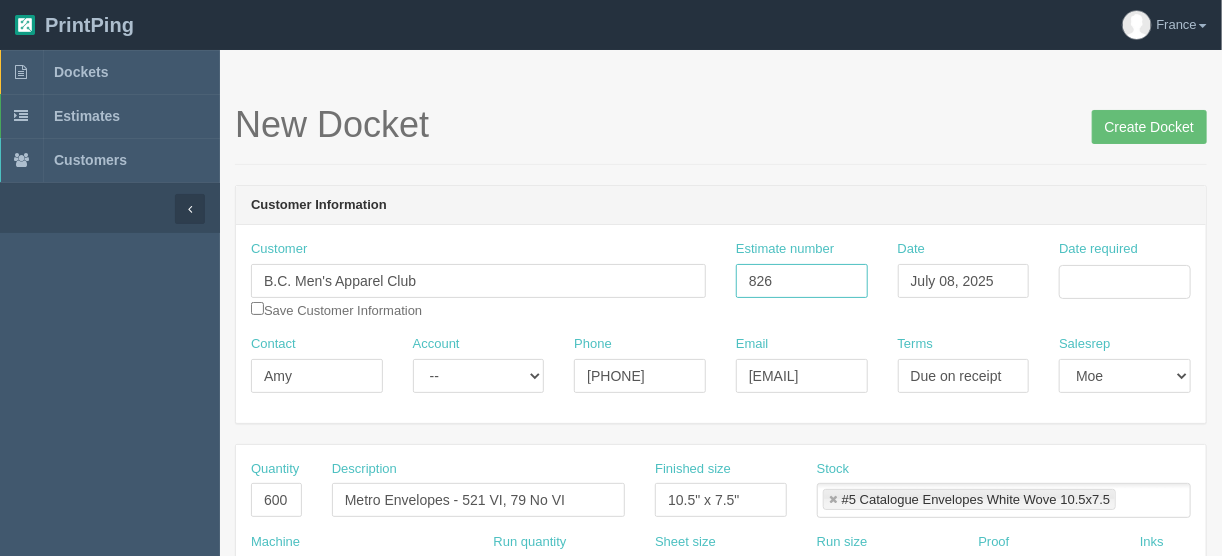 type on "82679/82680" 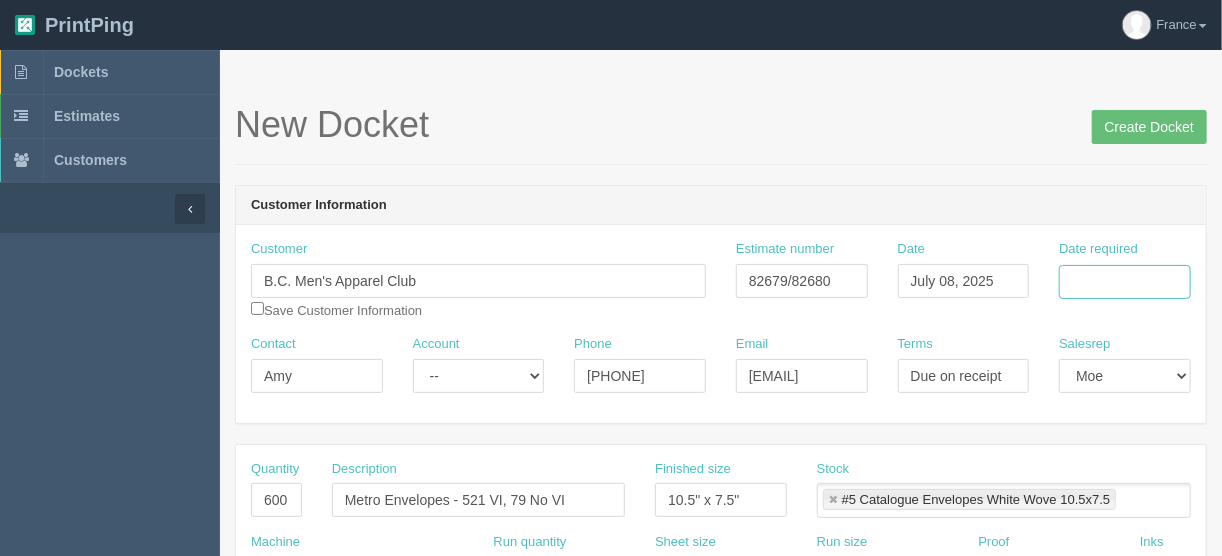 click on "Date required" at bounding box center [1125, 282] 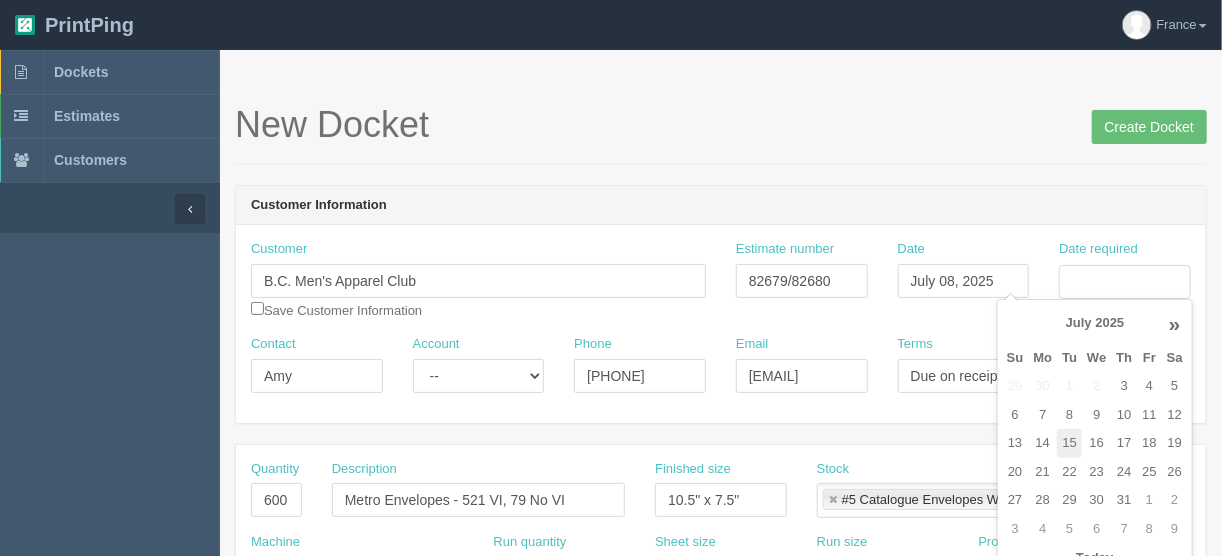 click on "15" at bounding box center [1069, 386] 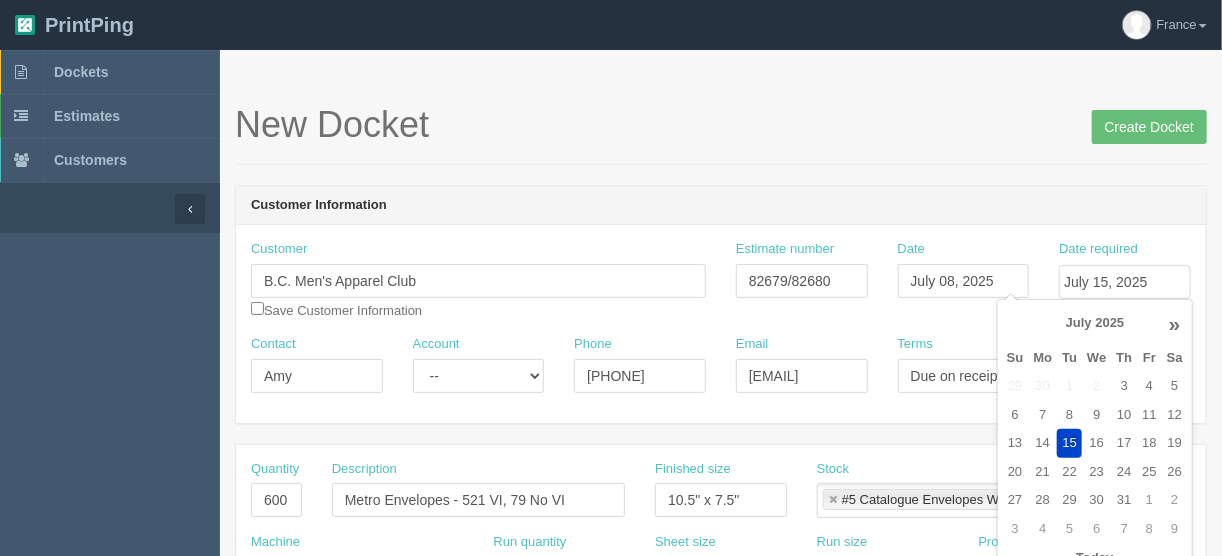 click on "Customer Information
Customer
B.C. Men's Apparel Club
Save Customer Information
Estimate number
[ESTIMATE_NUMBER]/[ESTIMATE_NUMBER]
Date
[MONTH] [DAY], [YEAR]
Date required
[MONTH] [DAY], [YEAR]
Contact
[FIRST]
Account
--
Existing Client
Allrush Client
Rep Client
Phone
[PHONE]
Email
[EMAIL]
Terms
Due on receipt
Salesrep
[FIRST]
[FIRST]
[FIRST]" at bounding box center [721, 945] 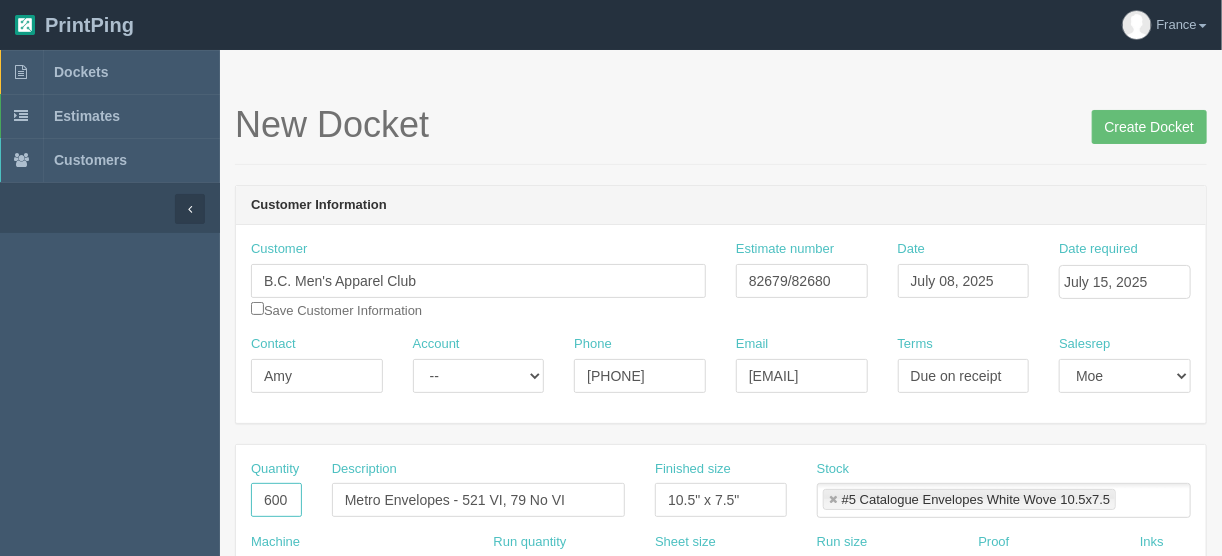 drag, startPoint x: 293, startPoint y: 490, endPoint x: 219, endPoint y: 501, distance: 74.8131 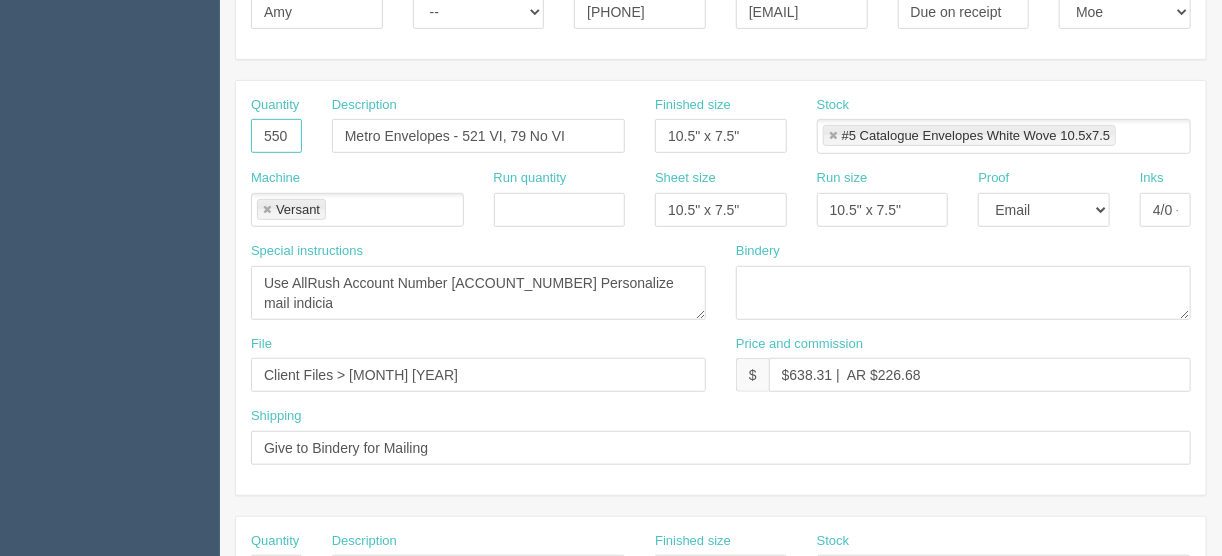 scroll, scrollTop: 400, scrollLeft: 0, axis: vertical 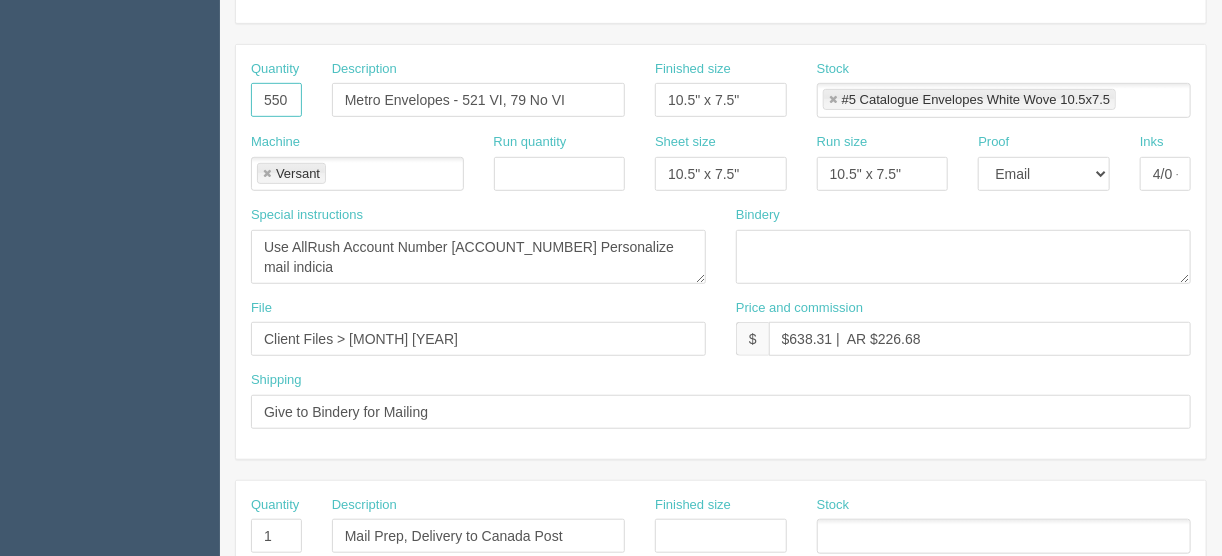 type on "550" 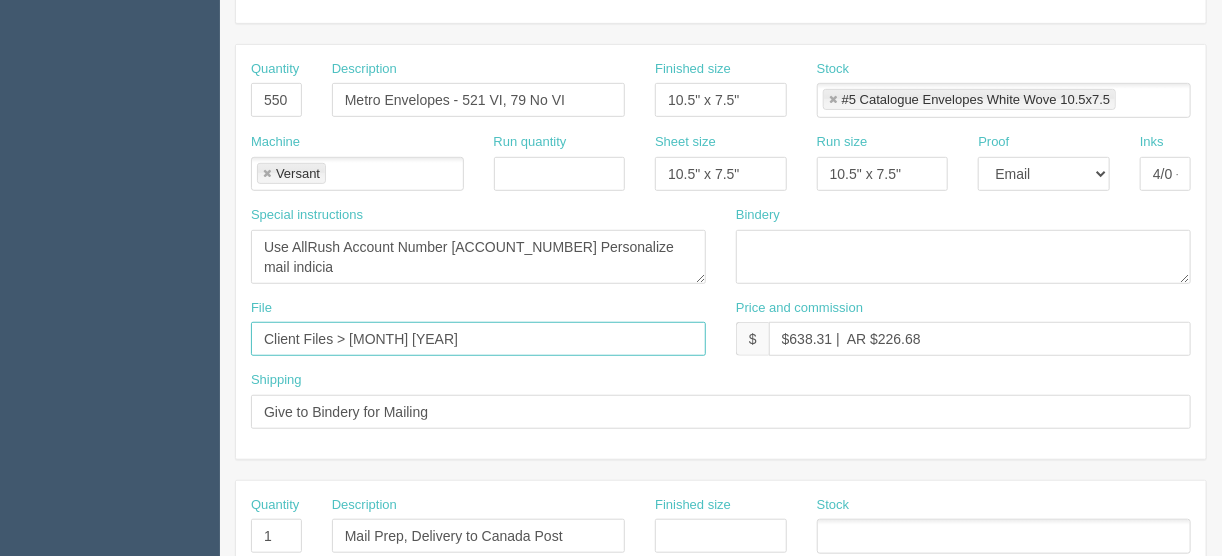 drag, startPoint x: 456, startPoint y: 324, endPoint x: 353, endPoint y: 328, distance: 103.077644 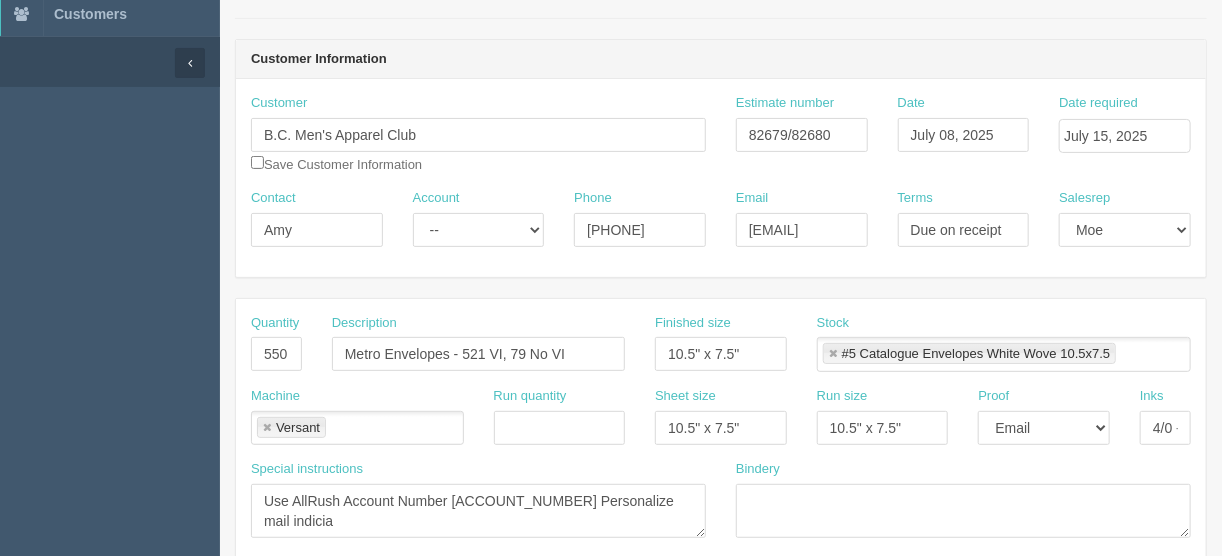 scroll, scrollTop: 0, scrollLeft: 0, axis: both 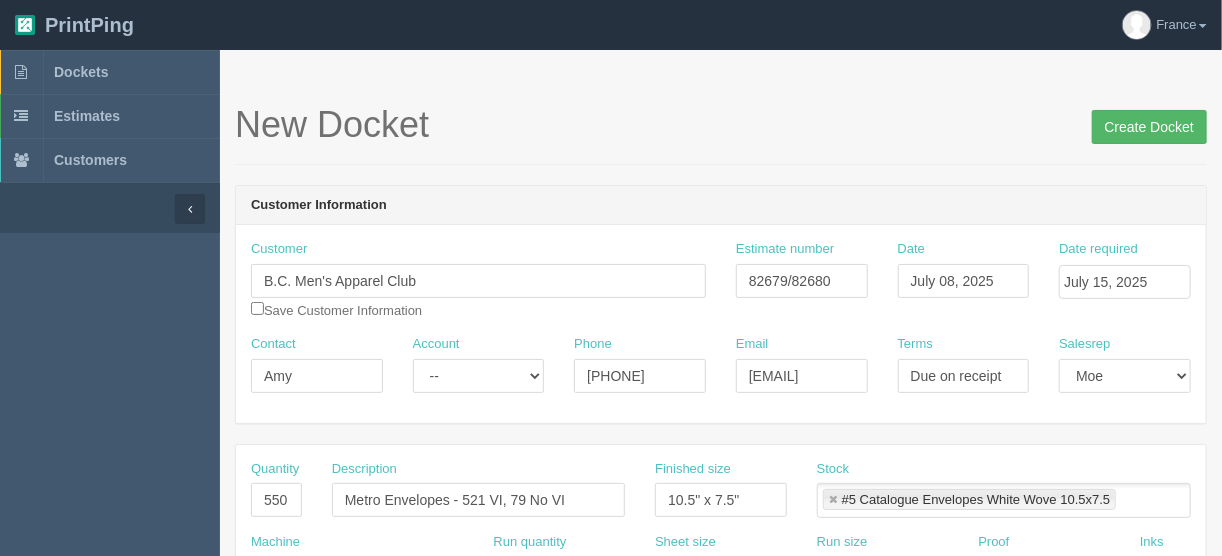 type on "Client Files > [MONTH] [YEAR]" 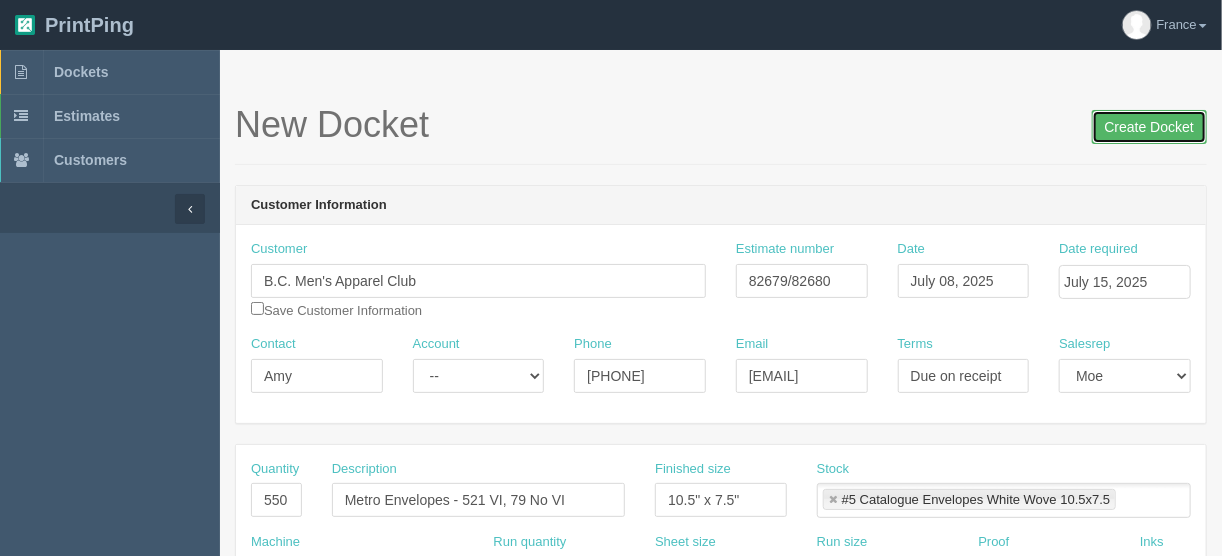 click on "Create Docket" at bounding box center (1149, 127) 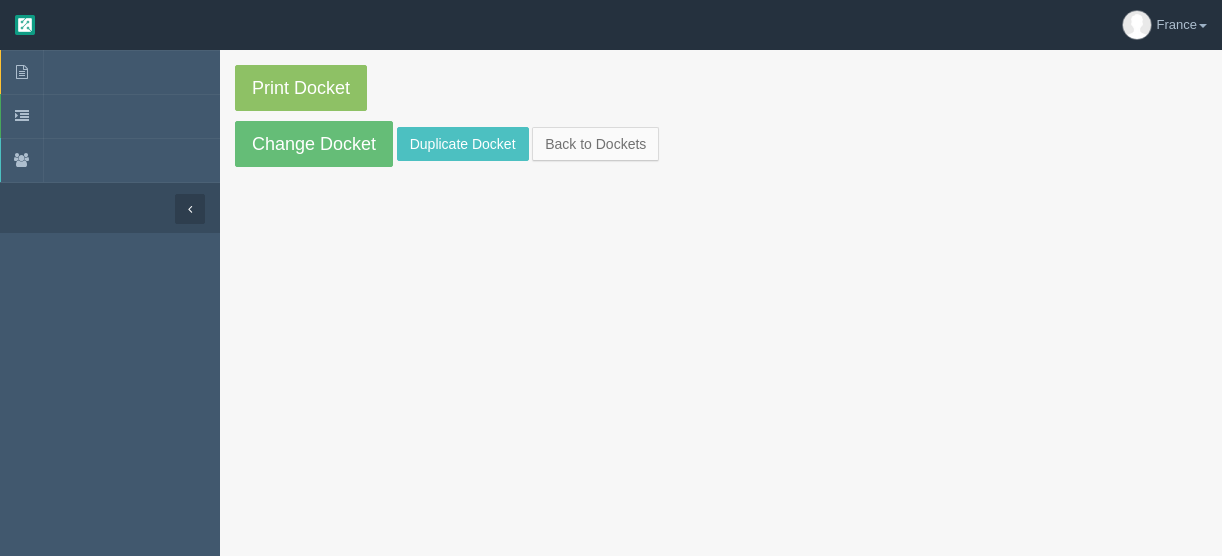 scroll, scrollTop: 0, scrollLeft: 0, axis: both 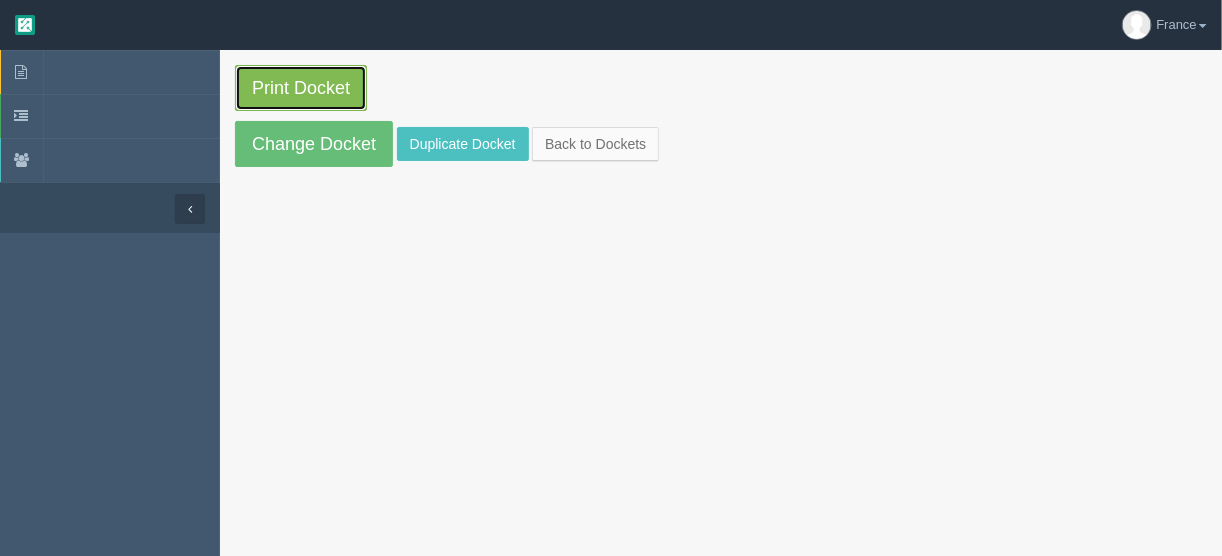 click on "Print Docket" at bounding box center [301, 88] 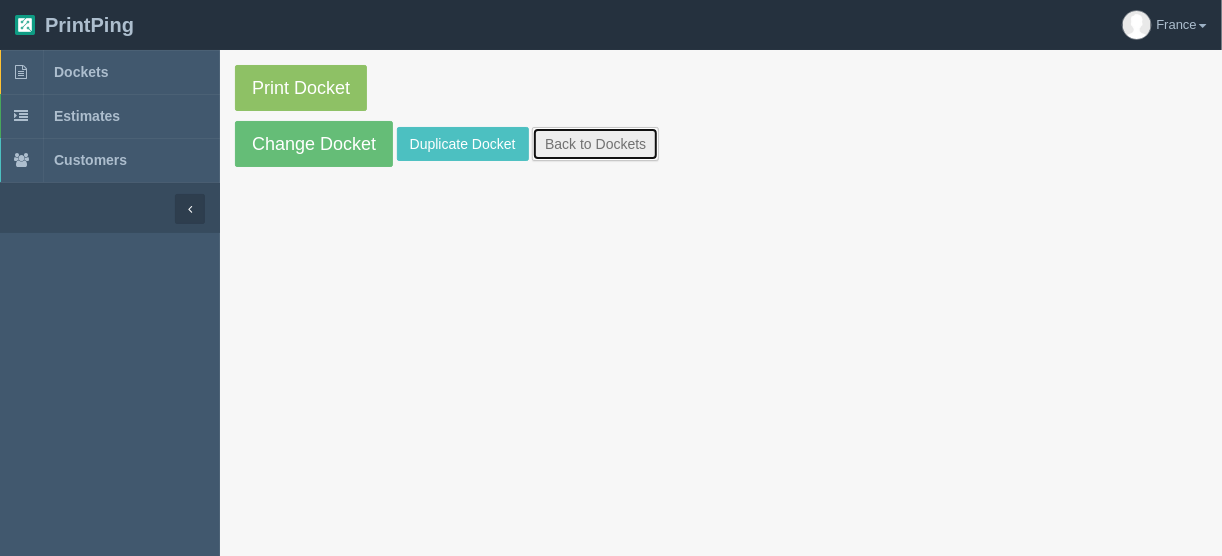 click on "Back to Dockets" at bounding box center [595, 144] 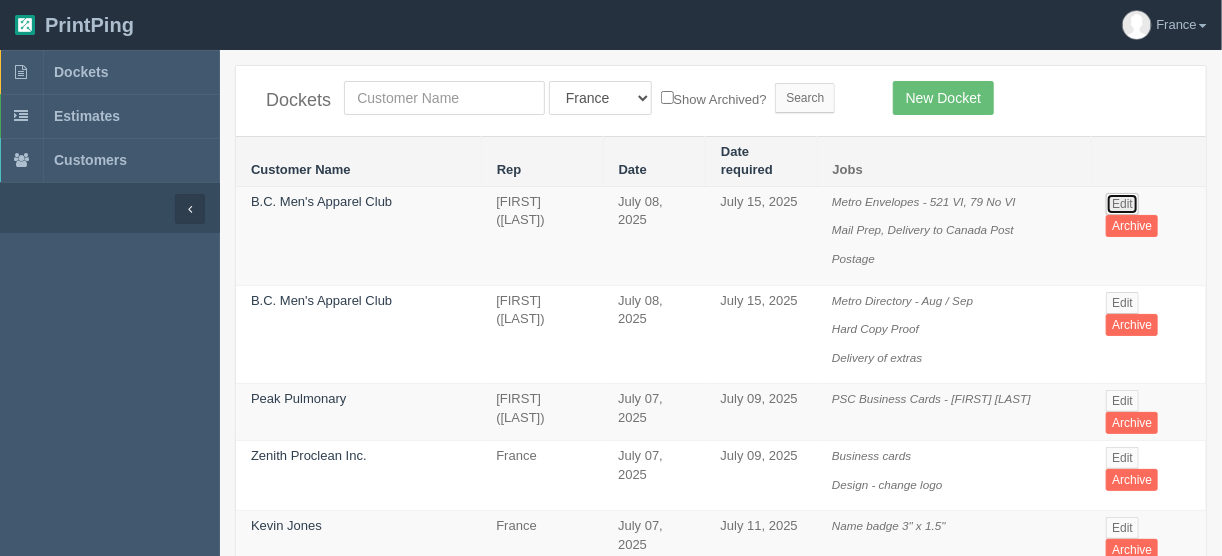 click on "Edit" at bounding box center [1122, 204] 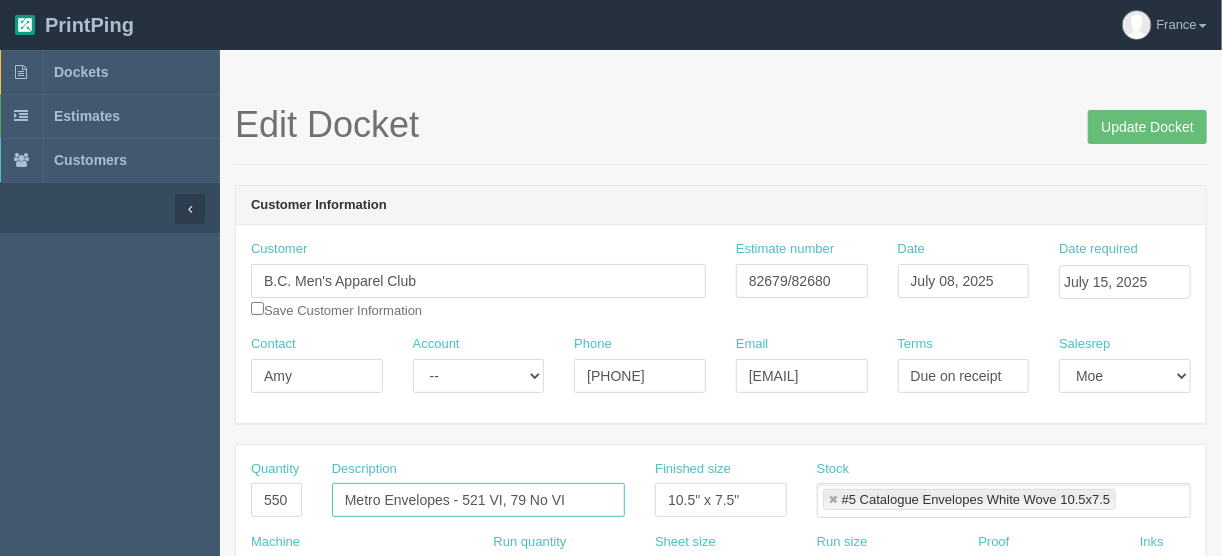 click on "Metro Envelopes - 521 VI, 79 No VI" at bounding box center [478, 500] 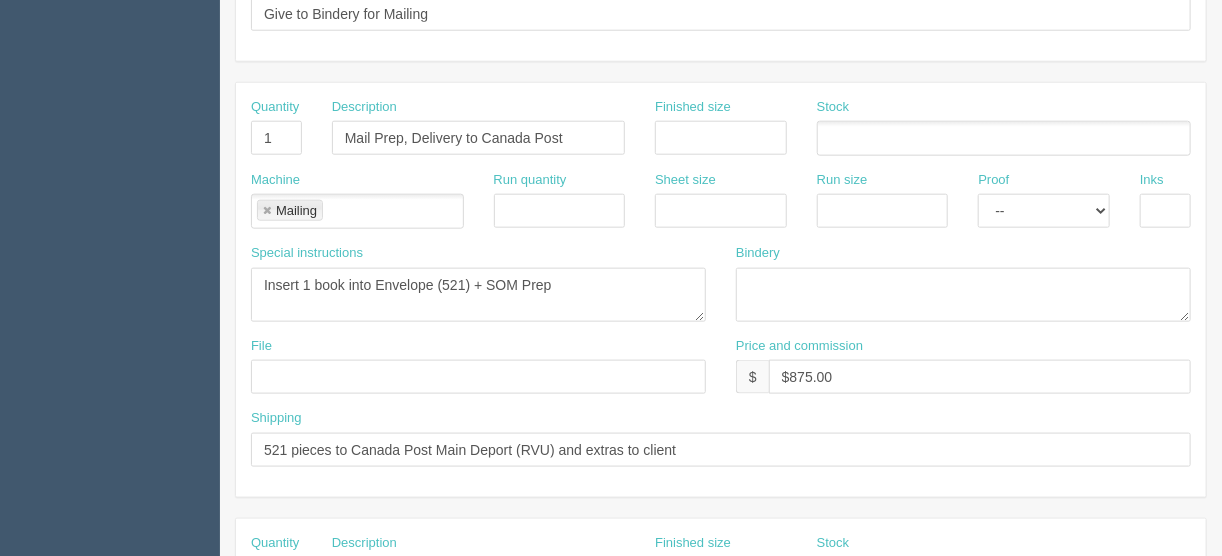 scroll, scrollTop: 800, scrollLeft: 0, axis: vertical 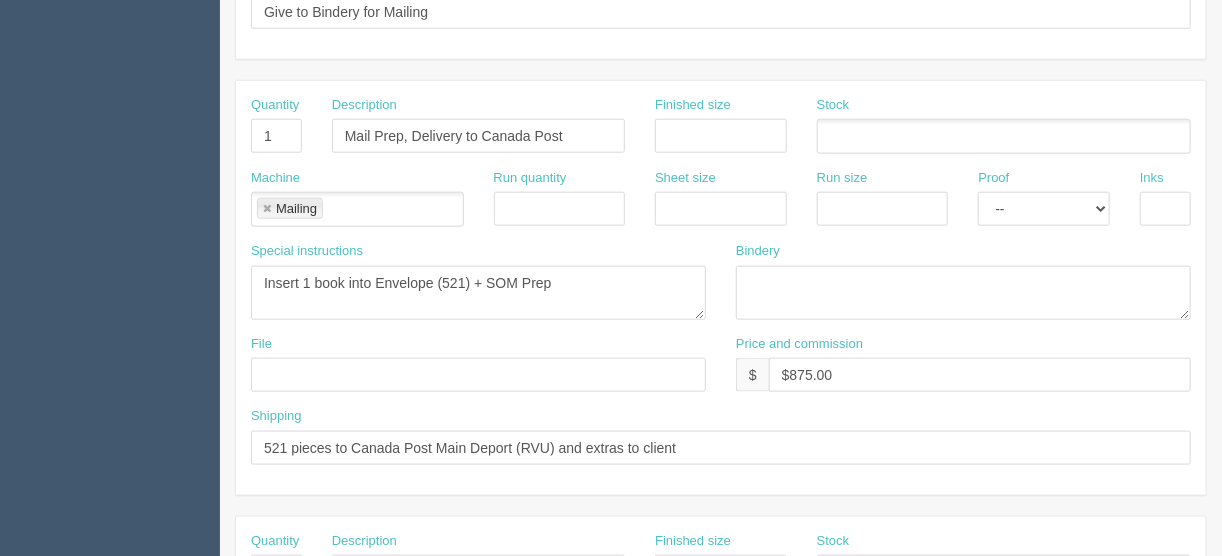 type on "Metro Envelopes - 498 VI, 52 No VI" 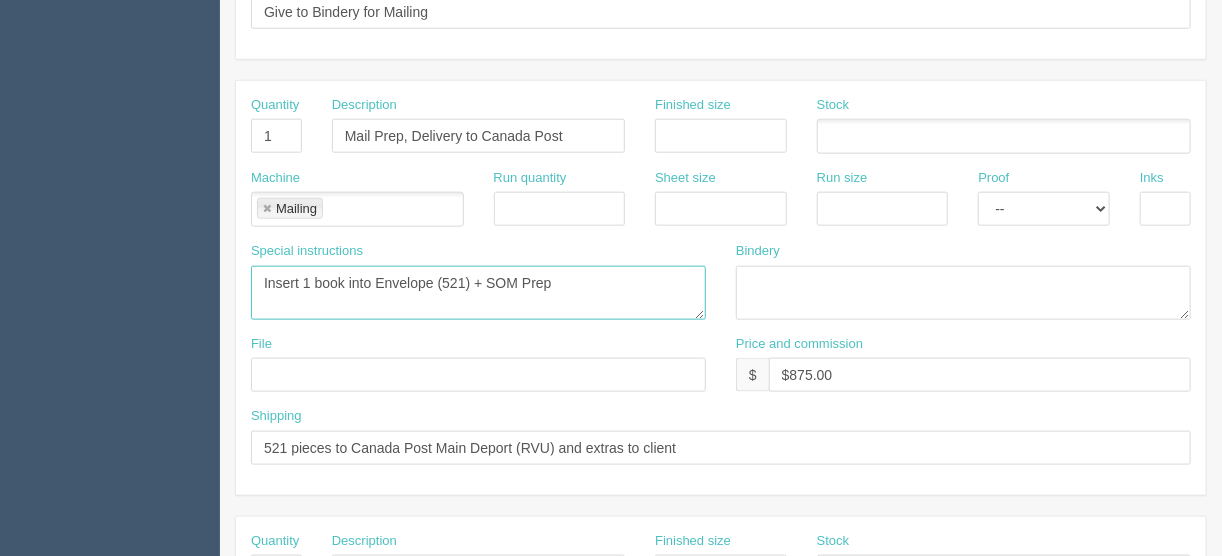 click on "Insert 1 book into Envelope (521) + SOM Prep" at bounding box center [478, 293] 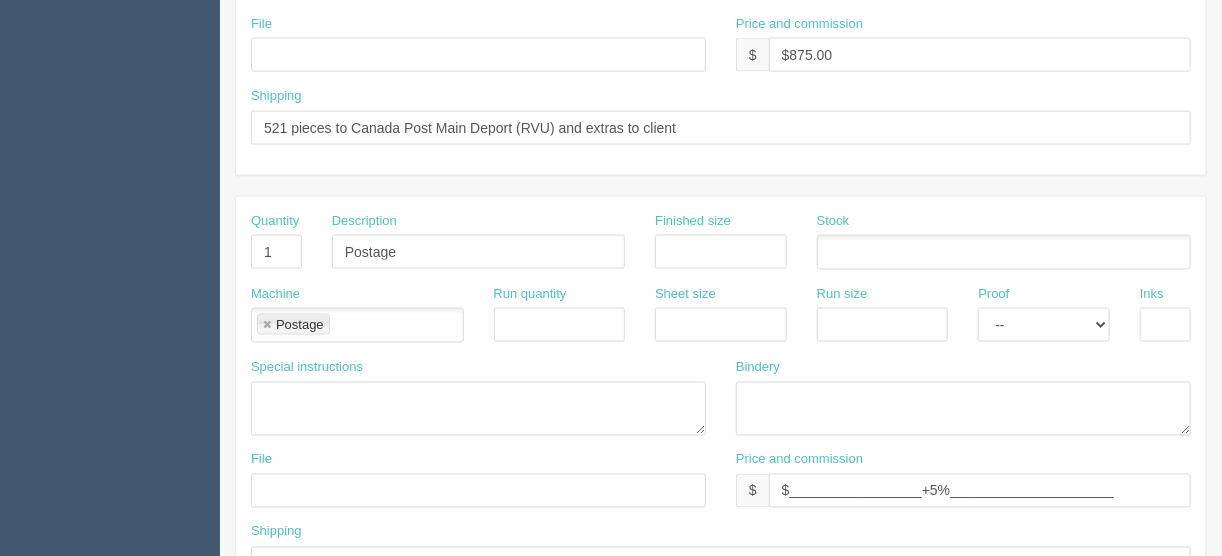 scroll, scrollTop: 960, scrollLeft: 0, axis: vertical 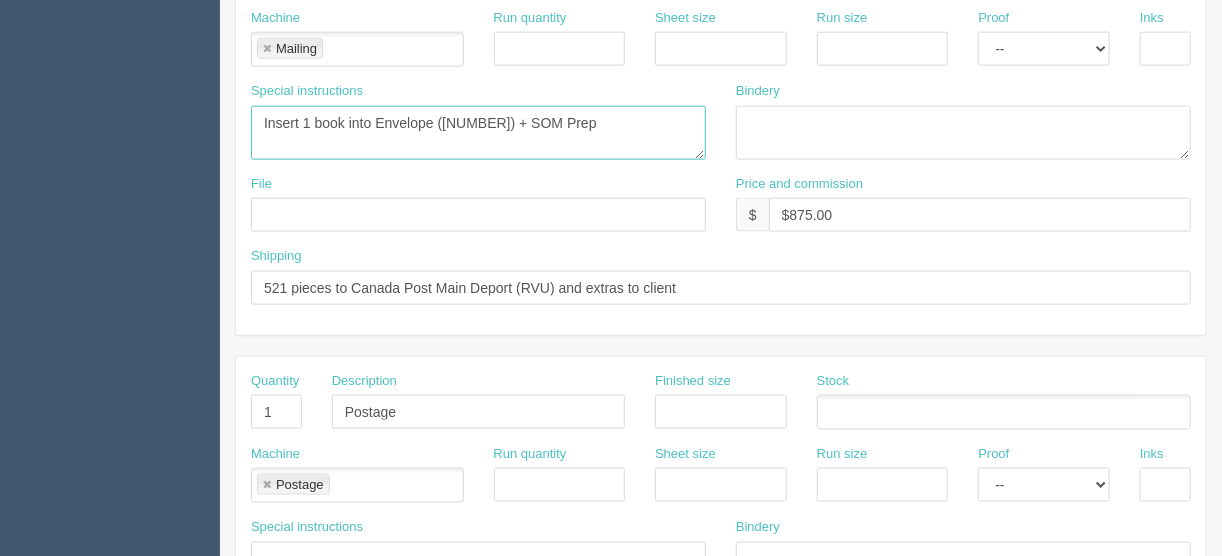 type on "Insert 1 book into Envelope (498) + SOM Prep" 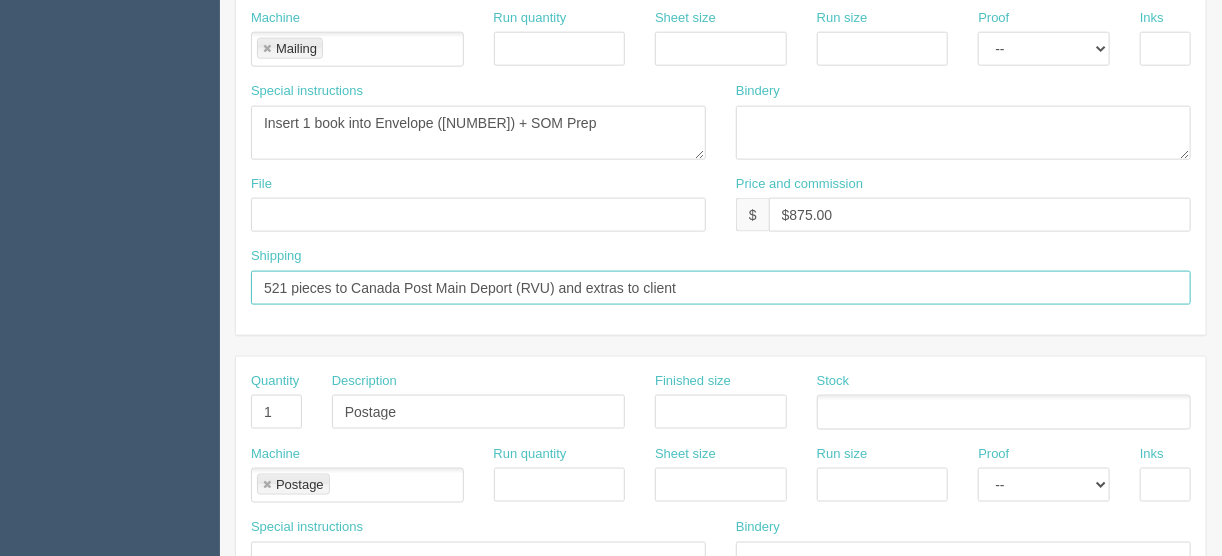 drag, startPoint x: 286, startPoint y: 275, endPoint x: 224, endPoint y: 271, distance: 62.1289 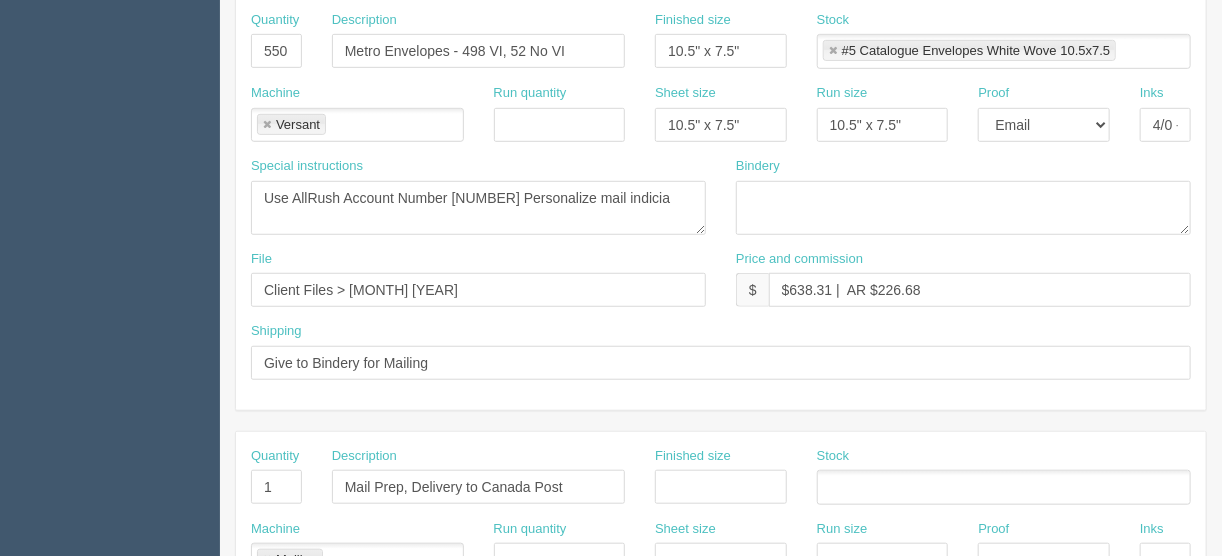 scroll, scrollTop: 449, scrollLeft: 0, axis: vertical 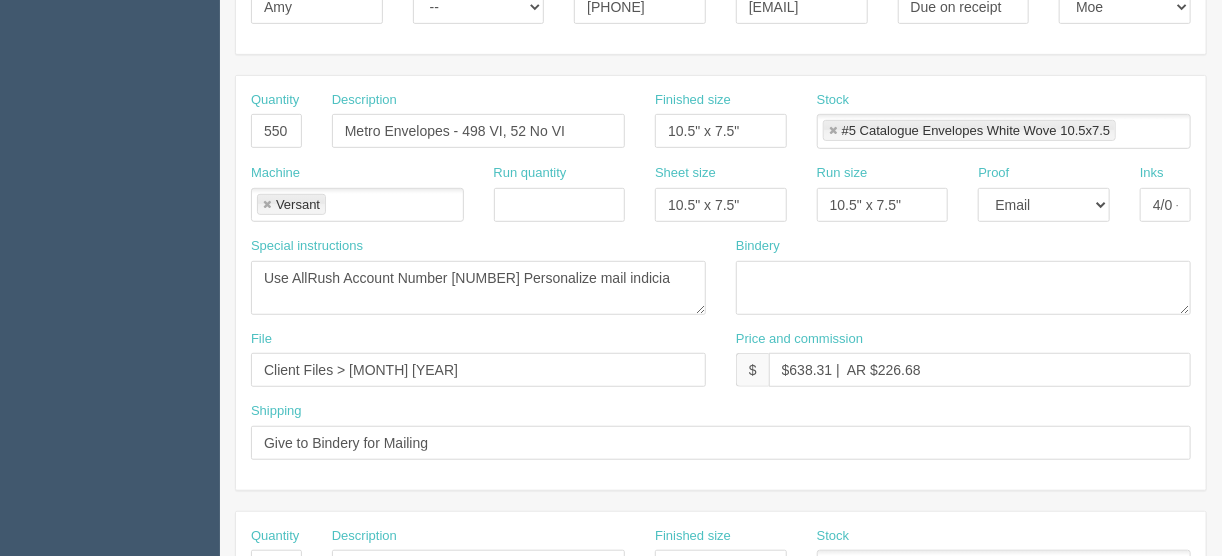 click at bounding box center (267, 205) 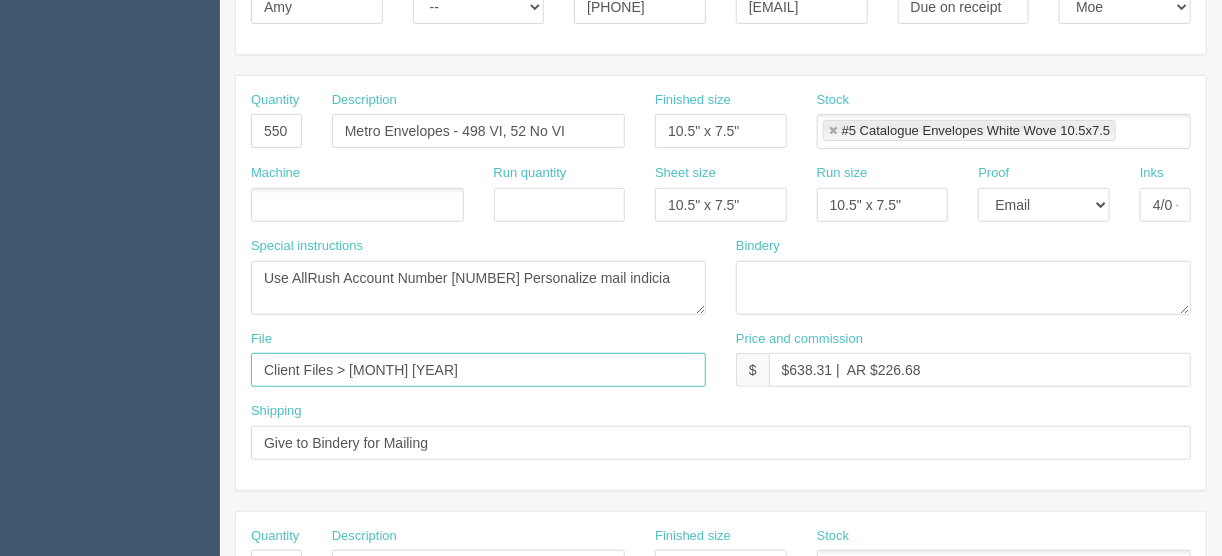 click on "Client Files > January 2025" at bounding box center (478, 370) 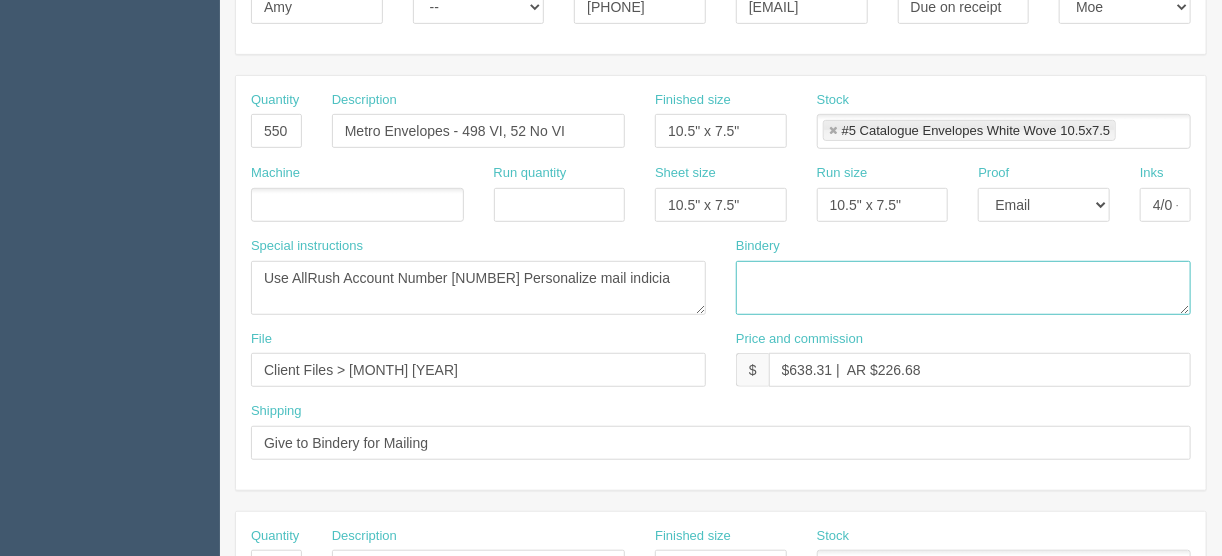 click at bounding box center (963, 288) 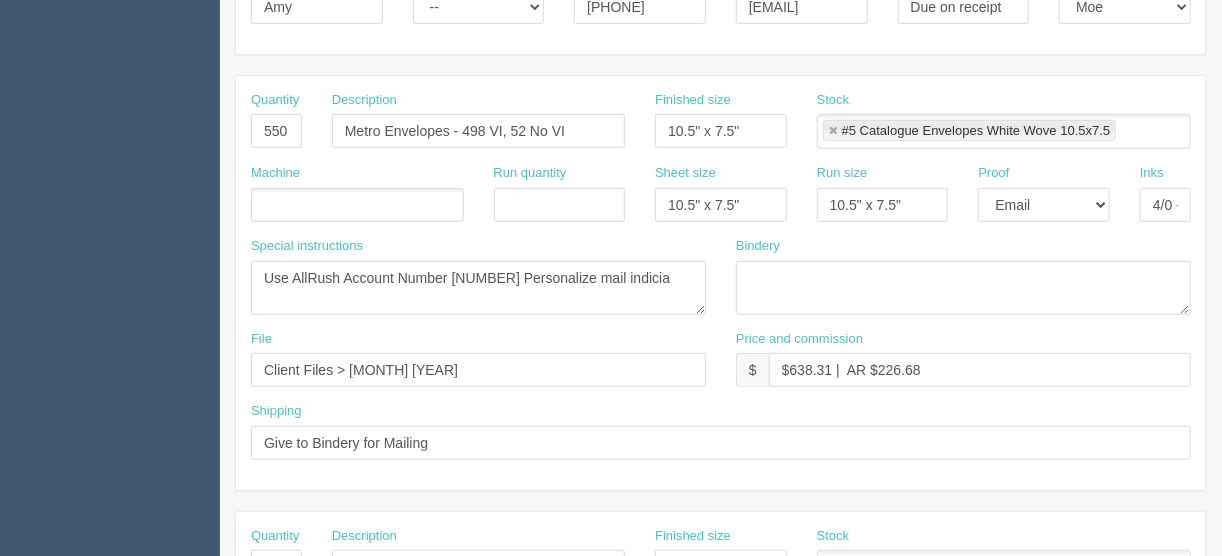 click at bounding box center [357, 205] 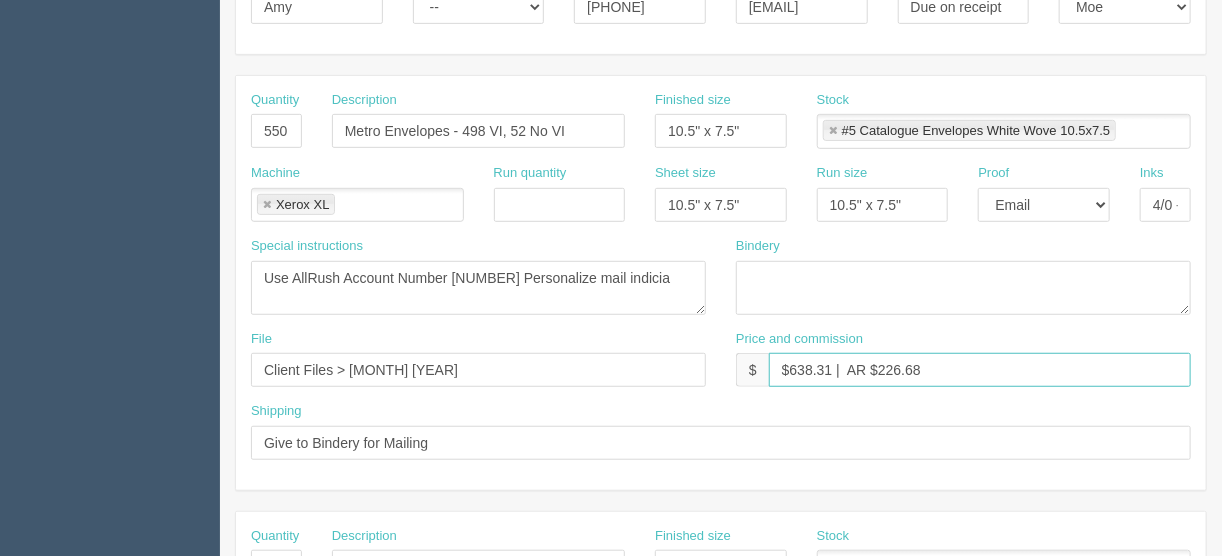 drag, startPoint x: 830, startPoint y: 363, endPoint x: 791, endPoint y: 364, distance: 39.012817 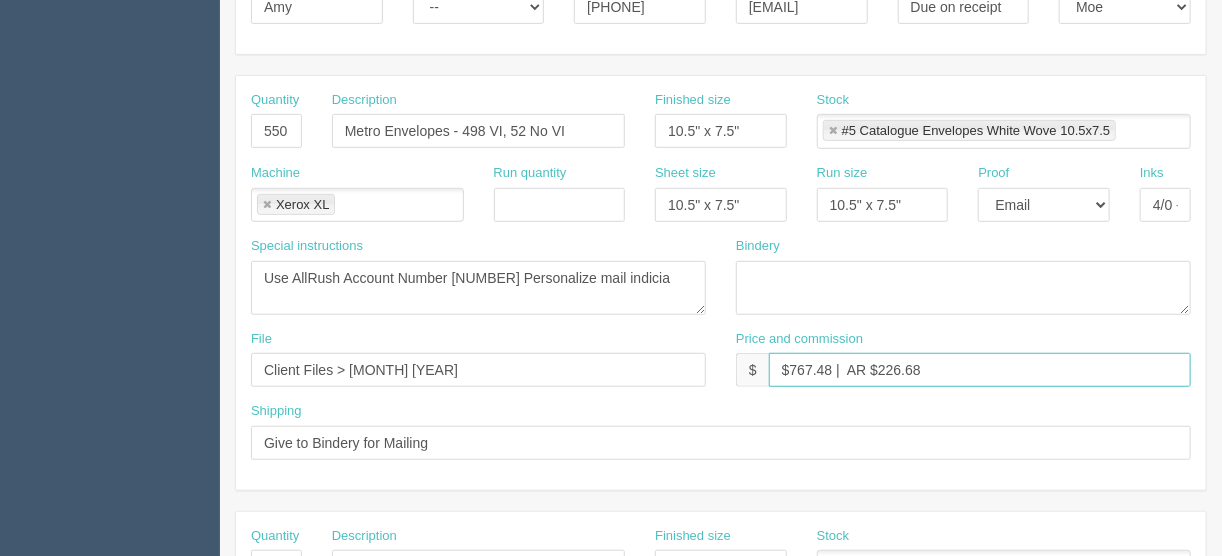 drag, startPoint x: 830, startPoint y: 361, endPoint x: 792, endPoint y: 367, distance: 38.470768 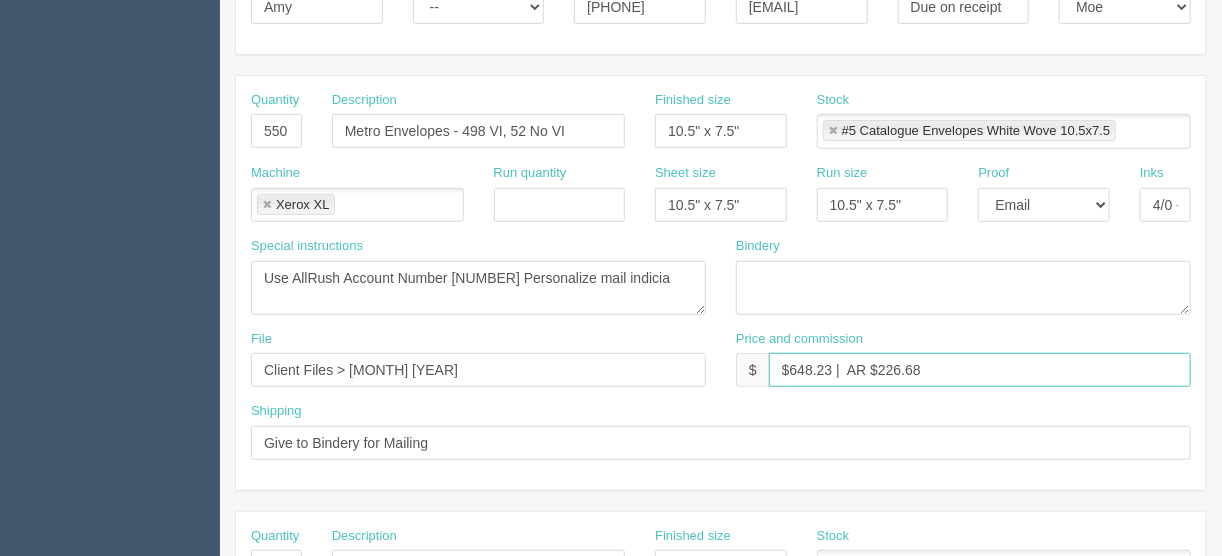 drag, startPoint x: 922, startPoint y: 364, endPoint x: 879, endPoint y: 364, distance: 43 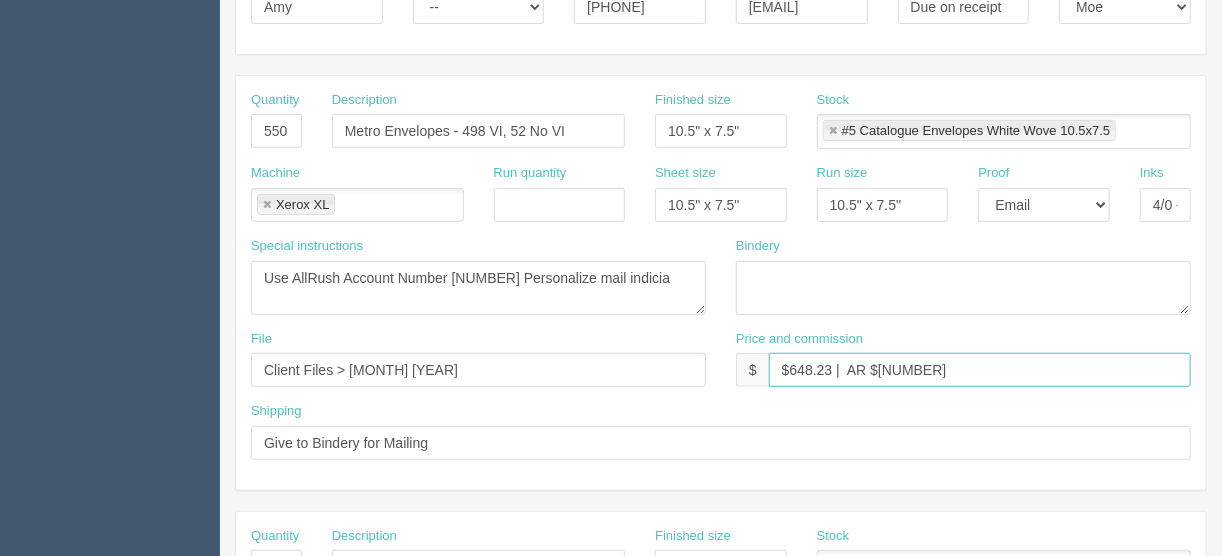 type on "$648.23 |  AR $149.59" 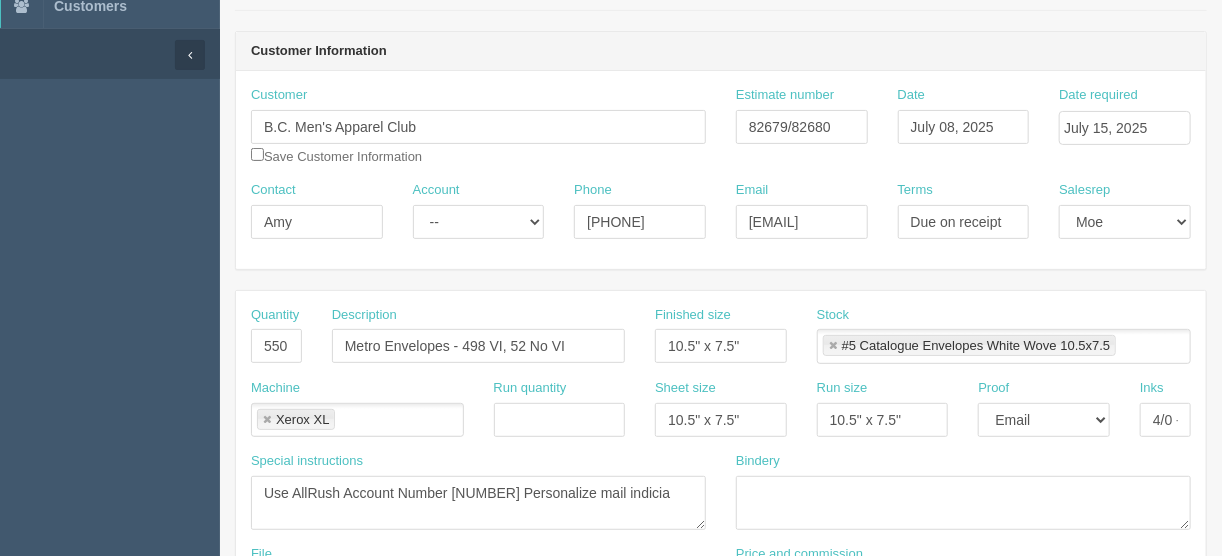 scroll, scrollTop: 129, scrollLeft: 0, axis: vertical 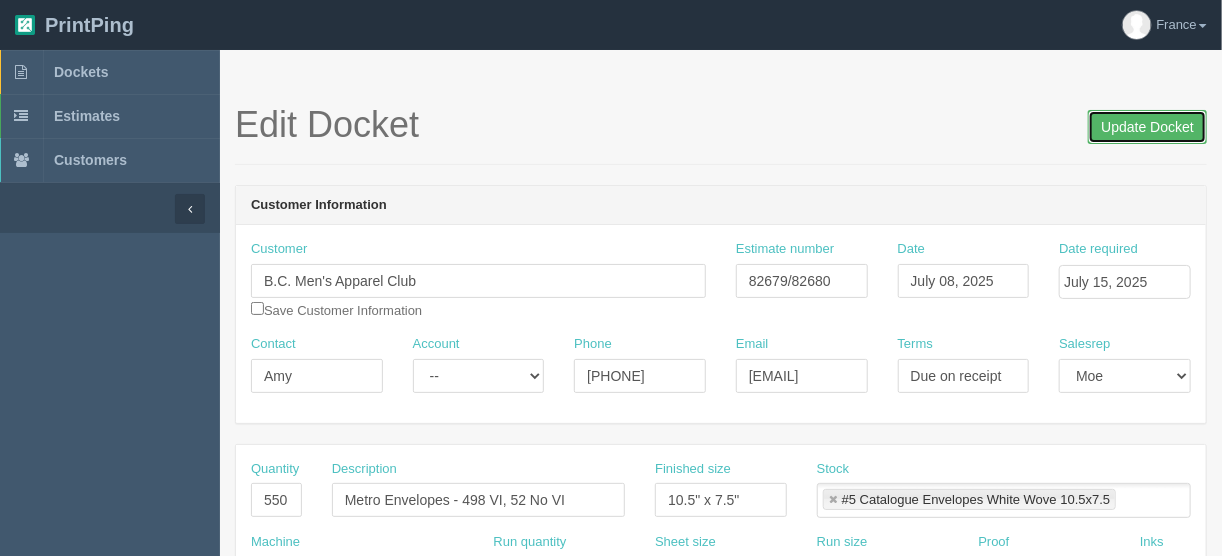 click on "Update Docket" at bounding box center [1147, 127] 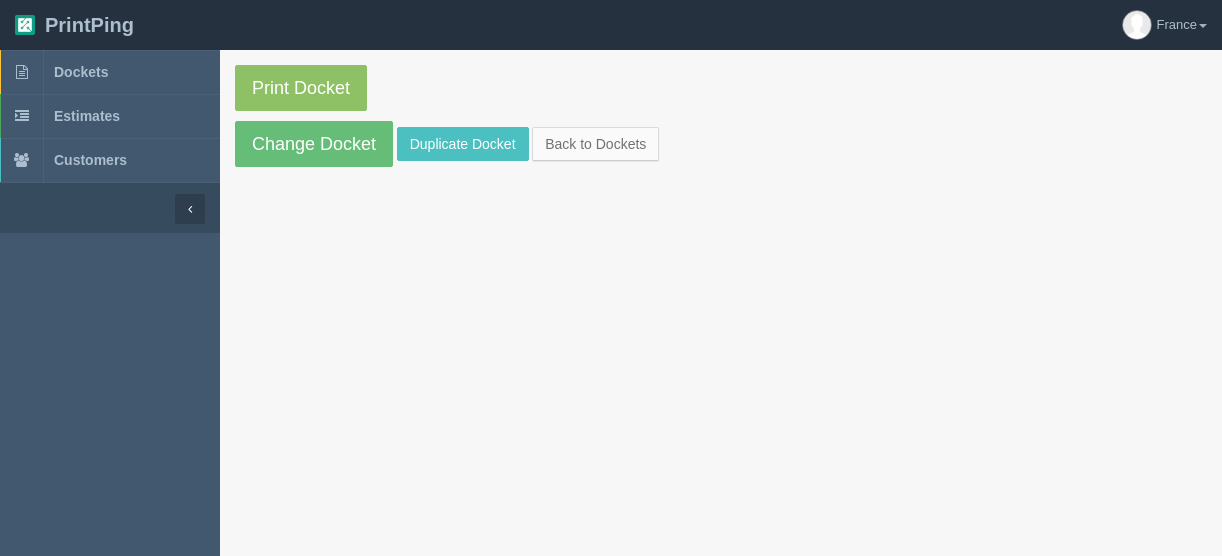 scroll, scrollTop: 0, scrollLeft: 0, axis: both 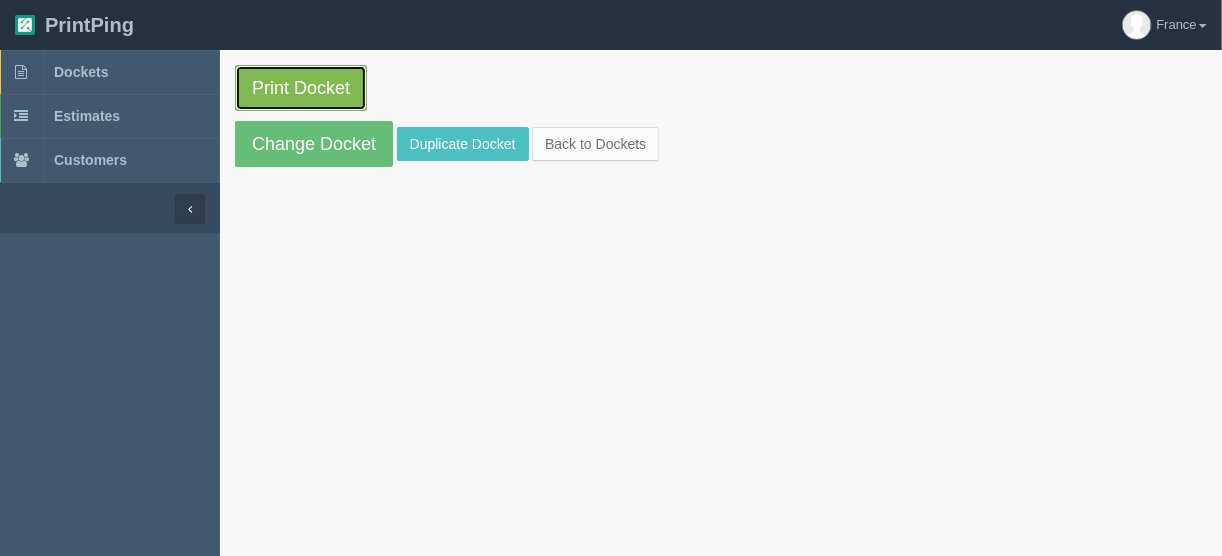 click on "Print Docket" at bounding box center [301, 88] 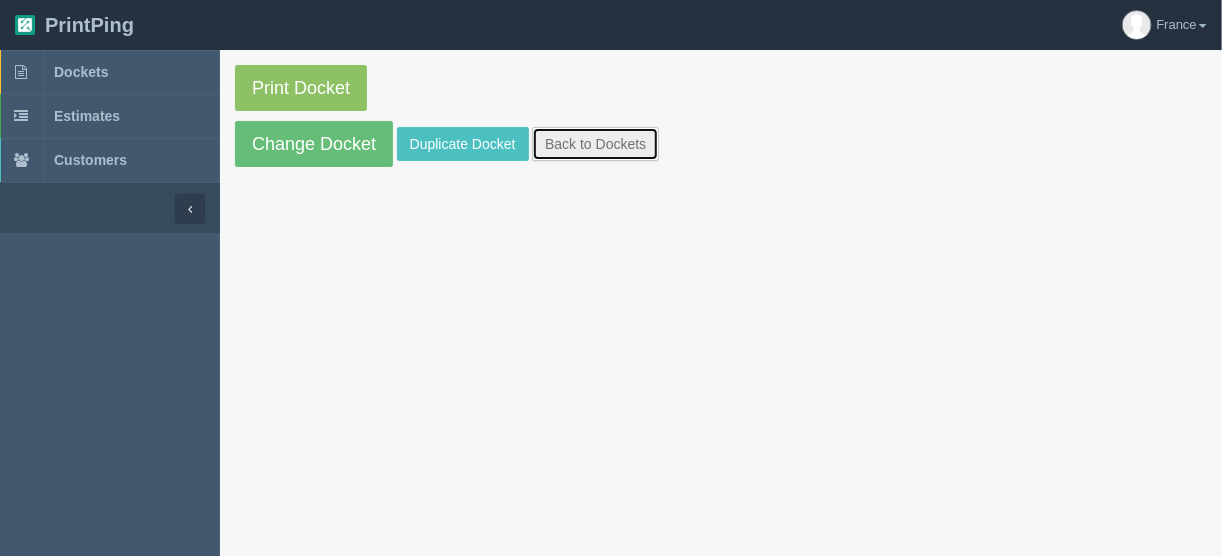 click on "Back to Dockets" at bounding box center (595, 144) 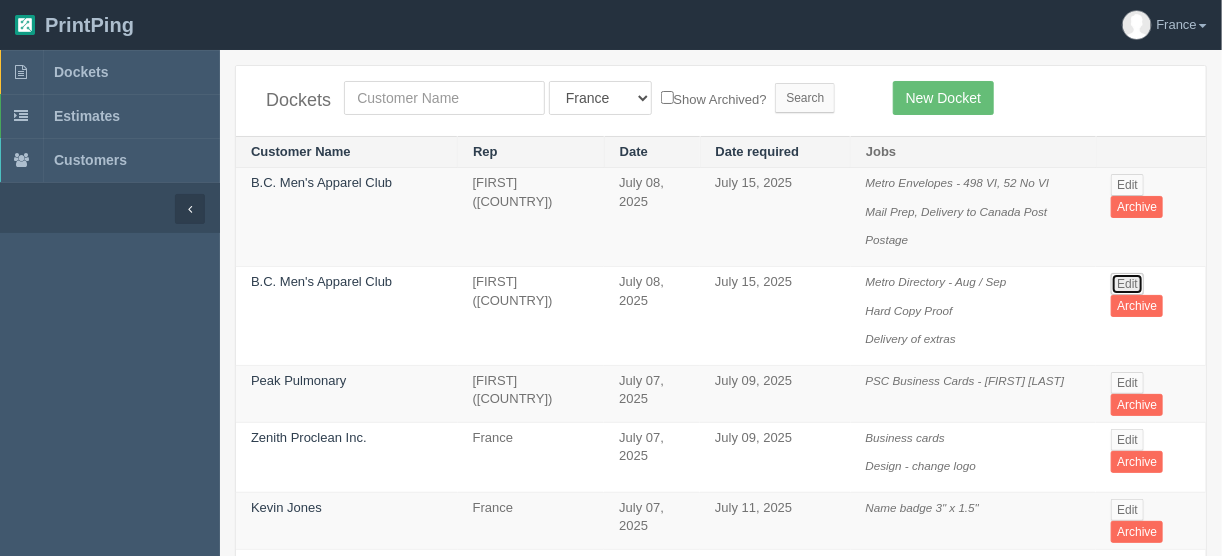 click on "Edit" at bounding box center (1127, 284) 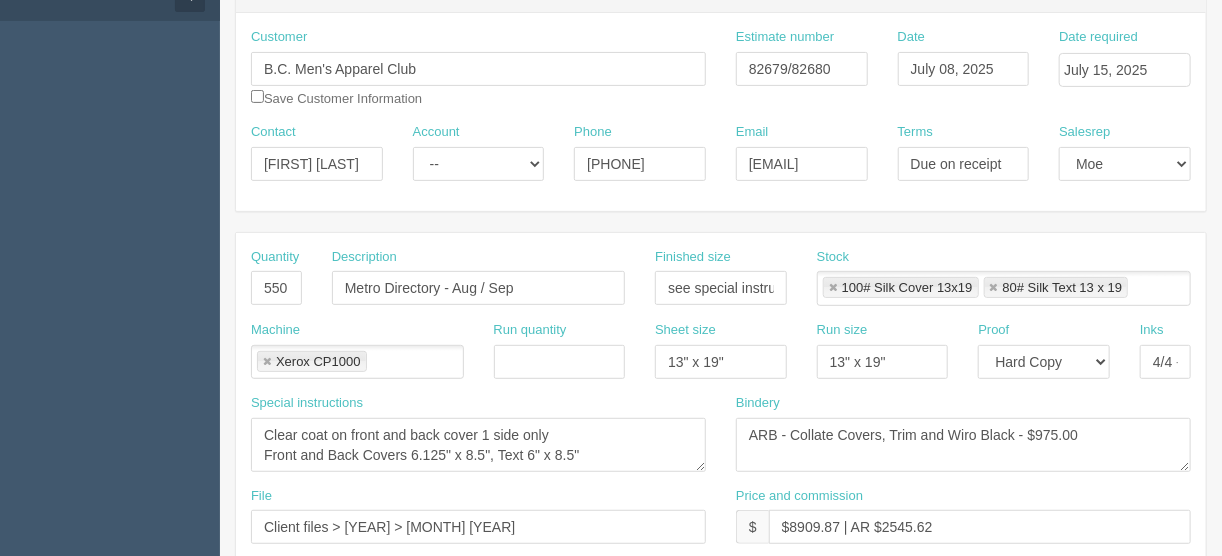 scroll, scrollTop: 240, scrollLeft: 0, axis: vertical 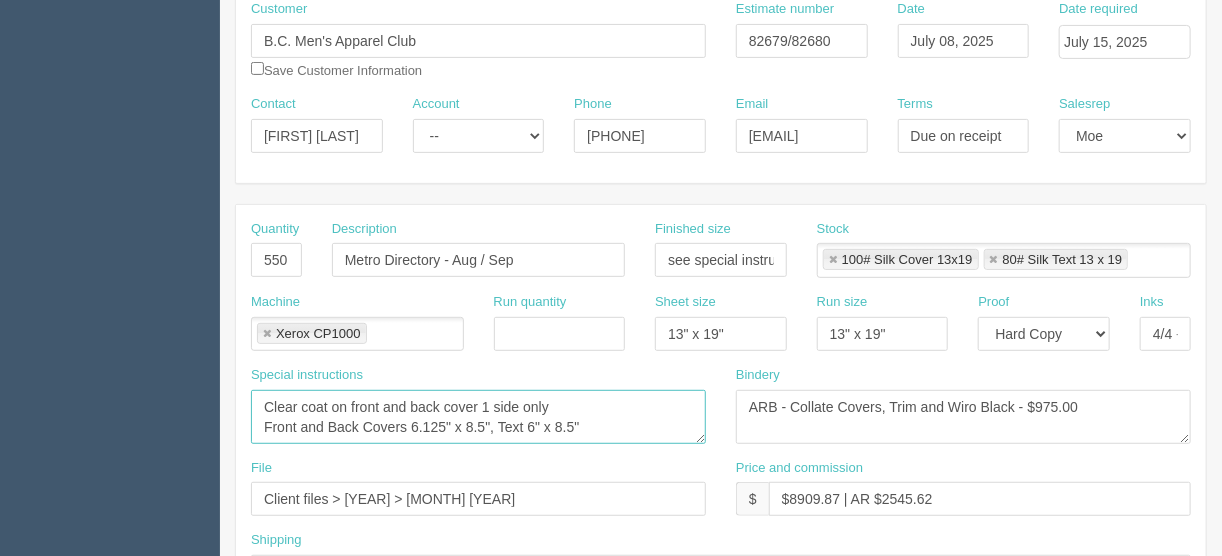 click on "Clear coat on front and back cover 1 side only
Front and Back Covers 6.125" x 8.5", Text 6" x 8.5"" at bounding box center (478, 417) 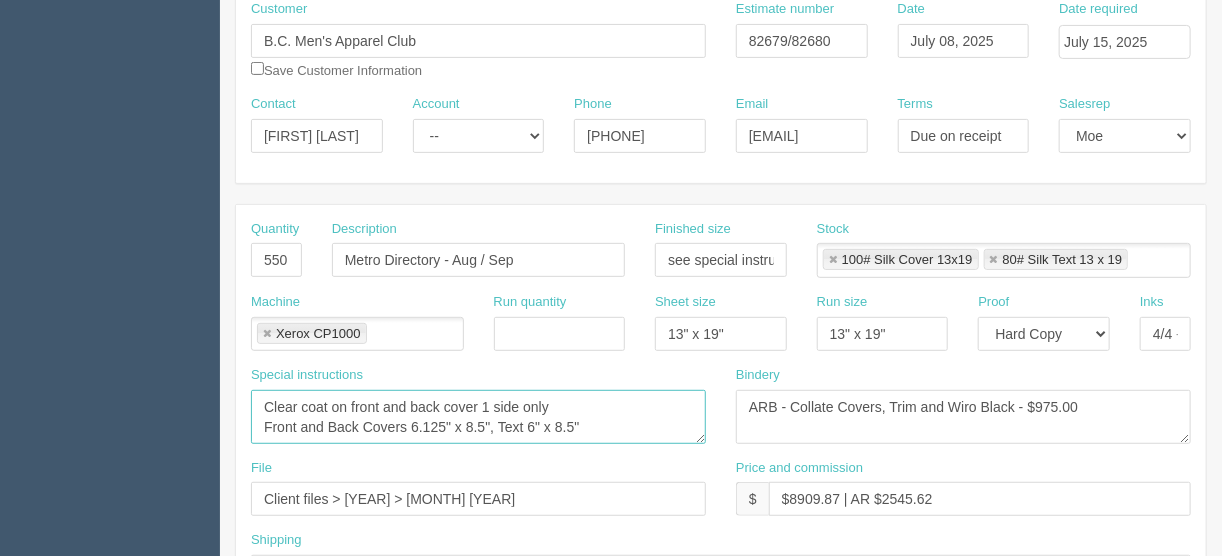 scroll, scrollTop: 12, scrollLeft: 0, axis: vertical 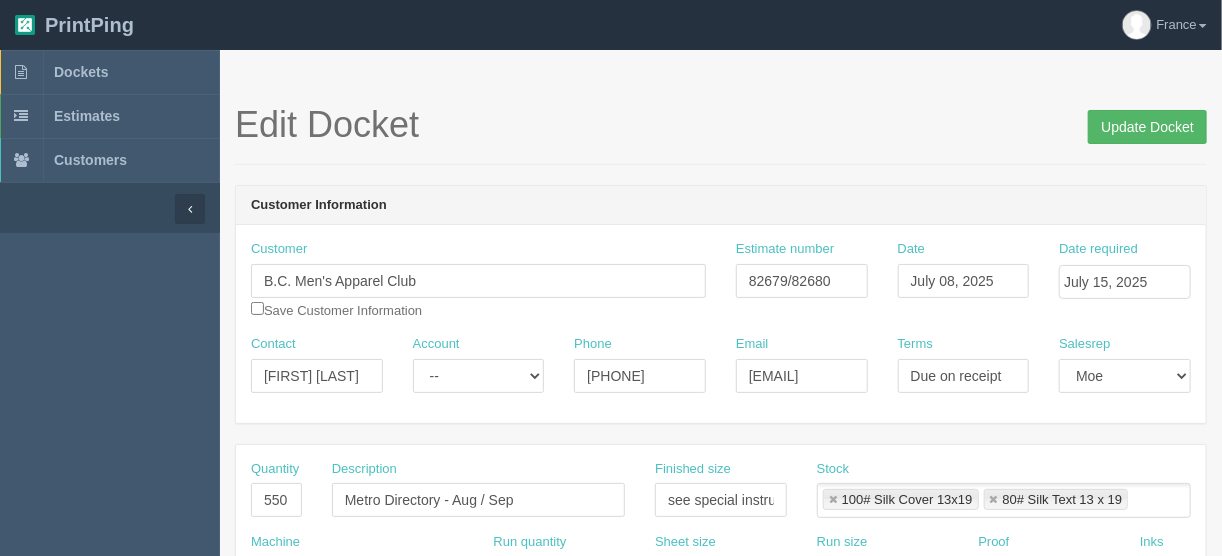 type on "Clear coat on front and back cover 1 side only
Front and Back Covers 6.125" x 8.5", Text 6" x 8.5"
215 pages + covers" 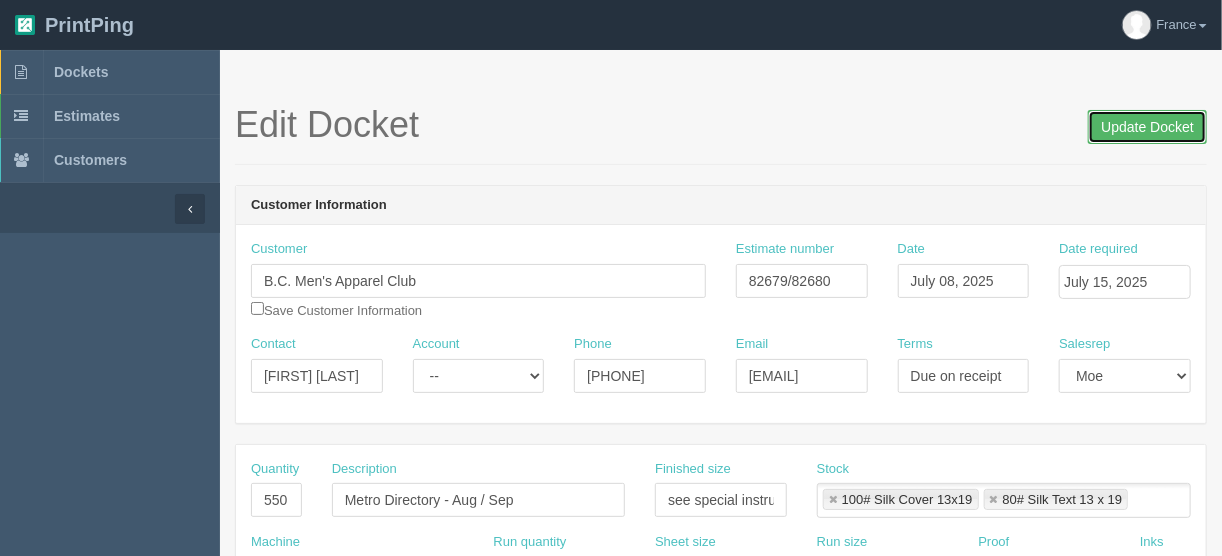 click on "Update Docket" at bounding box center (1147, 127) 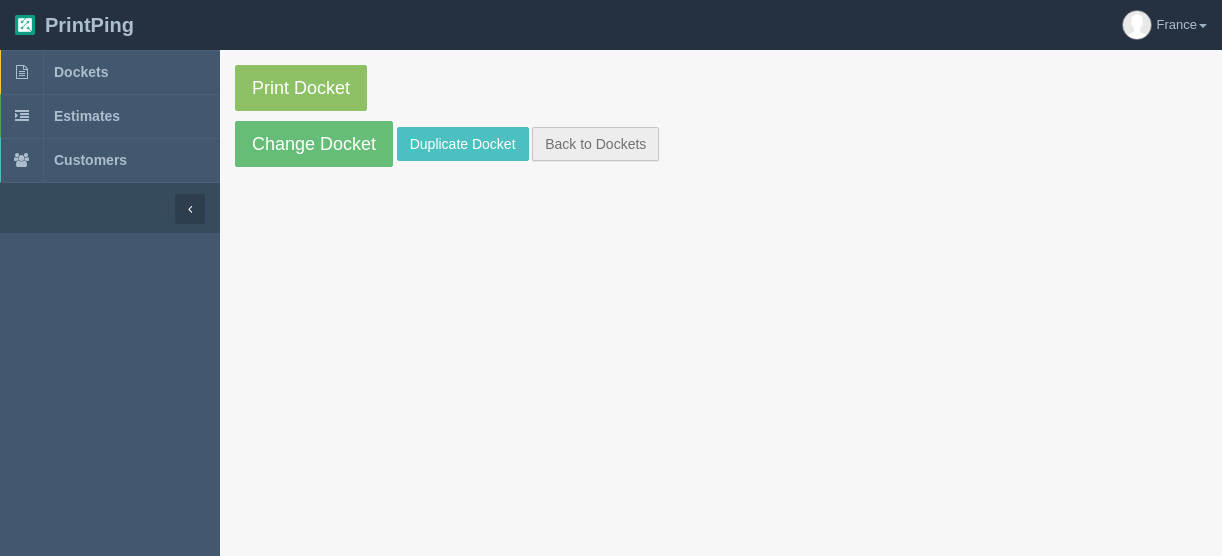 scroll, scrollTop: 0, scrollLeft: 0, axis: both 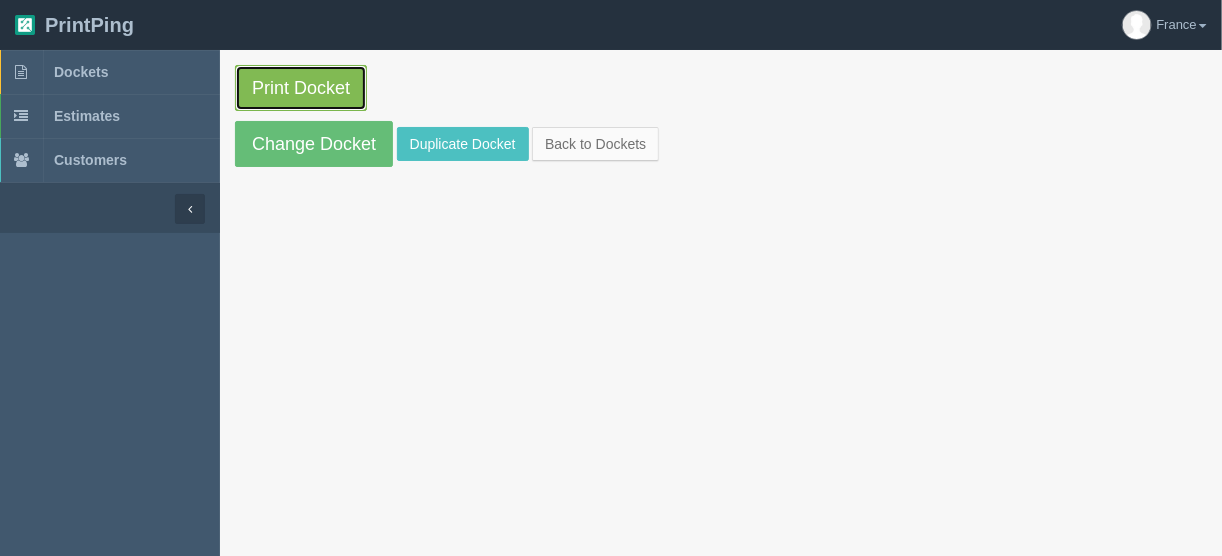 click on "Print Docket" at bounding box center (301, 88) 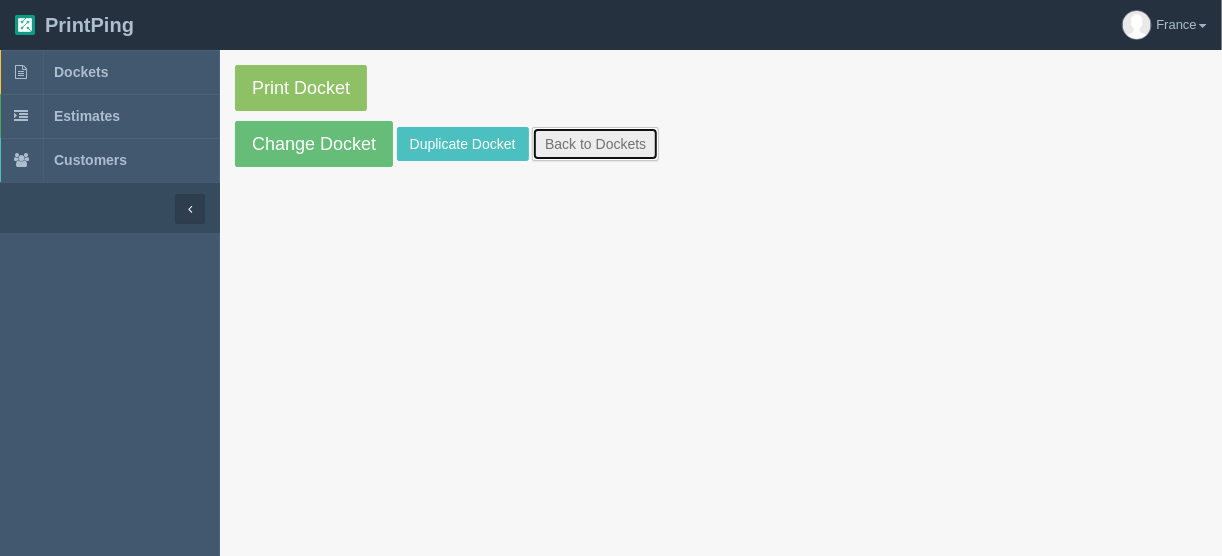 click on "Back to Dockets" at bounding box center (595, 144) 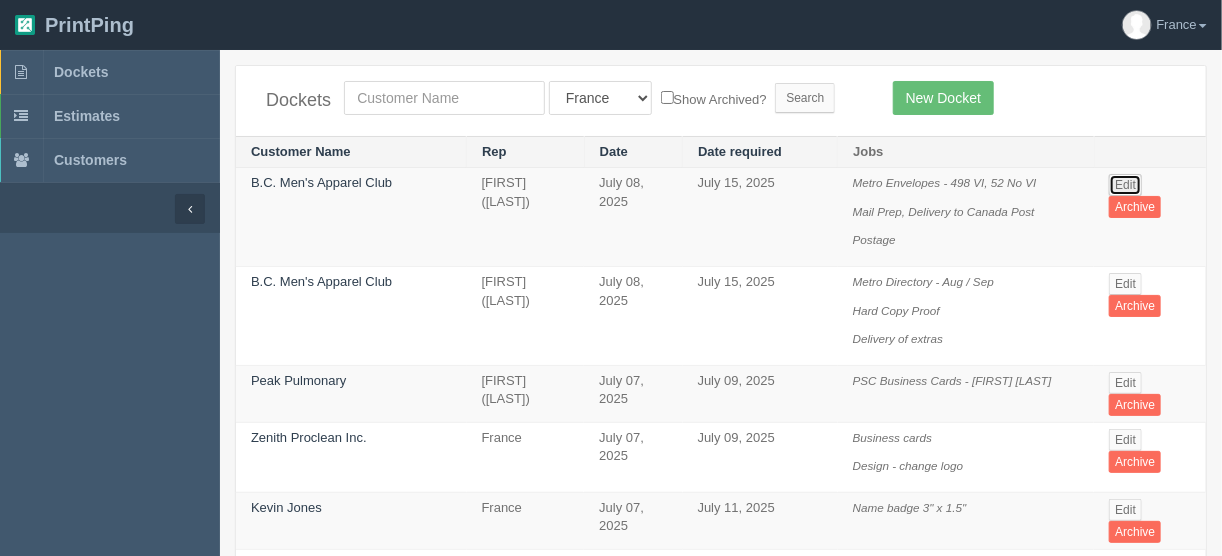 click on "Edit" at bounding box center [1125, 185] 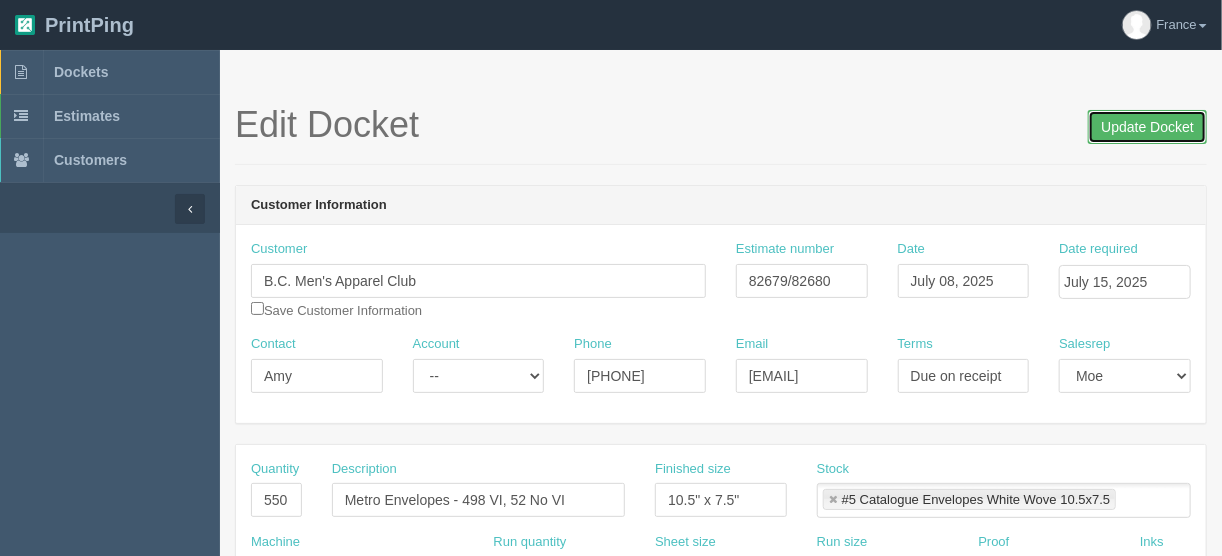 click on "Update Docket" at bounding box center (1147, 127) 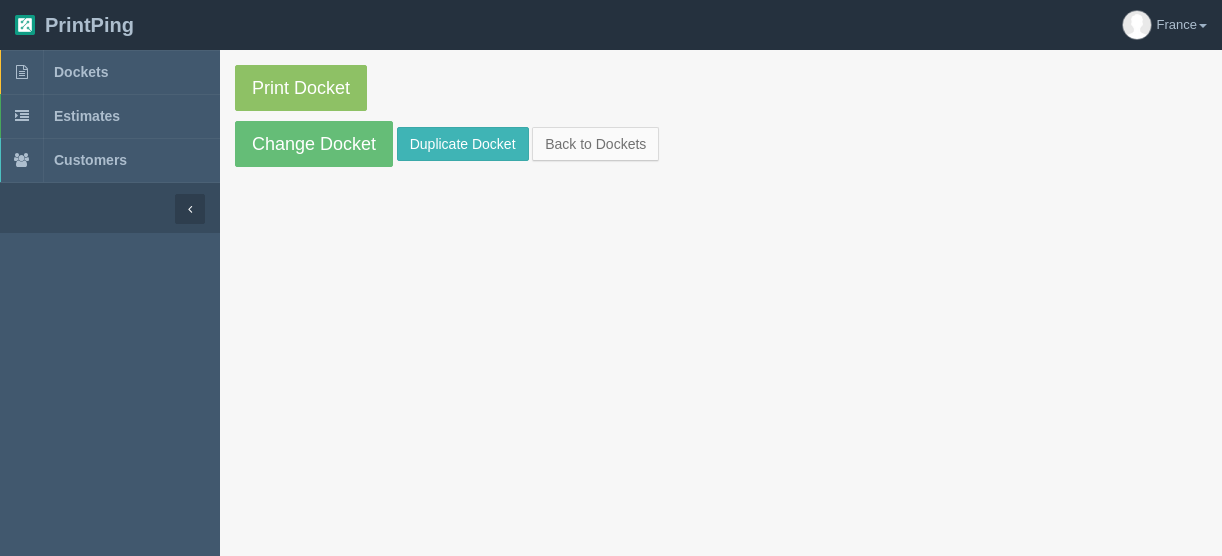 scroll, scrollTop: 0, scrollLeft: 0, axis: both 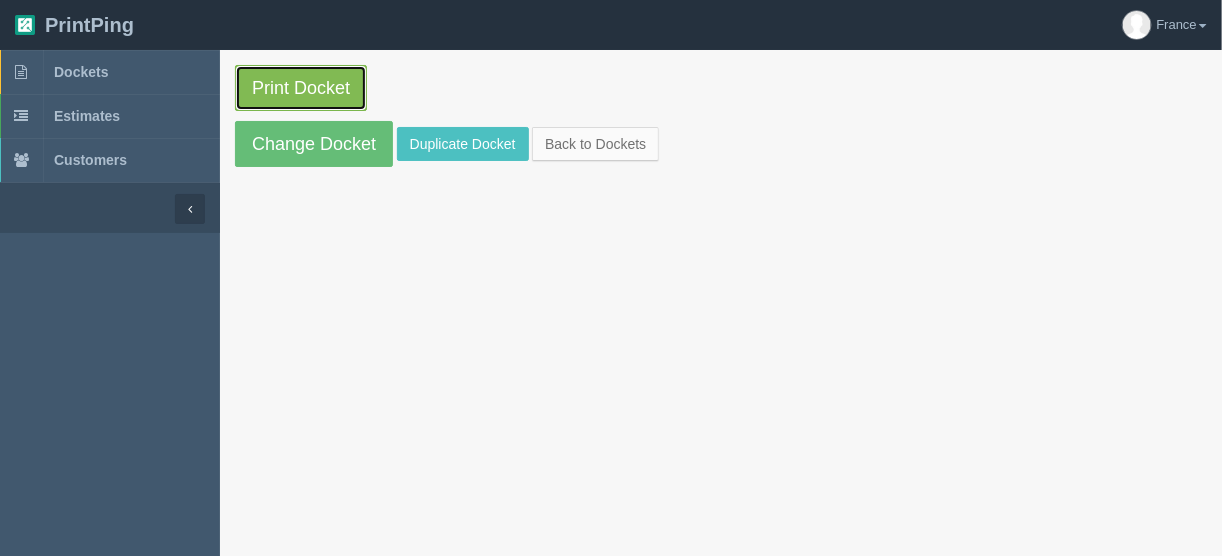 click on "Print Docket" at bounding box center [301, 88] 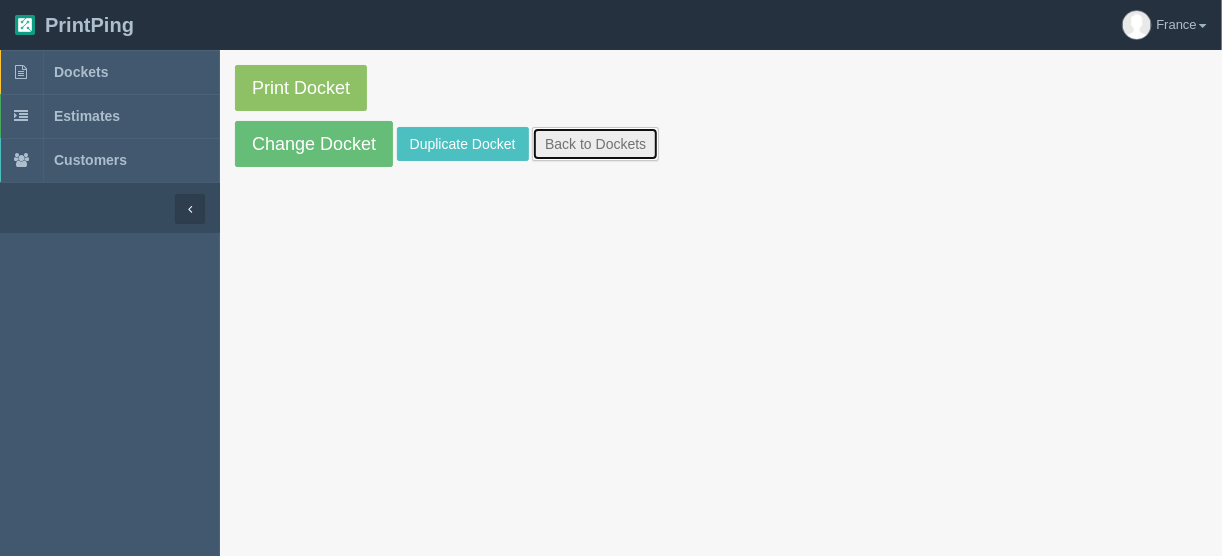 click on "Back to Dockets" at bounding box center [595, 144] 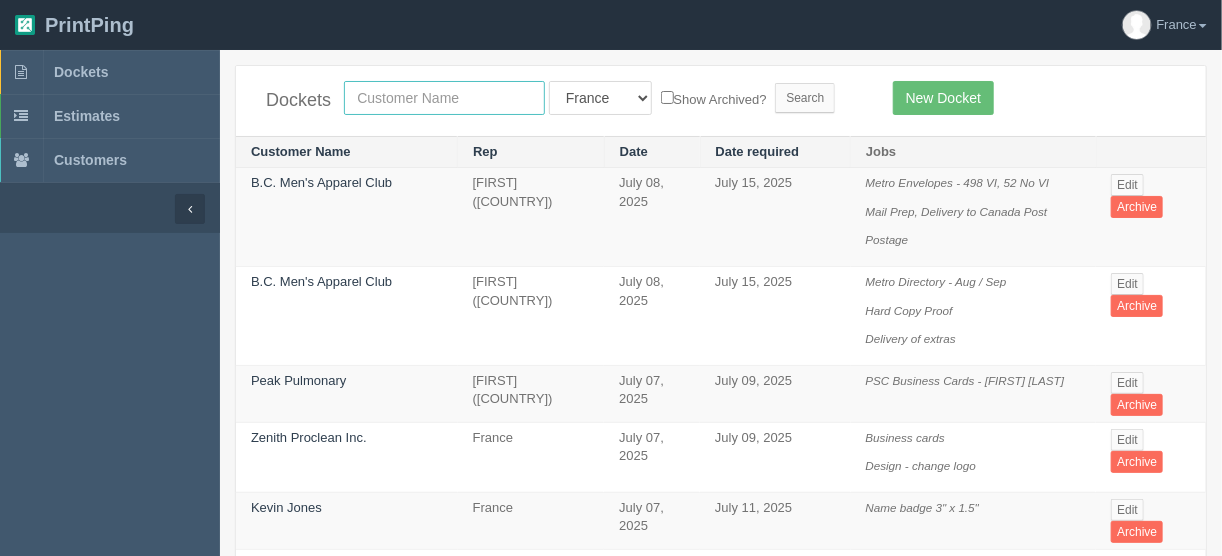 click at bounding box center (444, 98) 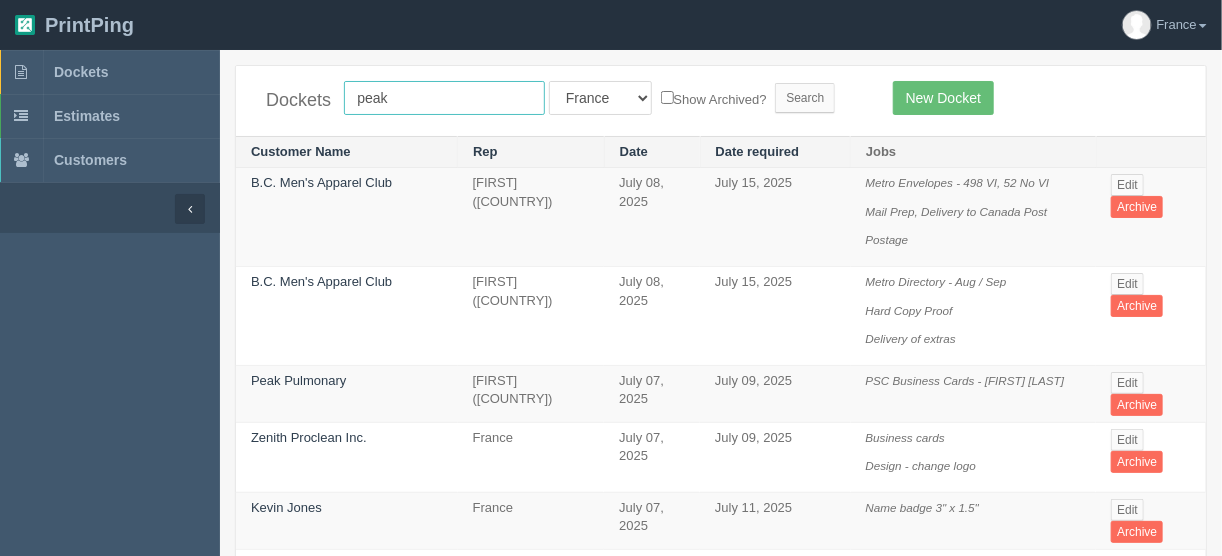 type on "peak p" 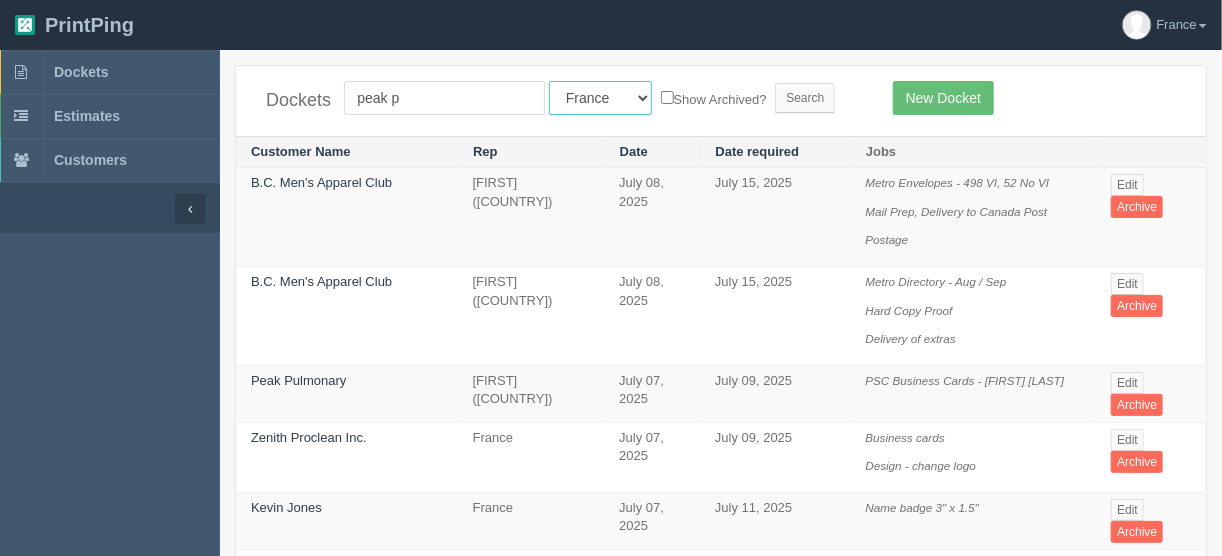 click on "All Users
Ali
Ali Test 1
Aly
Amy
Ankit
Arif
Brandon
Dan
France
Greg
Jim
Mark
Matthew
Mehmud
Mikayla
Moe
Phil
Rebecca
Sam
Stacy
Steve
Viki
Zach
Zack
Zunaid" at bounding box center [600, 98] 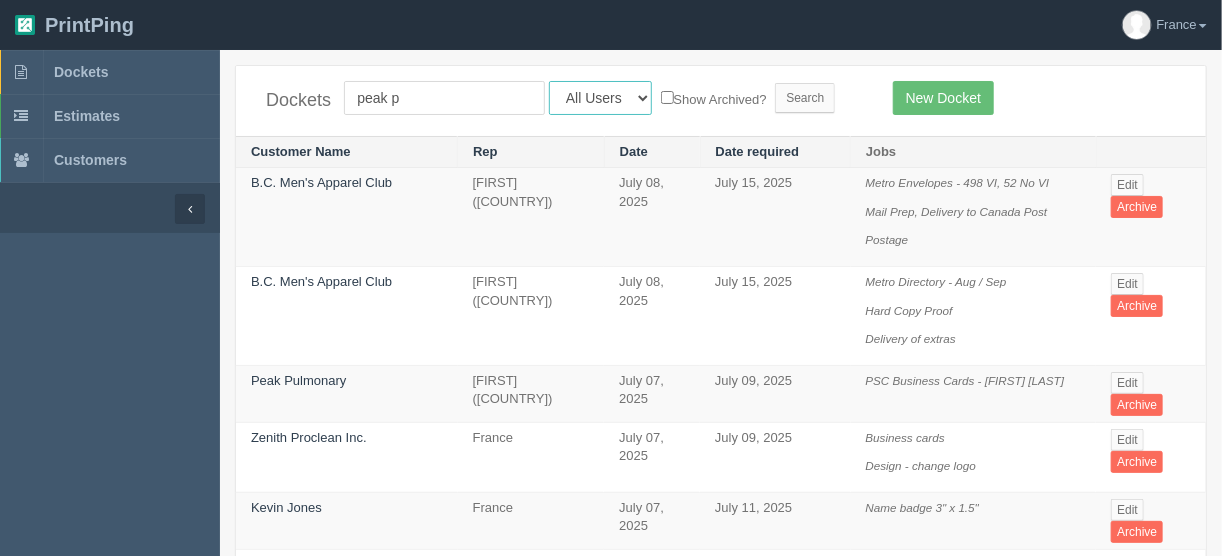 click on "All Users
Ali
Ali Test 1
Aly
Amy
Ankit
Arif
Brandon
Dan
France
Greg
Jim
Mark
Matthew
Mehmud
Mikayla
Moe
Phil
Rebecca
Sam
Stacy
Steve
Viki
Zach
Zack
Zunaid" at bounding box center [600, 98] 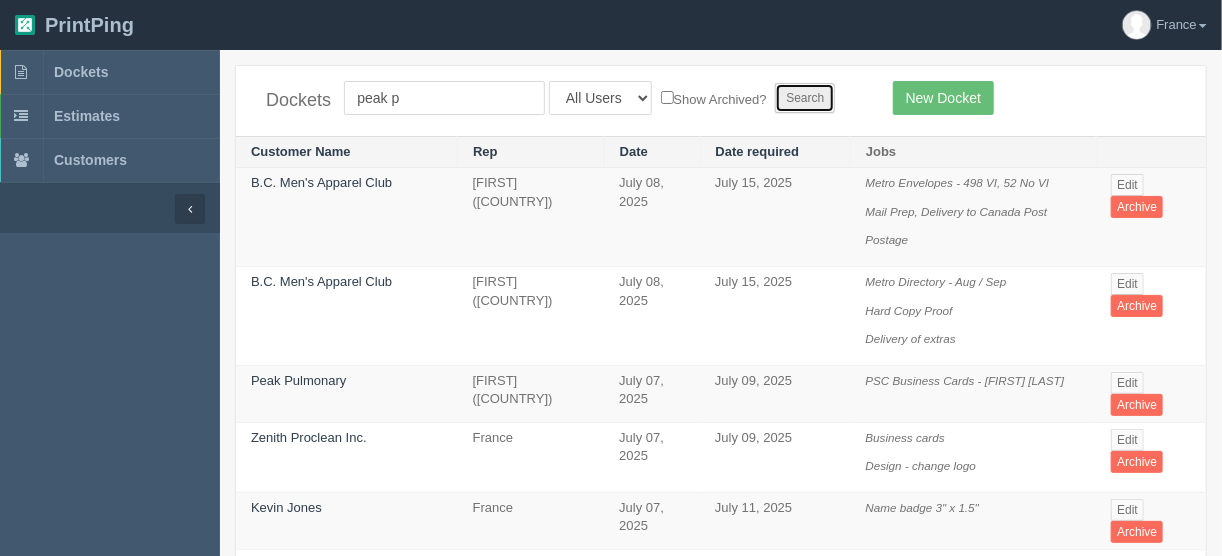 click on "Search" at bounding box center (805, 98) 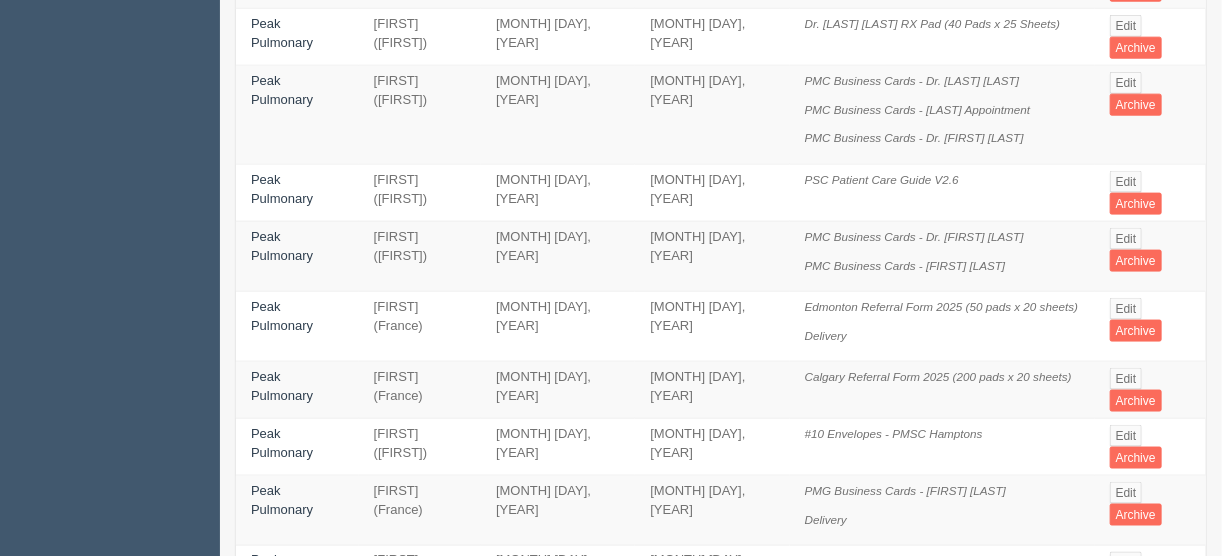 scroll, scrollTop: 994, scrollLeft: 0, axis: vertical 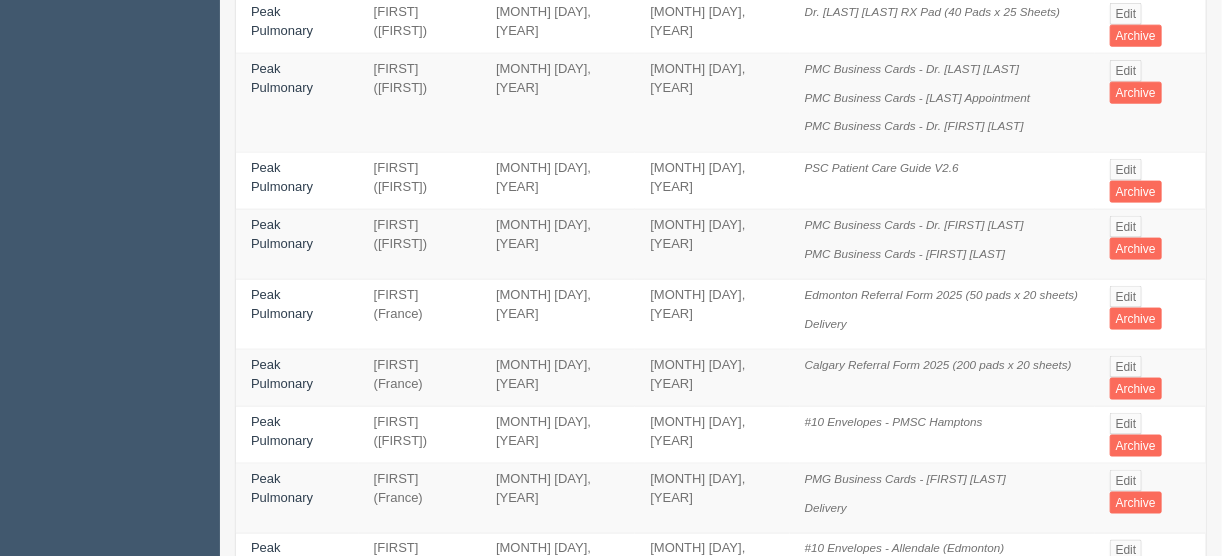 click on "4" at bounding box center [872, 817] 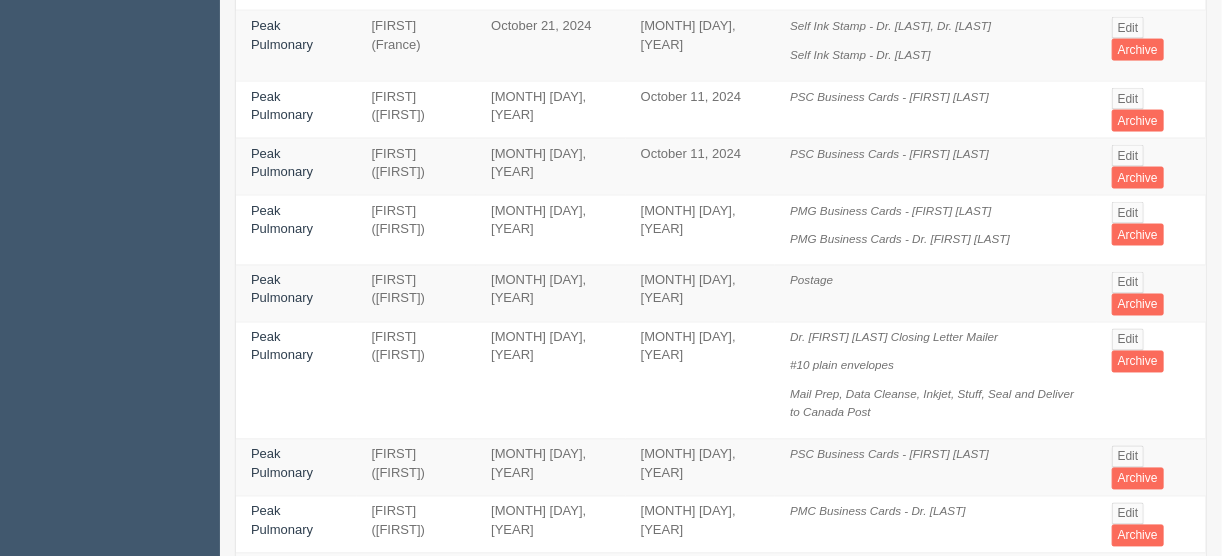 scroll, scrollTop: 1397, scrollLeft: 0, axis: vertical 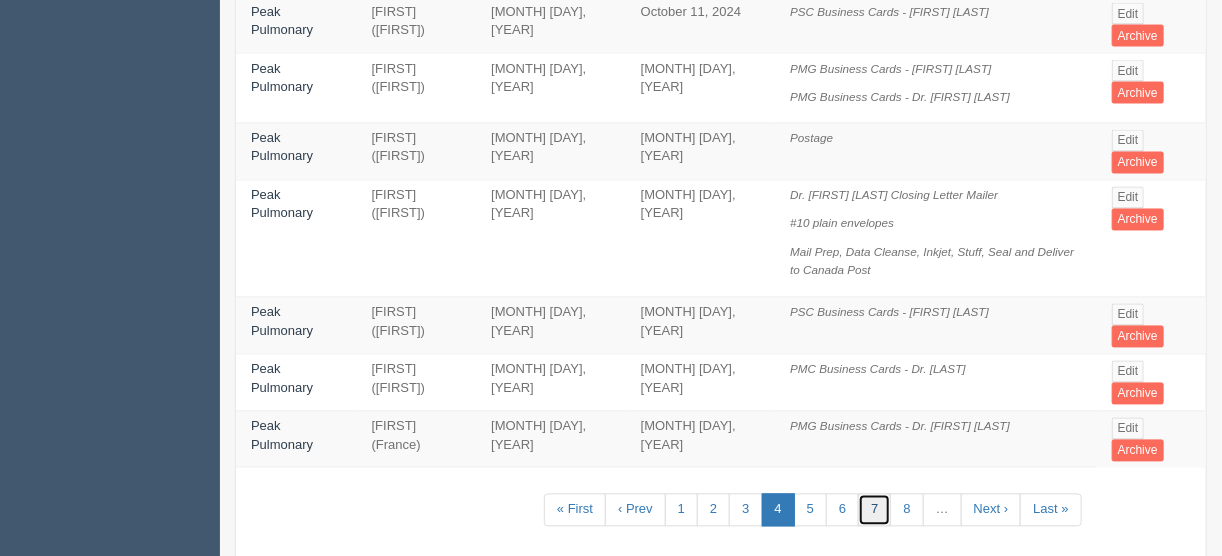 click on "7" at bounding box center [874, 510] 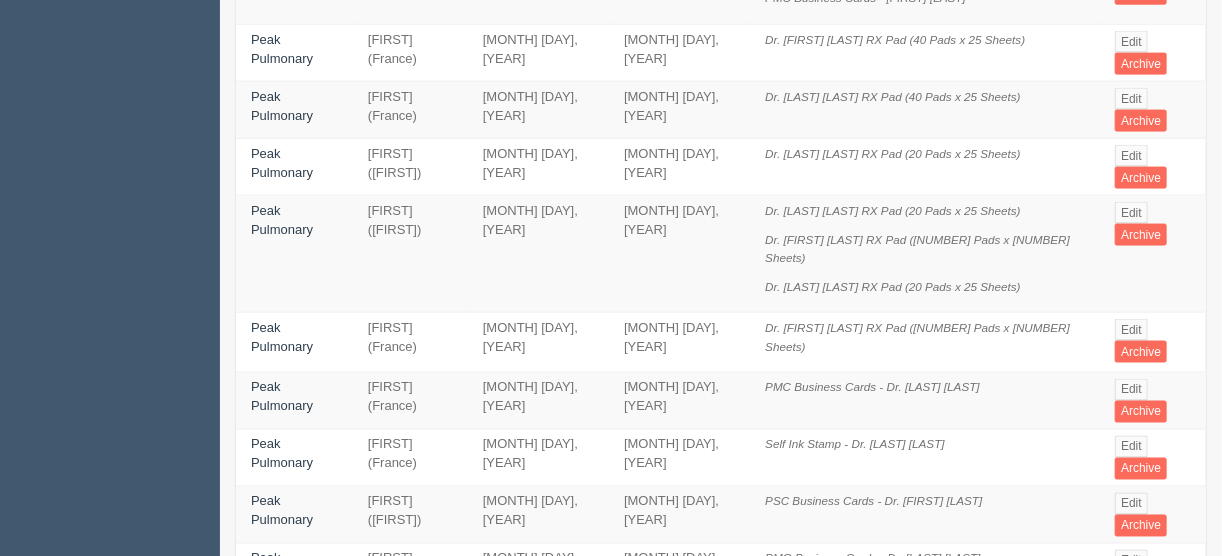 scroll, scrollTop: 1302, scrollLeft: 0, axis: vertical 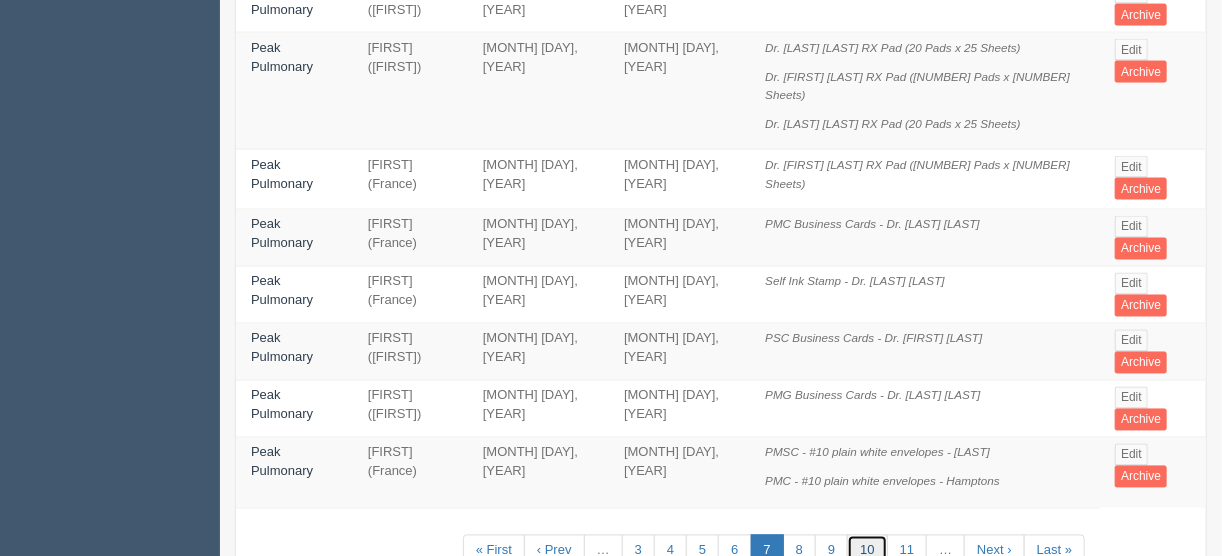 click on "10" at bounding box center (867, 551) 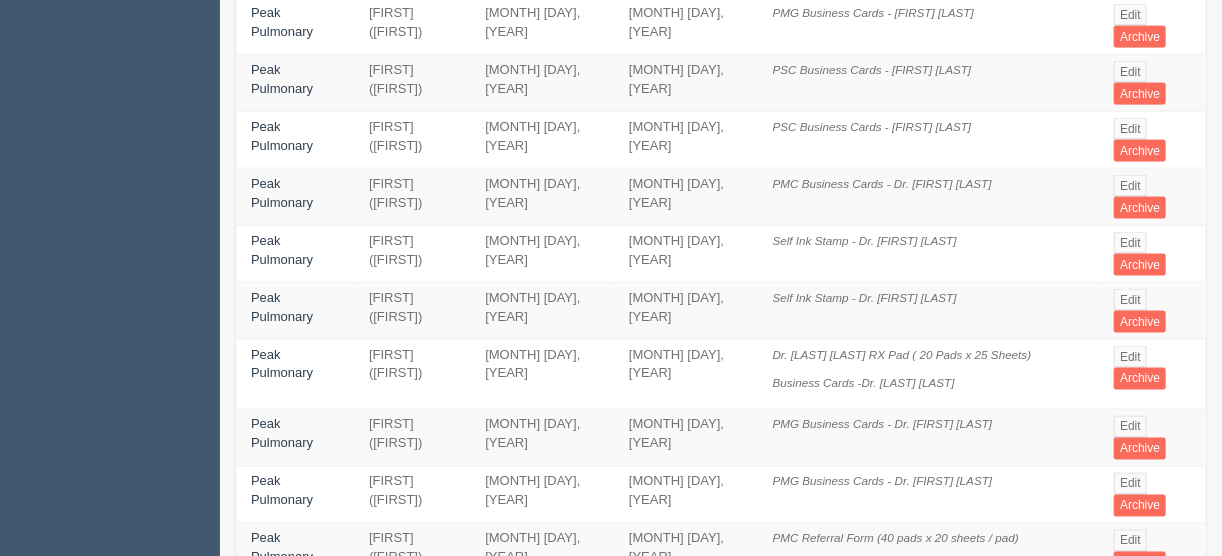 scroll, scrollTop: 1287, scrollLeft: 0, axis: vertical 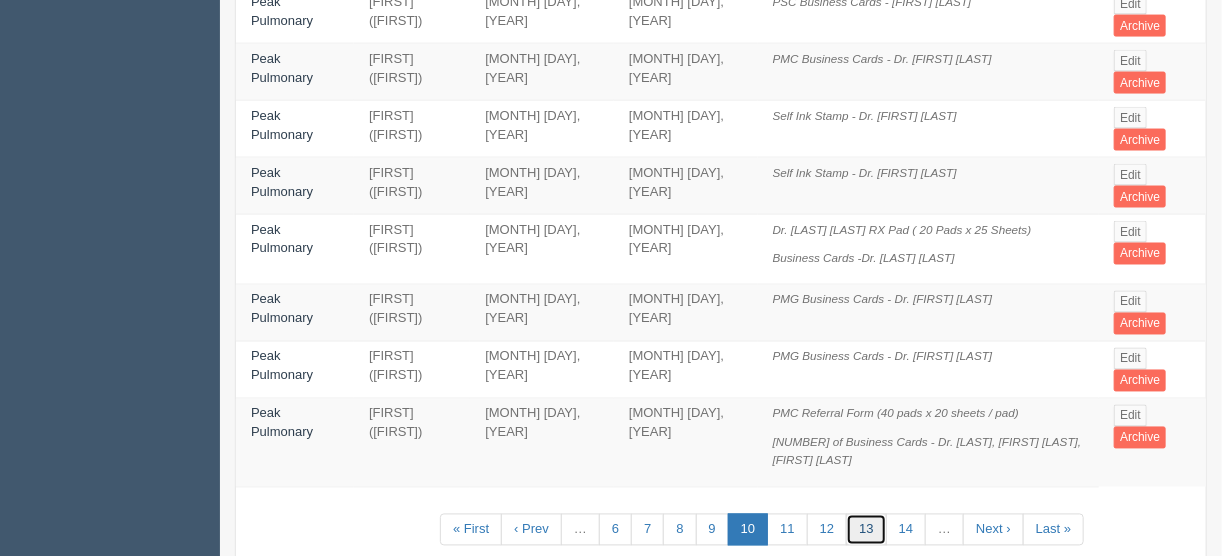 click on "13" at bounding box center (866, 530) 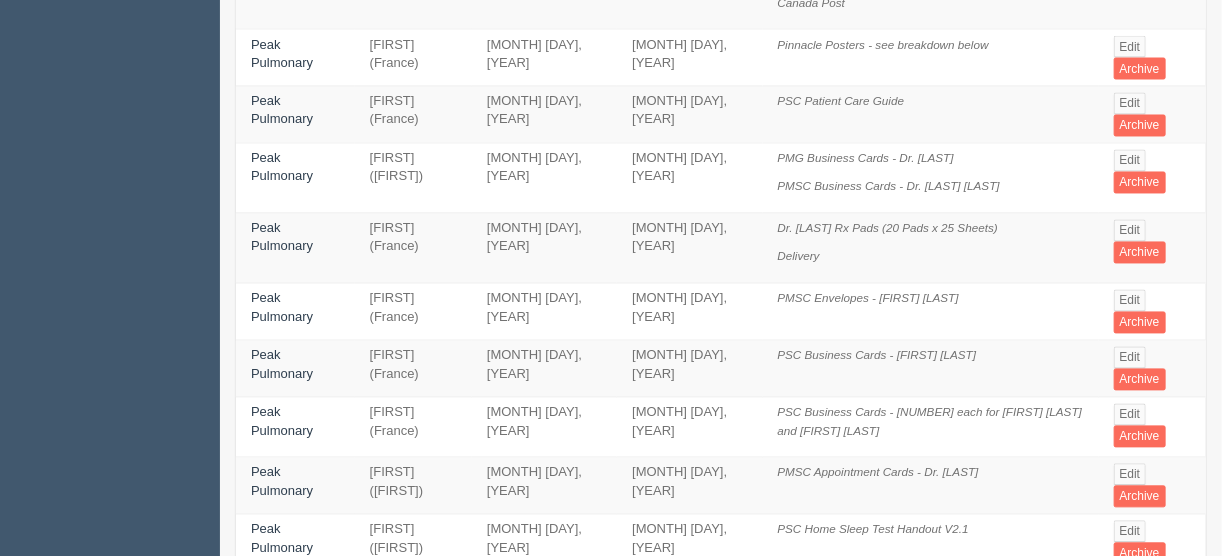 scroll, scrollTop: 1558, scrollLeft: 0, axis: vertical 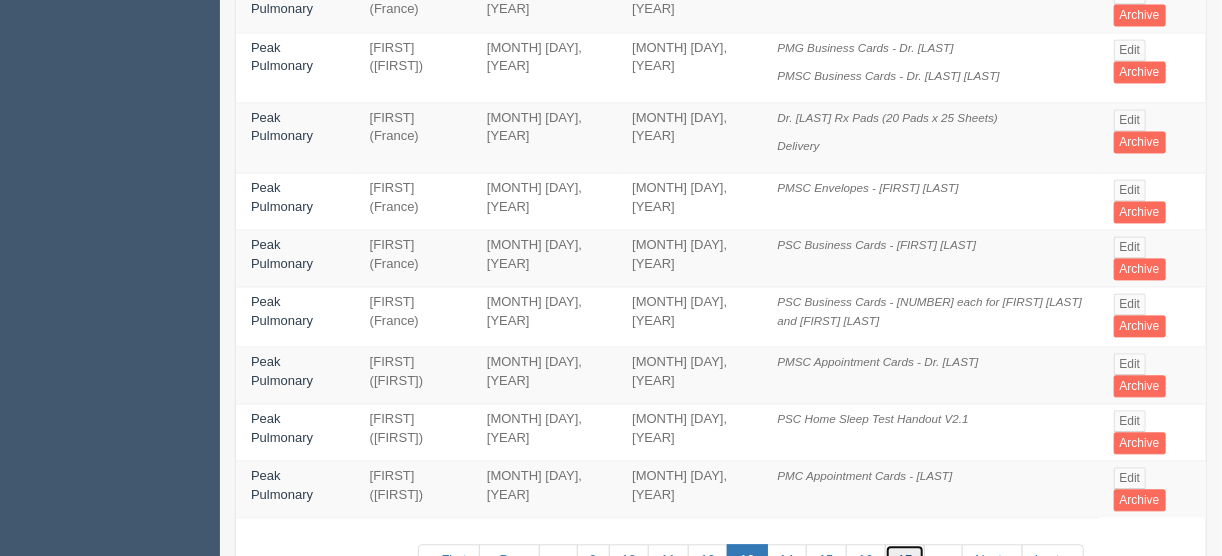 click on "17" at bounding box center (905, 560) 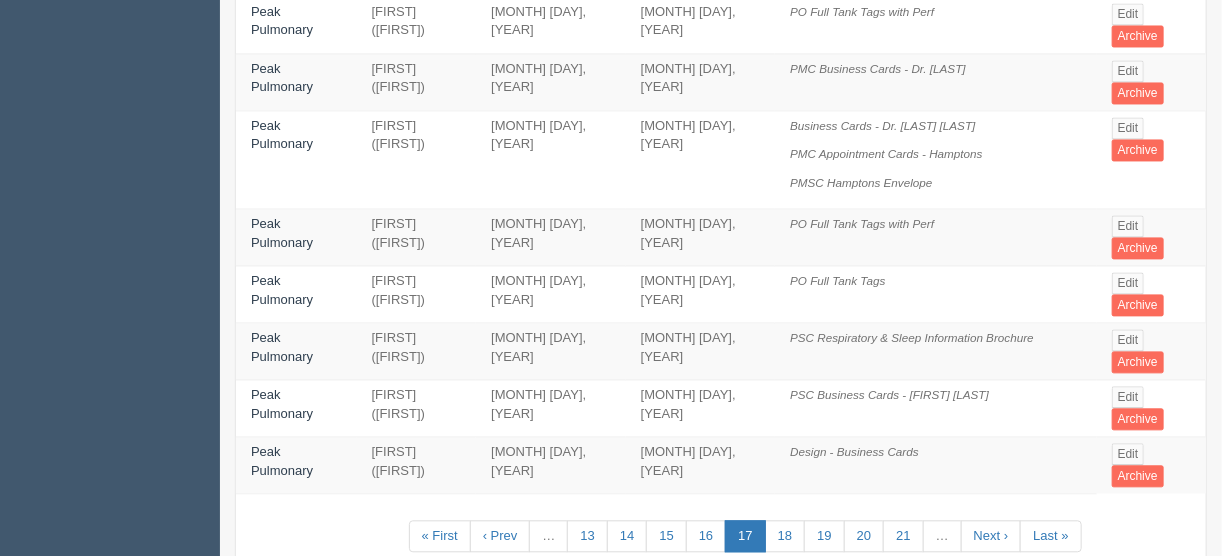 scroll, scrollTop: 1586, scrollLeft: 0, axis: vertical 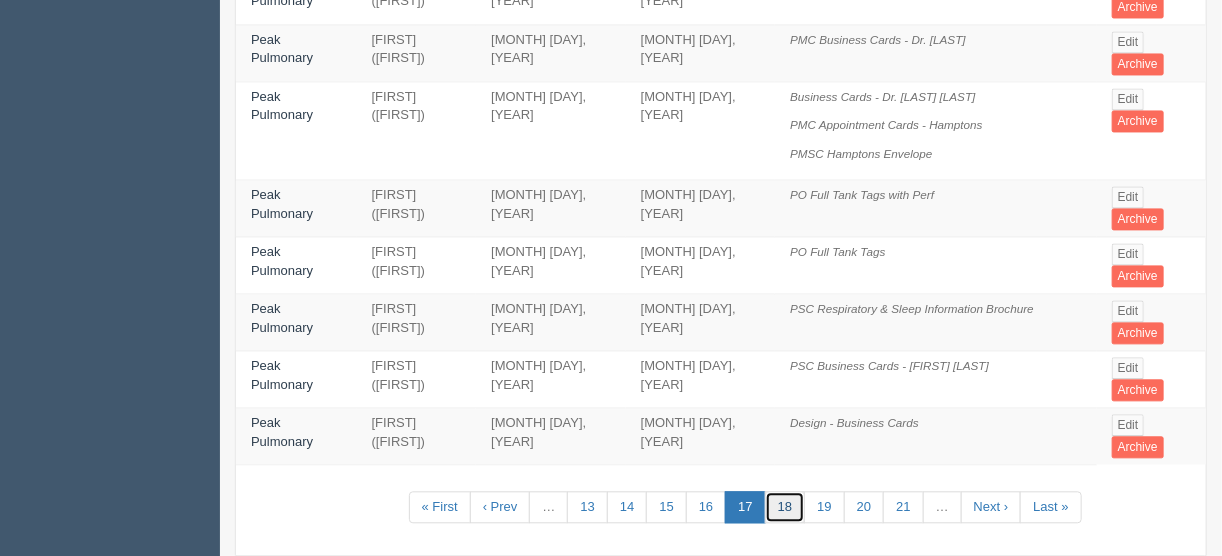click on "18" at bounding box center [785, 507] 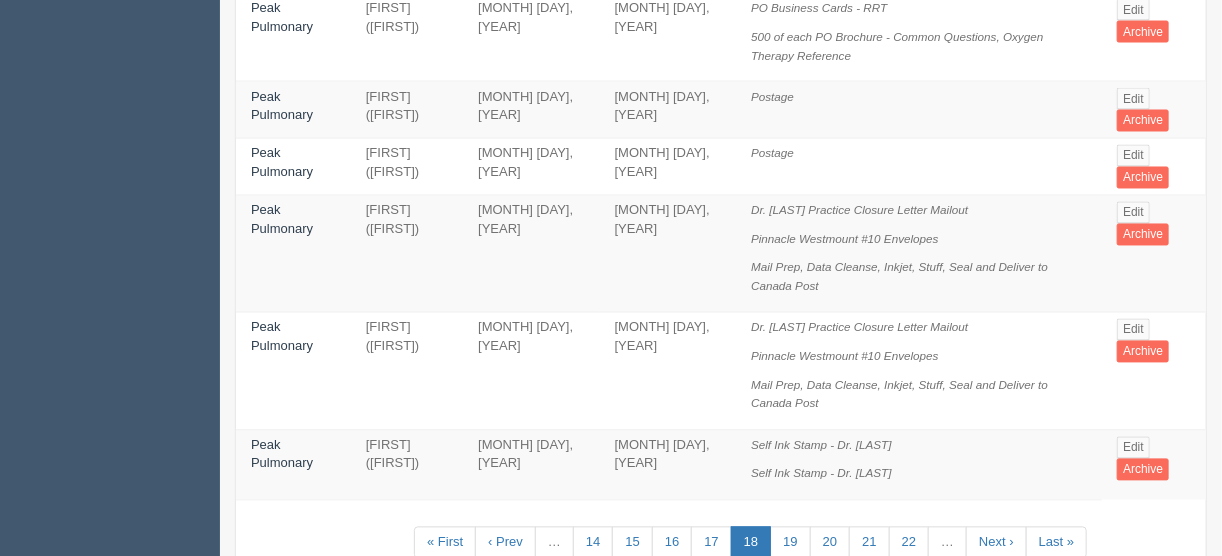 scroll, scrollTop: 1425, scrollLeft: 0, axis: vertical 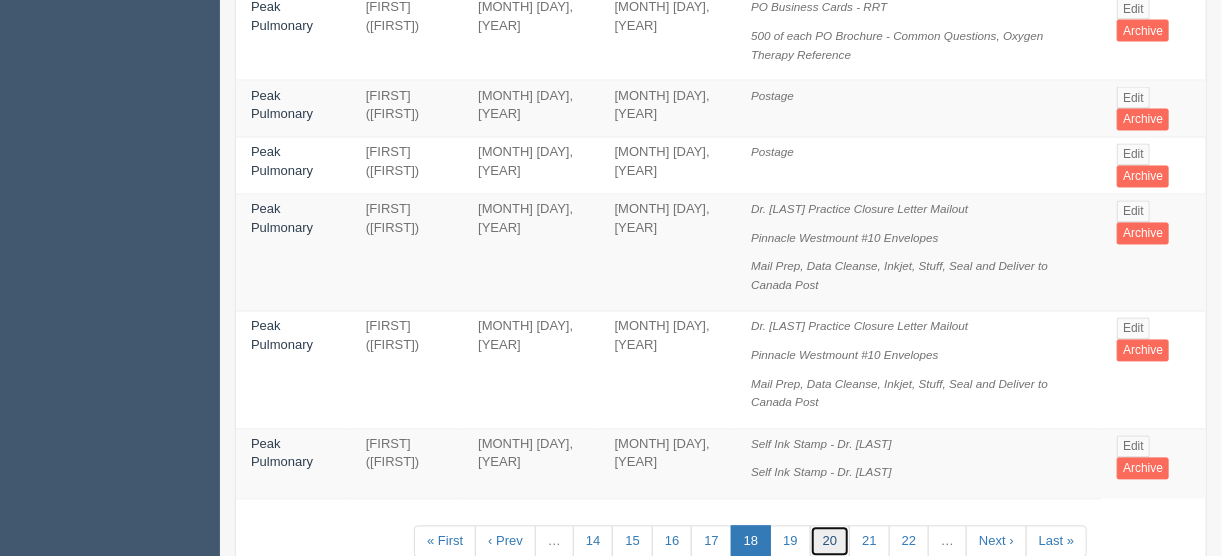 click on "20" at bounding box center [830, 542] 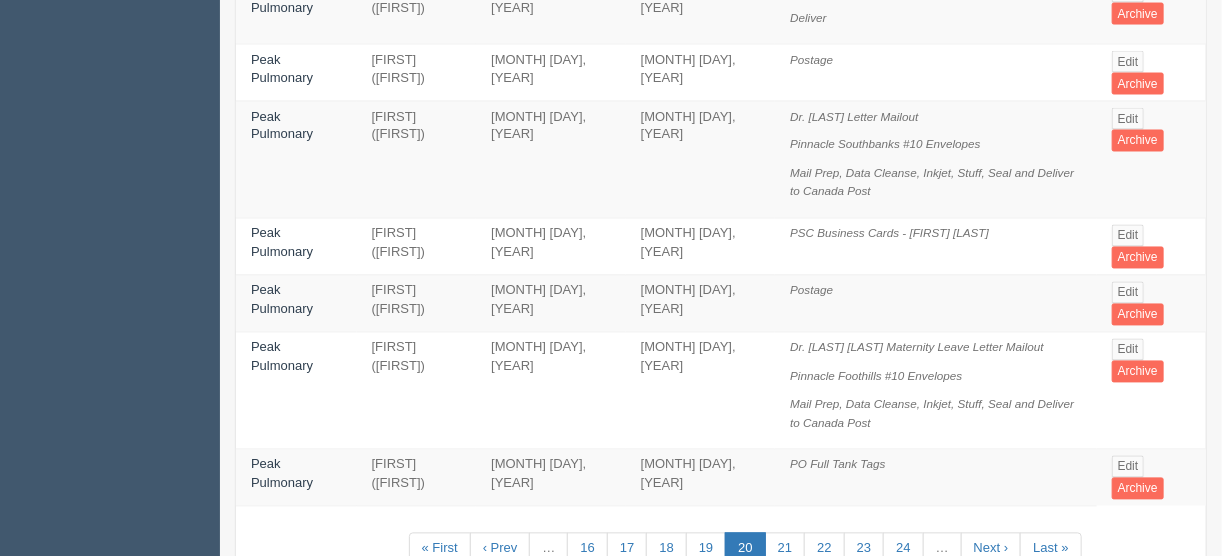 scroll, scrollTop: 1435, scrollLeft: 0, axis: vertical 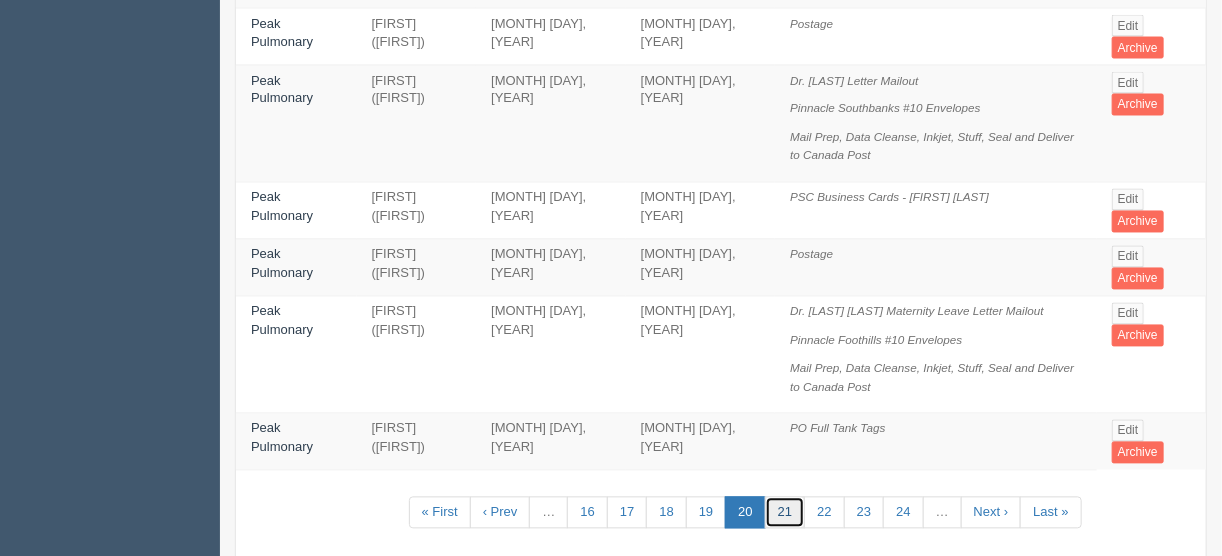 click on "21" at bounding box center (785, 513) 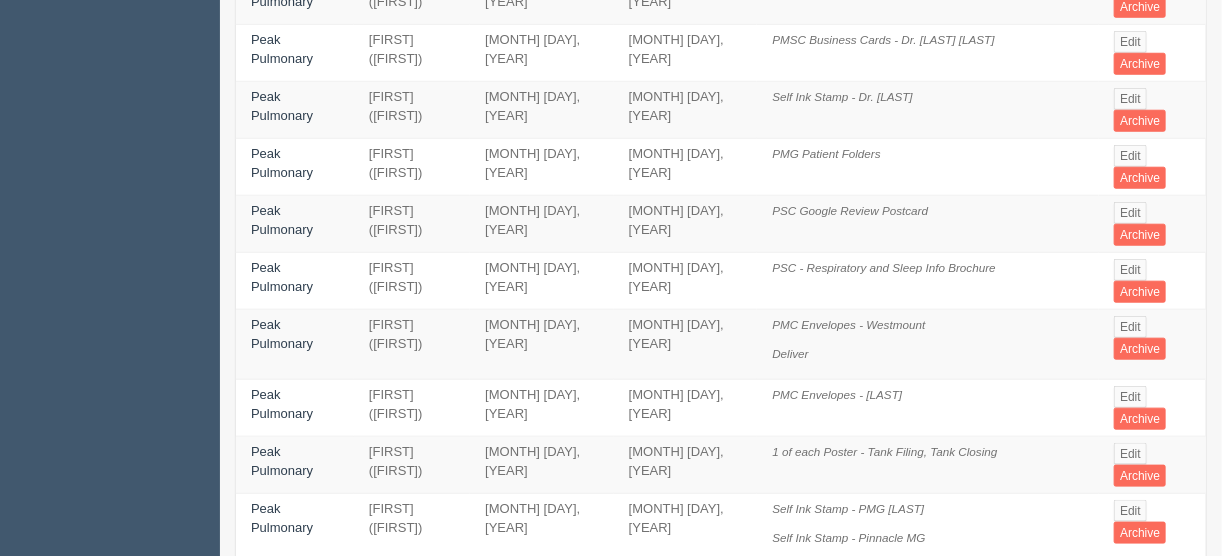 scroll, scrollTop: 640, scrollLeft: 0, axis: vertical 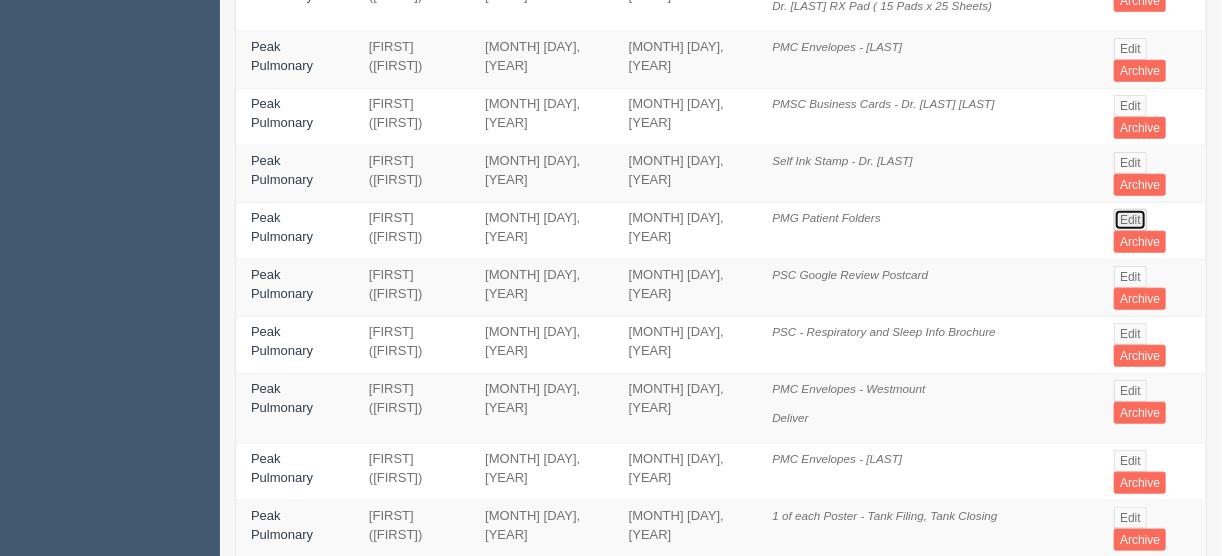 click on "Edit" at bounding box center (1130, 220) 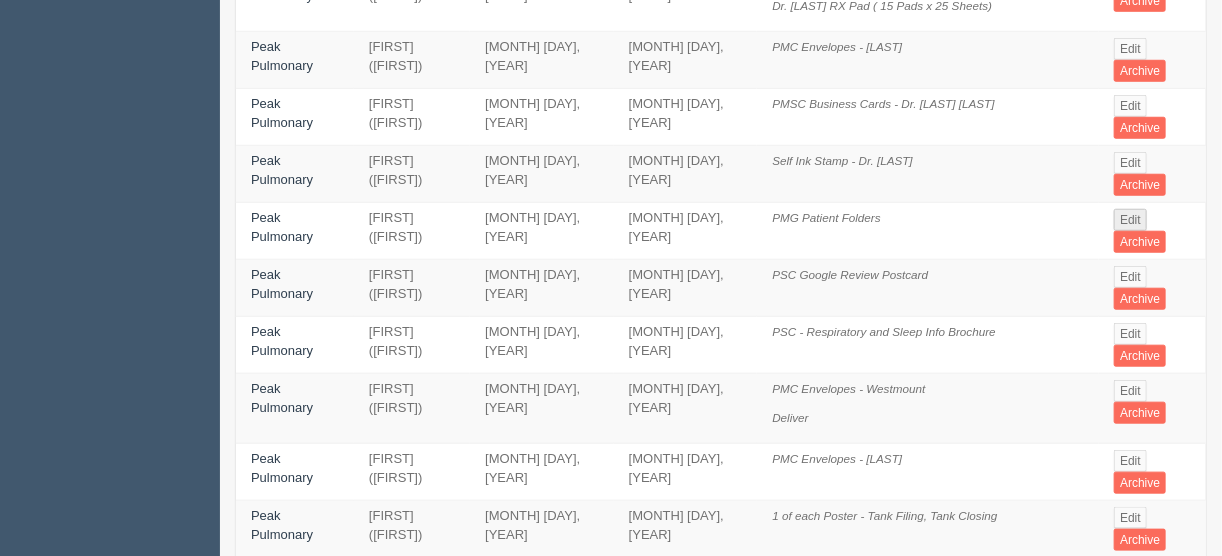 scroll, scrollTop: 0, scrollLeft: 0, axis: both 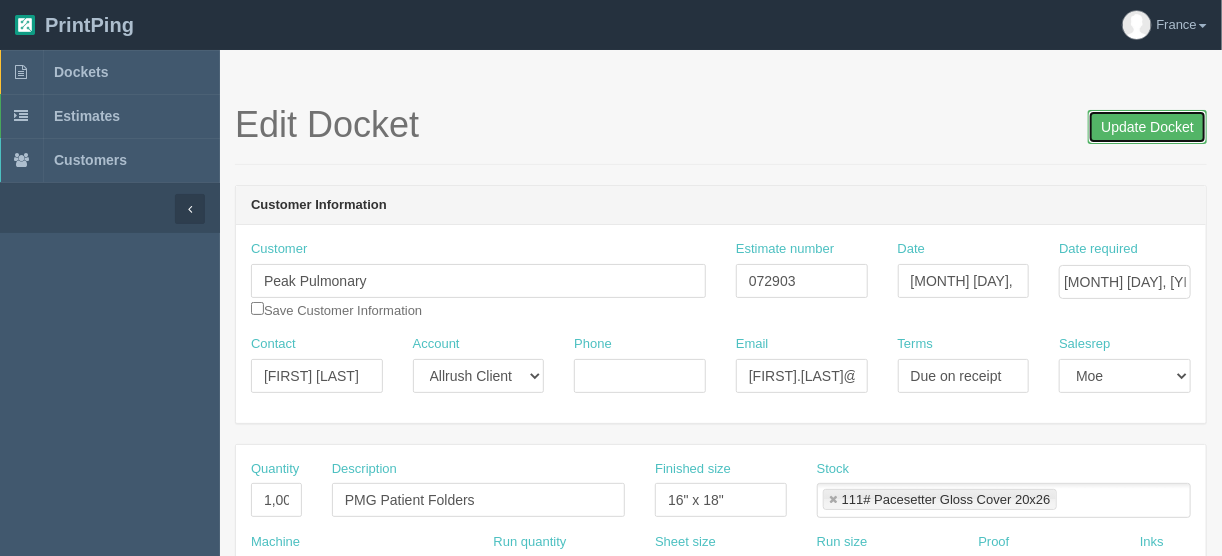 click on "Update Docket" at bounding box center [1147, 127] 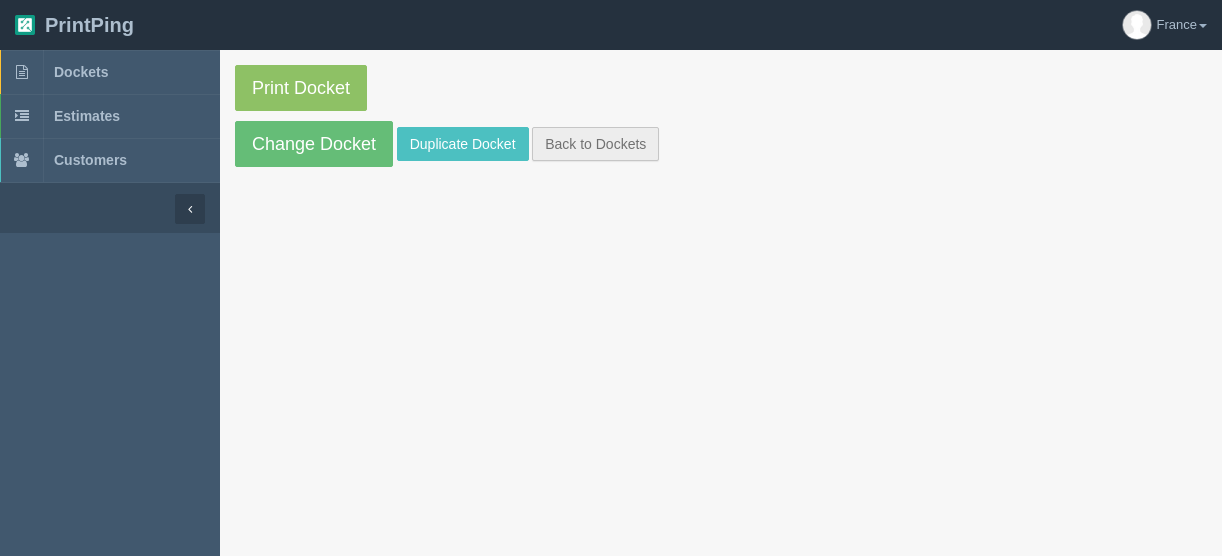 scroll, scrollTop: 0, scrollLeft: 0, axis: both 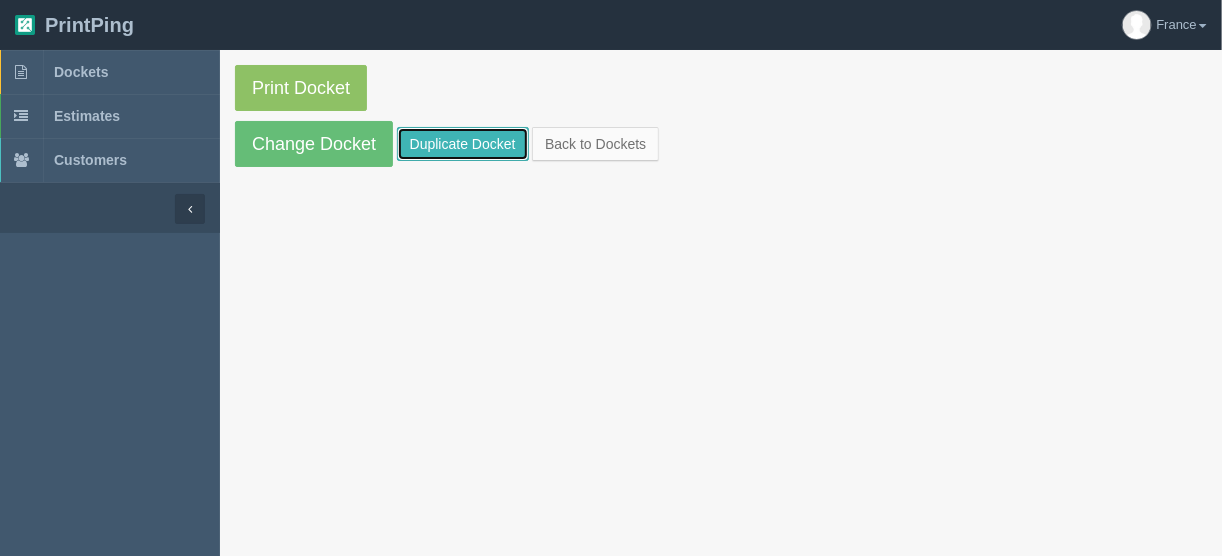 click on "Duplicate Docket" at bounding box center [463, 144] 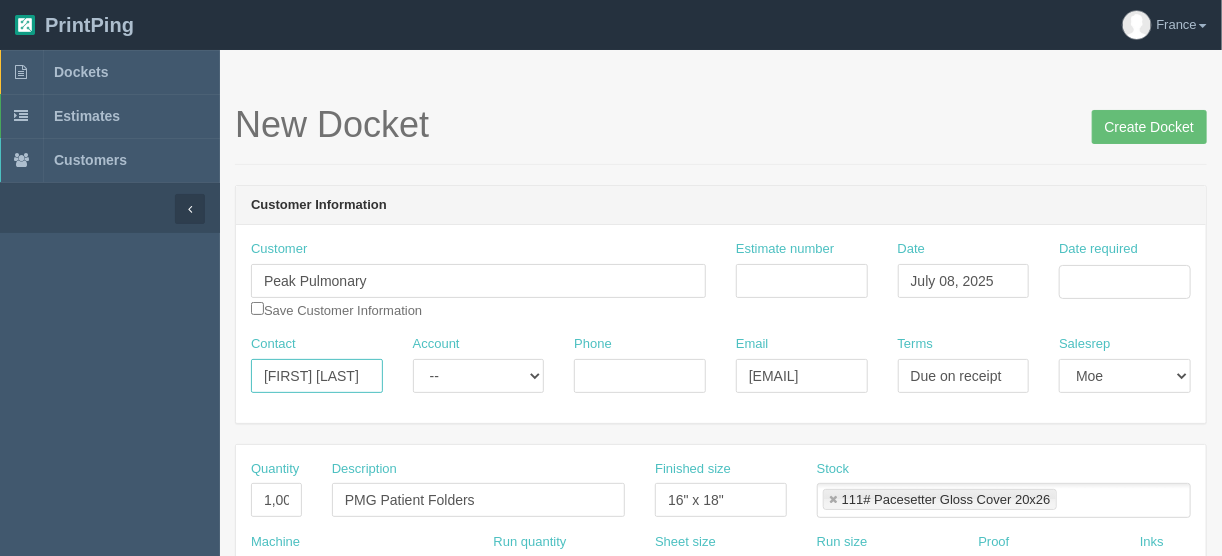 drag, startPoint x: 253, startPoint y: 372, endPoint x: 404, endPoint y: 383, distance: 151.40013 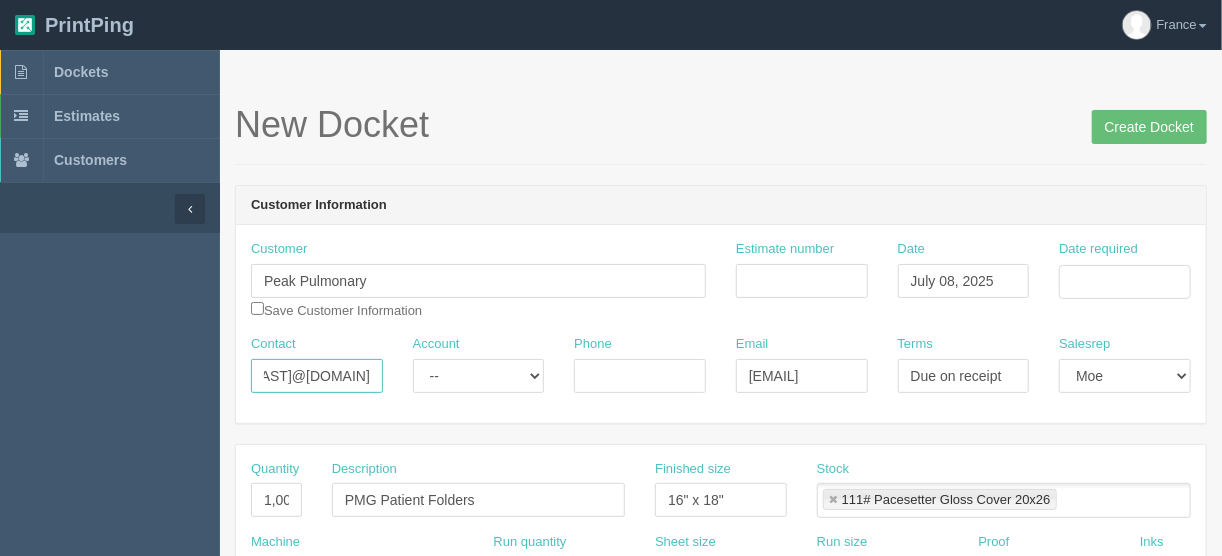 scroll, scrollTop: 0, scrollLeft: 81, axis: horizontal 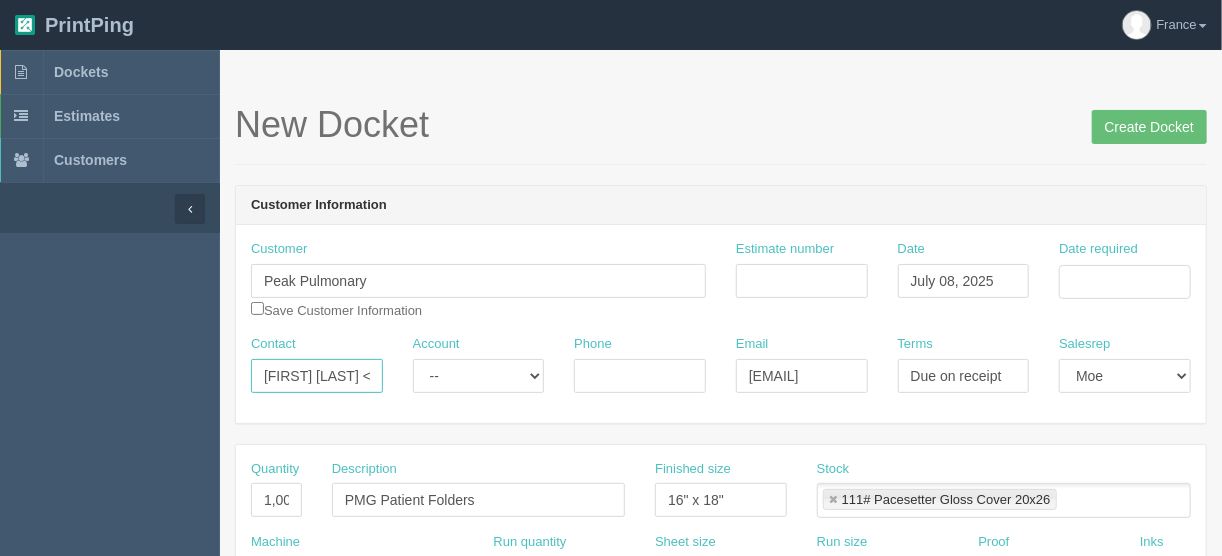 type on "[FIRST] [LAST] <" 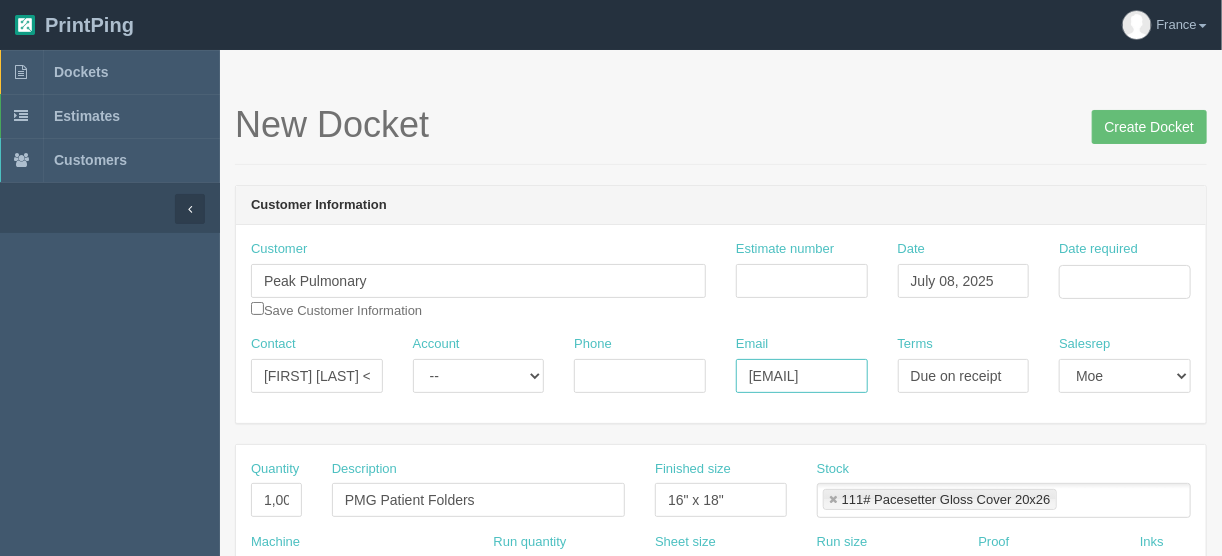 scroll, scrollTop: 0, scrollLeft: 139, axis: horizontal 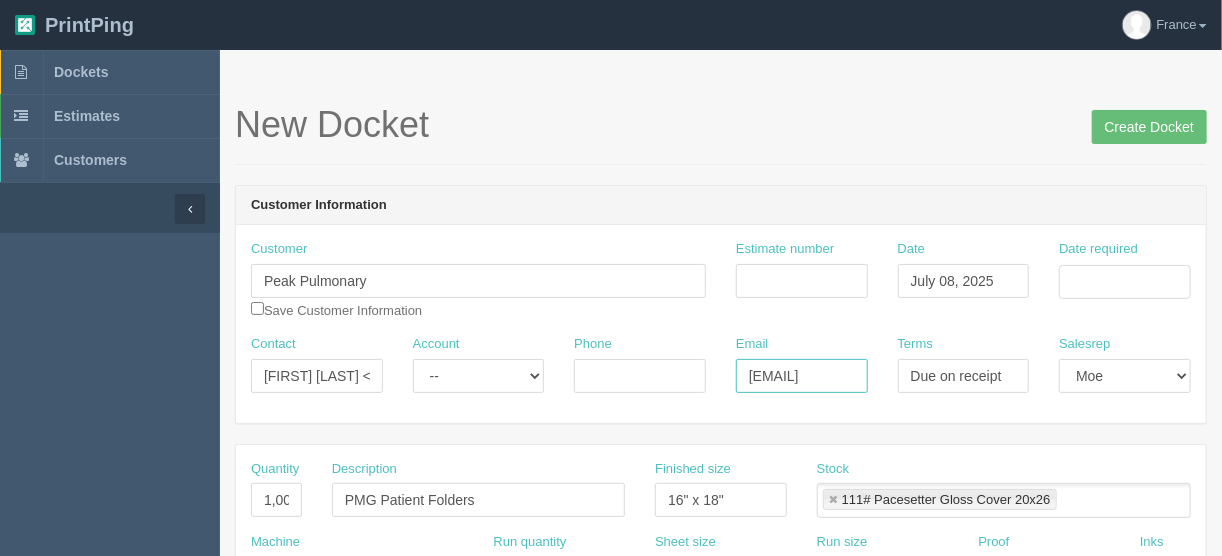 paste on "[FIRST].[LAST]" 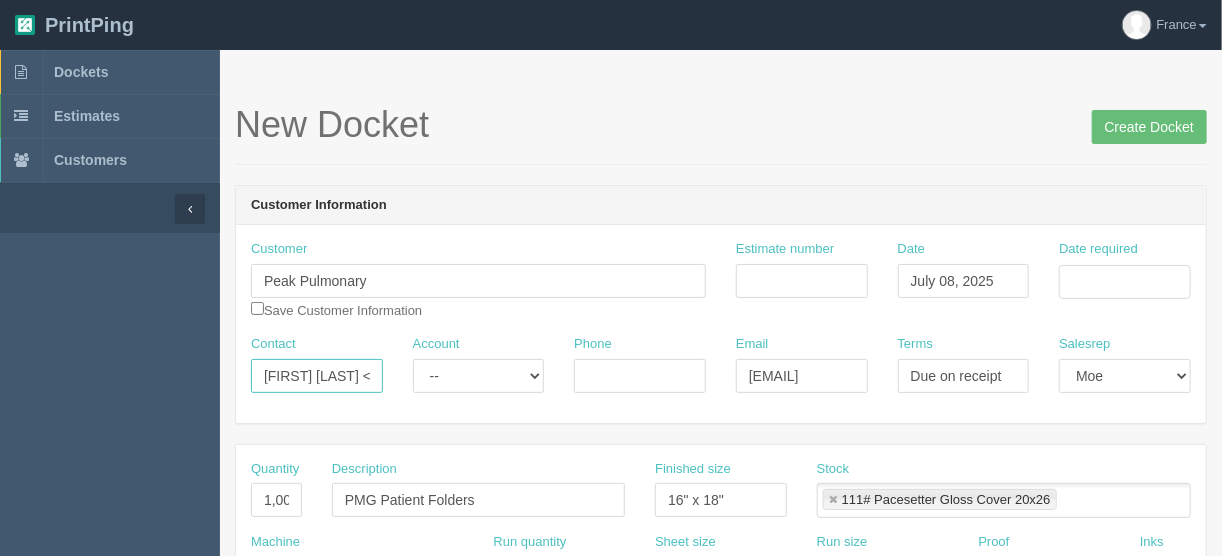 click on "[FIRST] [LAST] <" at bounding box center [317, 376] 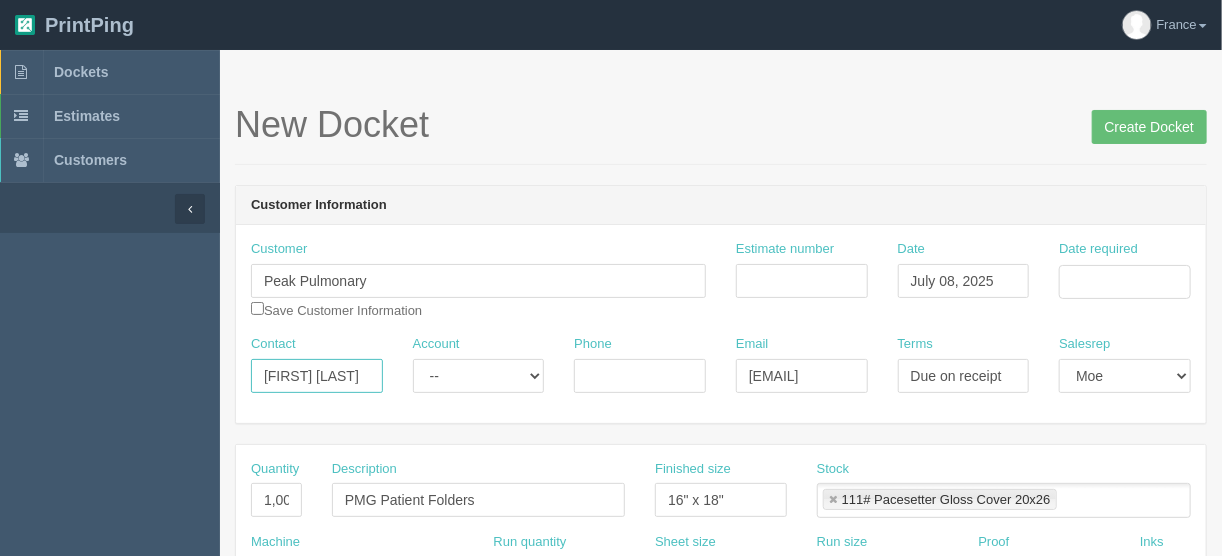 type on "Tanya Taylor" 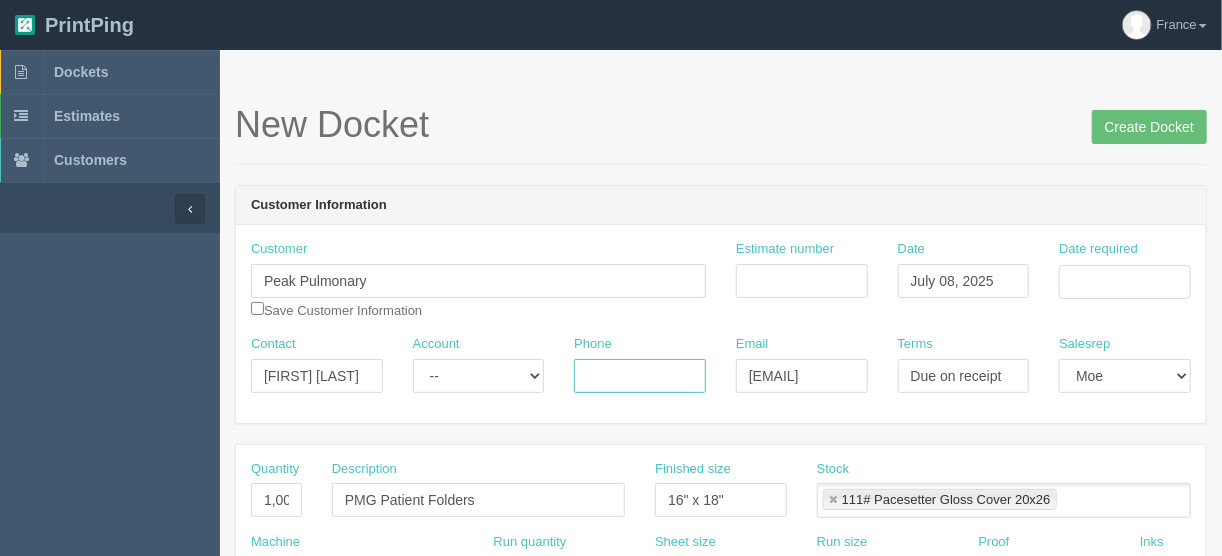 click on "Phone" at bounding box center [640, 376] 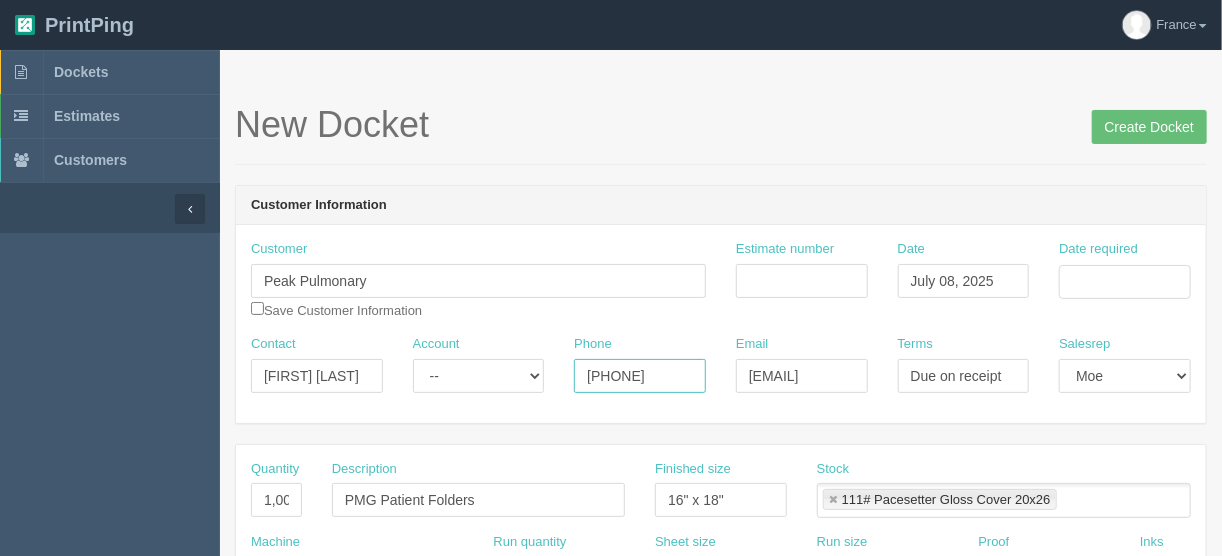 type on "403-463-7989" 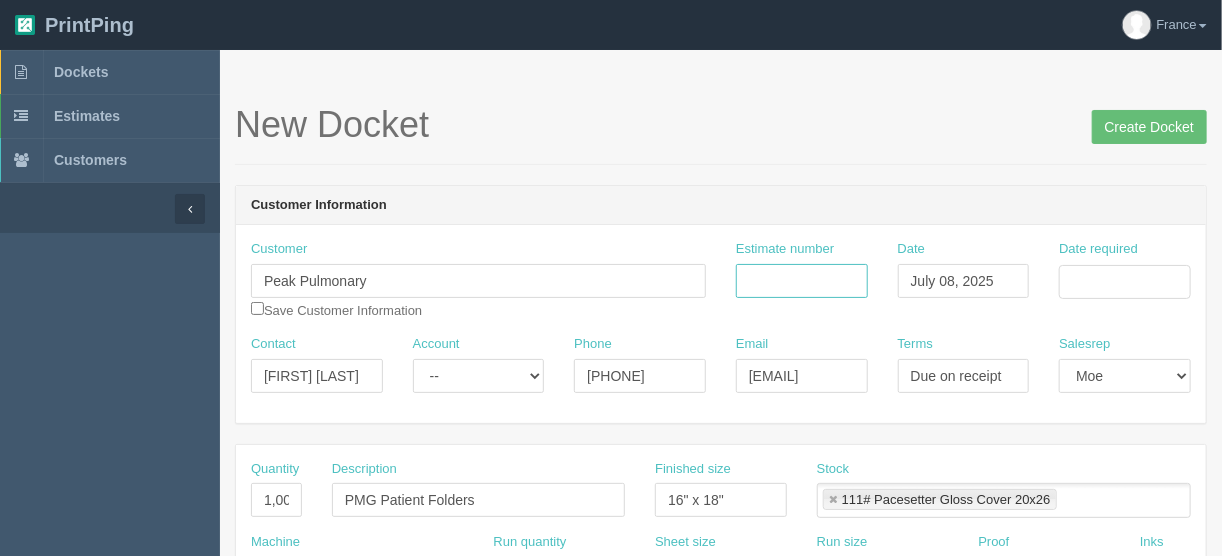 click on "Estimate number" at bounding box center [802, 281] 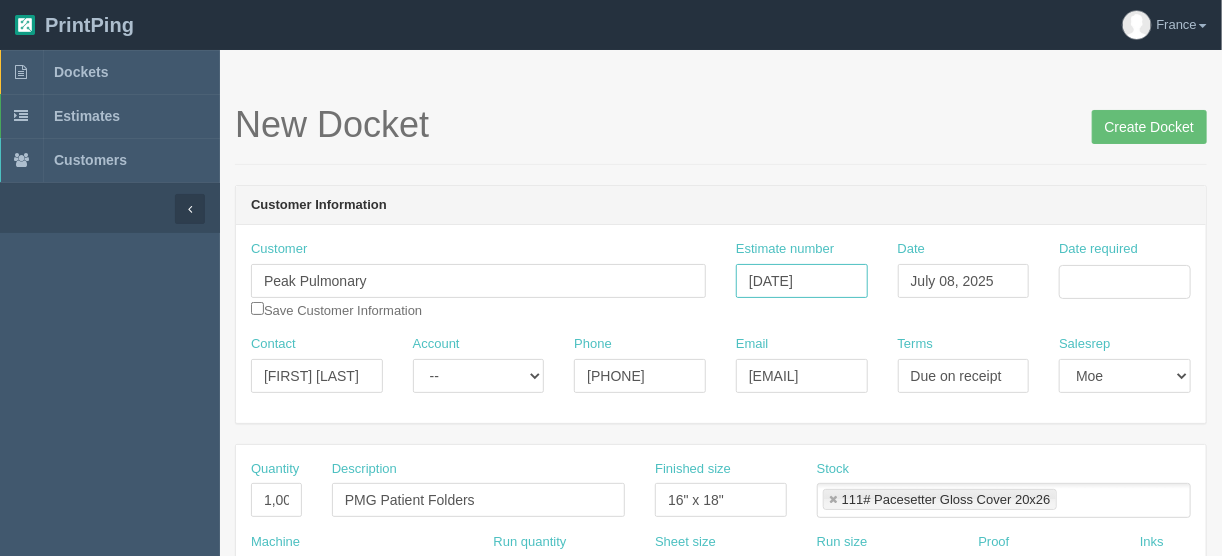 type on "072903" 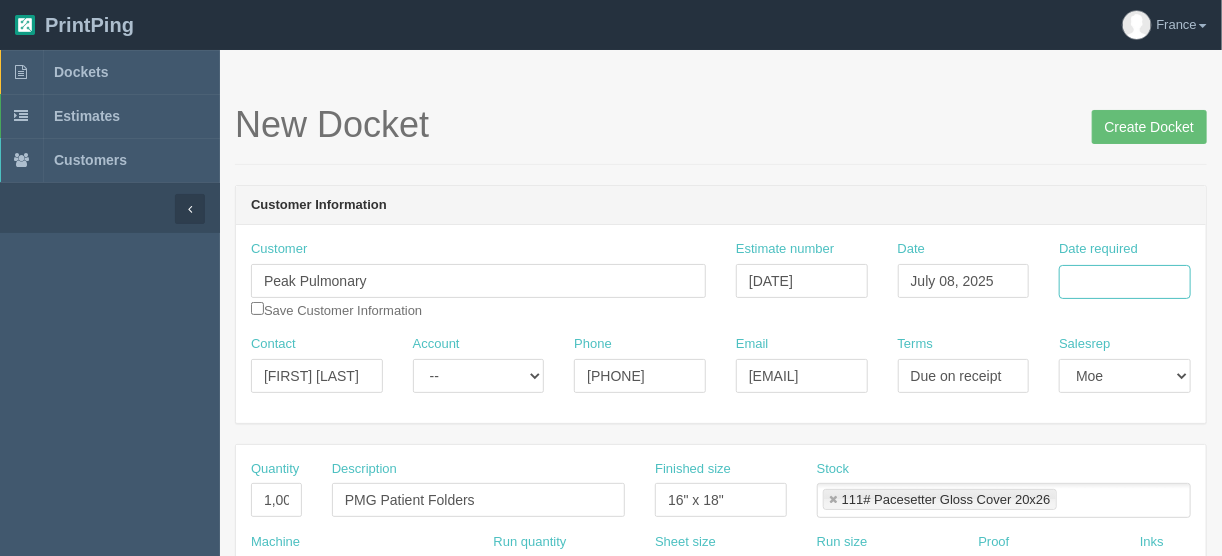 click on "Date required" at bounding box center (1125, 282) 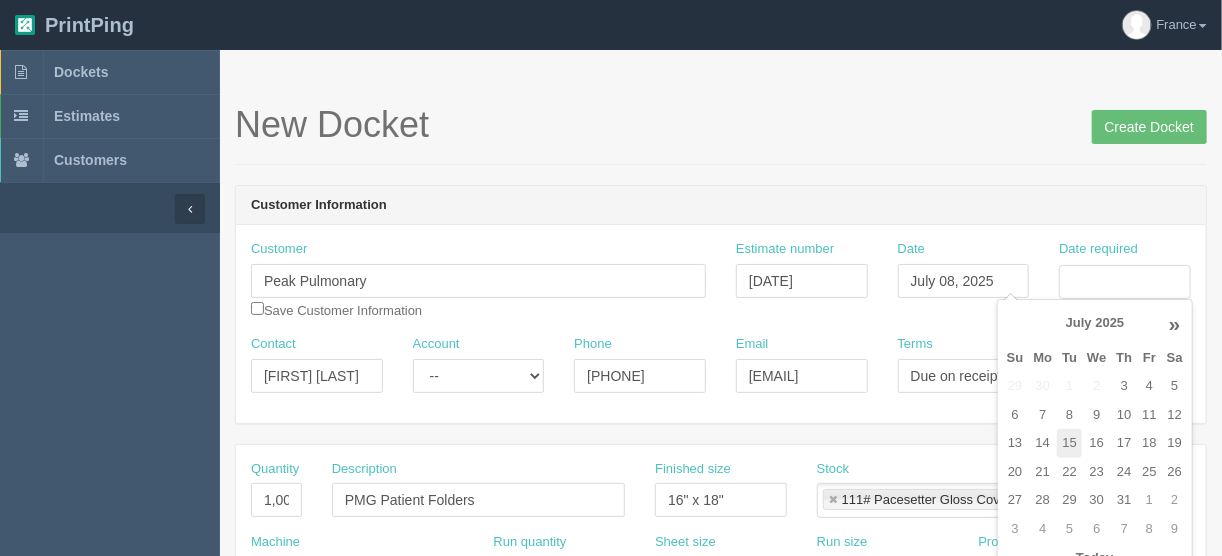 click on "15" at bounding box center (1069, 386) 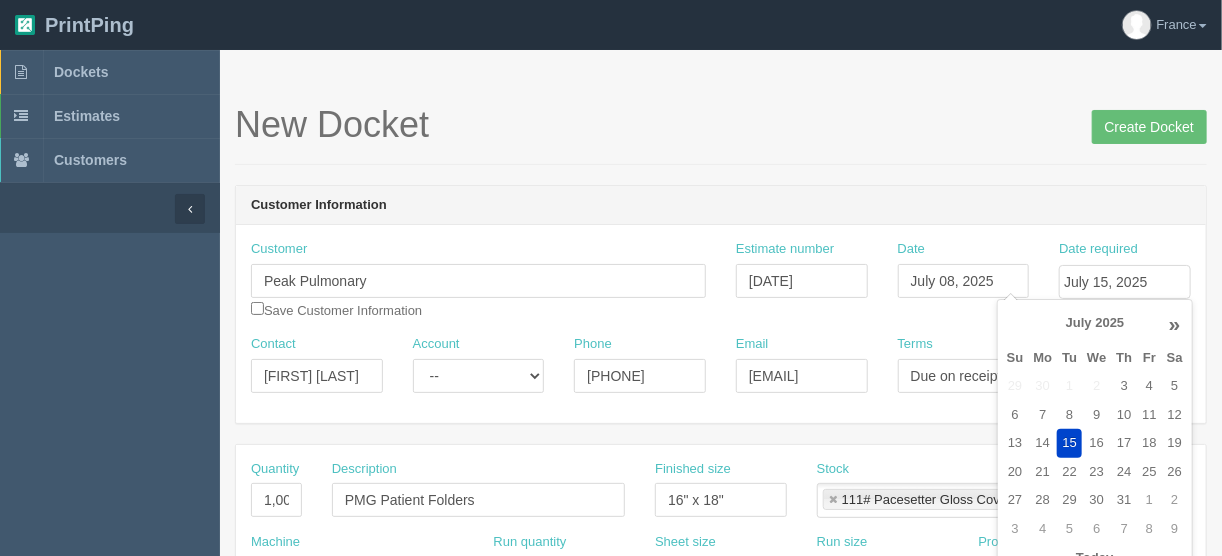 click on "New Docket
Create Docket" at bounding box center (721, 125) 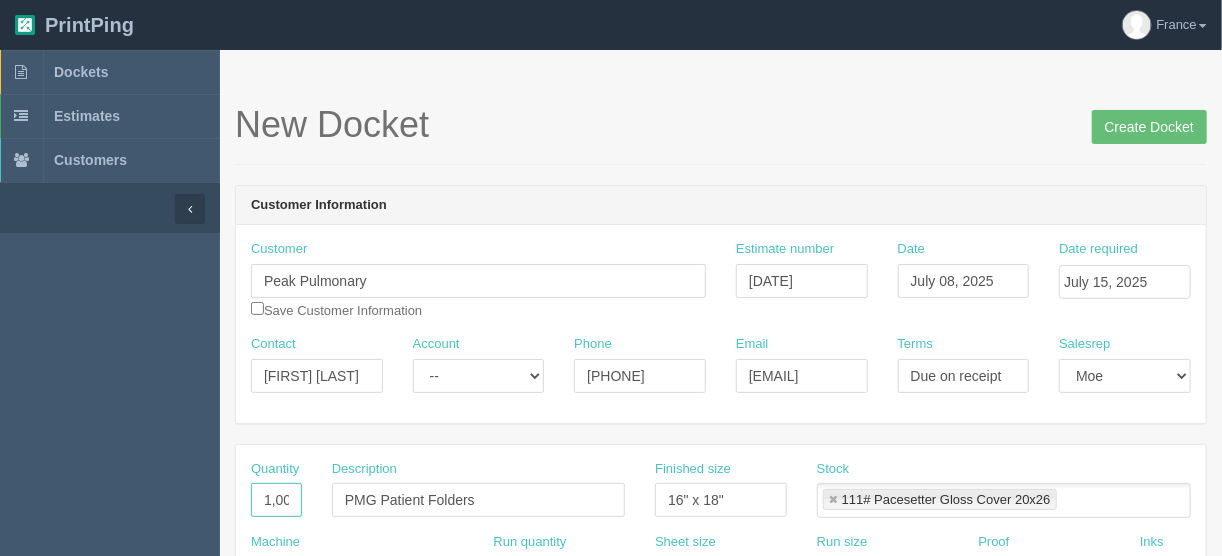 click on "1,000" at bounding box center (276, 500) 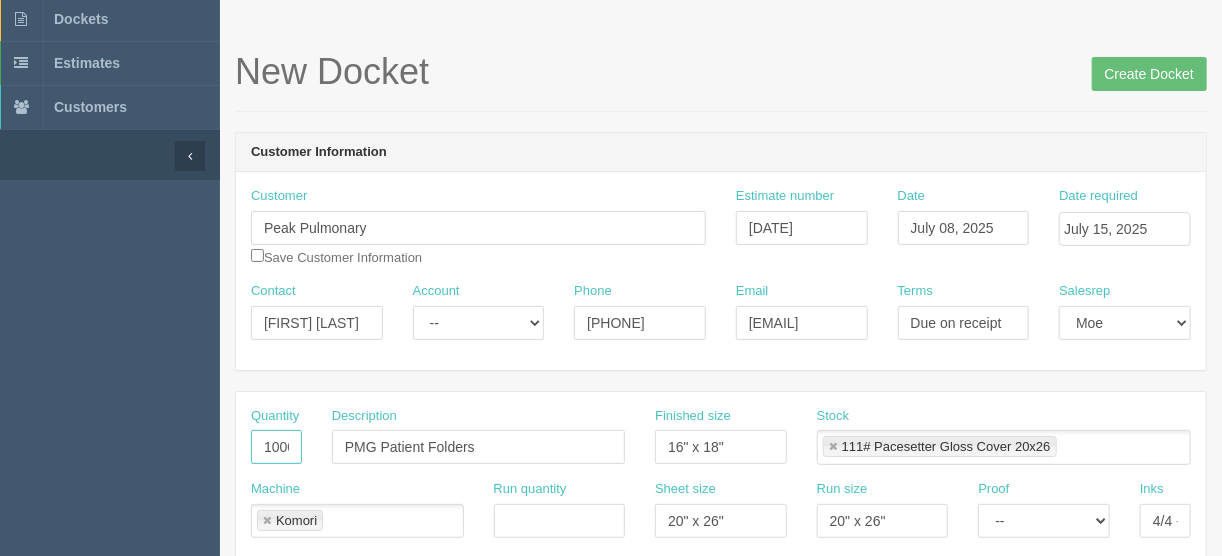 scroll, scrollTop: 240, scrollLeft: 0, axis: vertical 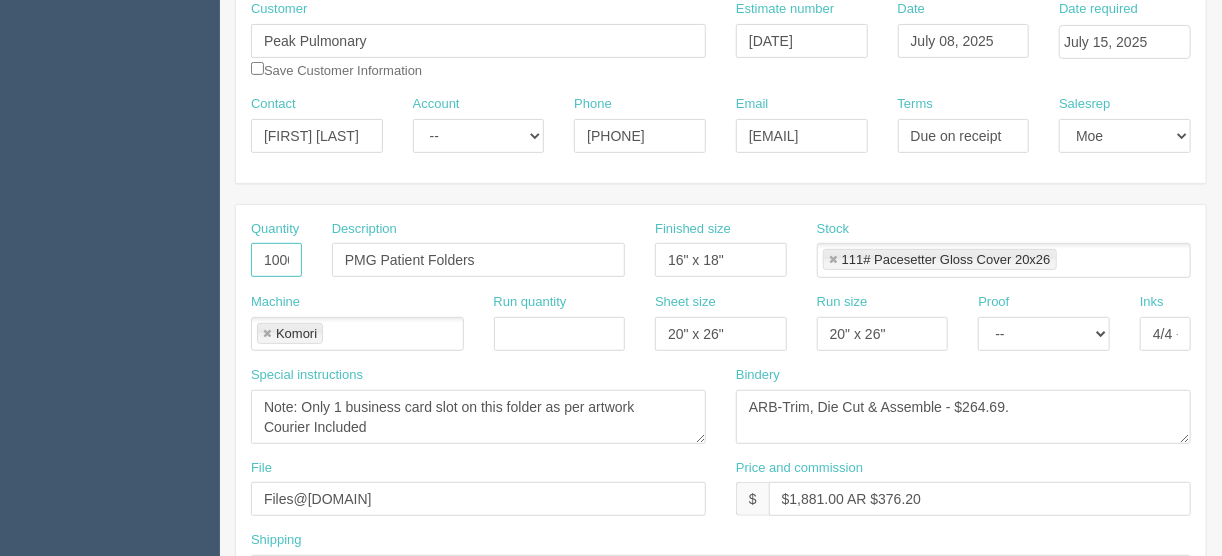 type on "1000" 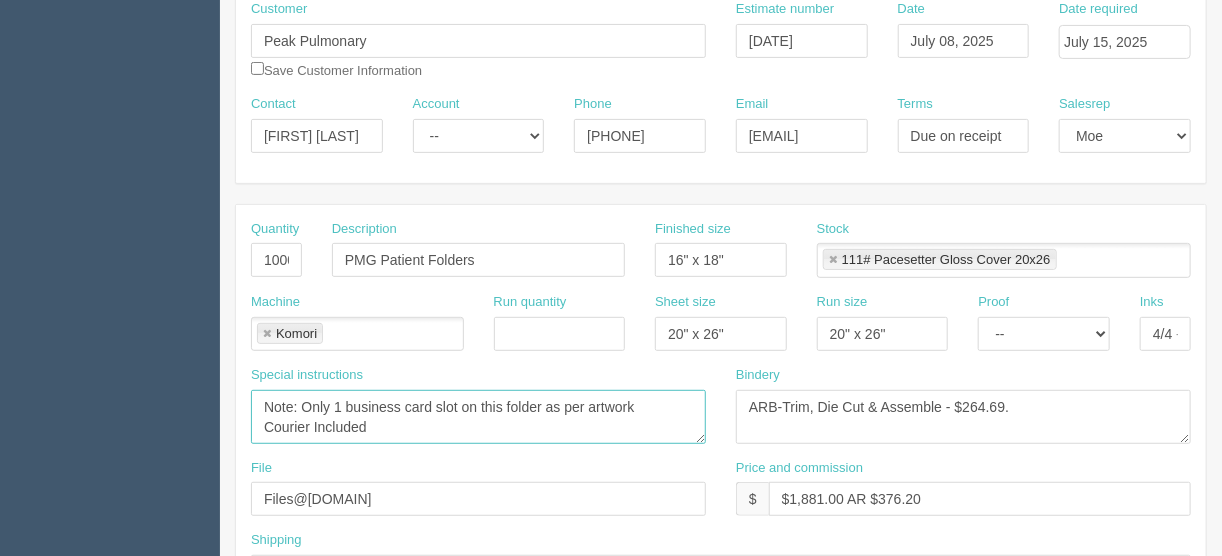 drag, startPoint x: 666, startPoint y: 403, endPoint x: 243, endPoint y: 394, distance: 423.09573 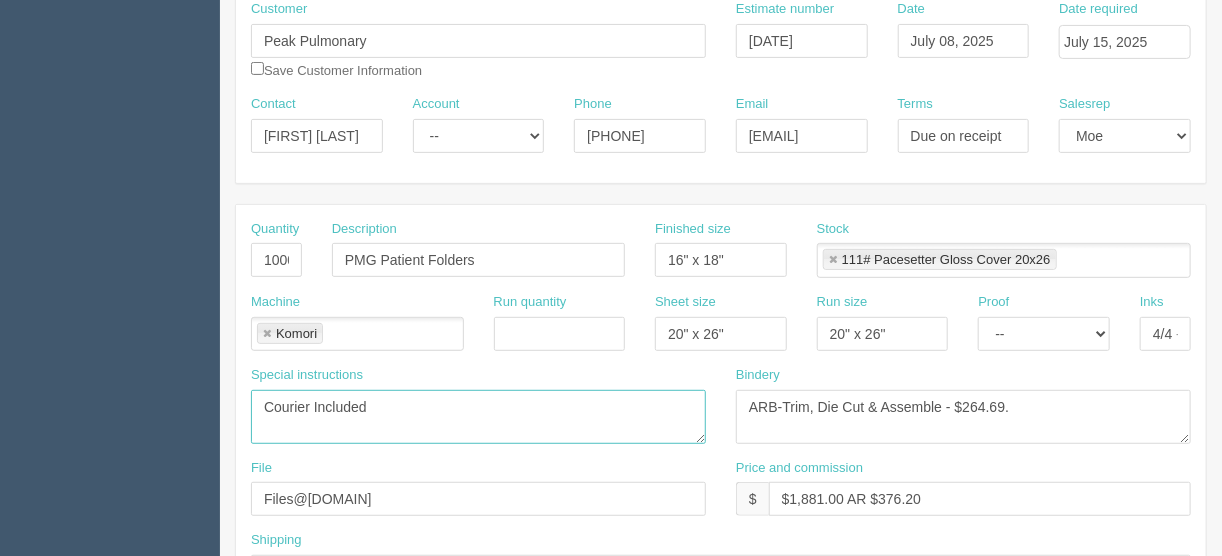 type on "Courier Included" 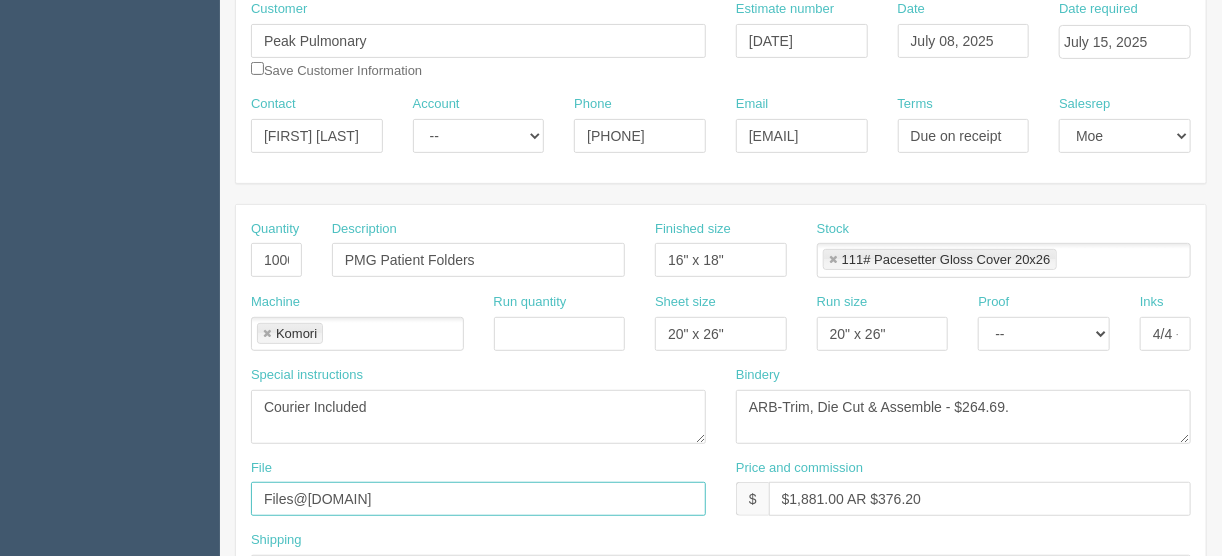 drag, startPoint x: 384, startPoint y: 493, endPoint x: 150, endPoint y: 475, distance: 234.69128 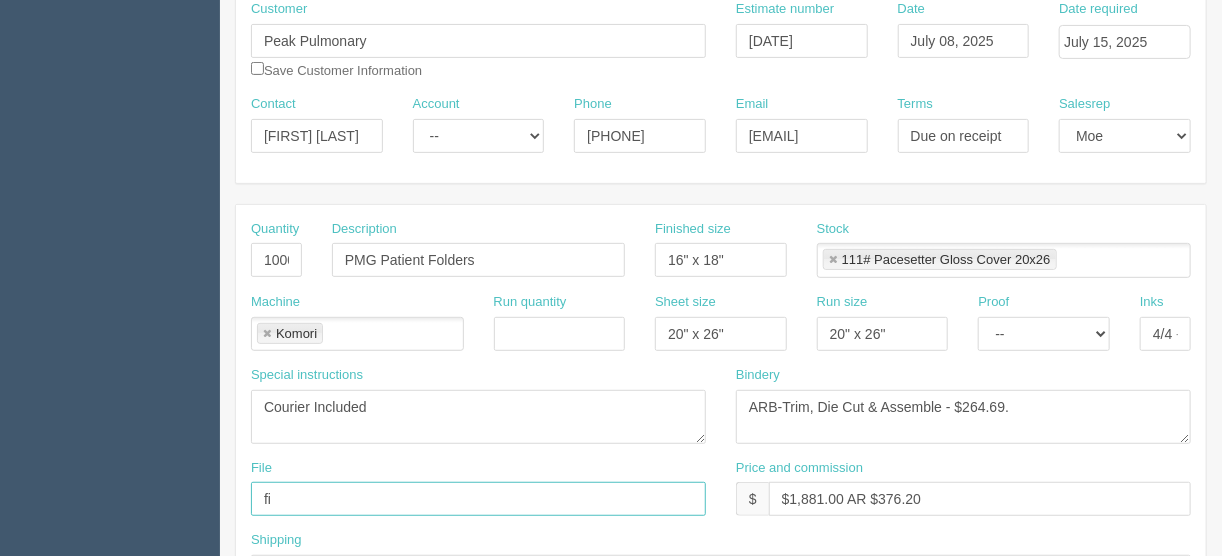 type on "files@allrush.ca" 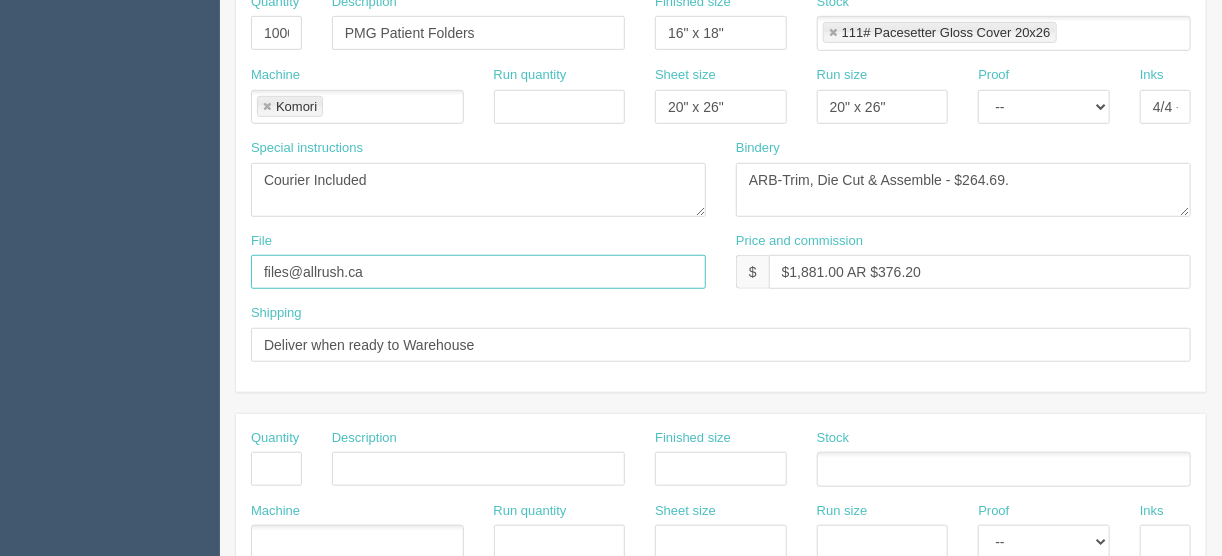 scroll, scrollTop: 480, scrollLeft: 0, axis: vertical 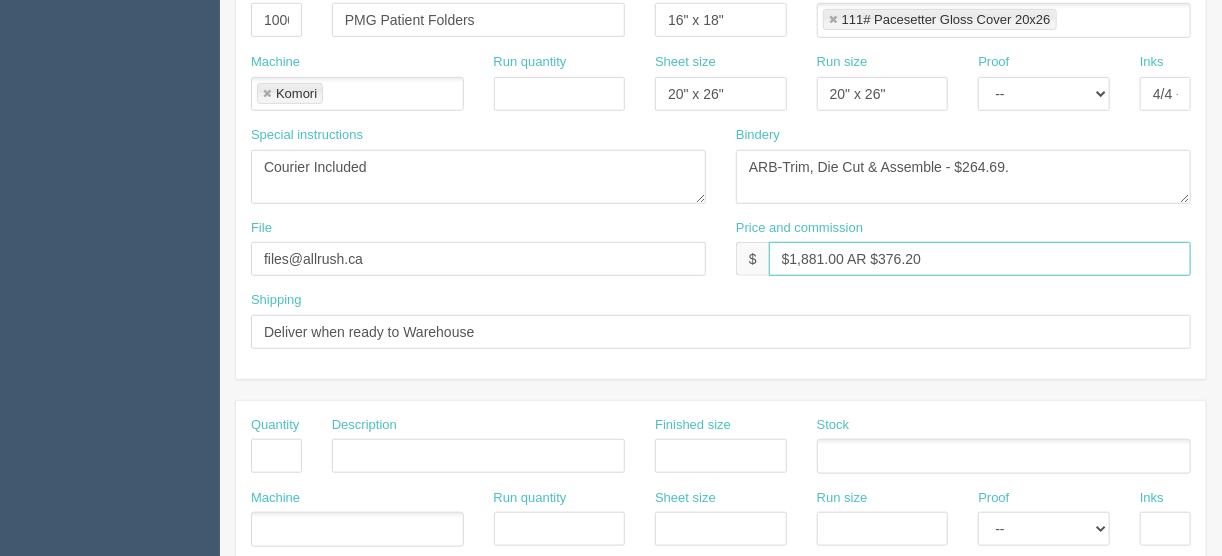 drag, startPoint x: 842, startPoint y: 255, endPoint x: 789, endPoint y: 253, distance: 53.037724 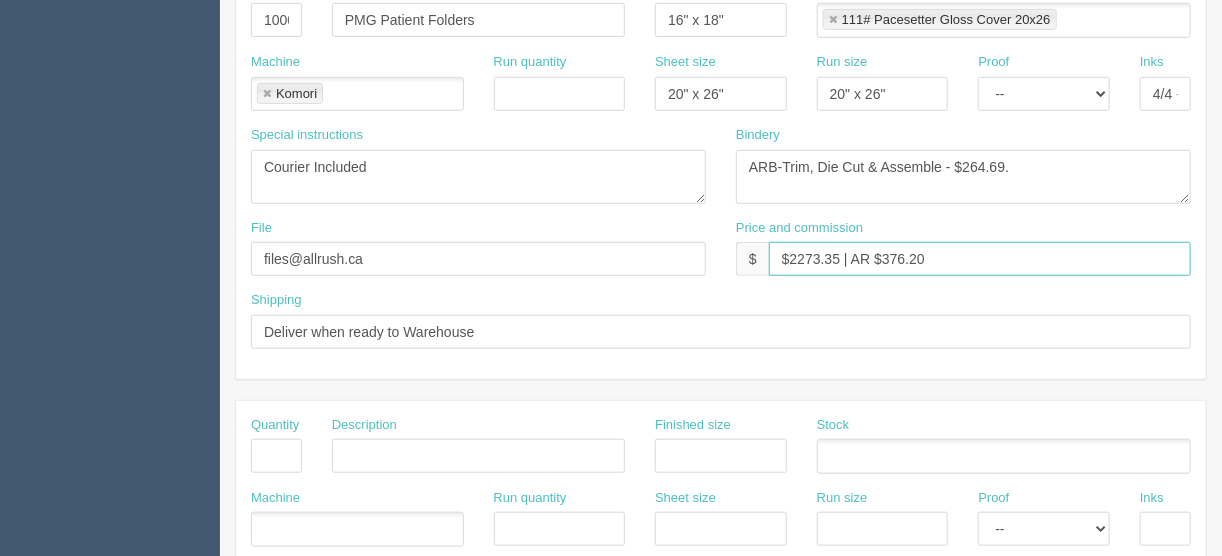 type on "$2273.35 | AR $376.20" 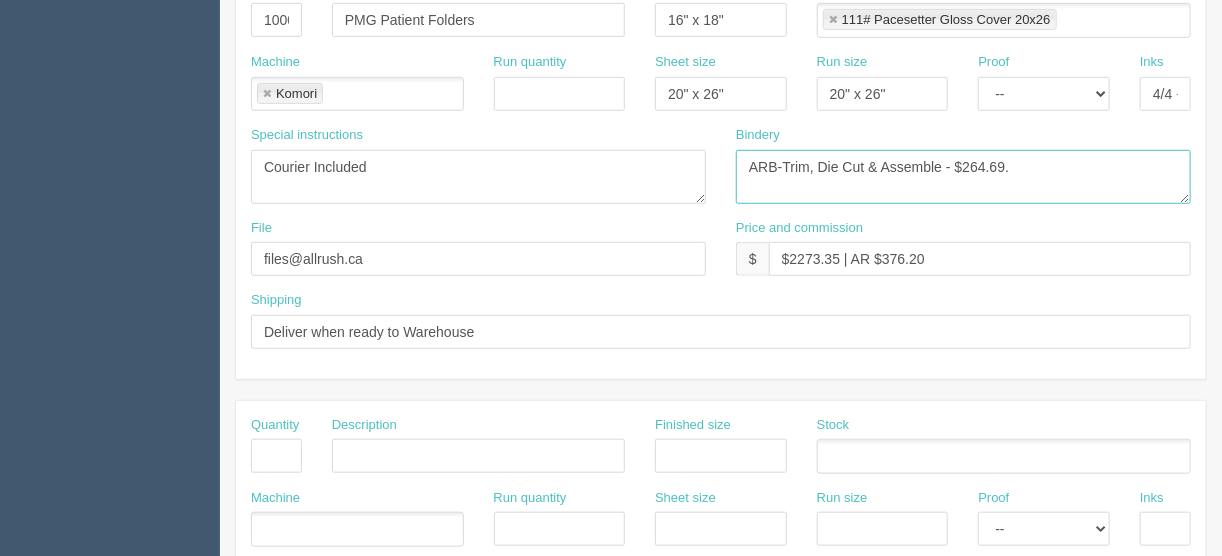 drag, startPoint x: 824, startPoint y: 158, endPoint x: 840, endPoint y: 230, distance: 73.756355 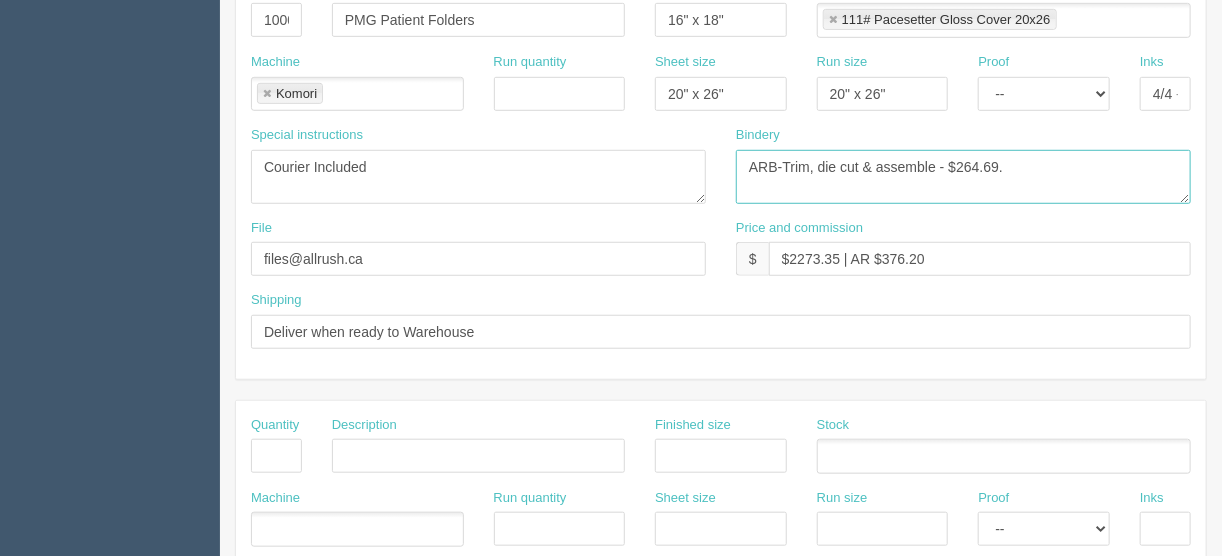 type on "ARB-Trim, die cut & assemble - $264.69." 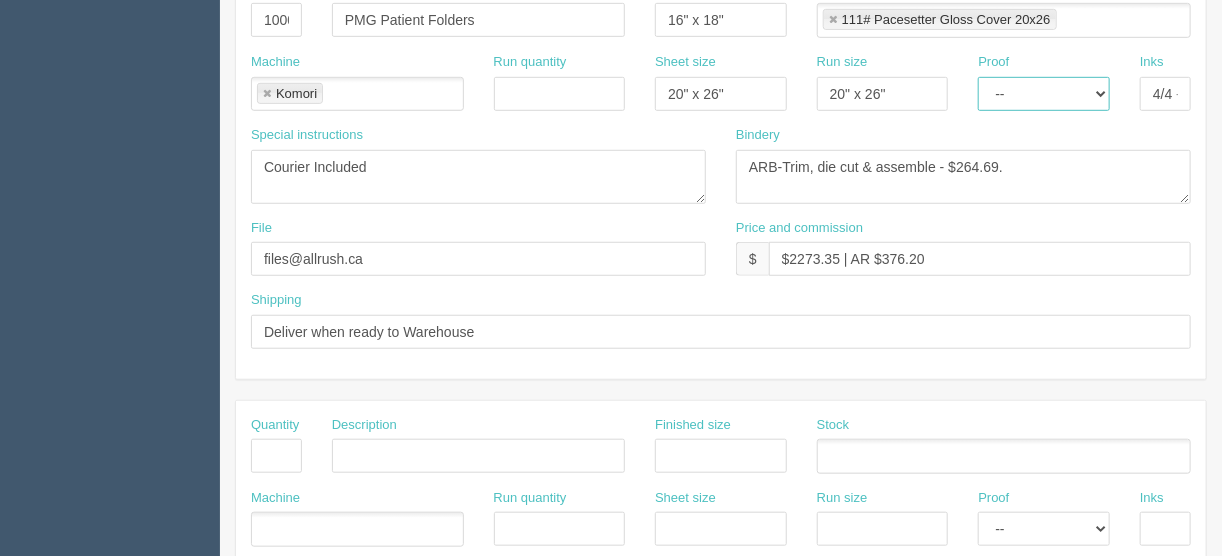 click on "--
Email
Hard Copy" at bounding box center (1044, 94) 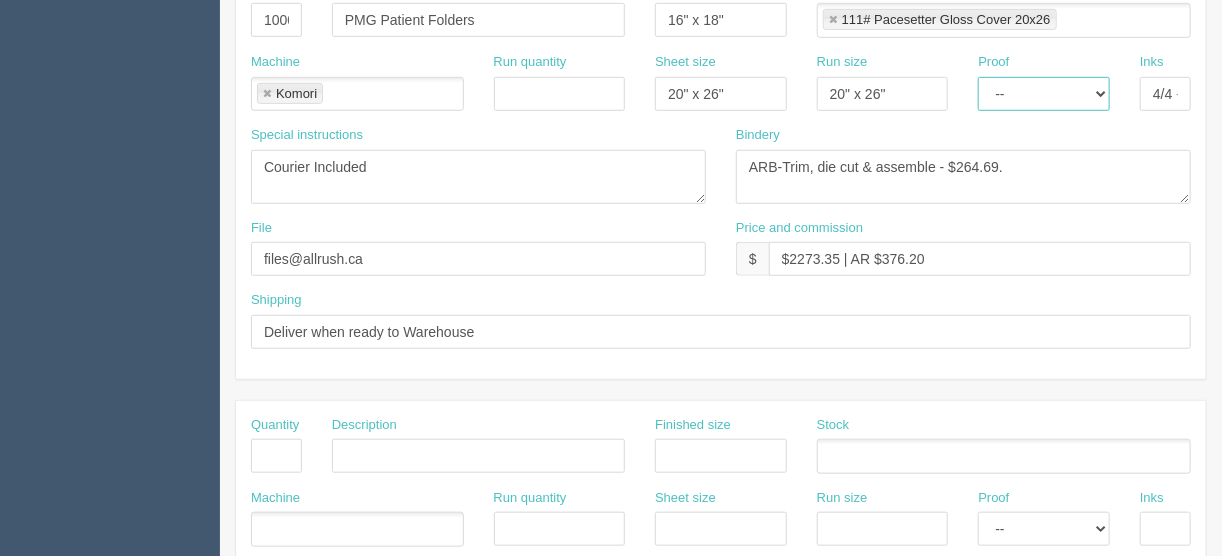 click on "--
Email
Hard Copy" at bounding box center (1044, 94) 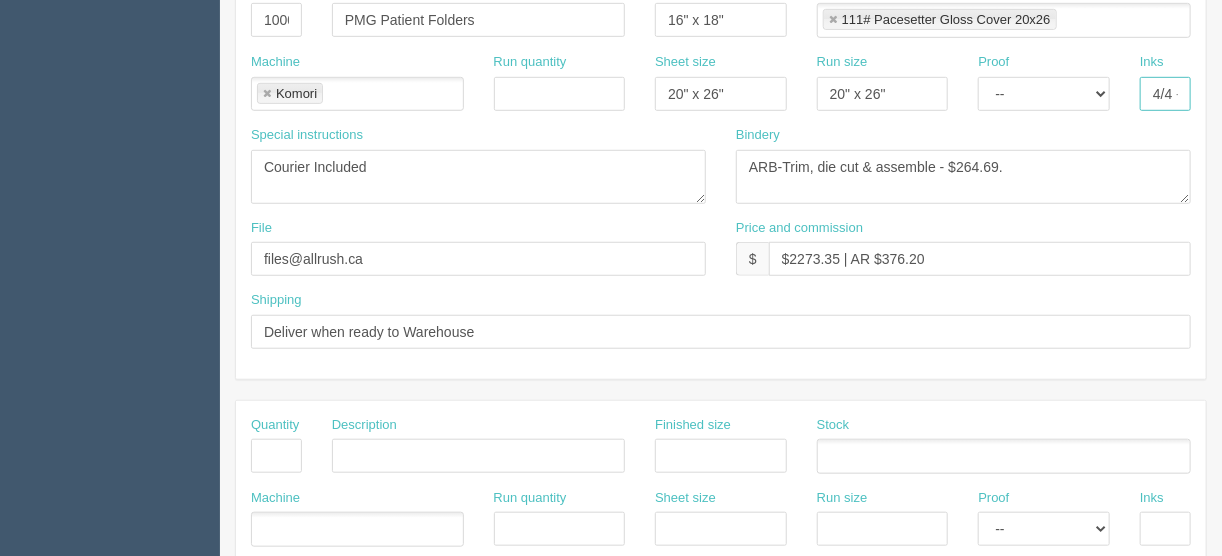 click on "[NUMBER]/[NUMBER] + Glosss Varnish" at bounding box center (1165, 94) 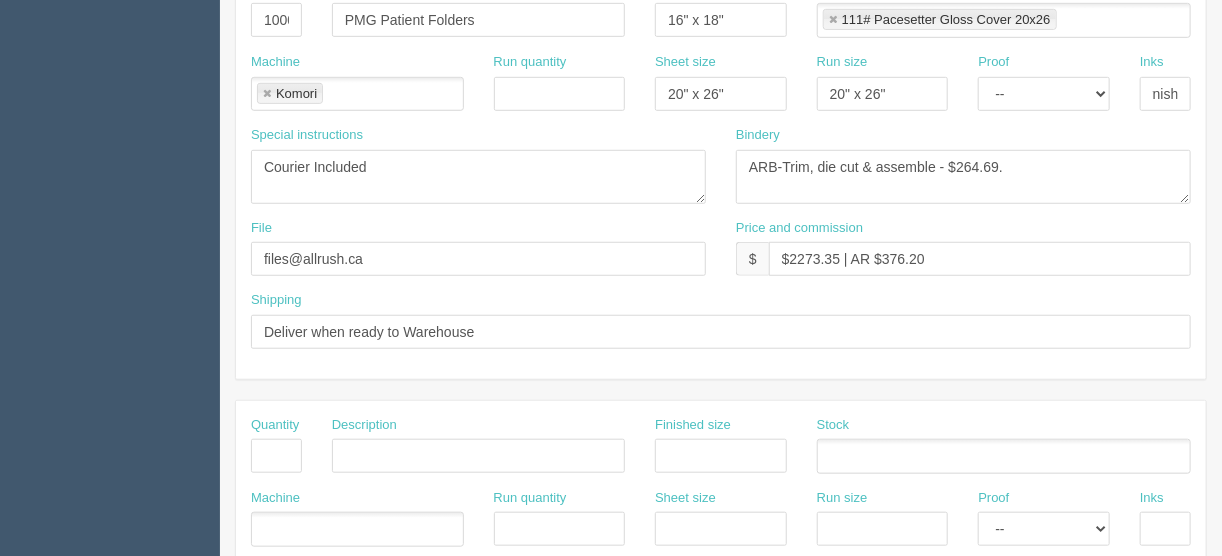 scroll, scrollTop: 0, scrollLeft: 0, axis: both 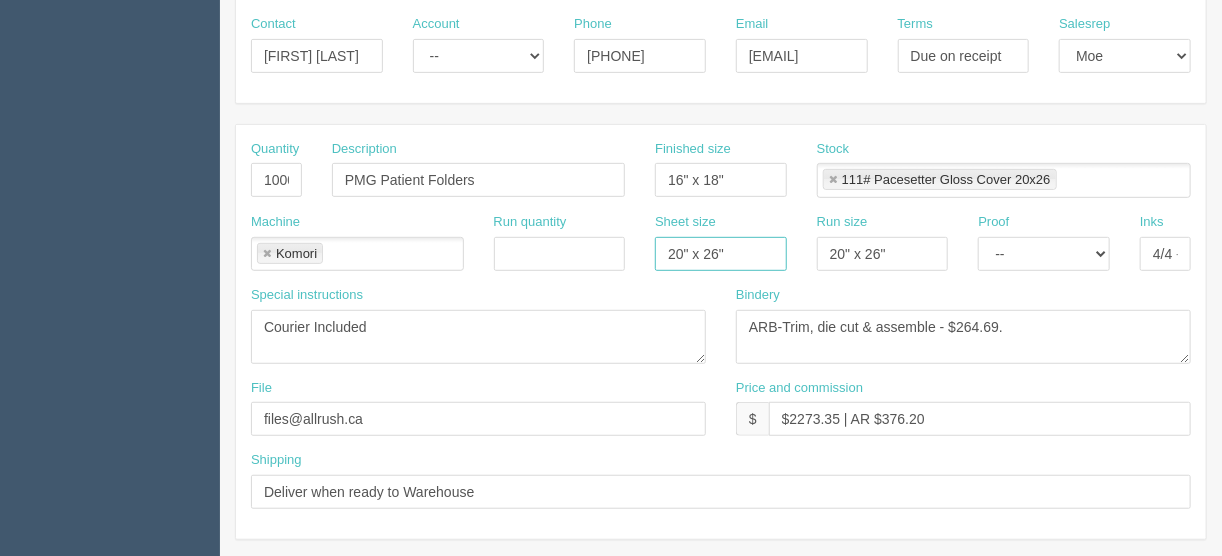 drag, startPoint x: 736, startPoint y: 249, endPoint x: 625, endPoint y: 249, distance: 111 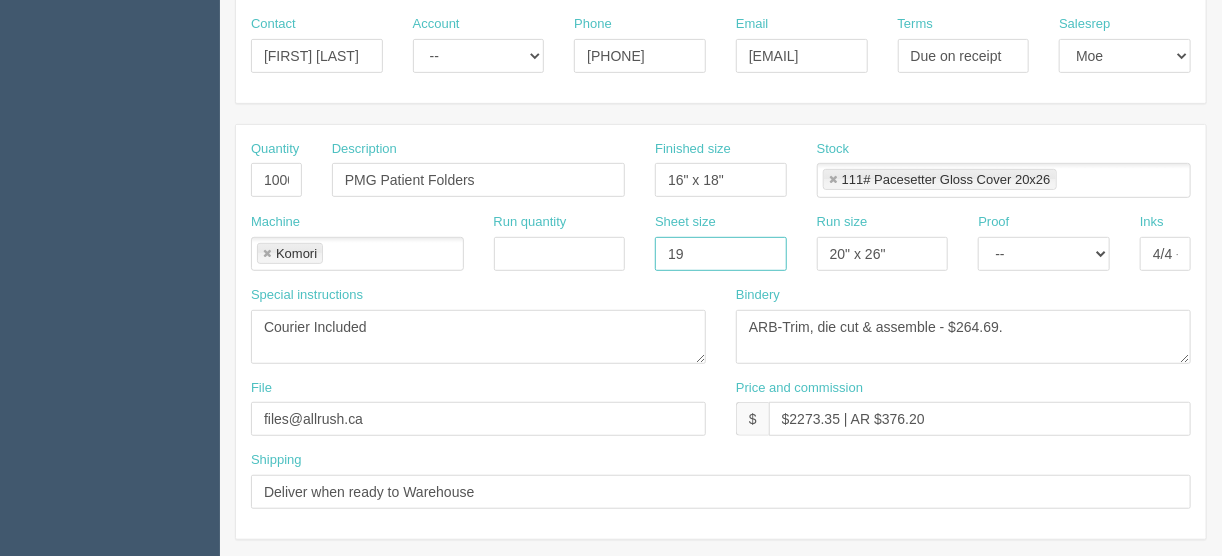 type on "19" x 25"" 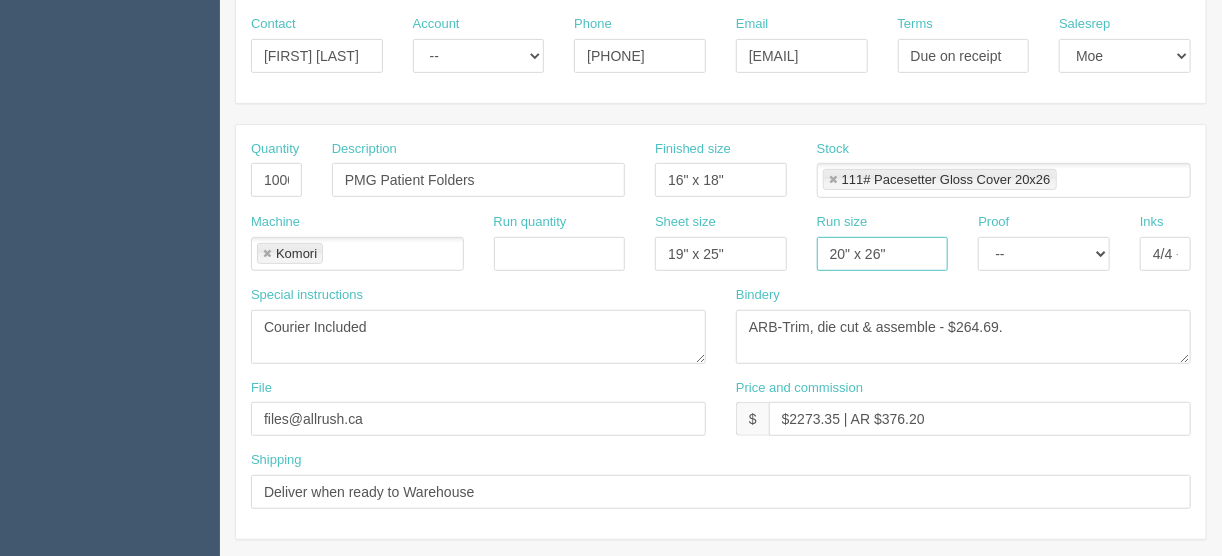 drag, startPoint x: 900, startPoint y: 250, endPoint x: 735, endPoint y: 248, distance: 165.01212 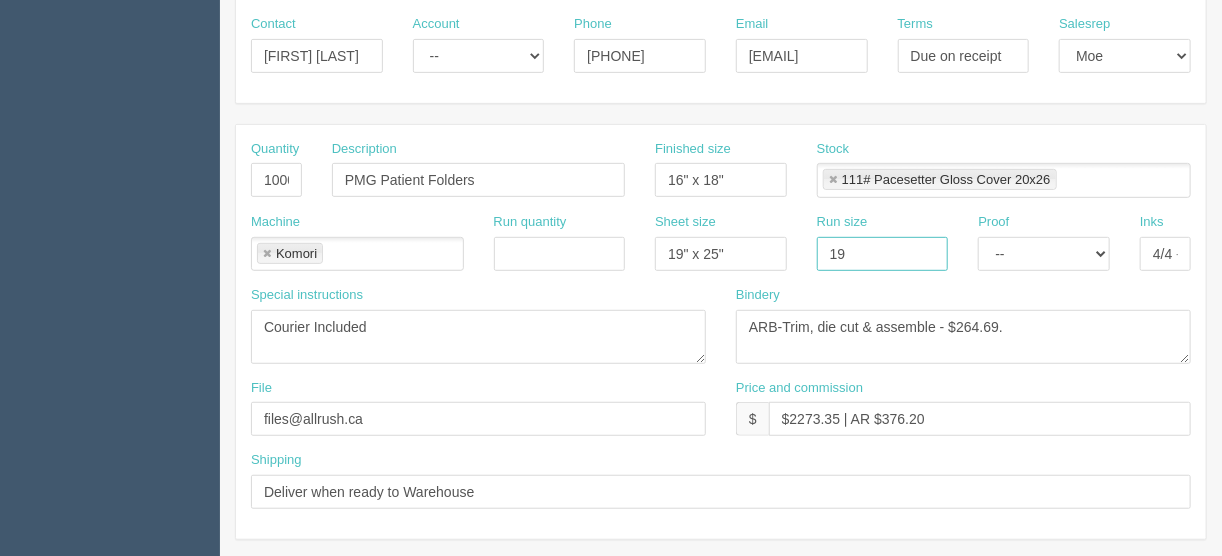 type on "19" x 25"" 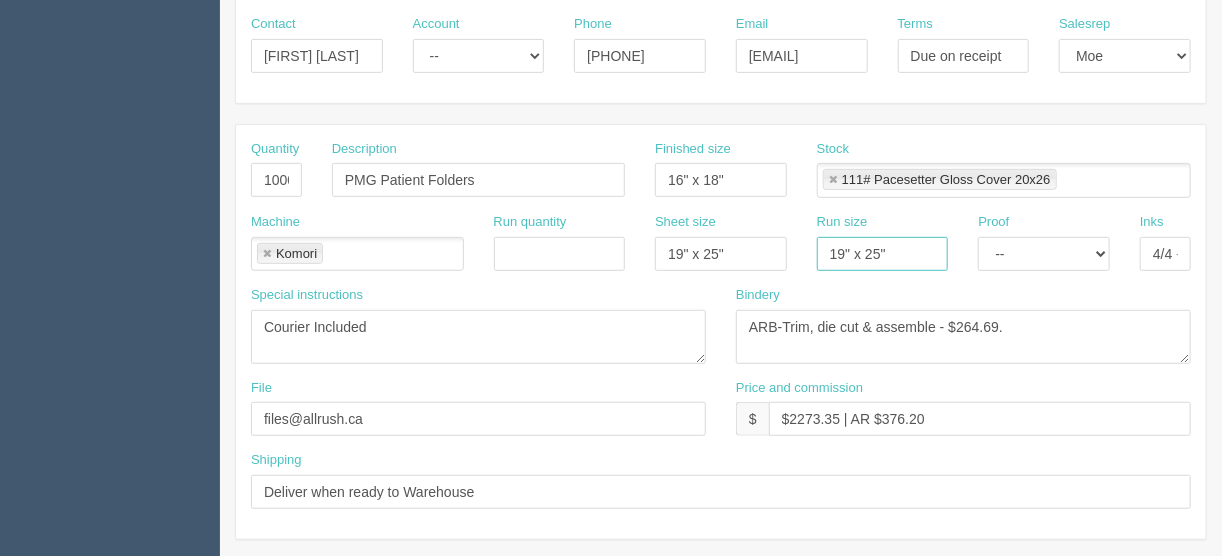 click at bounding box center (833, 180) 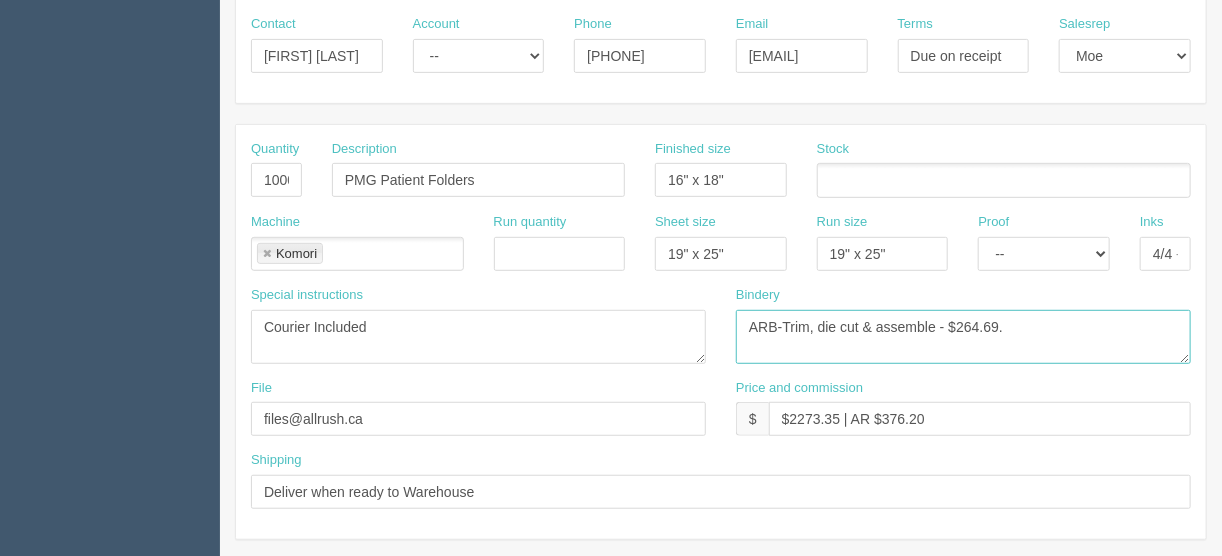 click on "ARB-Trim, Die Cut & Assemble - $264.69." at bounding box center [963, 337] 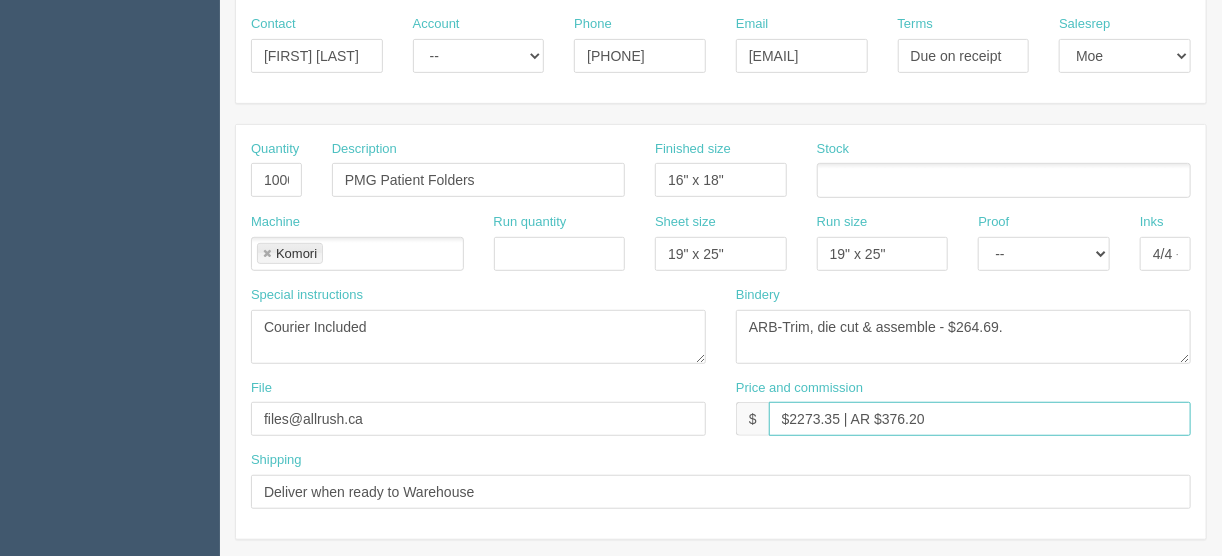 click on "$2273.35 | AR $376.20" at bounding box center [980, 419] 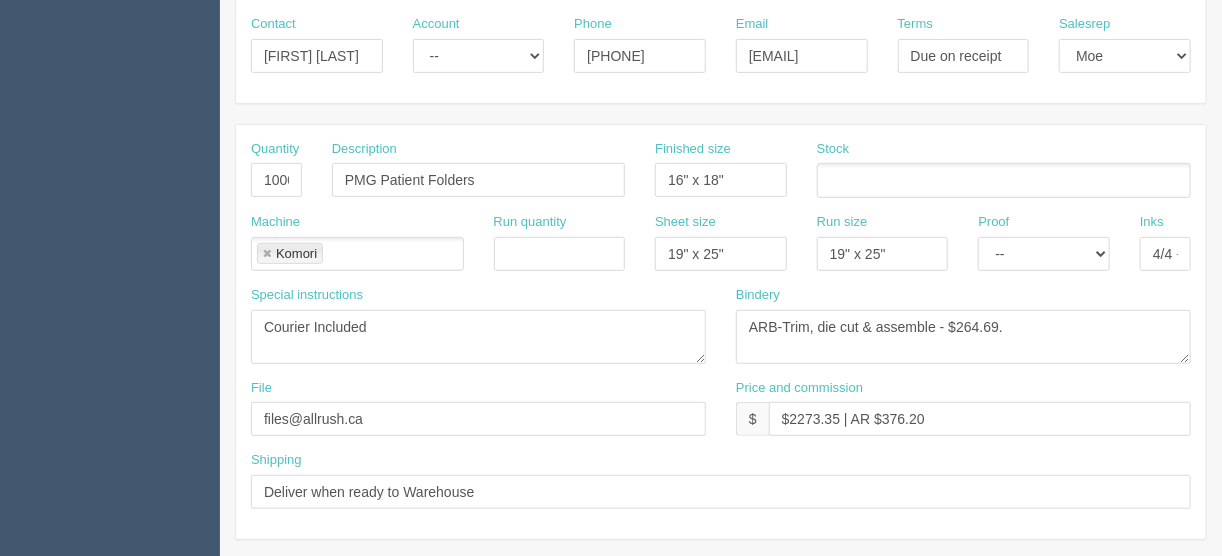 click at bounding box center (828, 181) 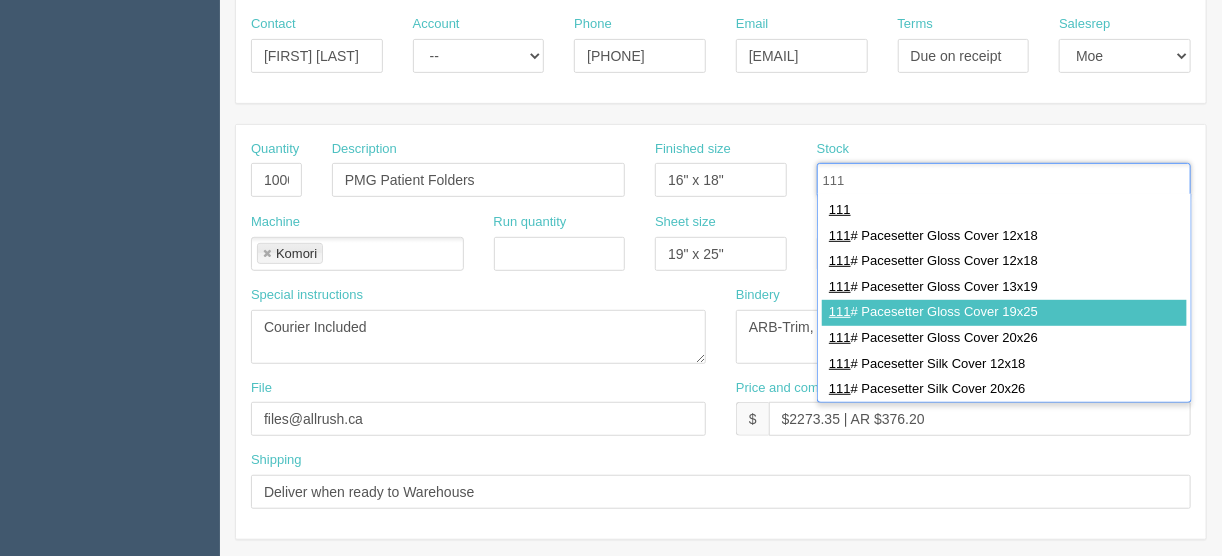 type on "111" 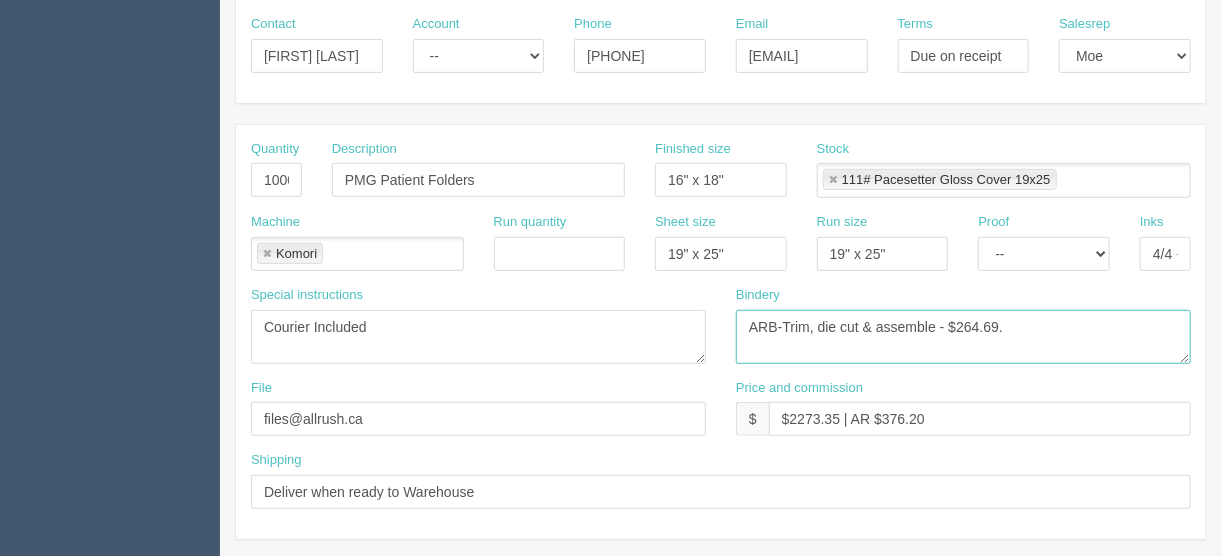 drag, startPoint x: 1021, startPoint y: 319, endPoint x: 956, endPoint y: 328, distance: 65.62012 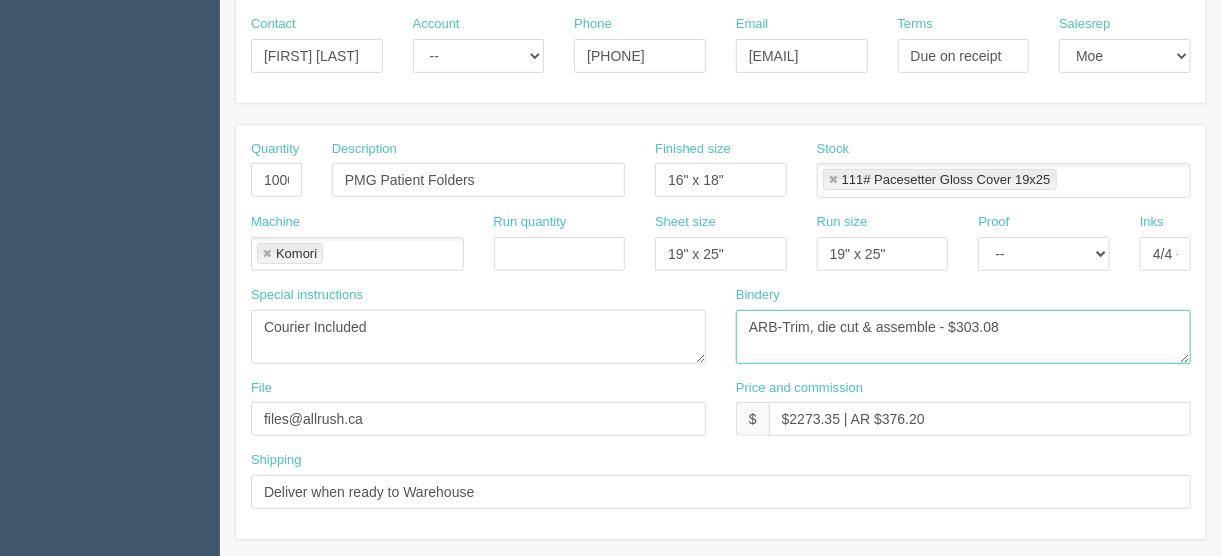 click on "ARB-Trim, Die Cut & Assemble - $264.69." at bounding box center (963, 337) 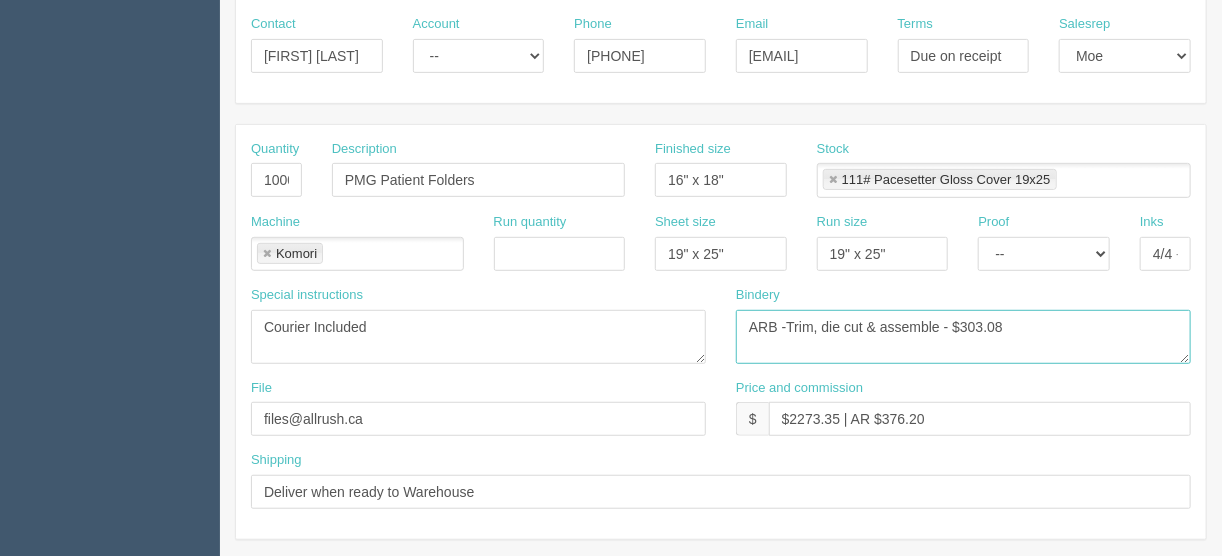 click on "ARB-Trim, Die Cut & Assemble - $264.69." at bounding box center [963, 337] 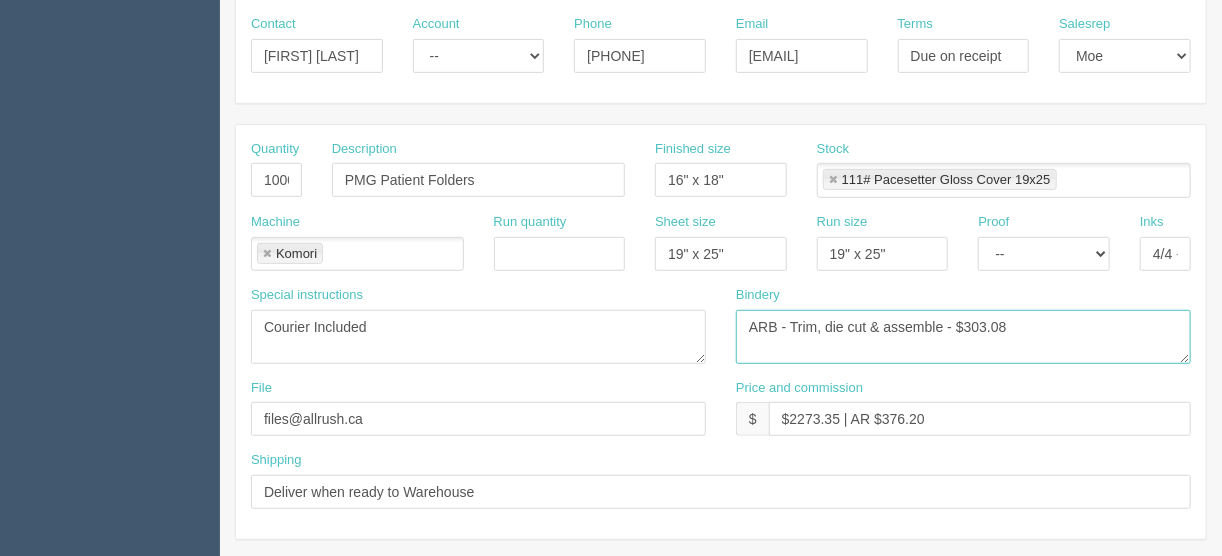 type on "ARB - Trim, die cut & assemble - $303.08" 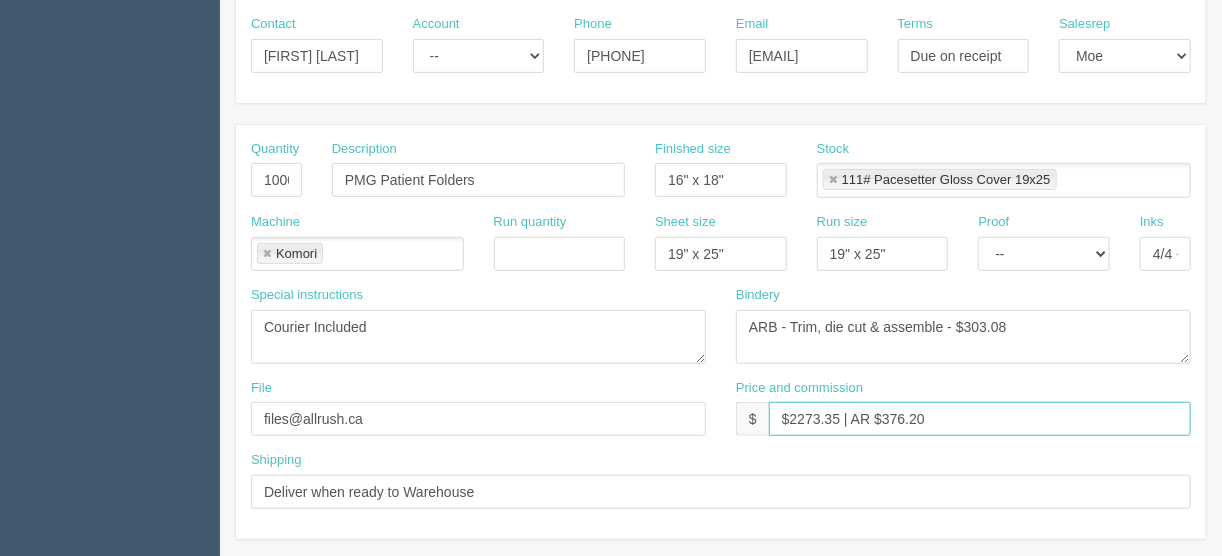 drag, startPoint x: 932, startPoint y: 405, endPoint x: 883, endPoint y: 422, distance: 51.86521 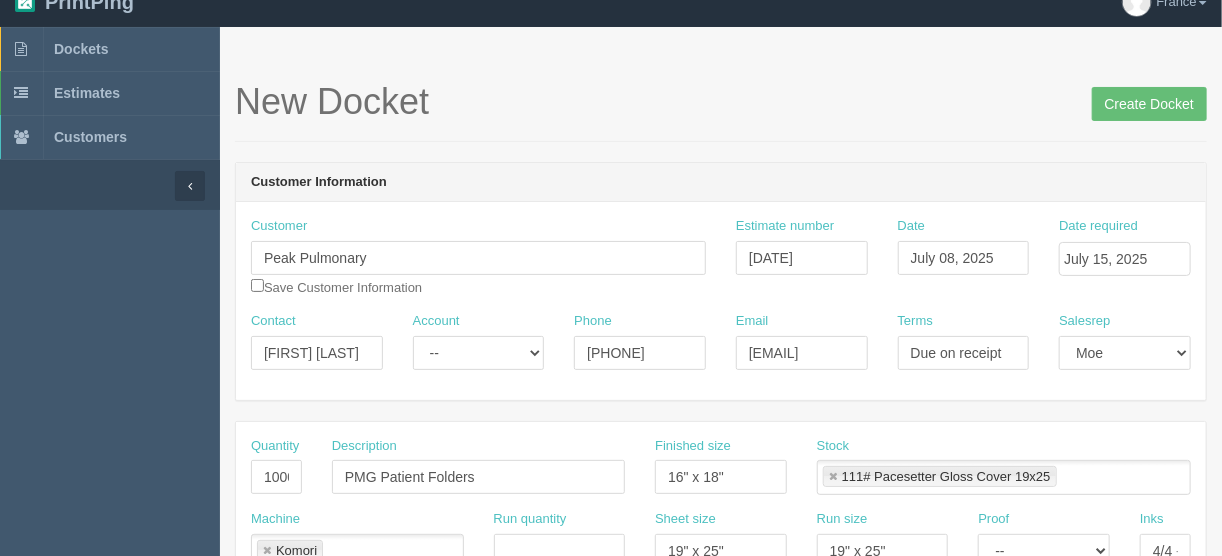 scroll, scrollTop: 0, scrollLeft: 0, axis: both 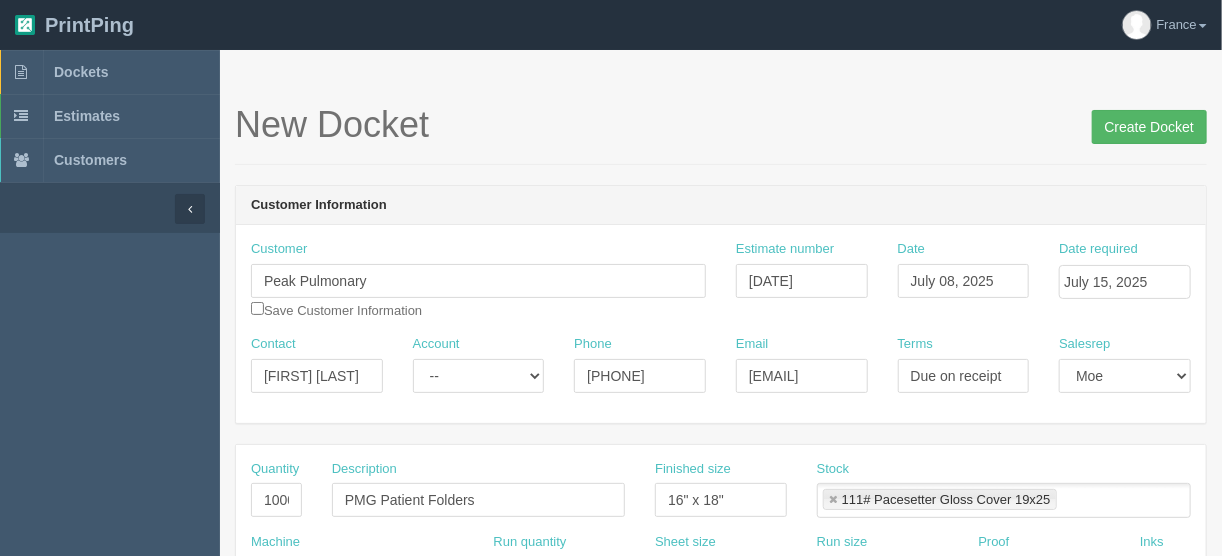 type on "$2273.35 | AR $524.62" 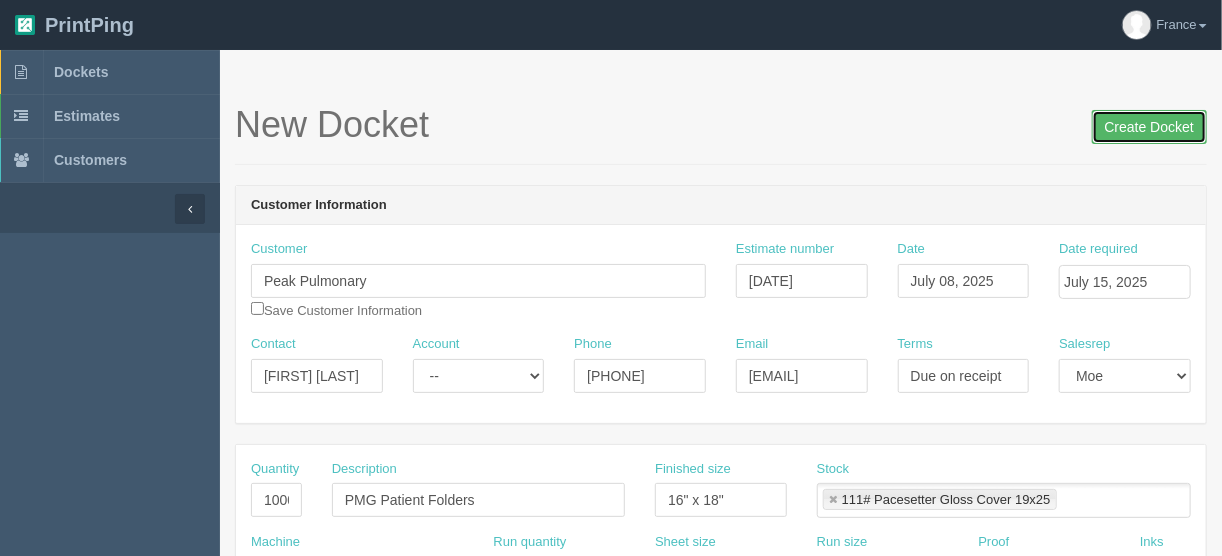 click on "Create Docket" at bounding box center (1149, 127) 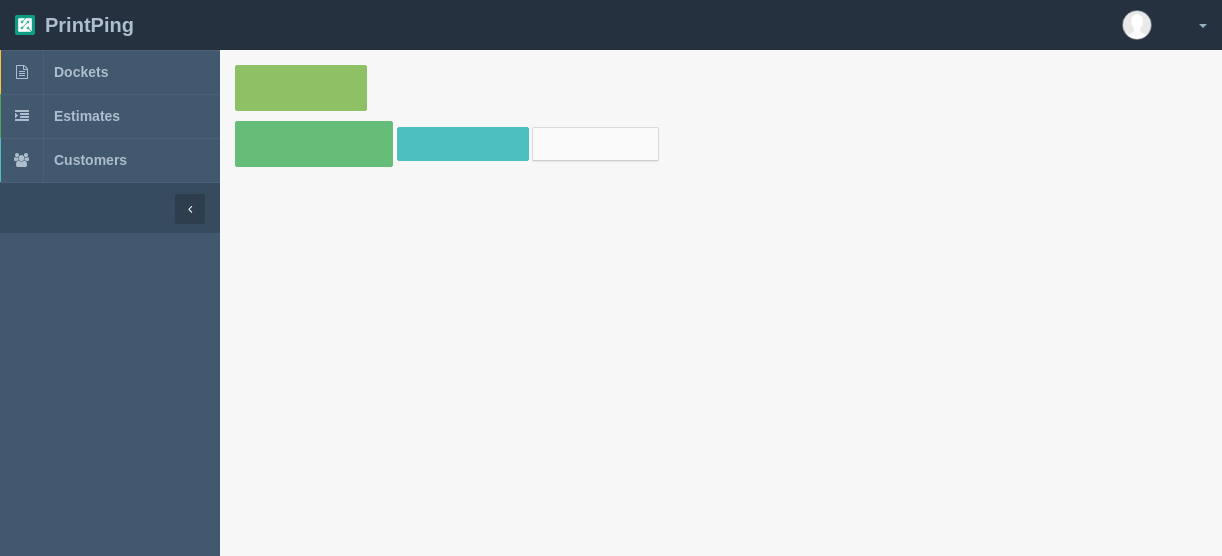 scroll, scrollTop: 0, scrollLeft: 0, axis: both 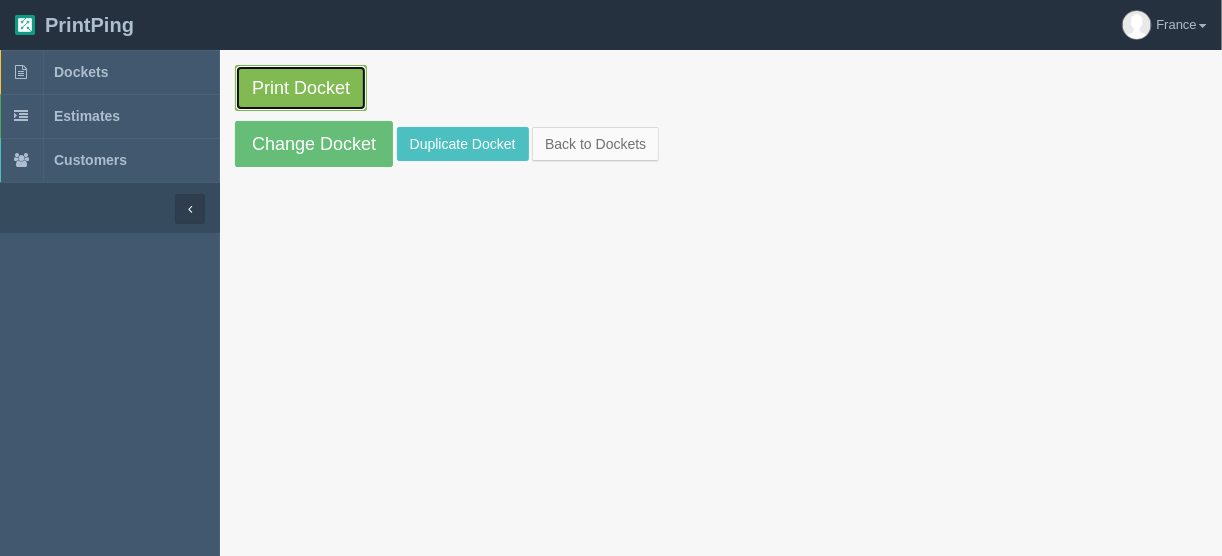 click on "Print Docket" at bounding box center (301, 88) 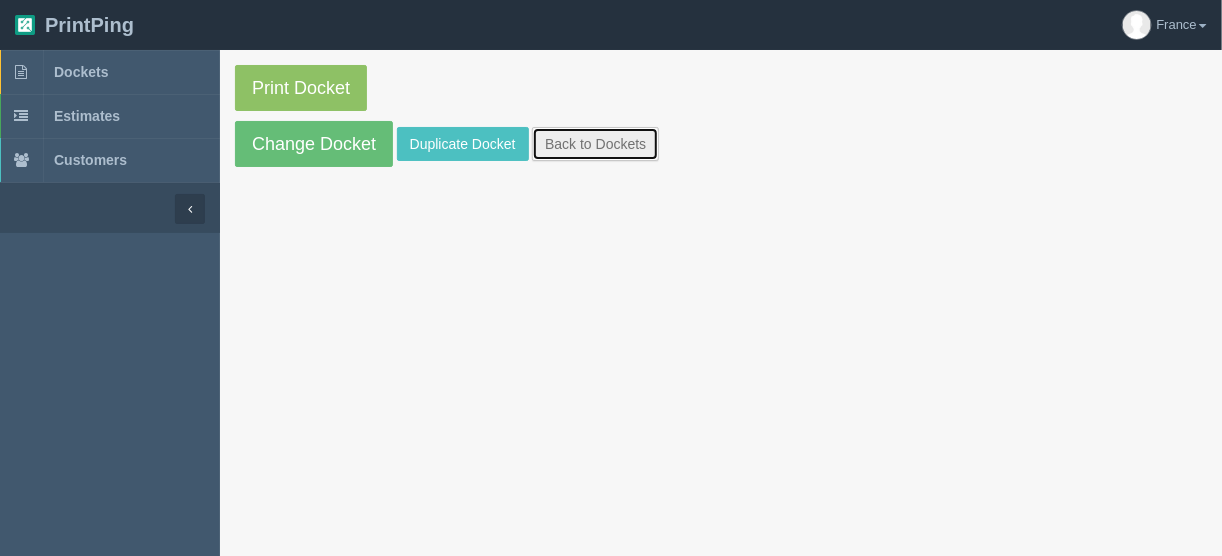 click on "Back to Dockets" at bounding box center [595, 144] 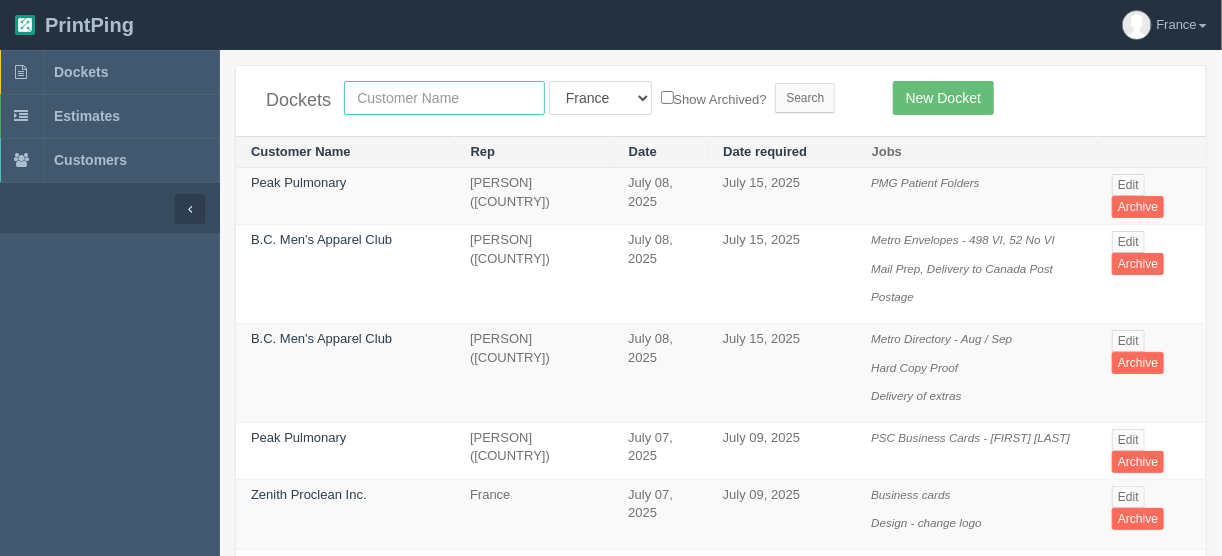 click at bounding box center (444, 98) 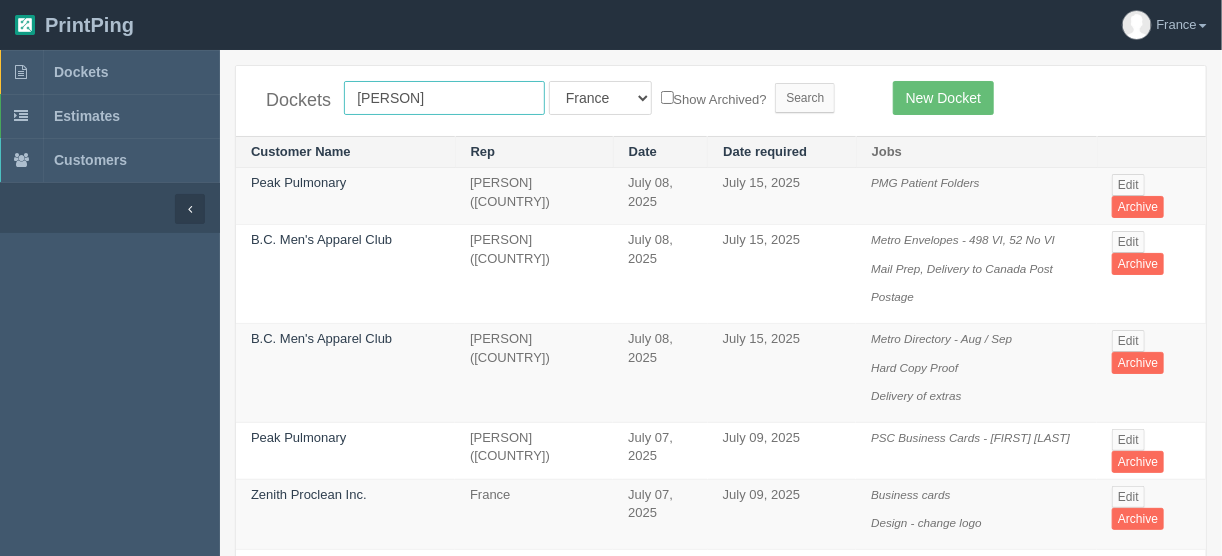 type on "trevor" 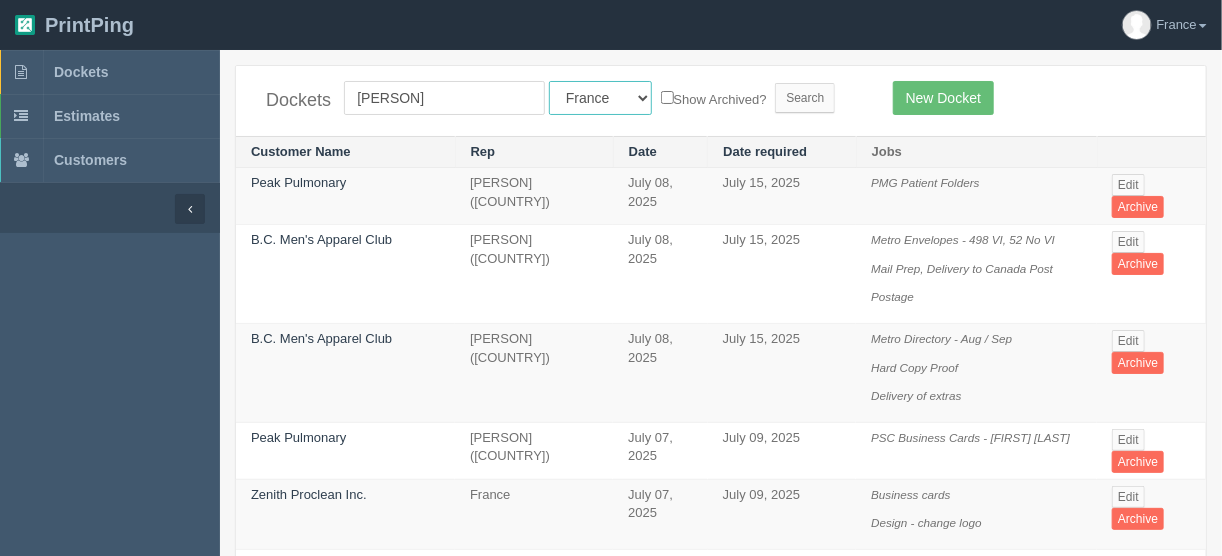 click on "All Users
Ali
Ali Test 1
Aly
Amy
Ankit
Arif
Brandon
Dan
France
Greg
Jim
Mark
Matthew
Mehmud
Mikayla
Moe
Phil
Rebecca
Sam
Stacy
Steve
Viki
Zach
Zack
Zunaid" at bounding box center (600, 98) 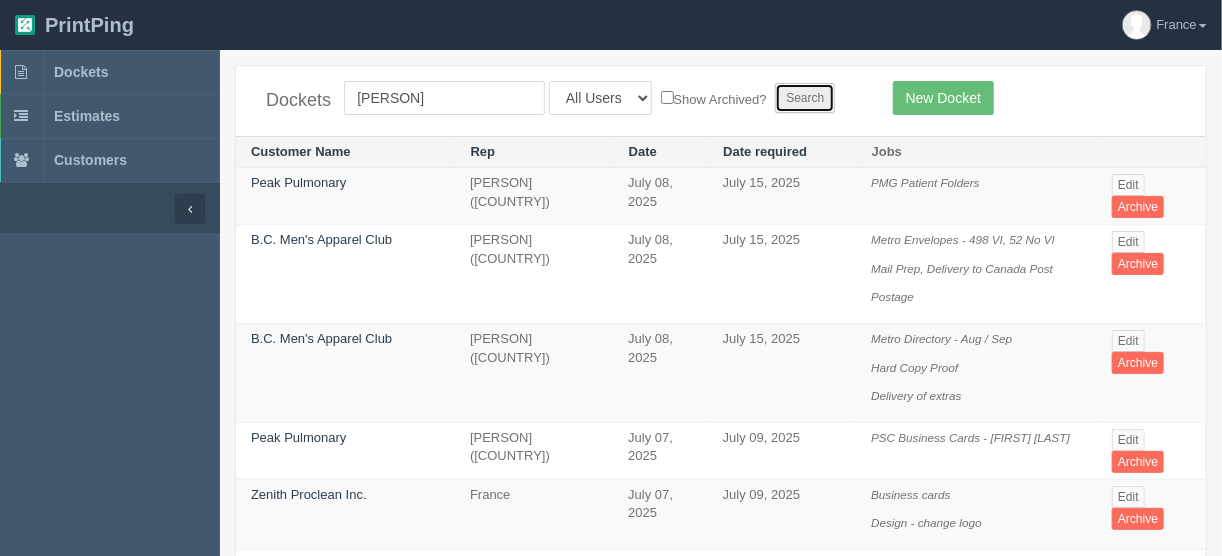 click on "Search" at bounding box center [805, 98] 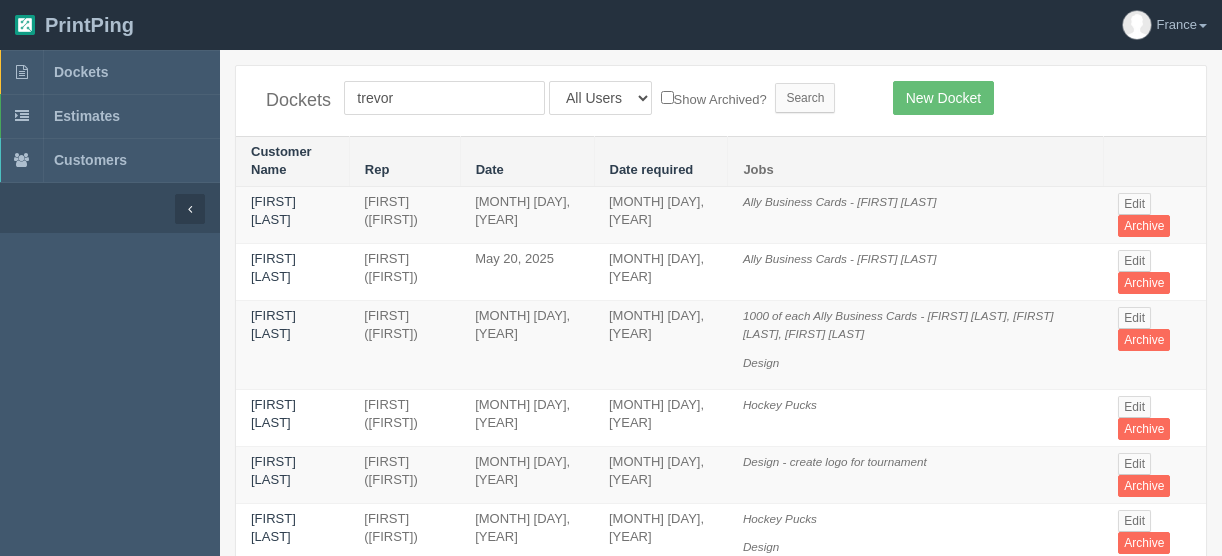 scroll, scrollTop: 0, scrollLeft: 0, axis: both 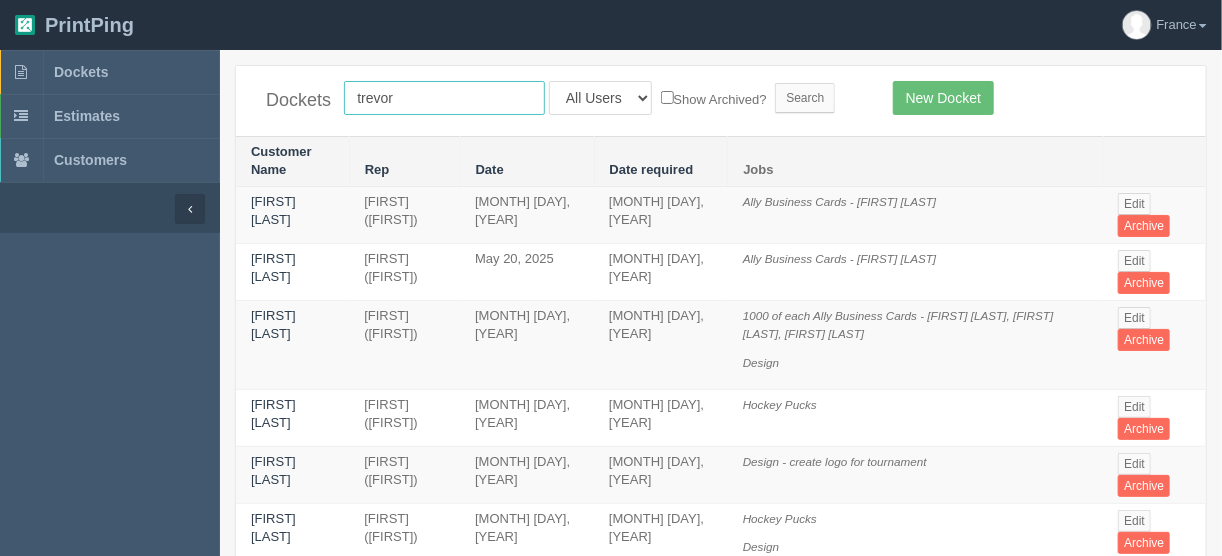 drag, startPoint x: 434, startPoint y: 90, endPoint x: 338, endPoint y: 70, distance: 98.0612 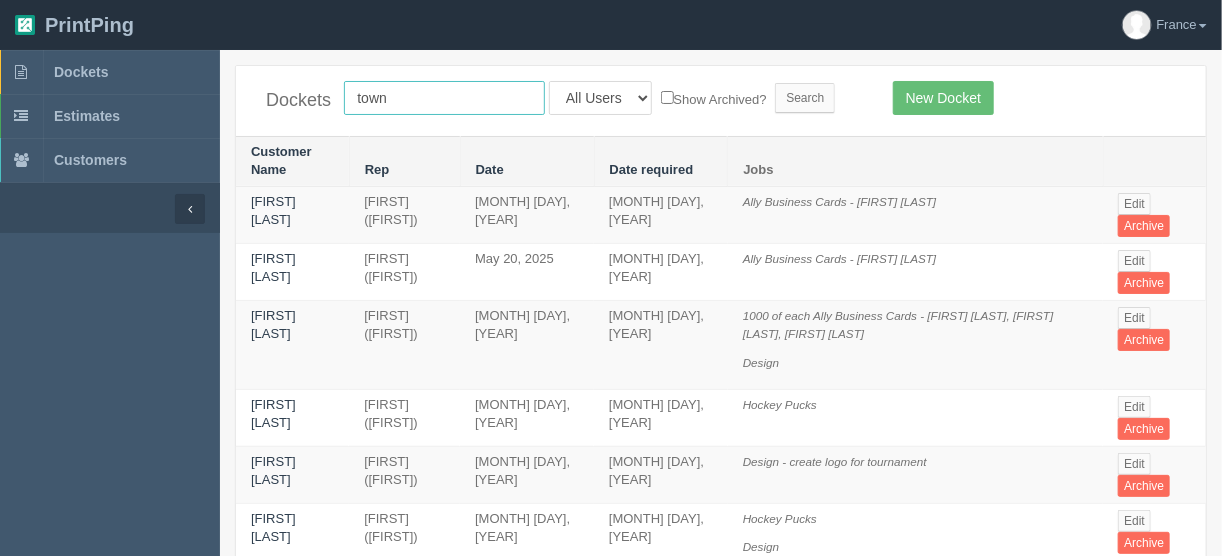 type on "town of o" 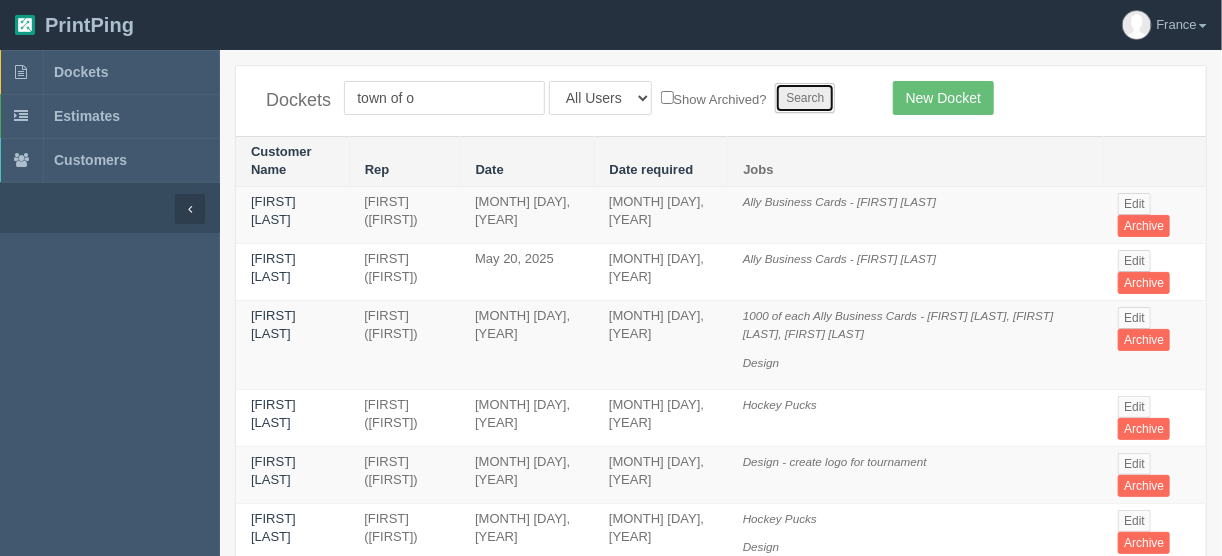 click on "Search" at bounding box center (805, 98) 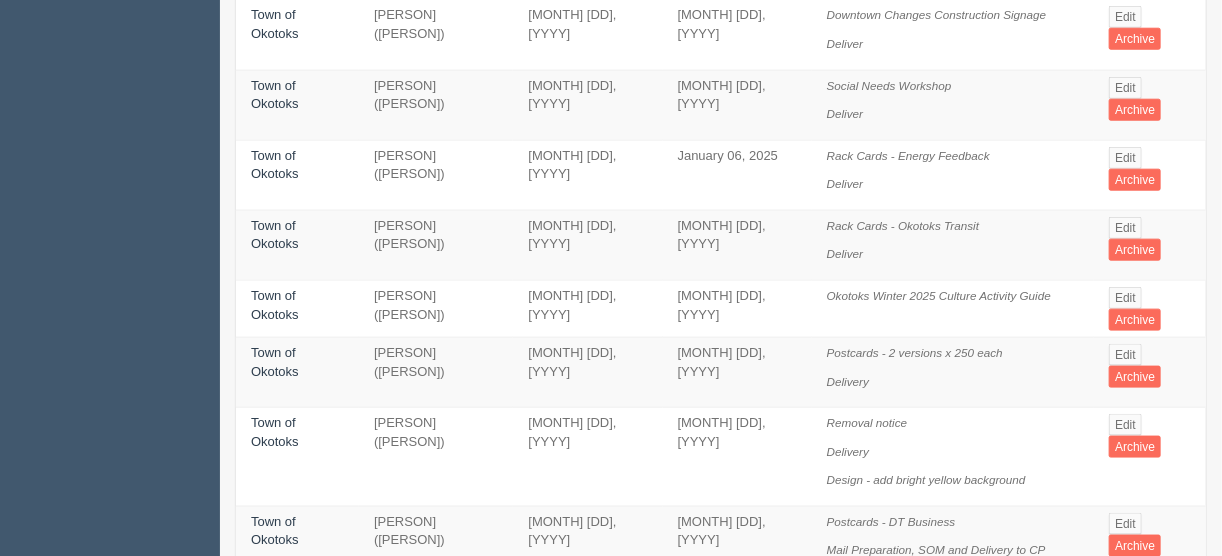 scroll, scrollTop: 880, scrollLeft: 0, axis: vertical 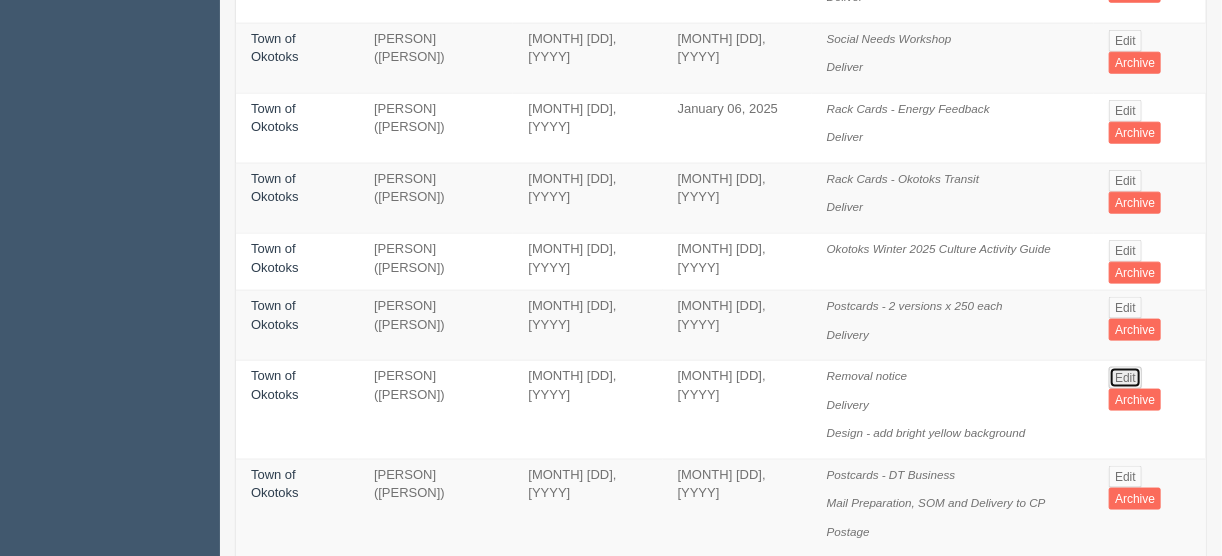 click on "Edit" at bounding box center (1125, 378) 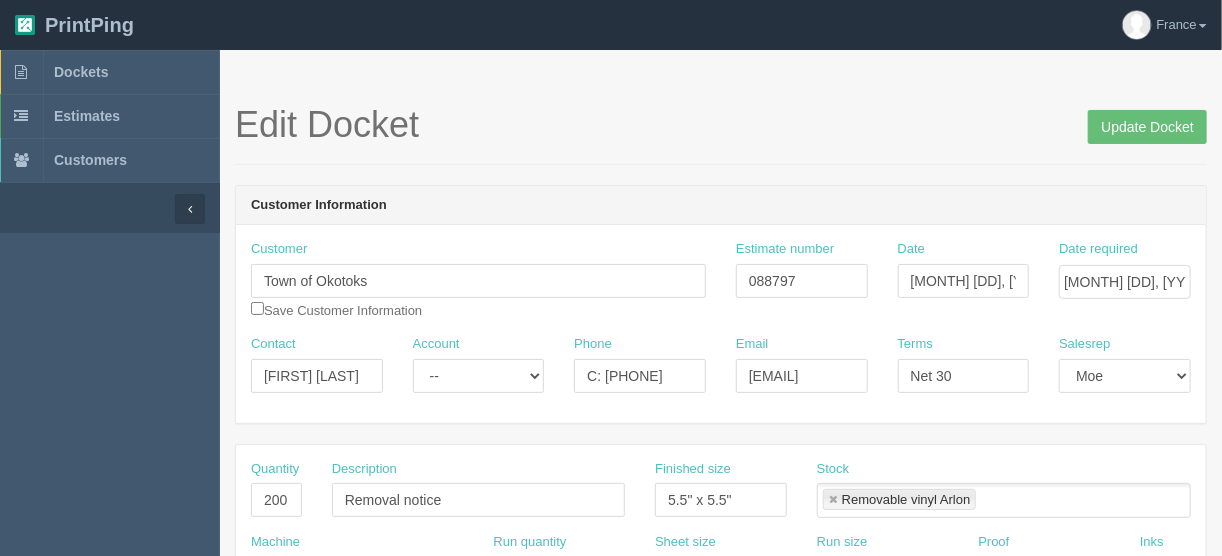 scroll, scrollTop: 0, scrollLeft: 0, axis: both 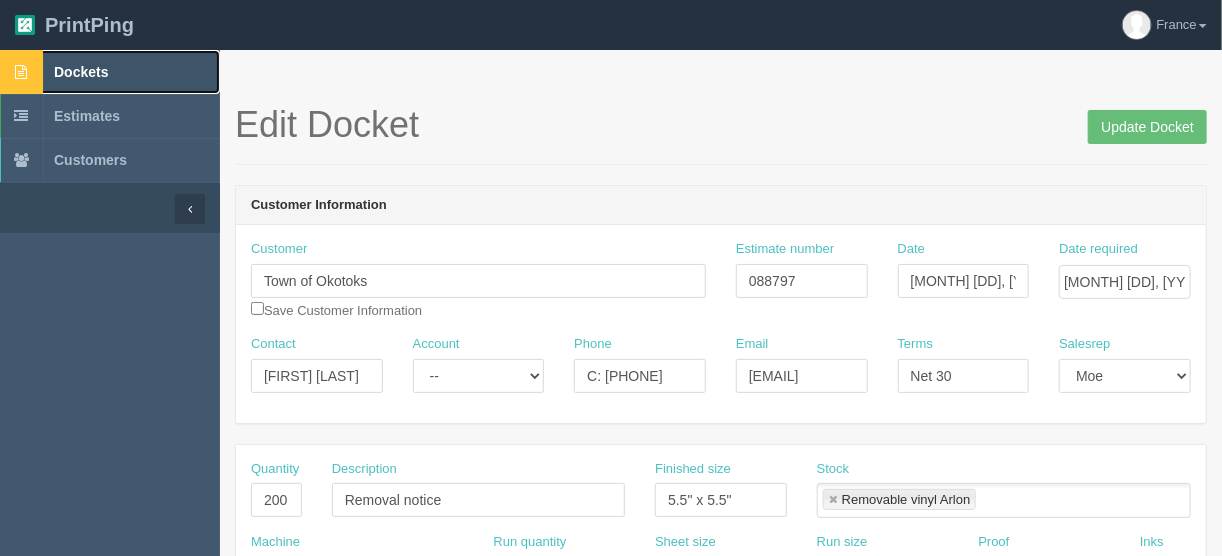click on "Dockets" at bounding box center [81, 72] 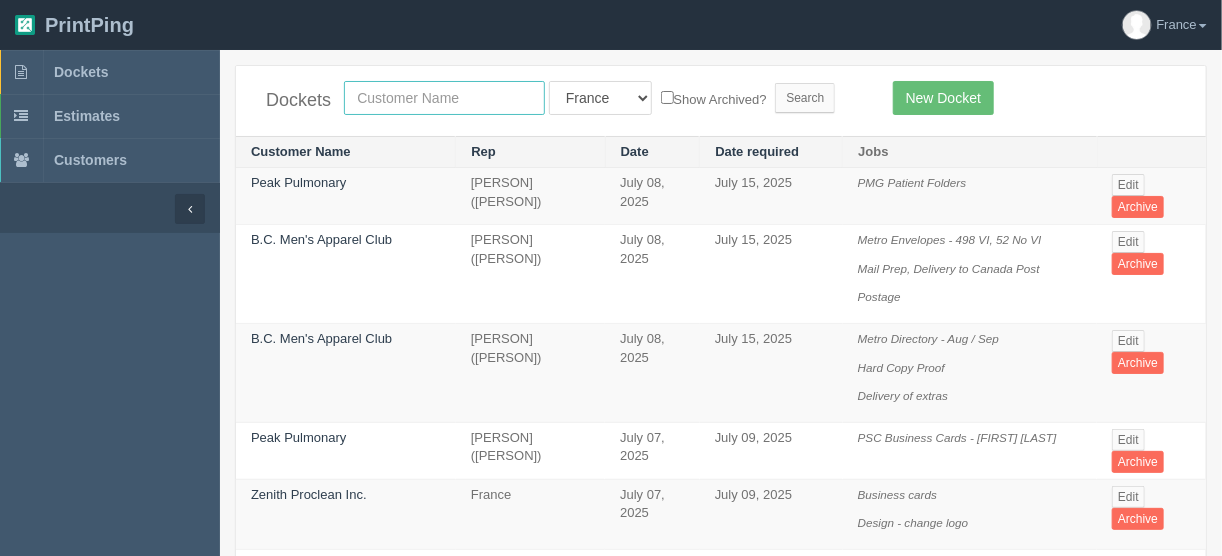 click at bounding box center [444, 98] 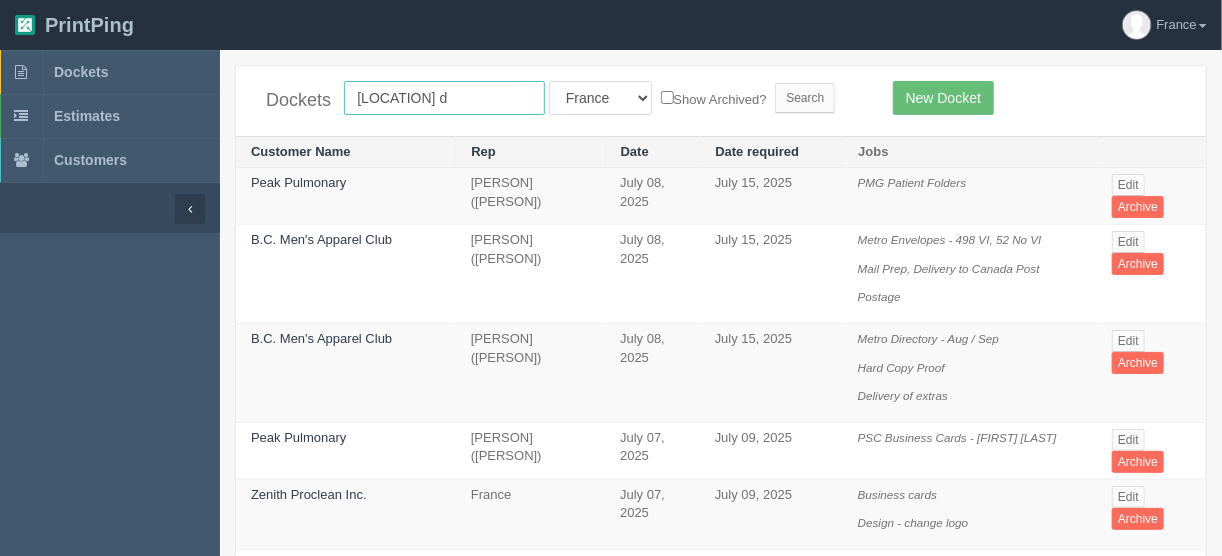type on "sunridge d" 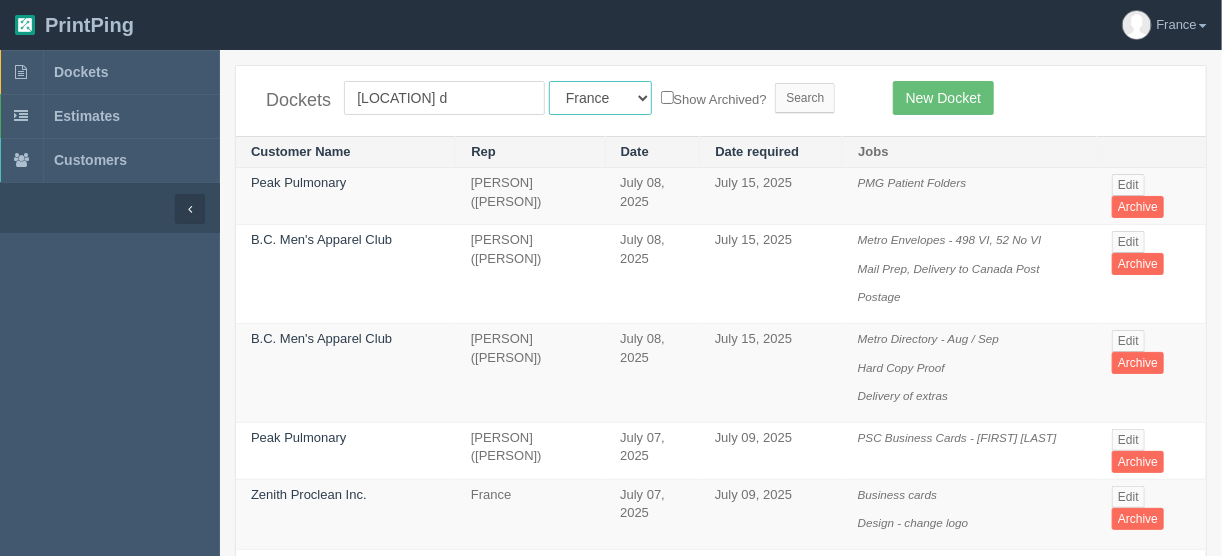 click on "All Users
Ali
Ali Test 1
Aly
Amy
Ankit
Arif
Brandon
Dan
France
Greg
Jim
Mark
Matthew
Mehmud
Mikayla
Moe
Phil
Rebecca
Sam
Stacy
Steve
Viki
Zach
Zack
Zunaid" at bounding box center [600, 98] 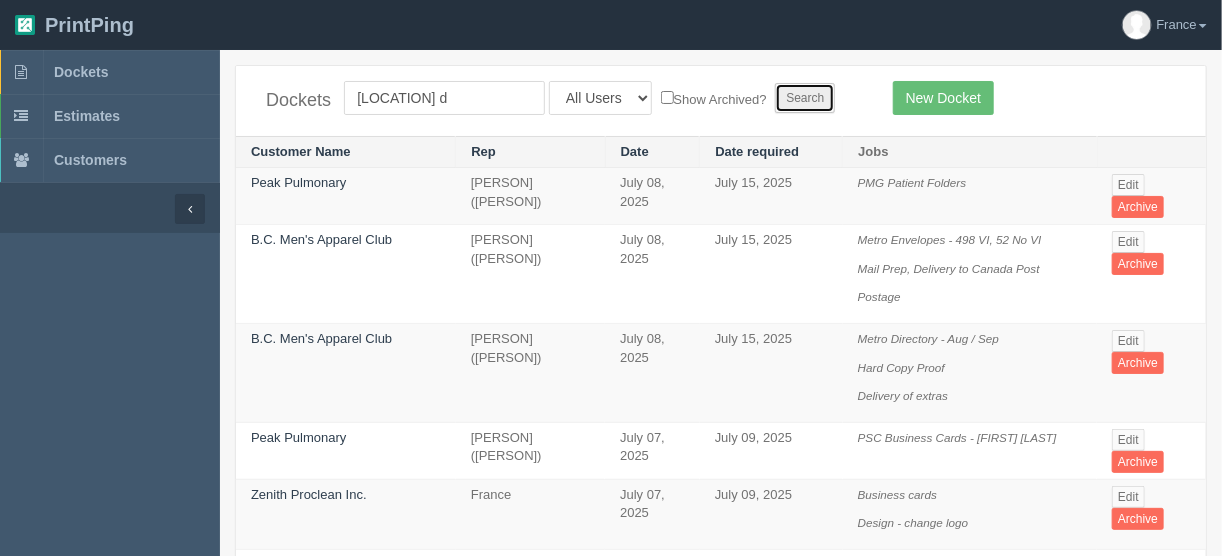 click on "Search" at bounding box center (805, 98) 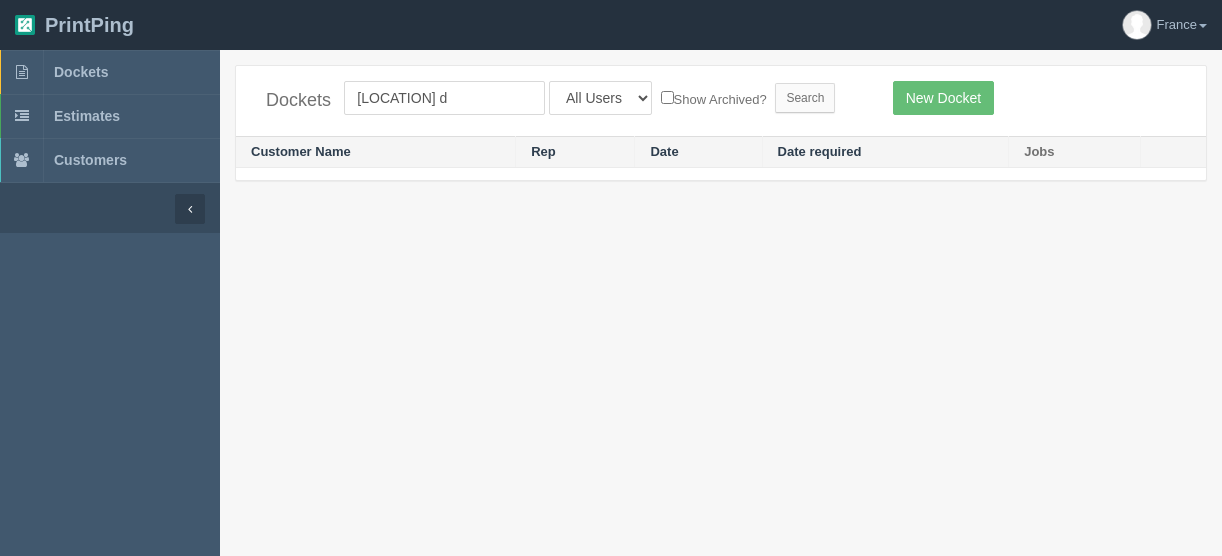 scroll, scrollTop: 0, scrollLeft: 0, axis: both 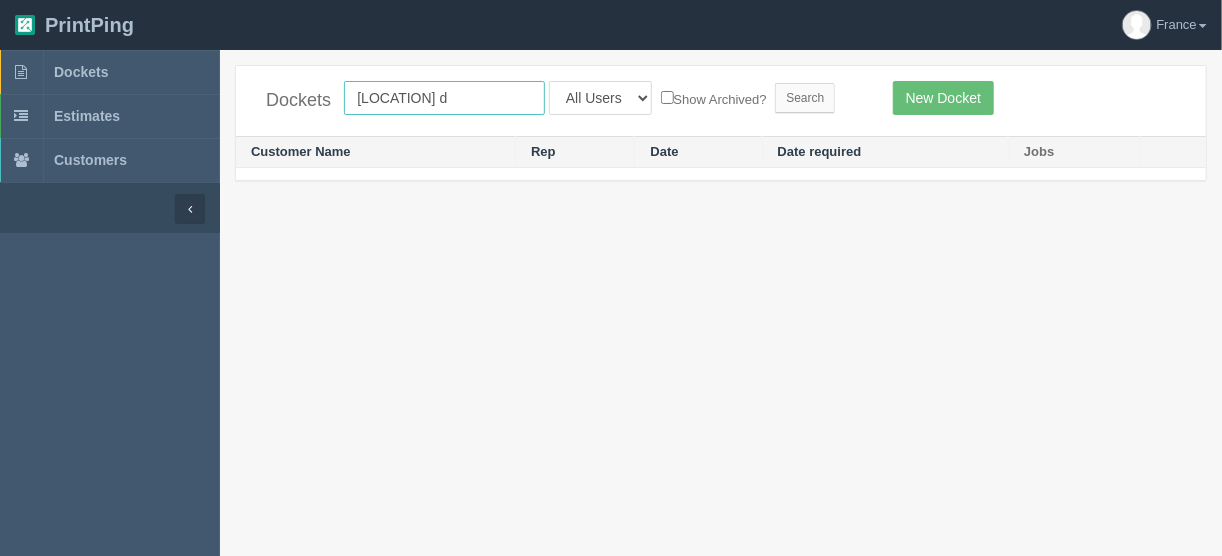 drag, startPoint x: 456, startPoint y: 95, endPoint x: 315, endPoint y: 70, distance: 143.19916 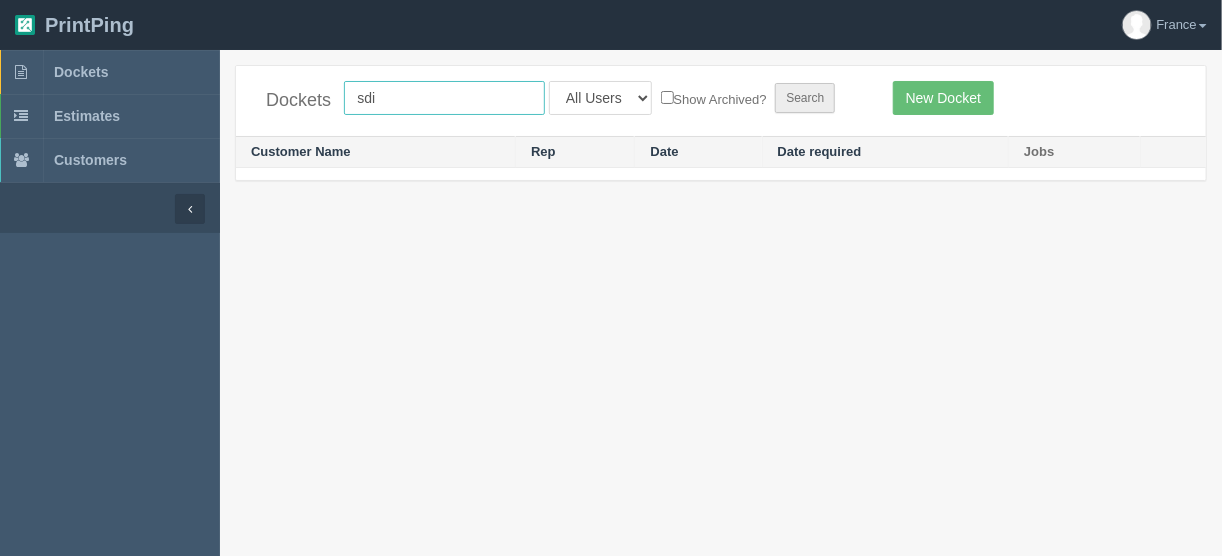 type on "sdi" 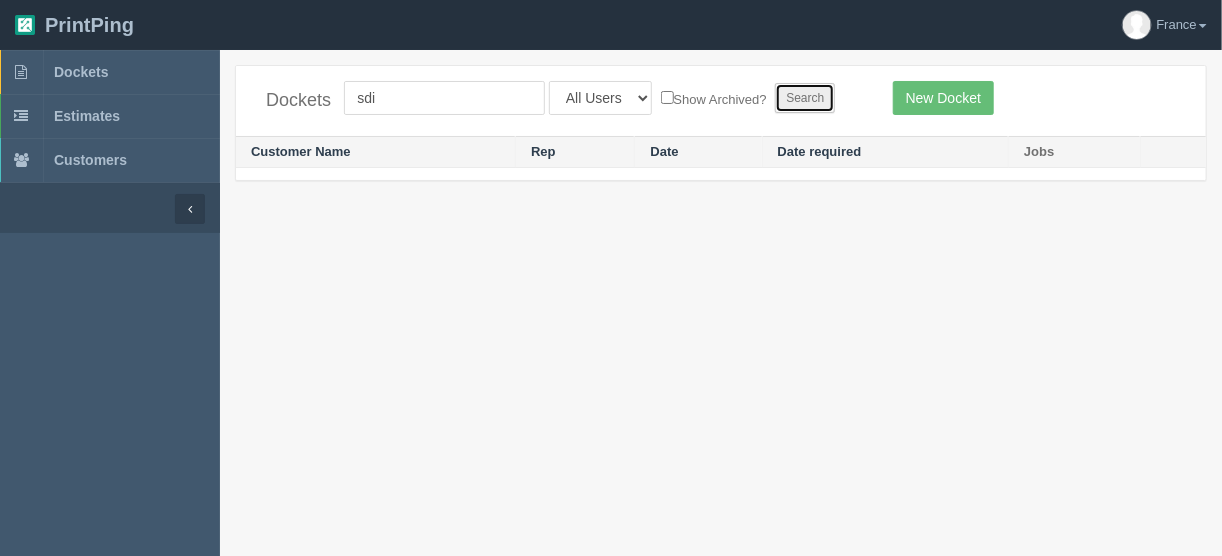 click on "Search" at bounding box center (805, 98) 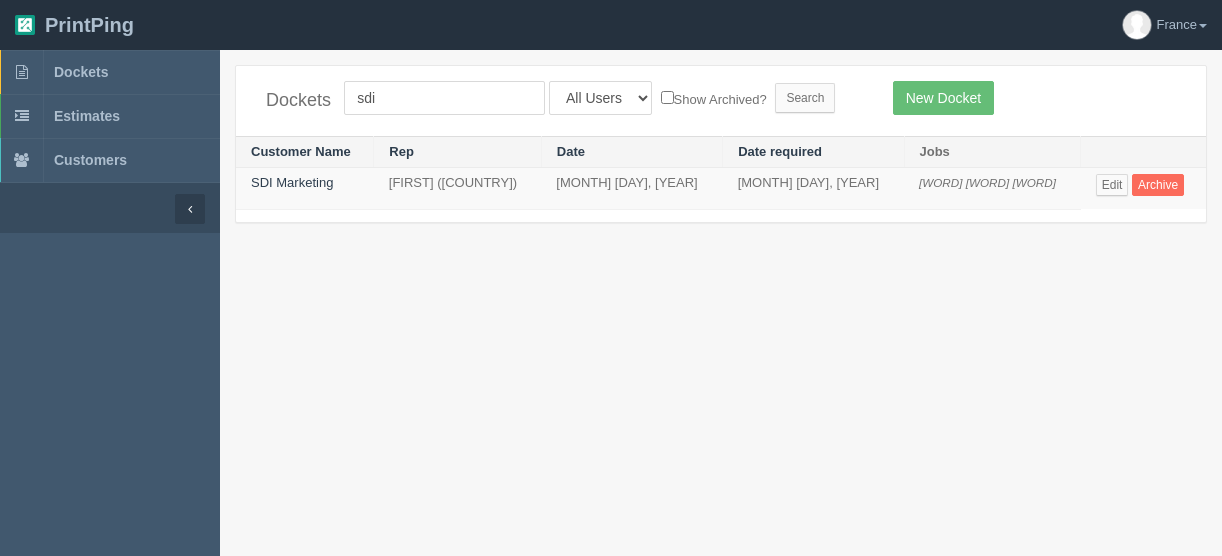 scroll, scrollTop: 0, scrollLeft: 0, axis: both 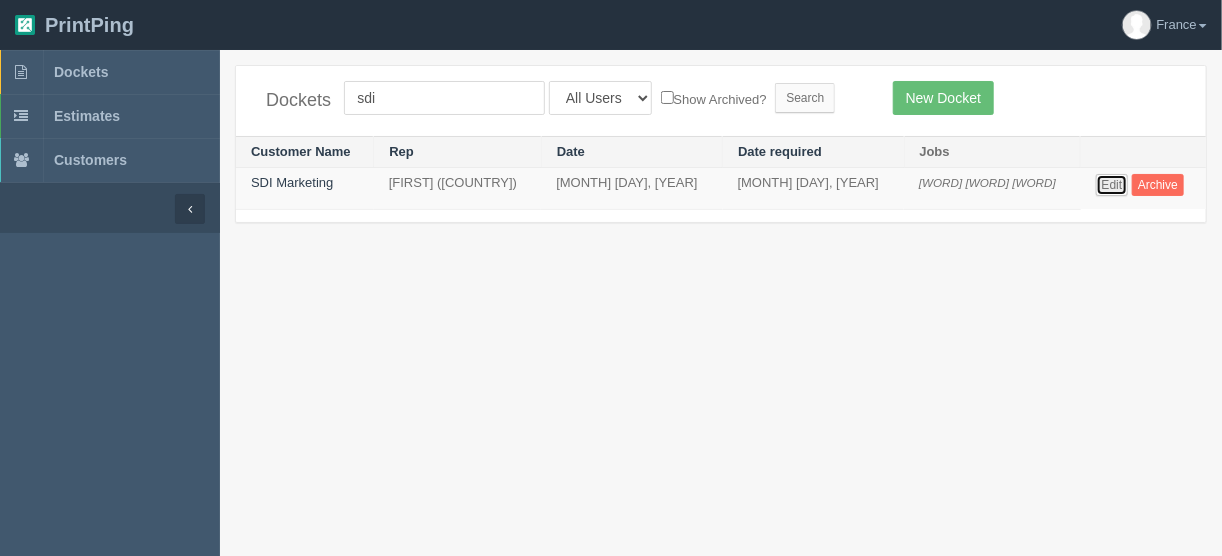click on "Edit" at bounding box center (1112, 185) 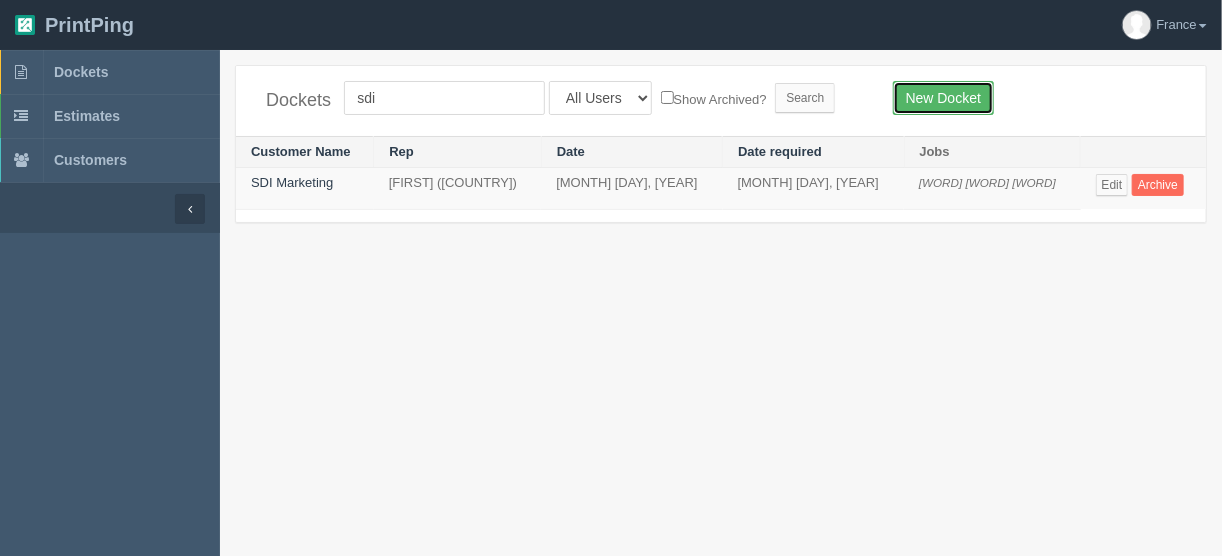 click on "New Docket" at bounding box center [943, 98] 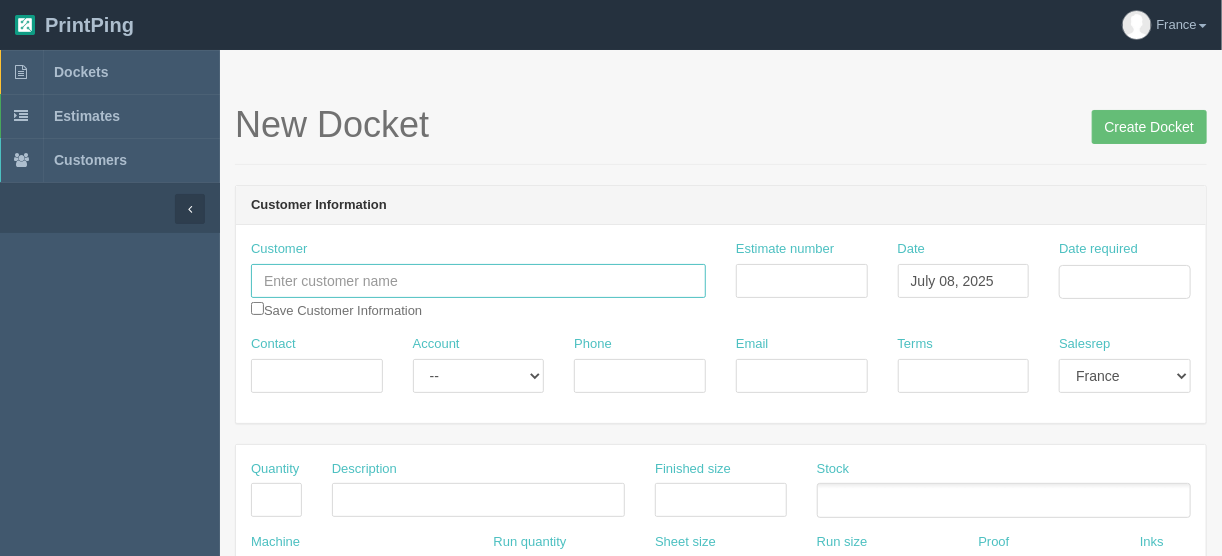 click at bounding box center (478, 281) 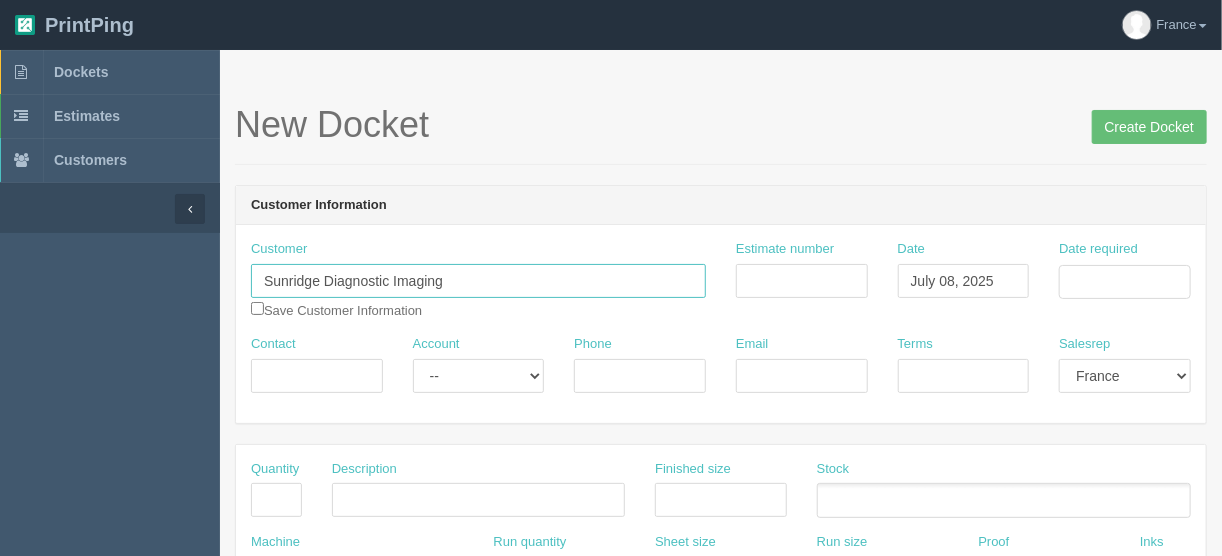 type on "Sunridge Diagnostic Imaging" 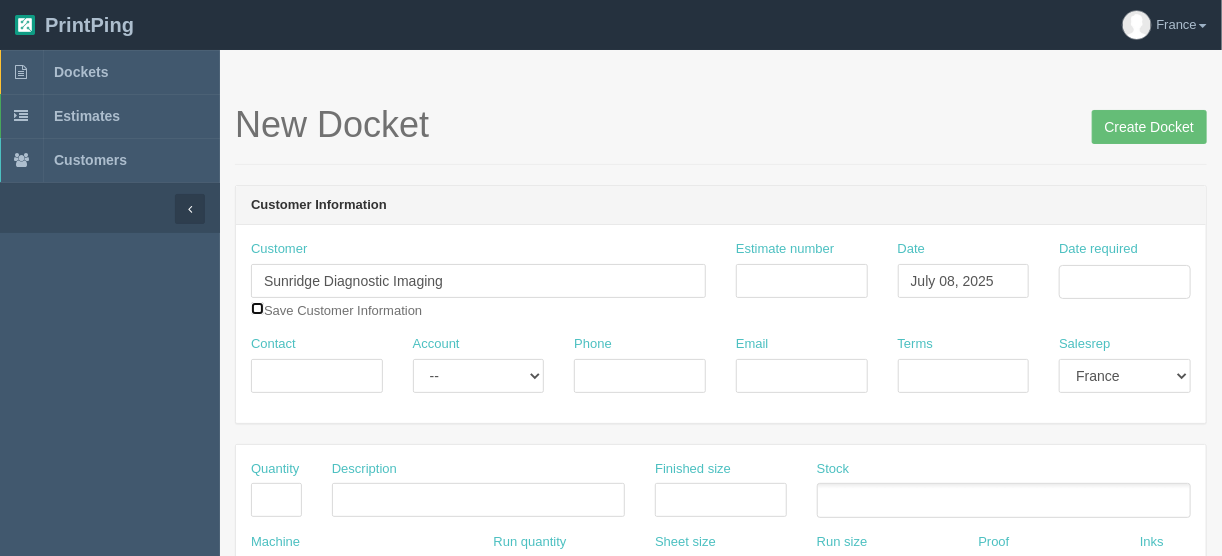 click at bounding box center [257, 308] 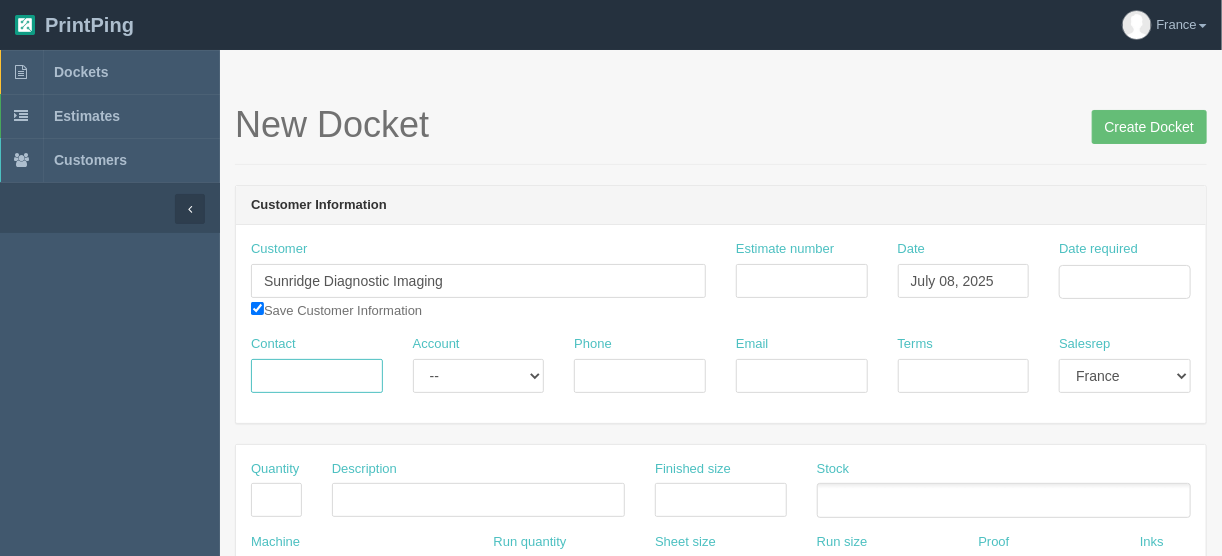 drag, startPoint x: 277, startPoint y: 368, endPoint x: 292, endPoint y: 372, distance: 15.524175 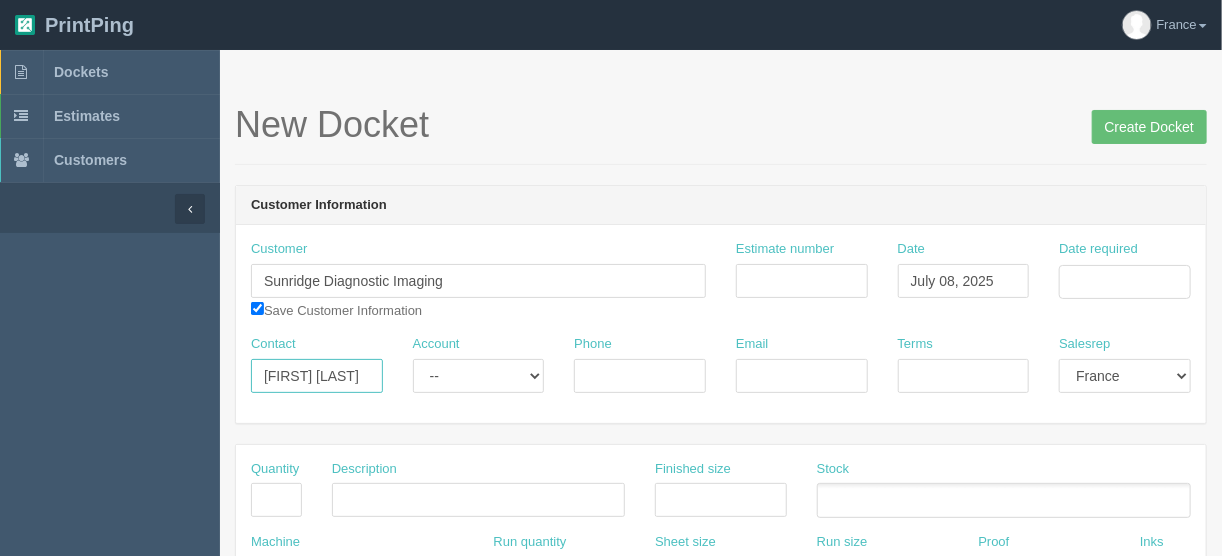 type on "Sam Kereim" 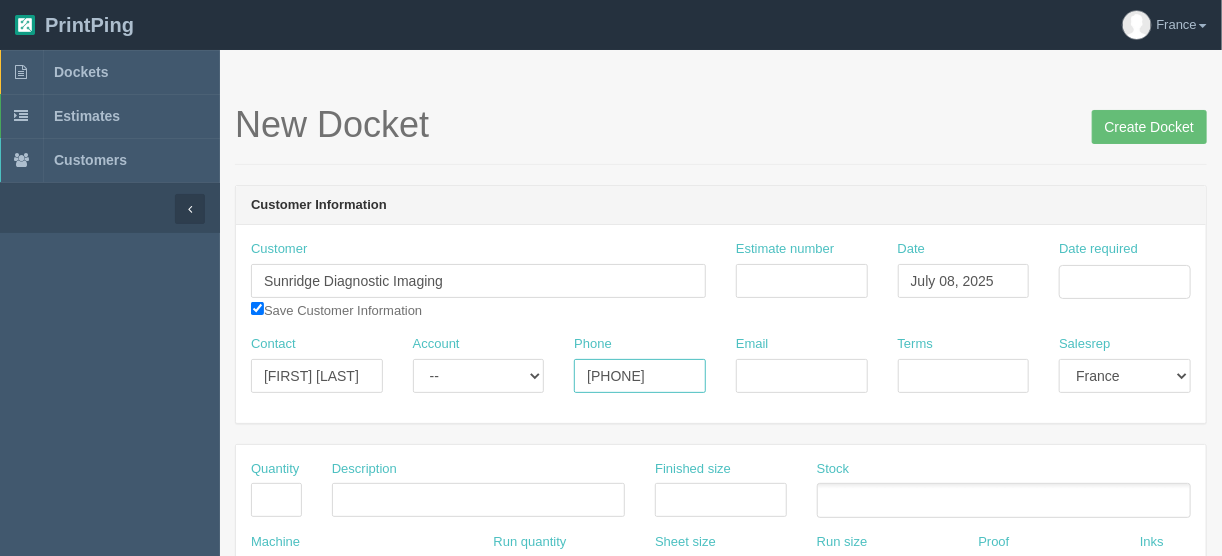 type on "403-587-4611" 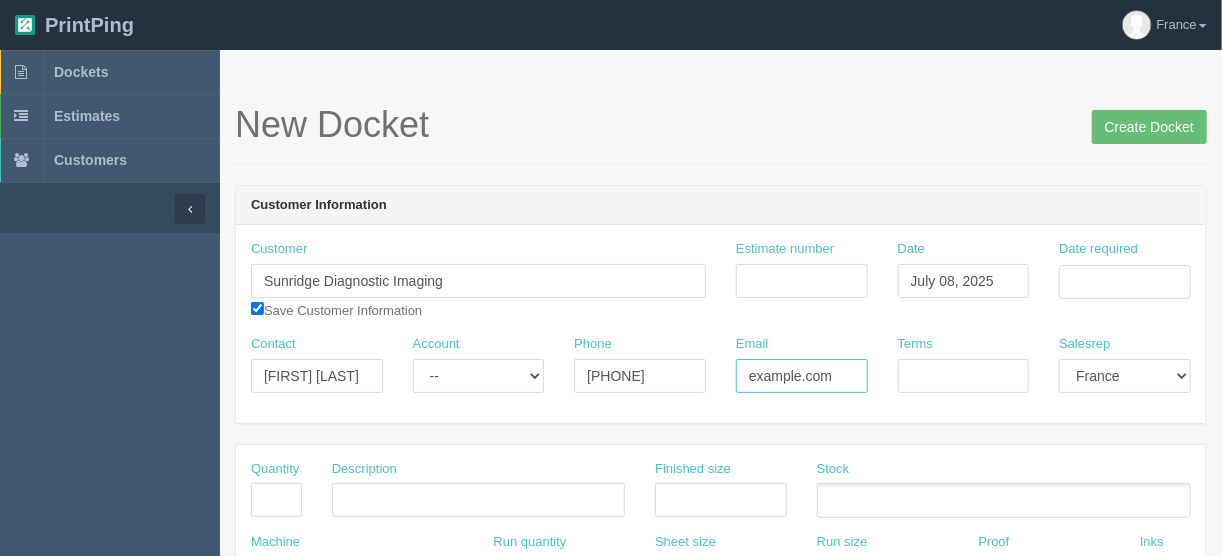 scroll, scrollTop: 0, scrollLeft: 69, axis: horizontal 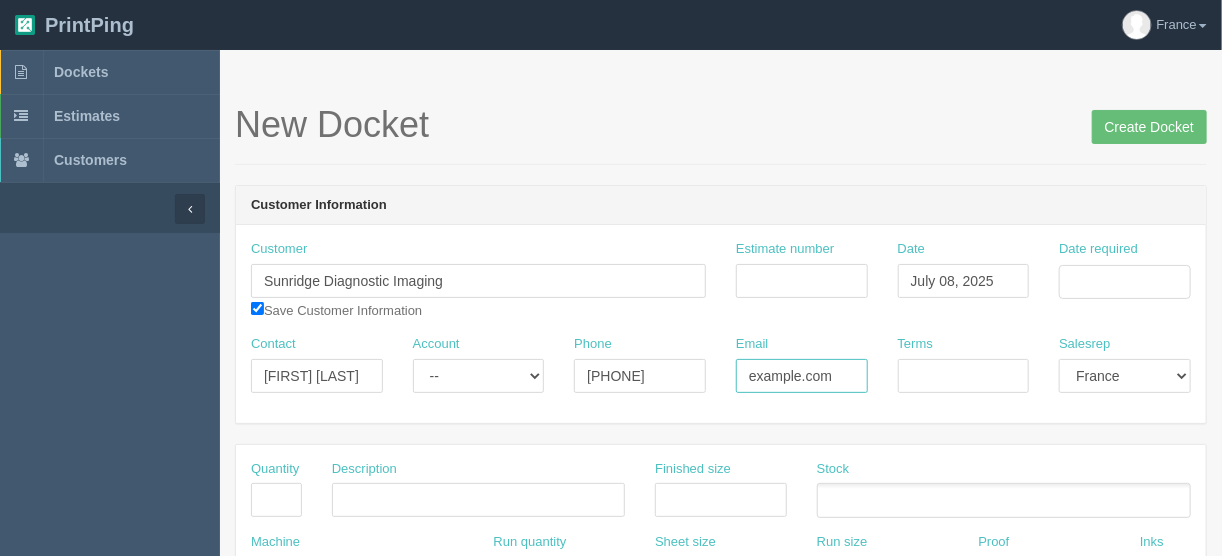 type on "skereim@sdiultrasound.com" 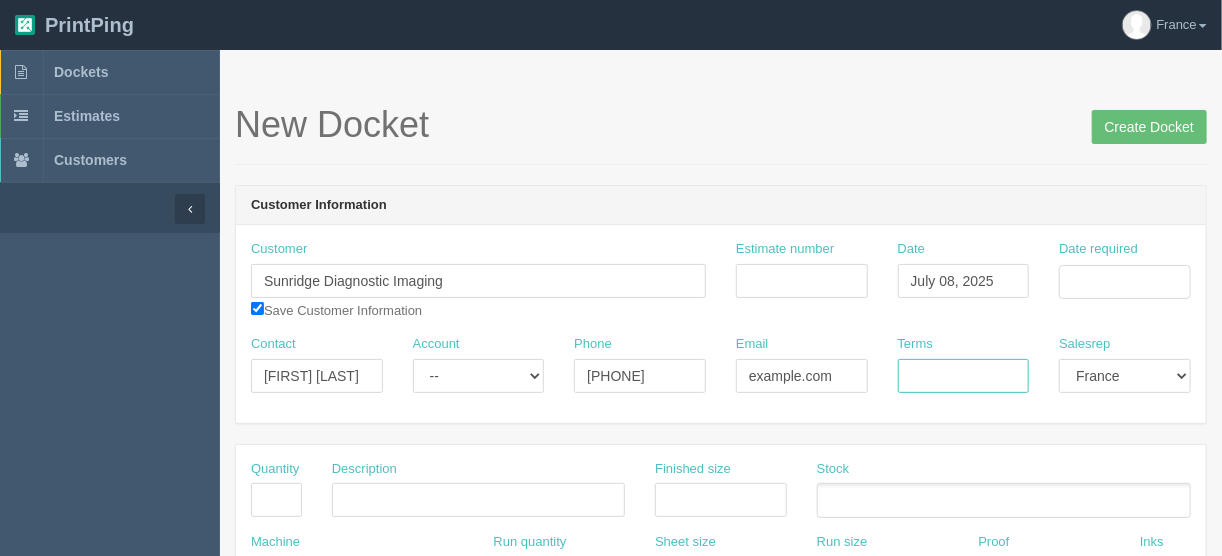 click on "Terms" at bounding box center (964, 376) 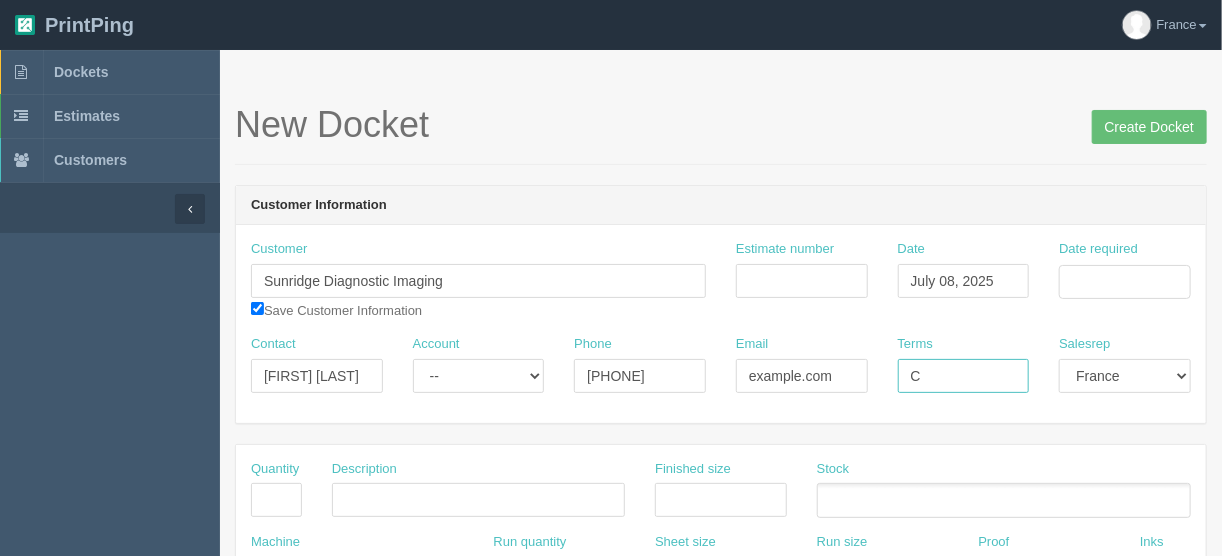 type on "COD" 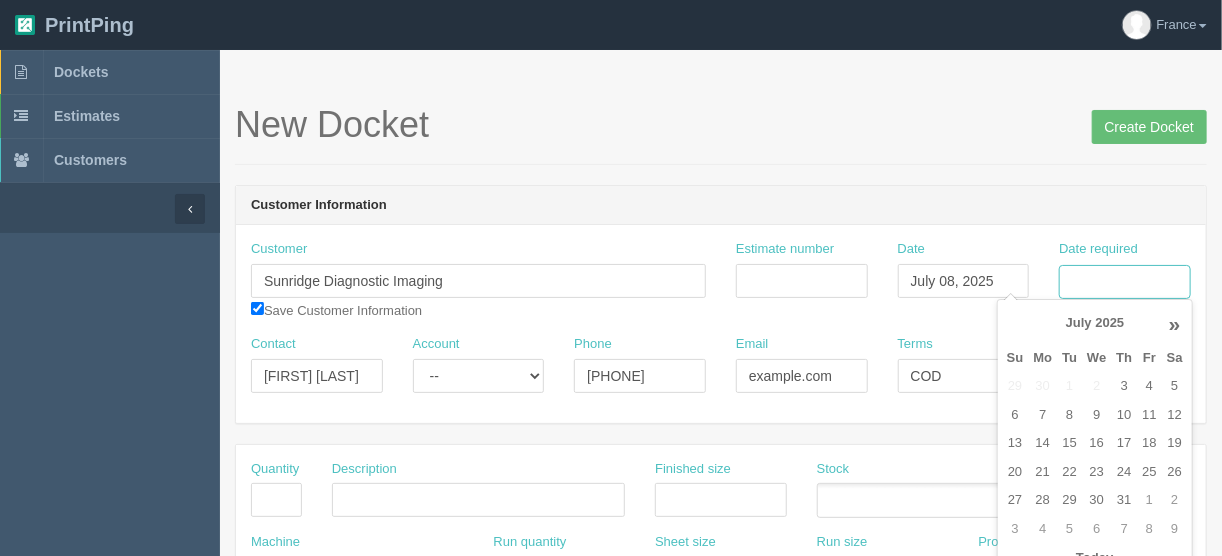 click on "Date required" at bounding box center [1125, 282] 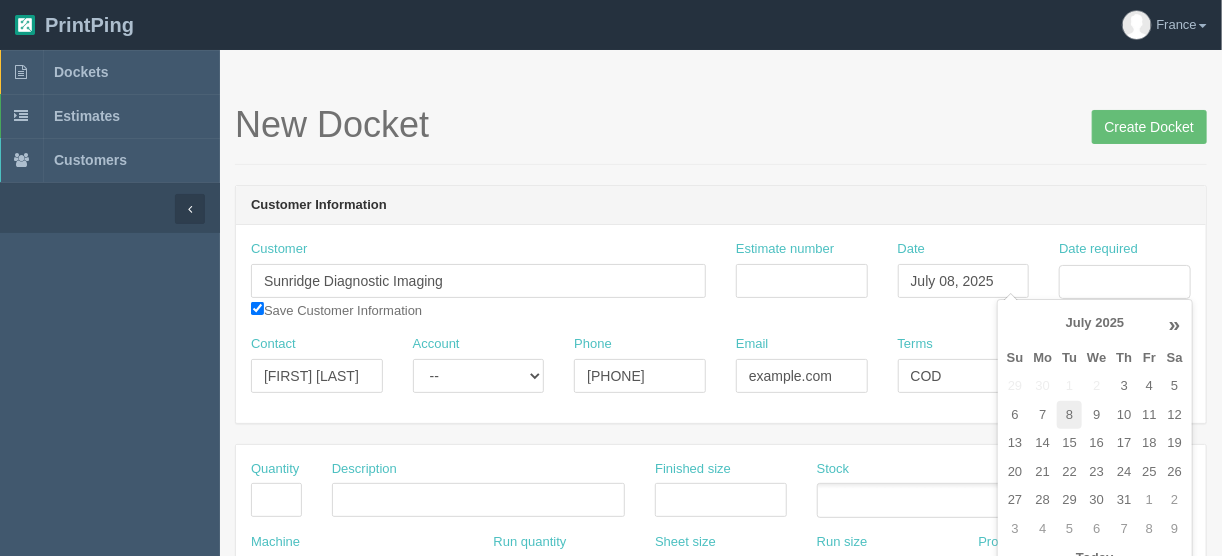 click on "8" at bounding box center (1069, 415) 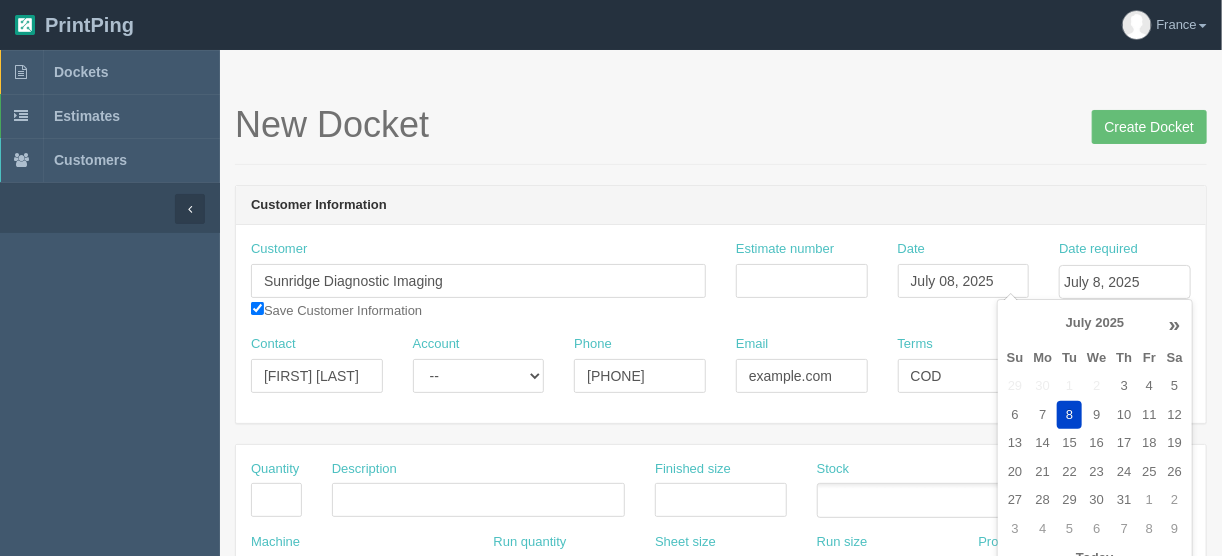 drag, startPoint x: 1099, startPoint y: 408, endPoint x: 979, endPoint y: 345, distance: 135.53229 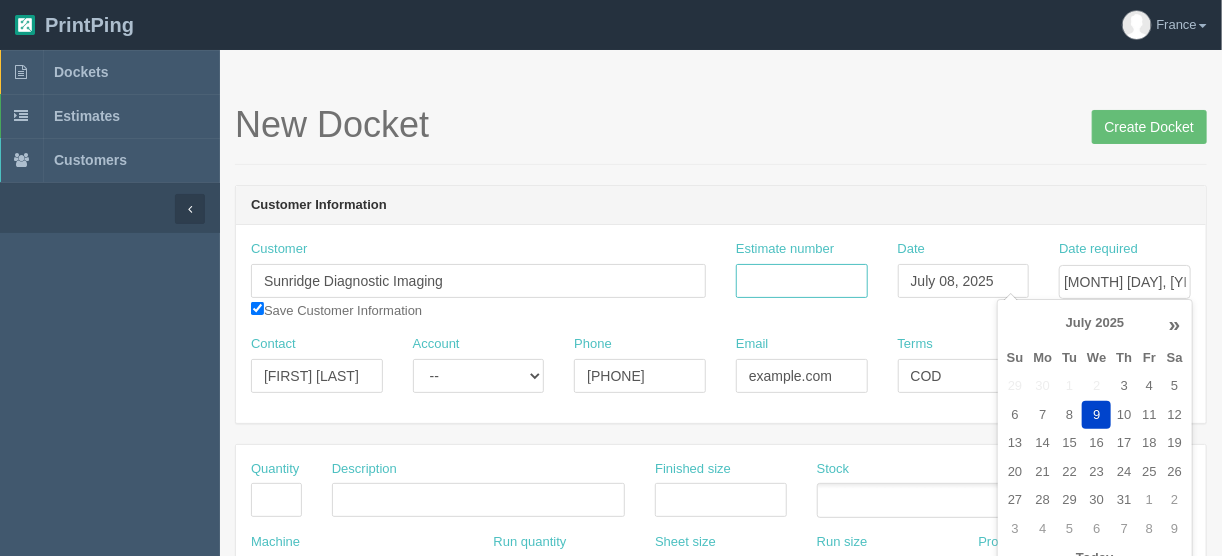 drag, startPoint x: 789, startPoint y: 281, endPoint x: 814, endPoint y: 262, distance: 31.400637 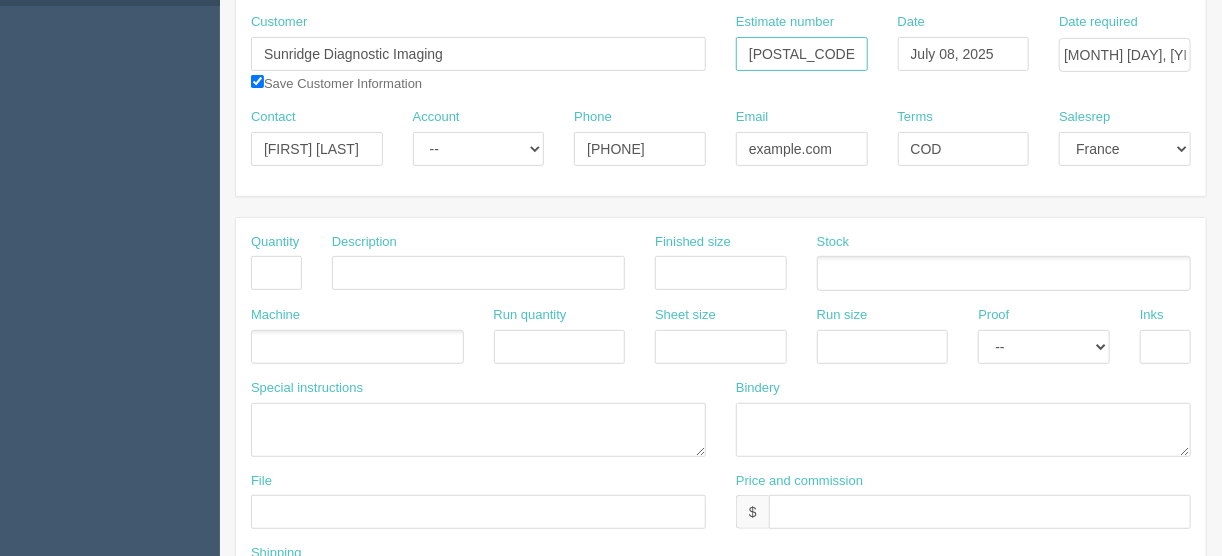 scroll, scrollTop: 320, scrollLeft: 0, axis: vertical 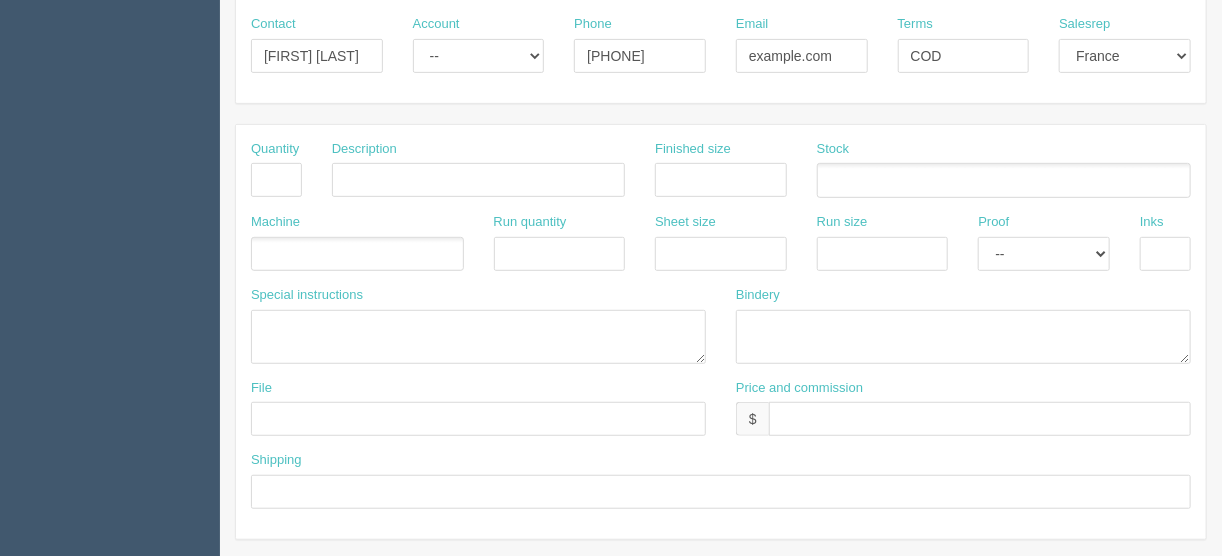 type on "091664" 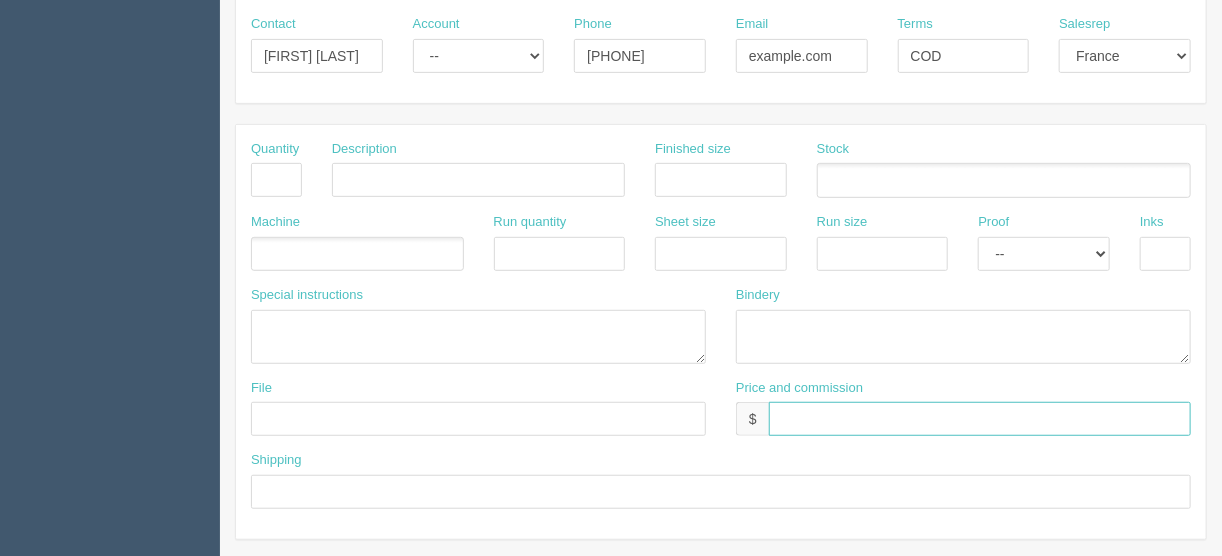 click at bounding box center (980, 419) 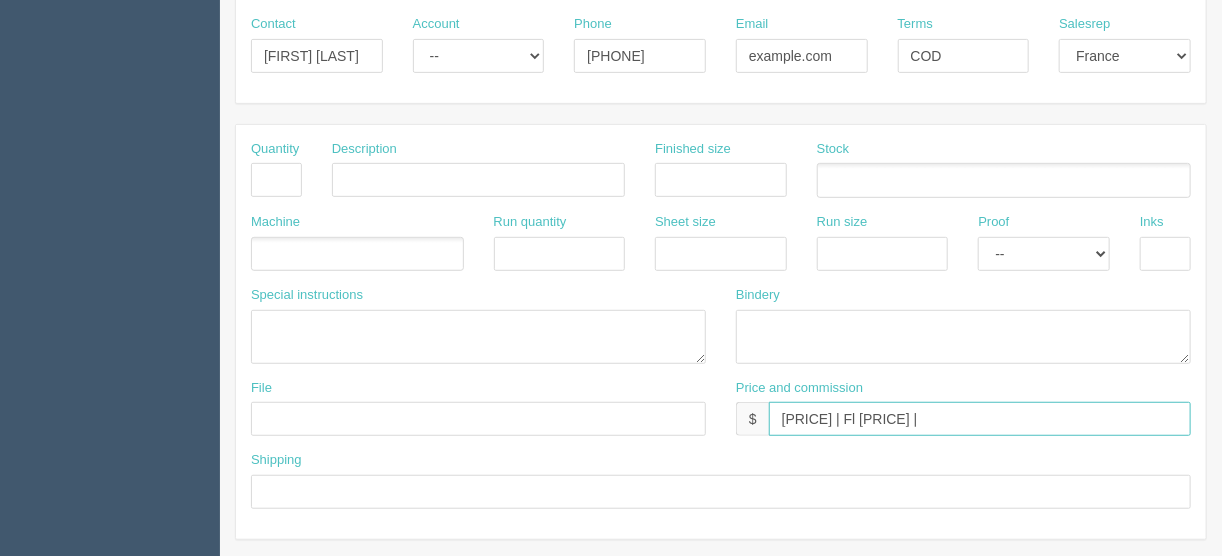 type on "$80.00 | FL $4.00 | AR $27.55" 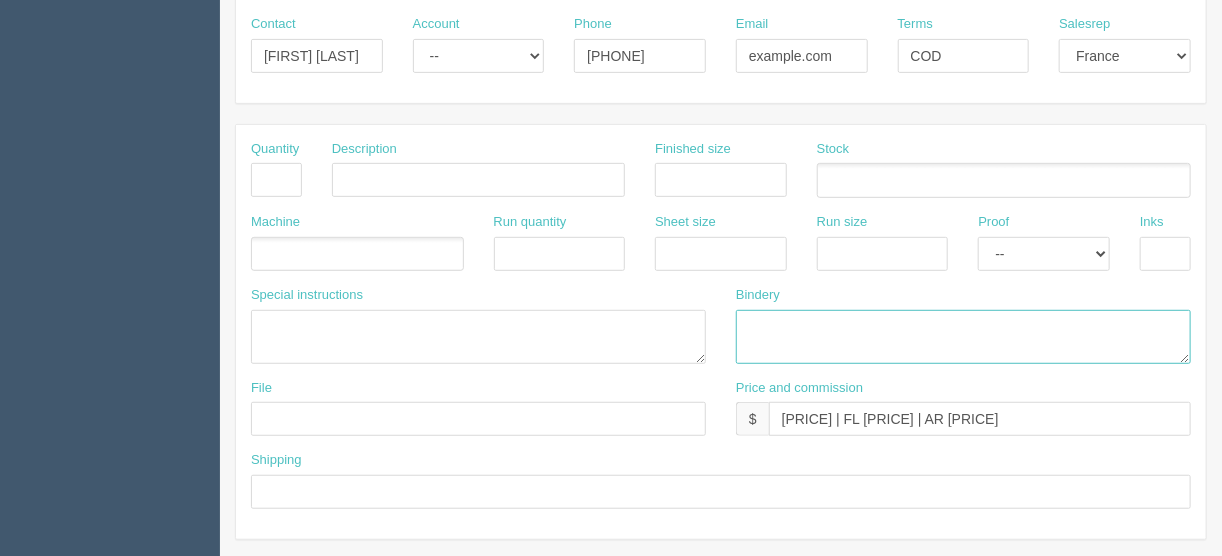 click at bounding box center [963, 337] 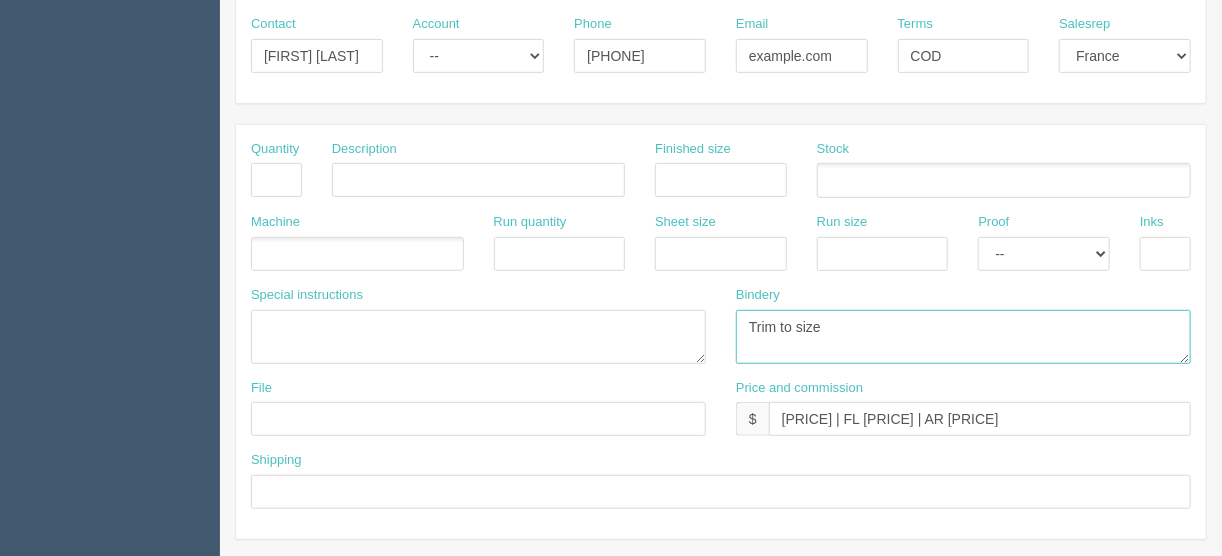 type on "Trim to size" 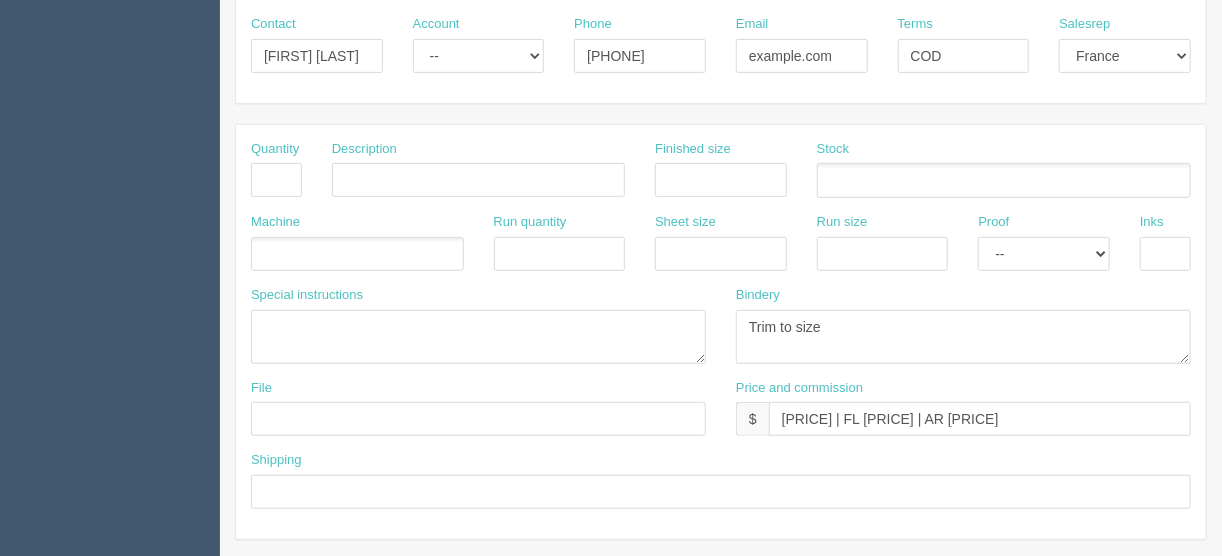 click at bounding box center [1004, 180] 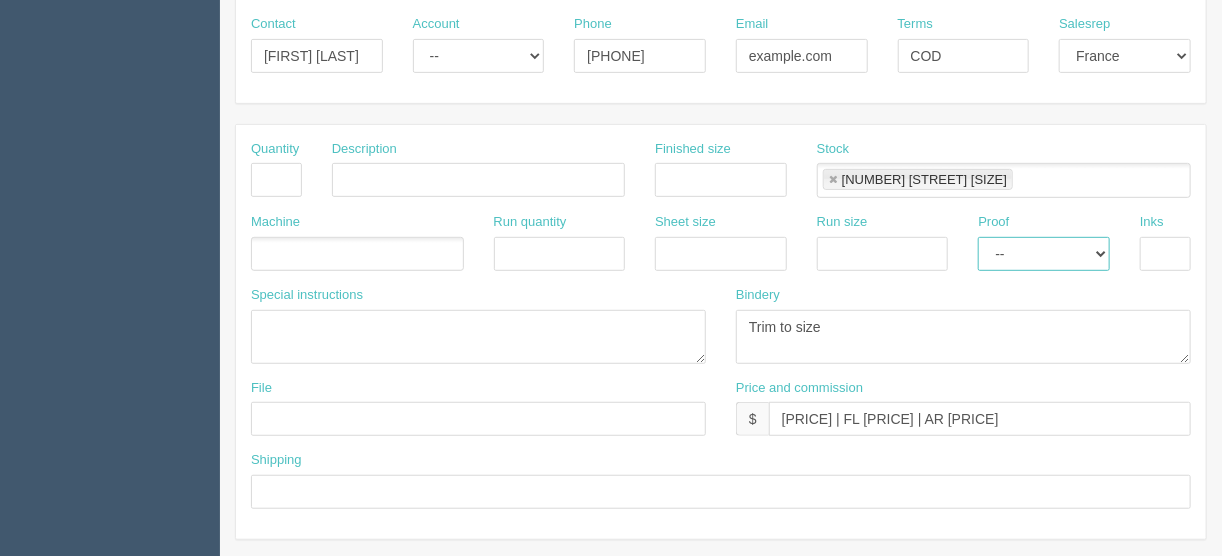 click on "--
Email
Hard Copy" at bounding box center [1044, 254] 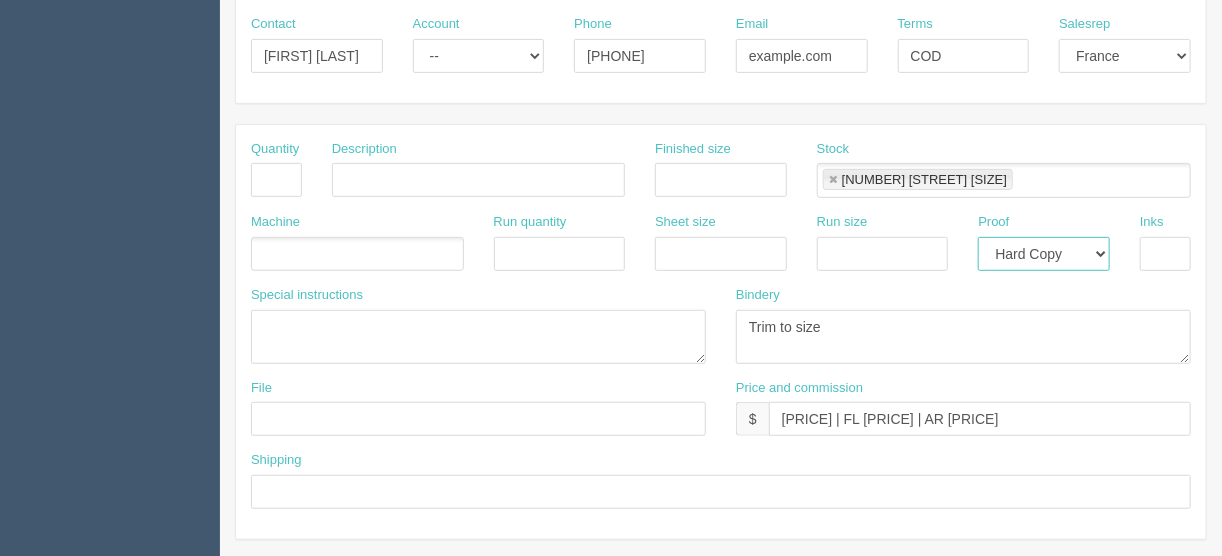 click on "--
Email
Hard Copy" at bounding box center (1044, 254) 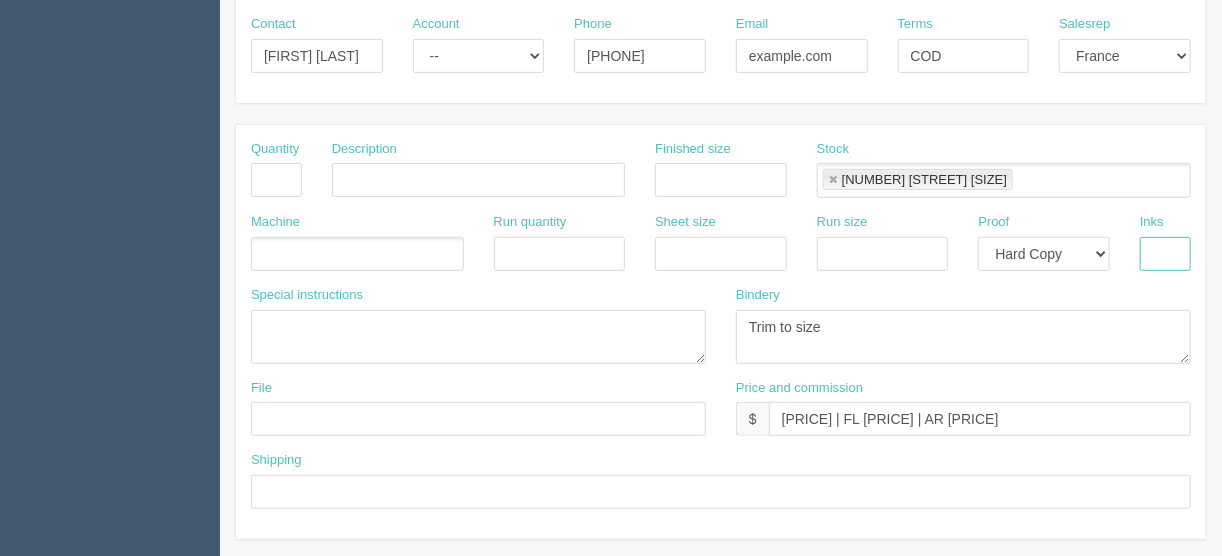 click at bounding box center (1165, 254) 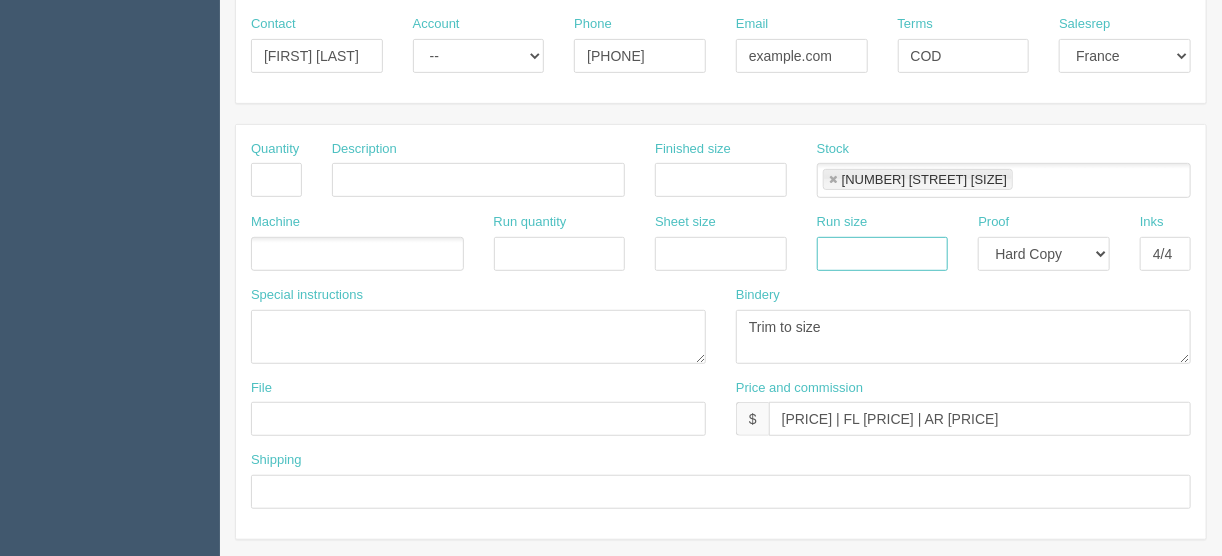 click at bounding box center (883, 254) 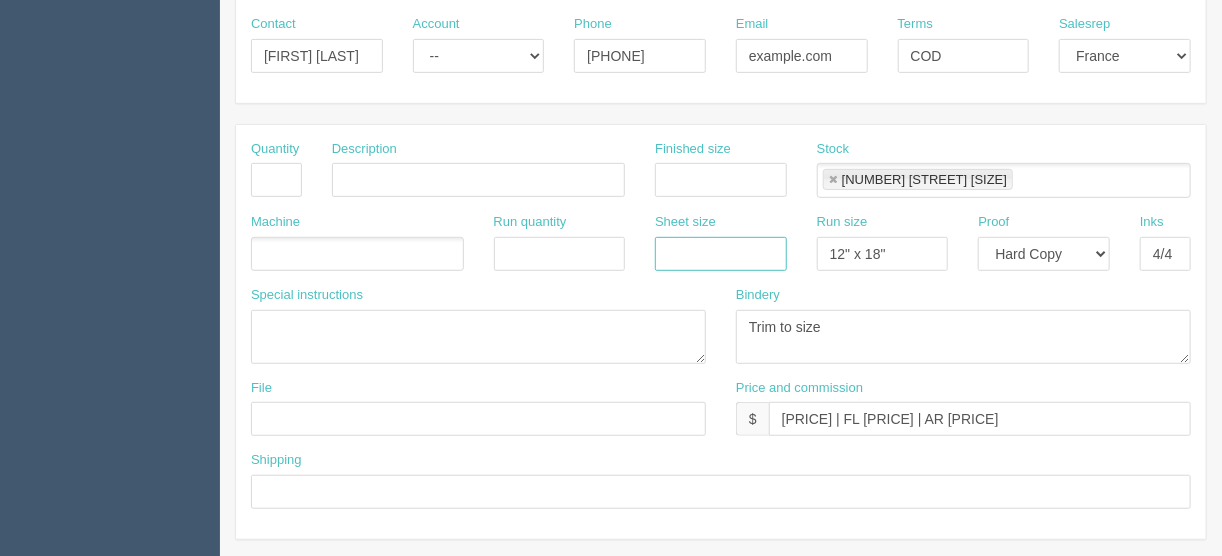 click at bounding box center [721, 254] 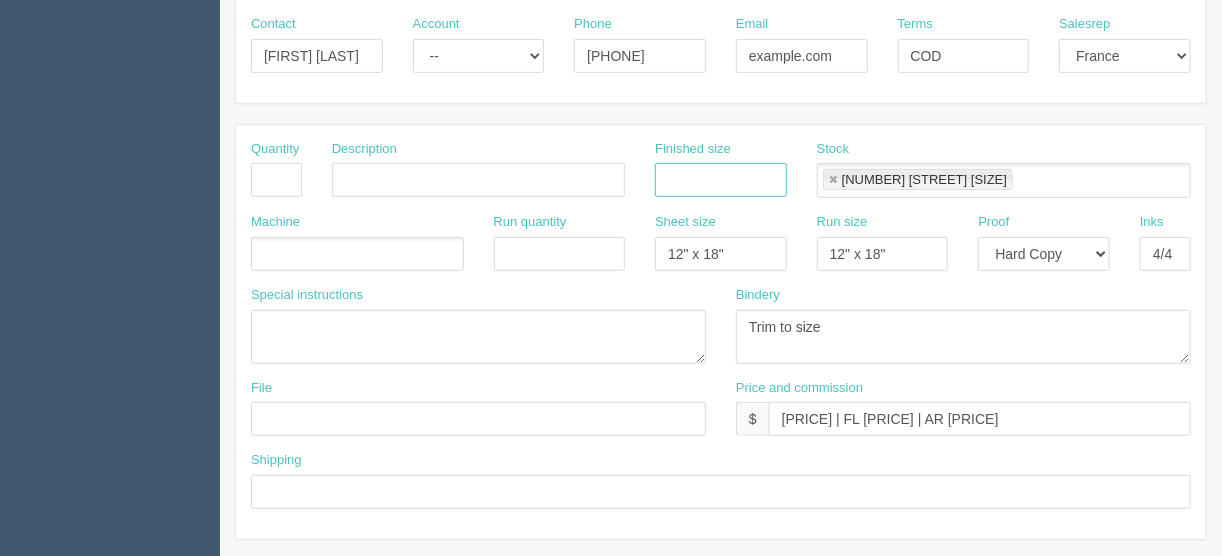 click at bounding box center [721, 180] 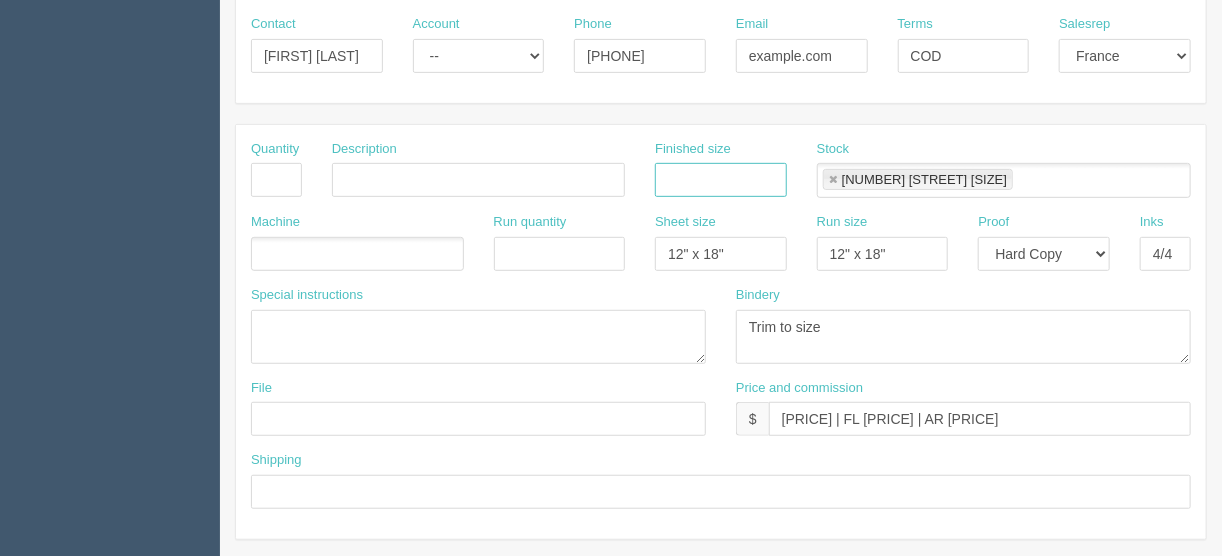 type on "3.5" x 2"" 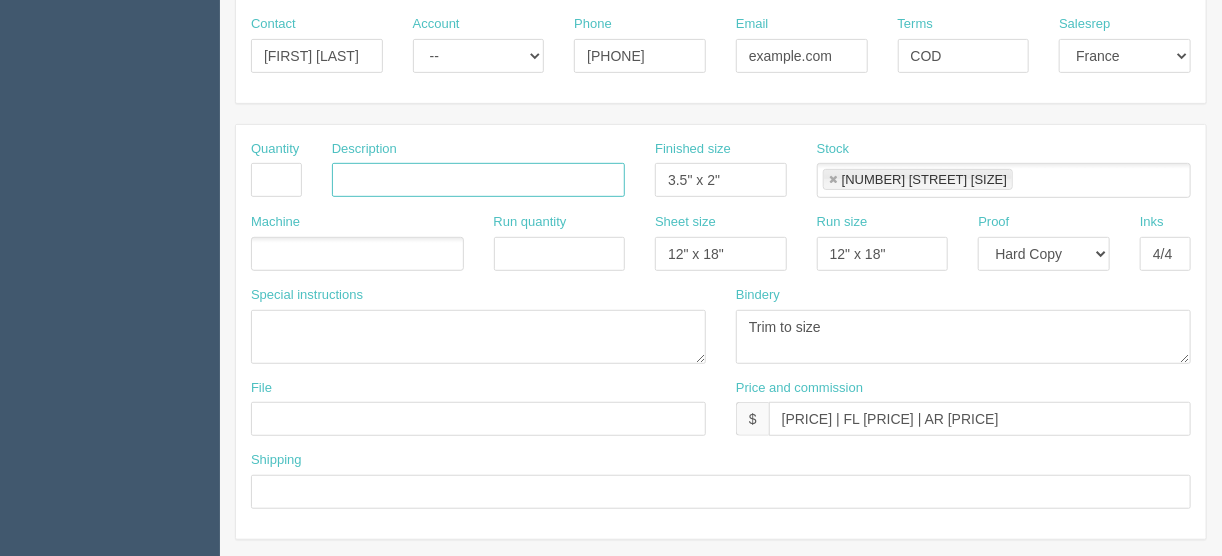 click at bounding box center (478, 180) 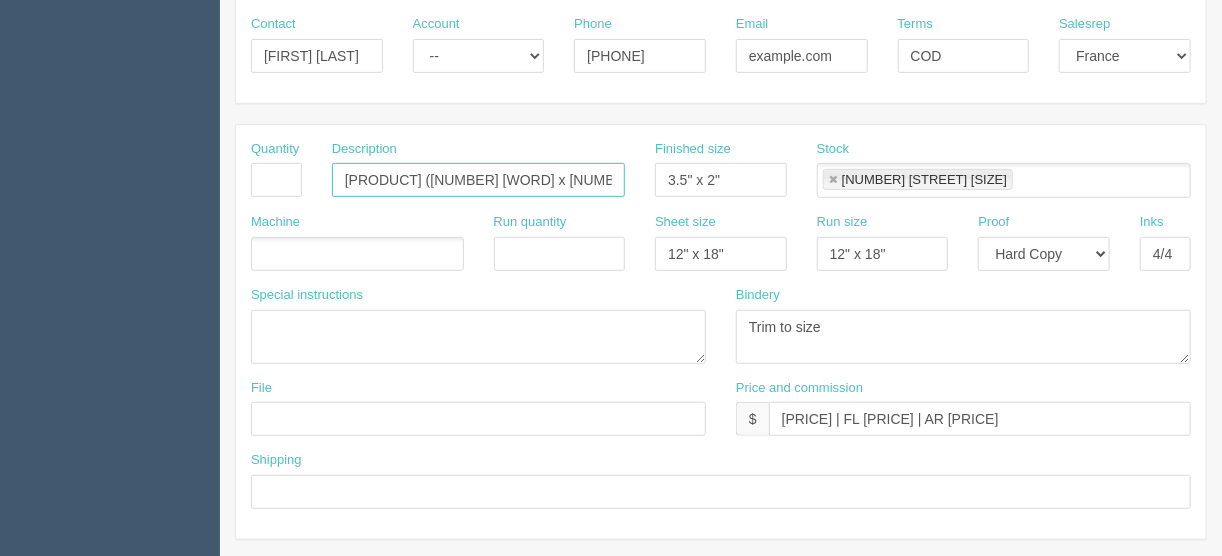 type on "Business cards (2names x 100 each)" 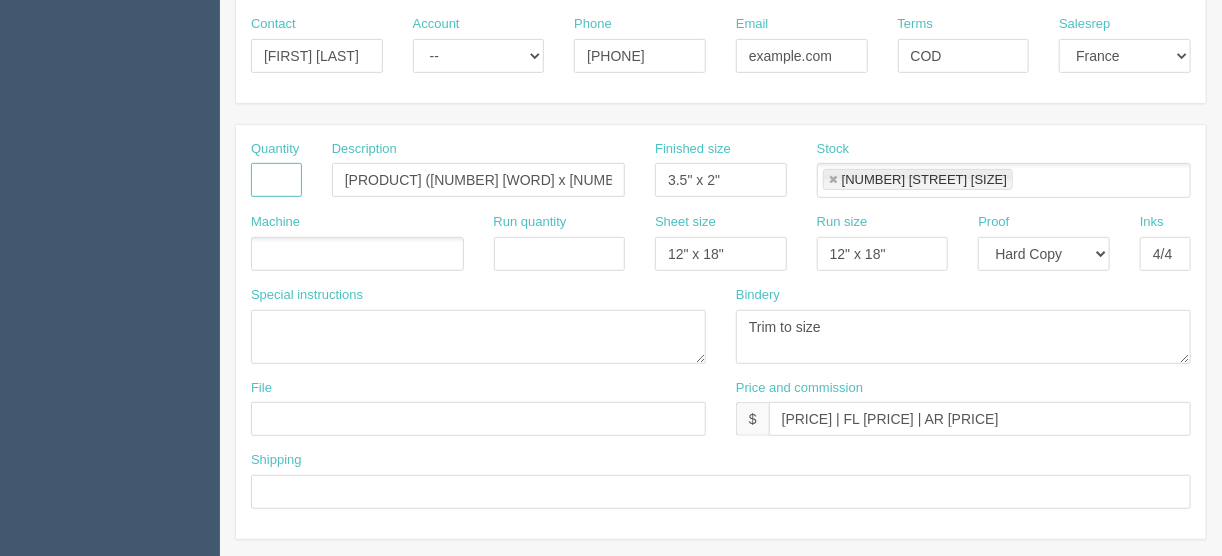 drag, startPoint x: 264, startPoint y: 164, endPoint x: 302, endPoint y: 181, distance: 41.62932 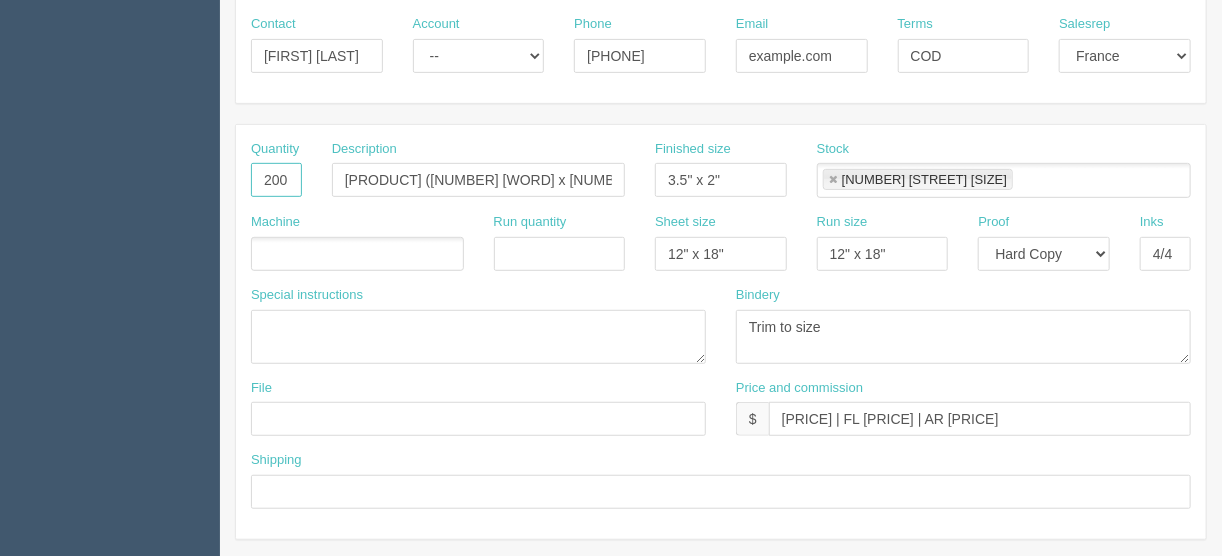 type on "200" 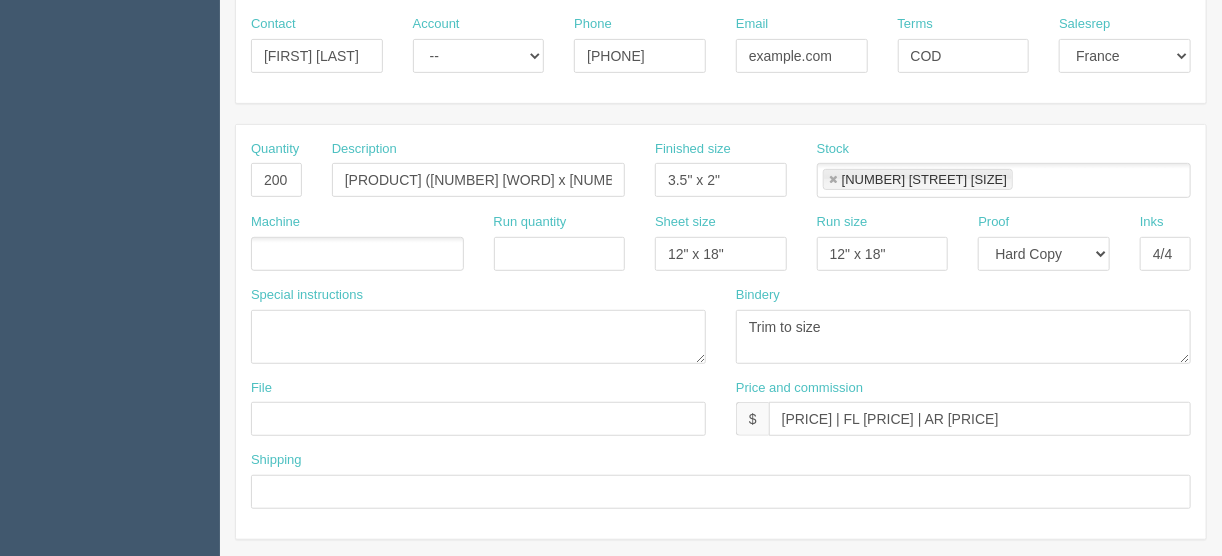 click at bounding box center (357, 254) 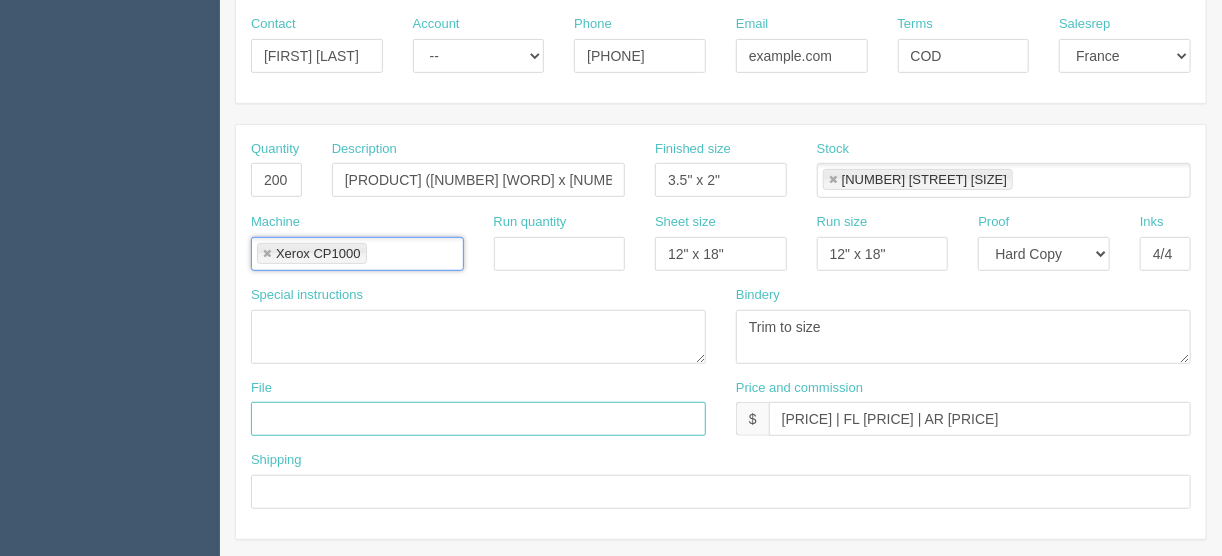 click at bounding box center (478, 419) 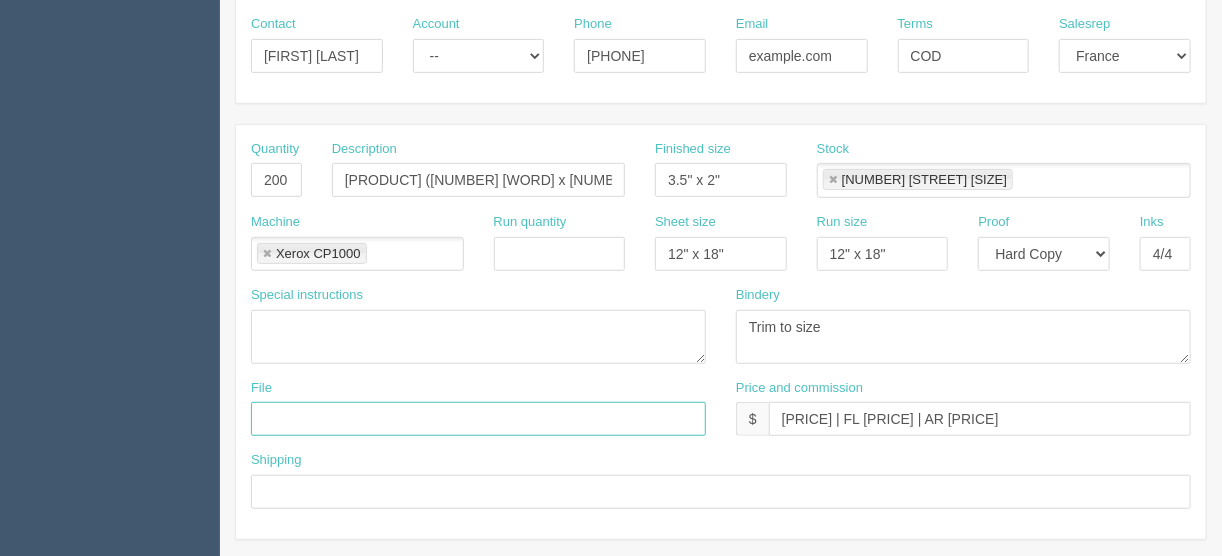type on "files@allrush.ca" 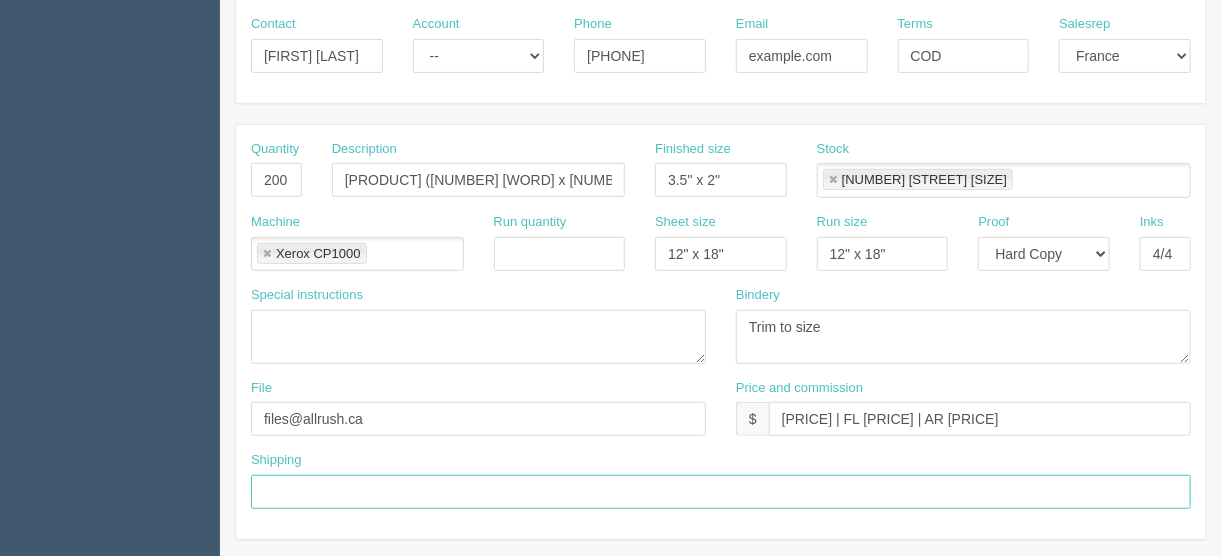 click at bounding box center [721, 492] 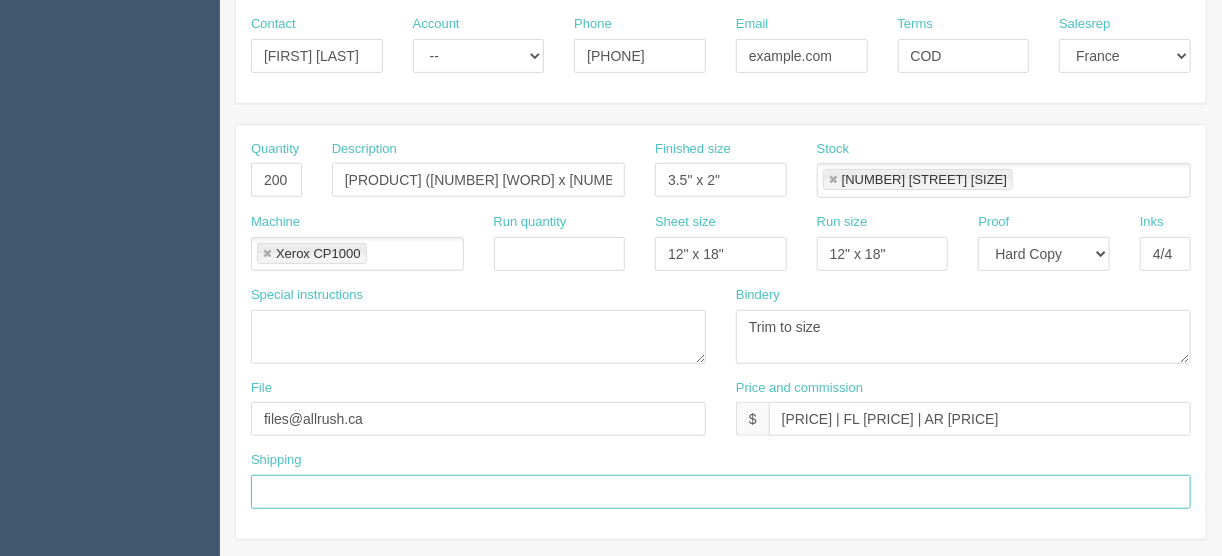 type on "Call/email when ready" 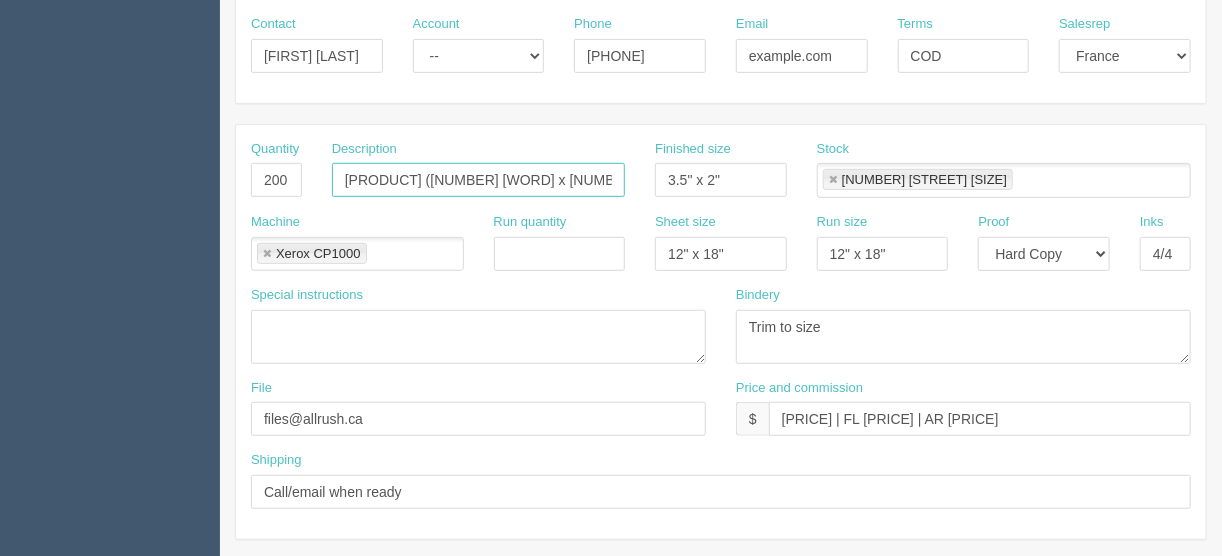 click on "Business cards (2names x 100 each)" at bounding box center [478, 180] 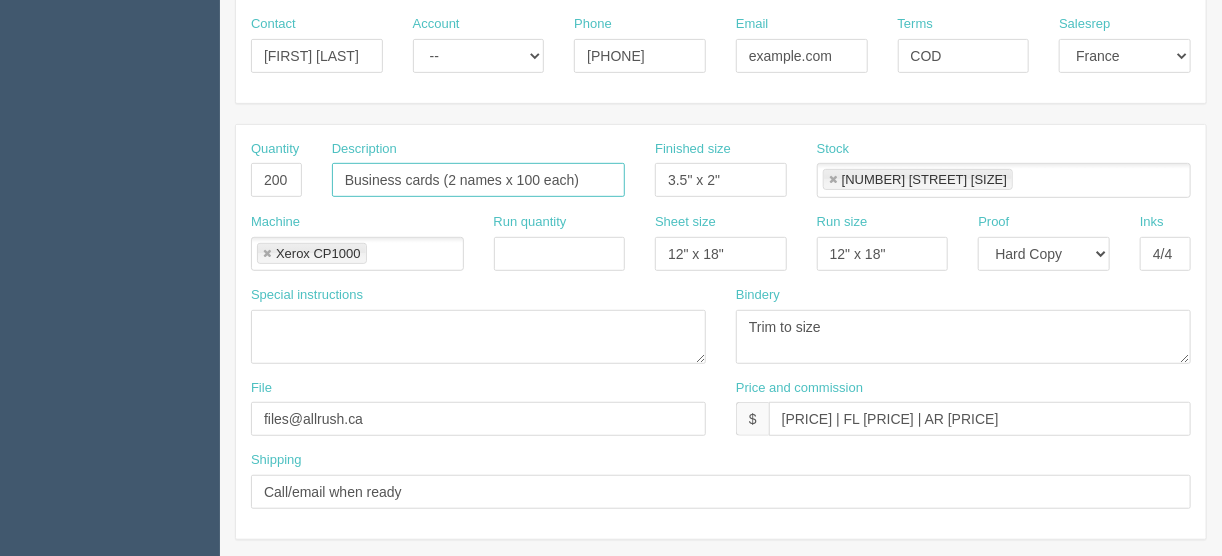 type on "Business cards (2 names x 100 each)" 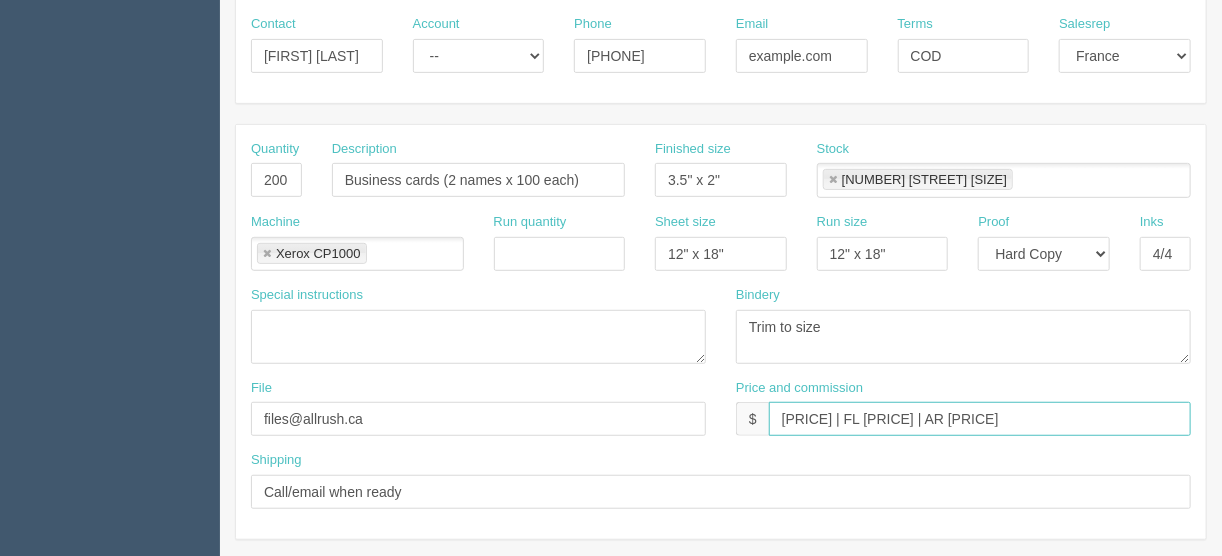drag, startPoint x: 969, startPoint y: 408, endPoint x: 942, endPoint y: 410, distance: 27.073973 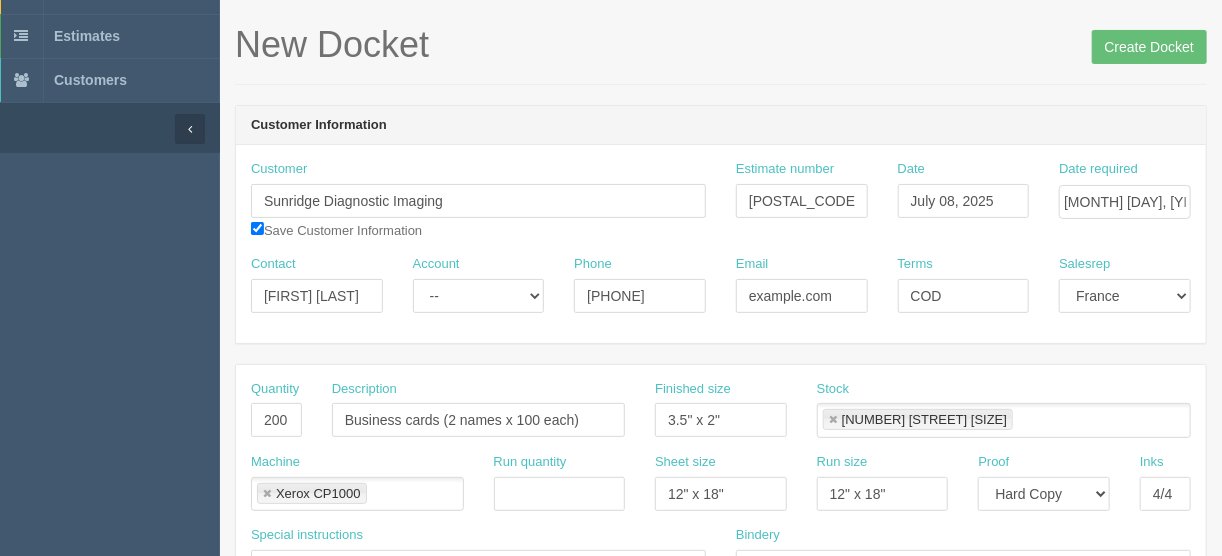 scroll, scrollTop: 0, scrollLeft: 0, axis: both 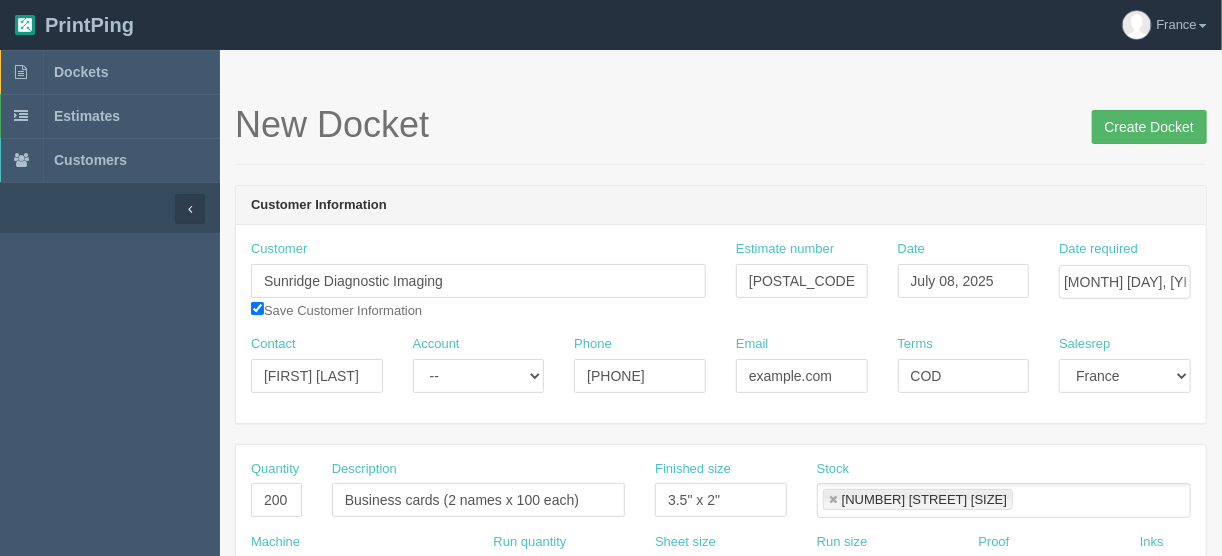 type on "$80.00 | FL $4.00 | AR $28.79" 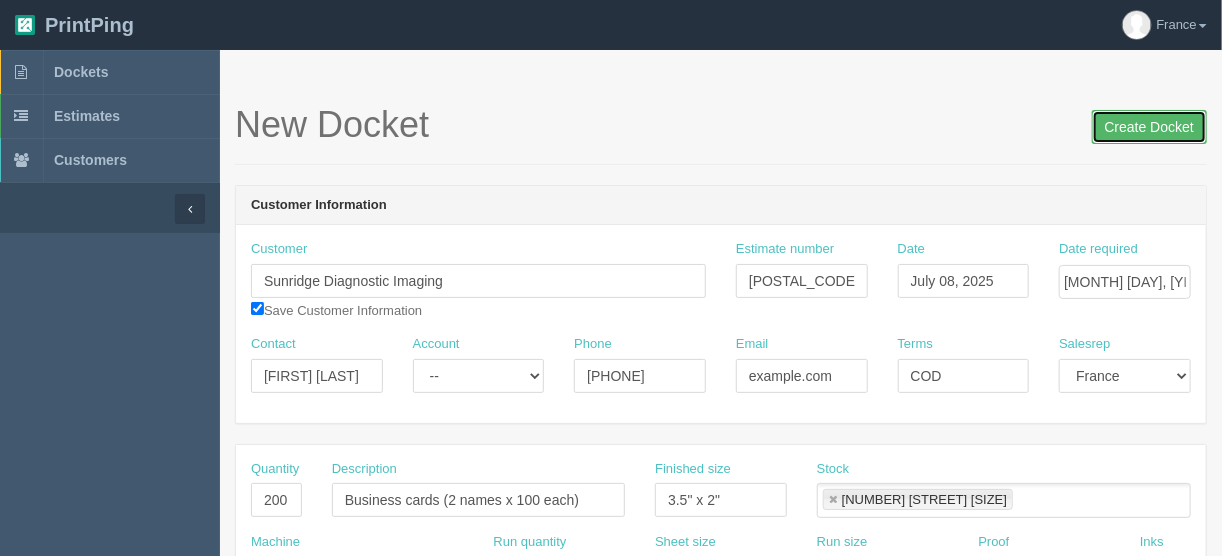 click on "Create Docket" at bounding box center [1149, 127] 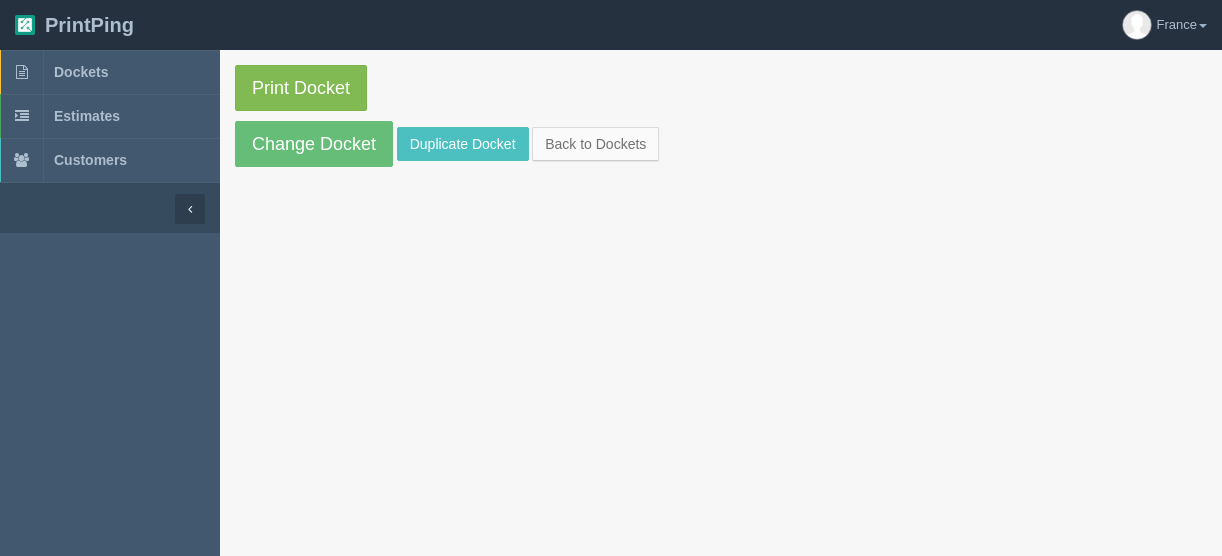 scroll, scrollTop: 0, scrollLeft: 0, axis: both 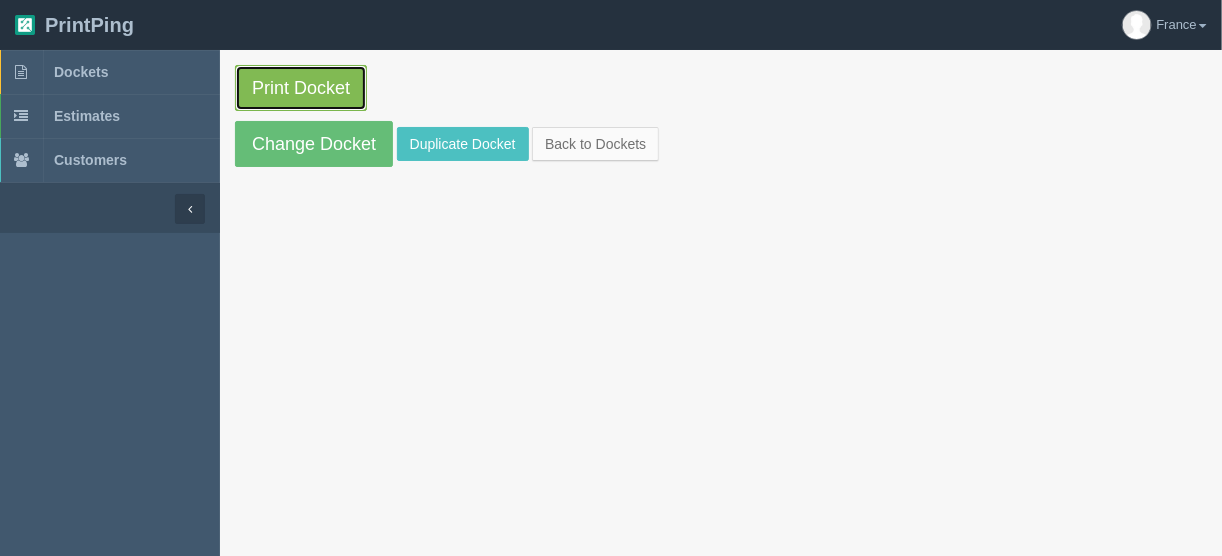 click on "Print Docket" at bounding box center [301, 88] 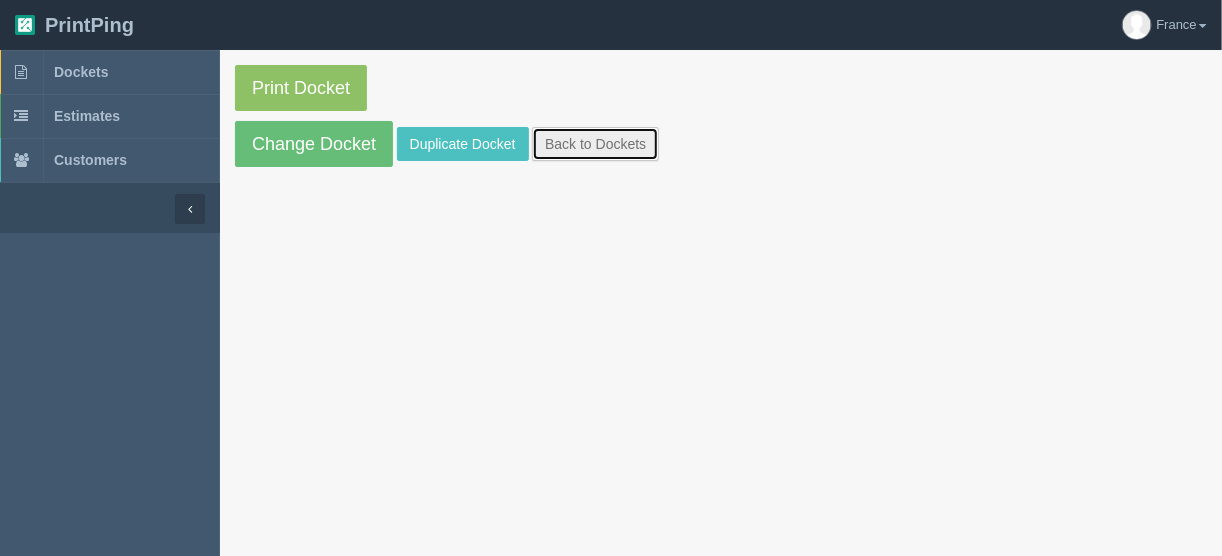 click on "Back to Dockets" at bounding box center (595, 144) 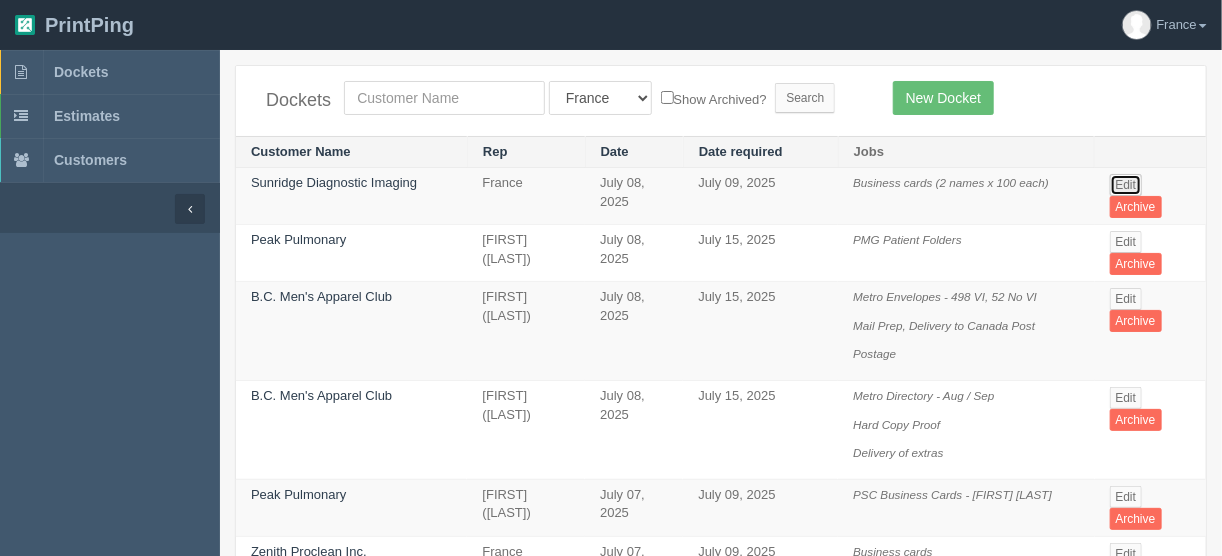 click on "Edit" at bounding box center (1126, 185) 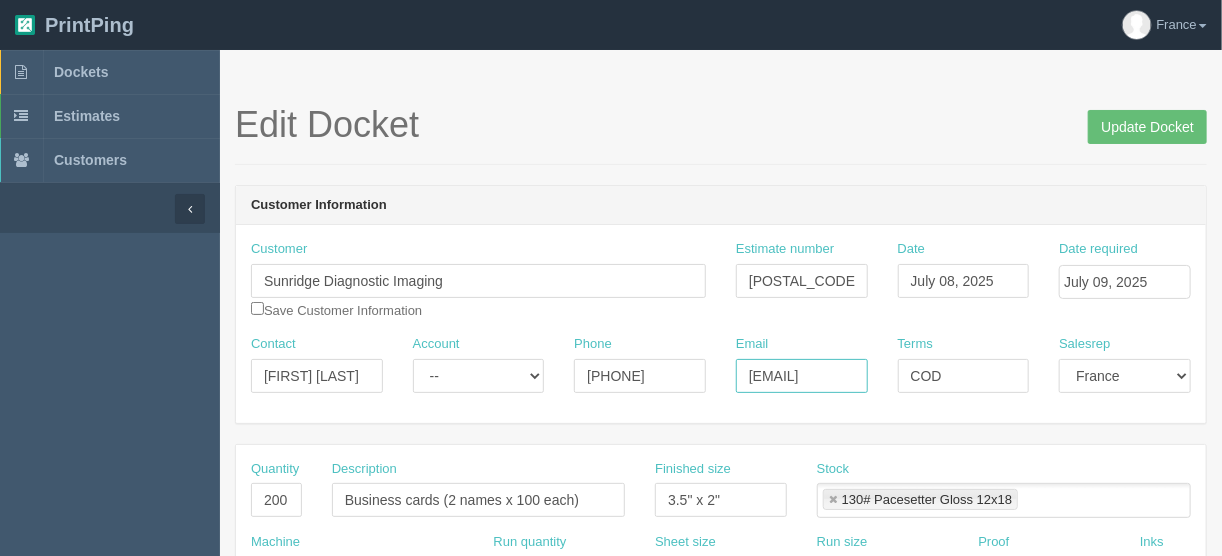 scroll, scrollTop: 0, scrollLeft: 69, axis: horizontal 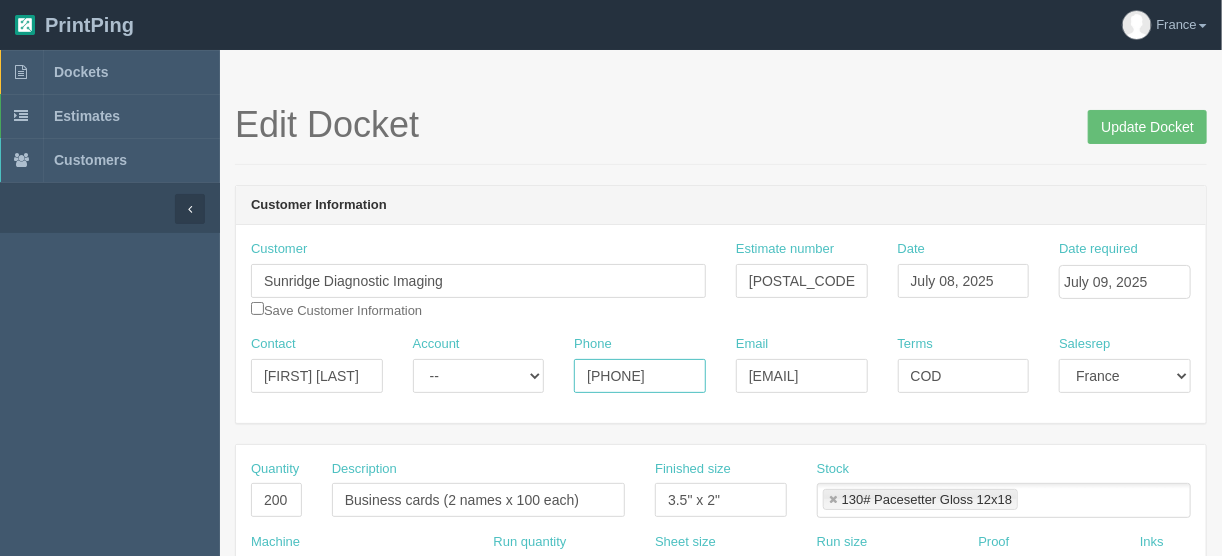 drag, startPoint x: 679, startPoint y: 371, endPoint x: 520, endPoint y: 376, distance: 159.0786 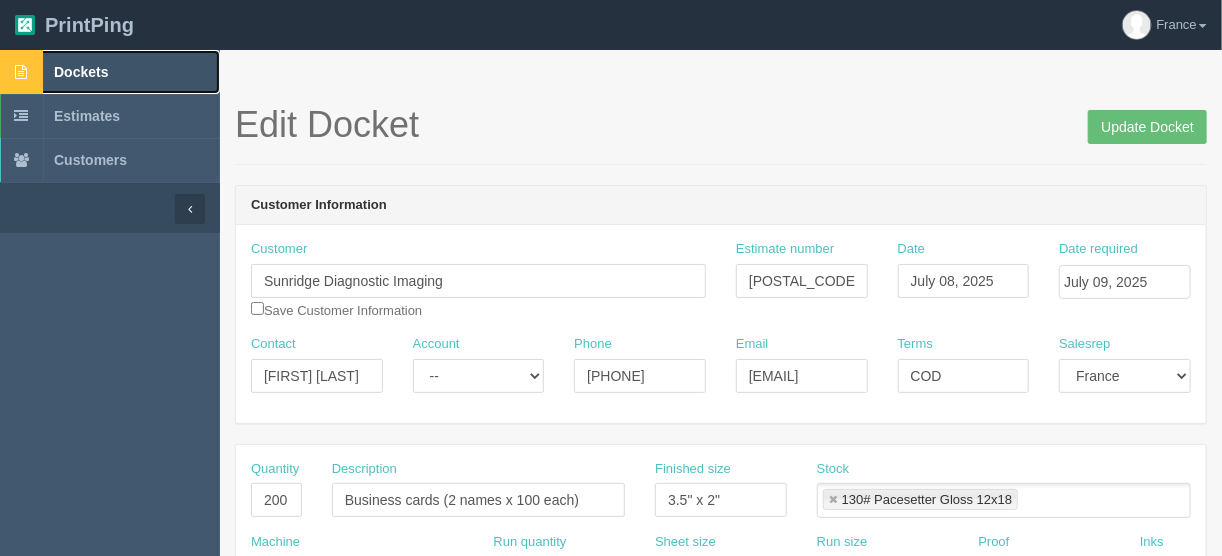 click on "Dockets" at bounding box center (81, 72) 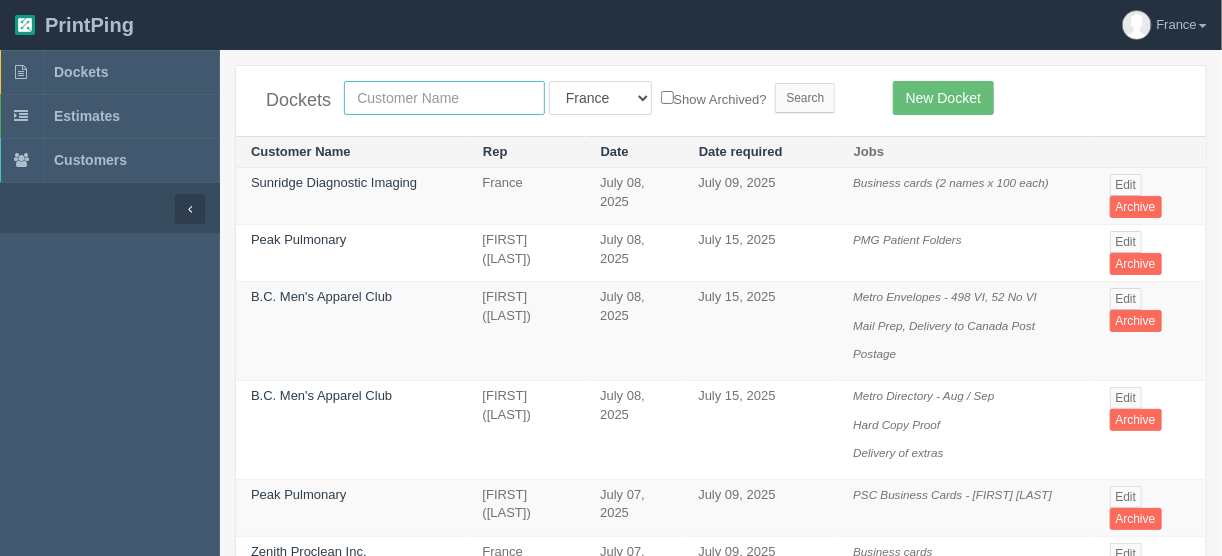 click at bounding box center [444, 98] 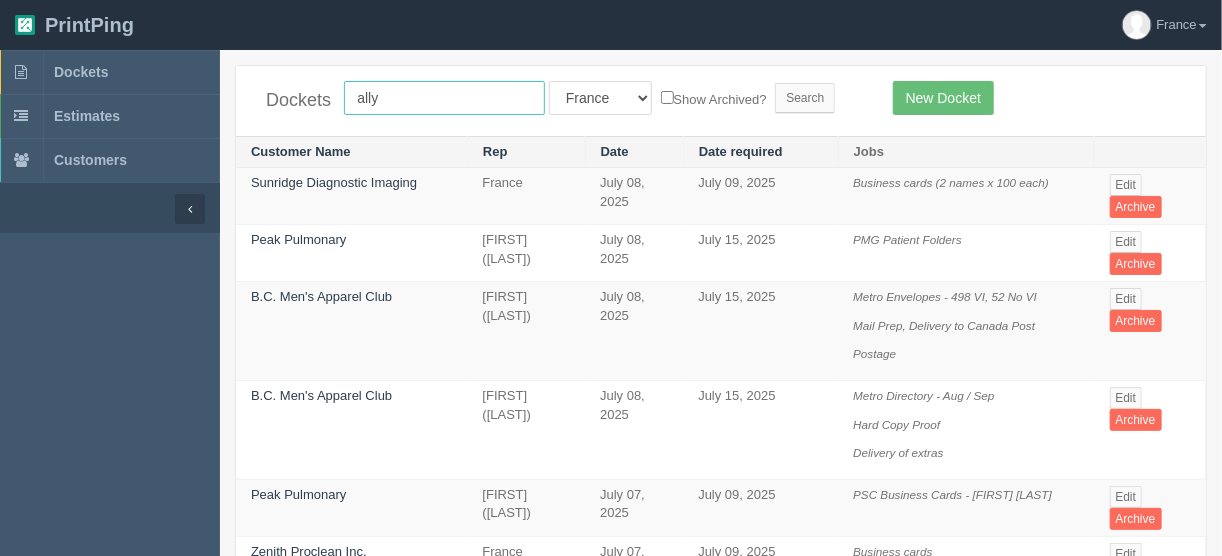 type on "ally" 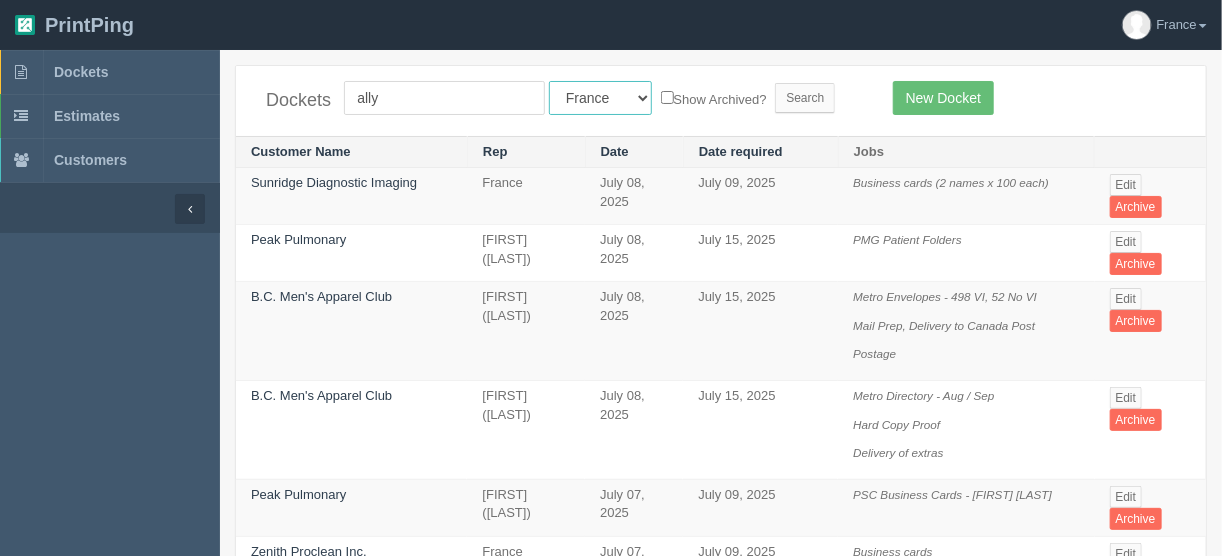 click on "All Users
Ali
Ali Test 1
Aly
Amy
Ankit
Arif
Brandon
Dan
France
Greg
Jim
Mark
Matthew
Mehmud
Mikayla
Moe
Phil
Rebecca
Sam
Stacy
Steve
Viki
Zach
Zack
Zunaid" at bounding box center [600, 98] 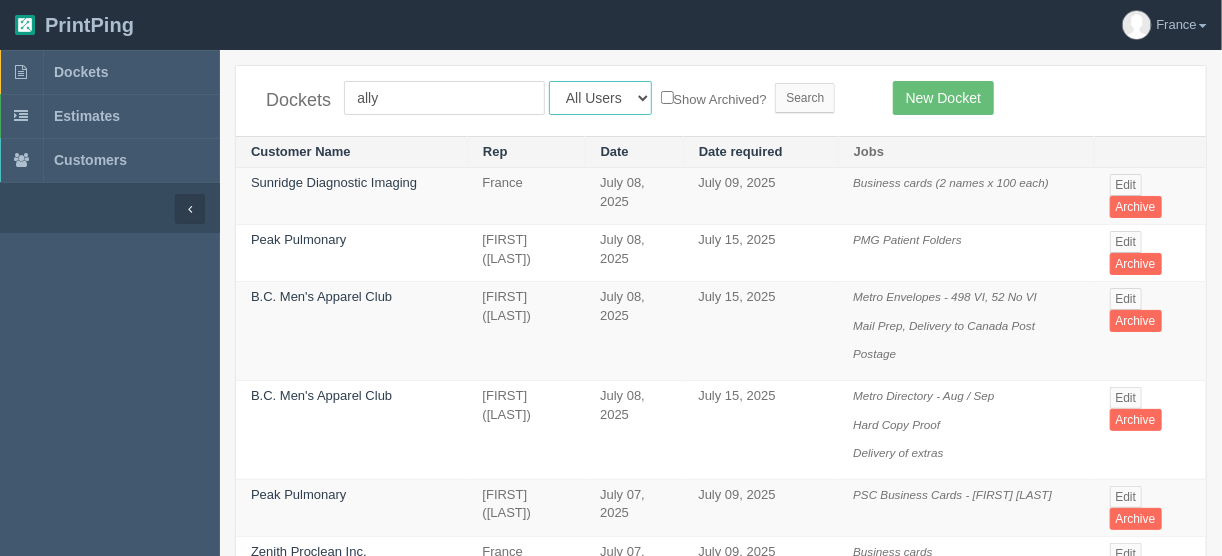 click on "All Users
Ali
Ali Test 1
Aly
Amy
Ankit
Arif
Brandon
Dan
France
Greg
Jim
Mark
Matthew
Mehmud
Mikayla
Moe
Phil
Rebecca
Sam
Stacy
Steve
Viki
Zach
Zack
Zunaid" at bounding box center [600, 98] 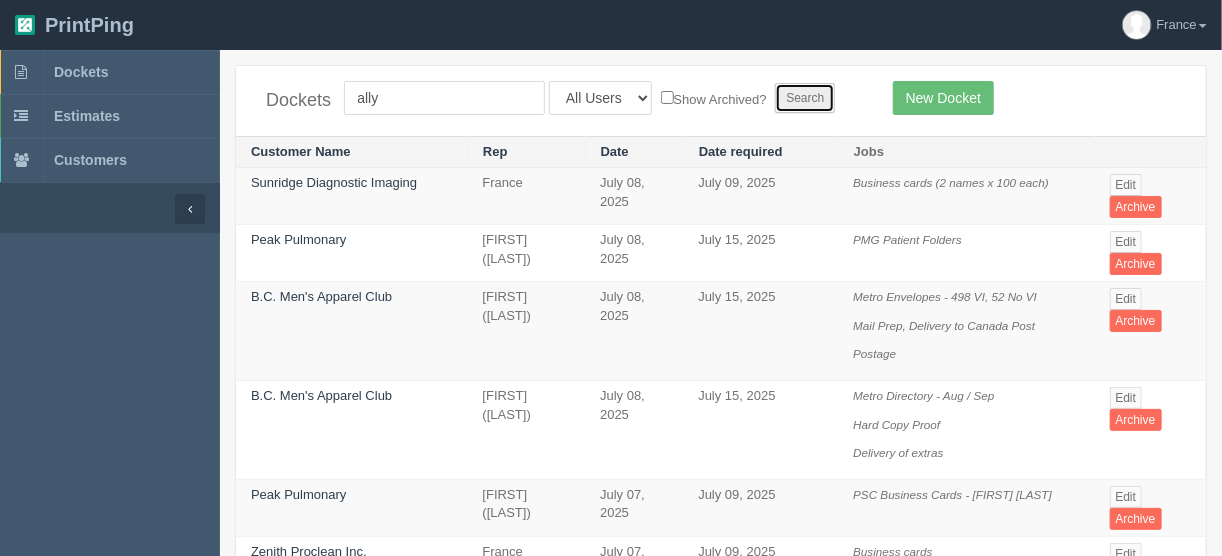 click on "Search" at bounding box center [805, 98] 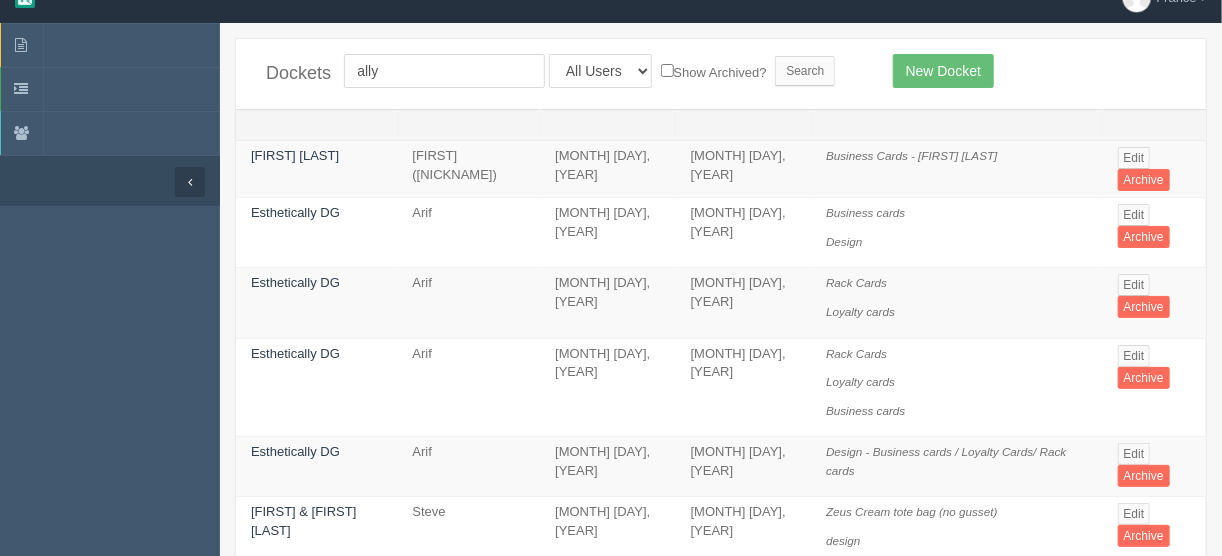 scroll, scrollTop: 0, scrollLeft: 0, axis: both 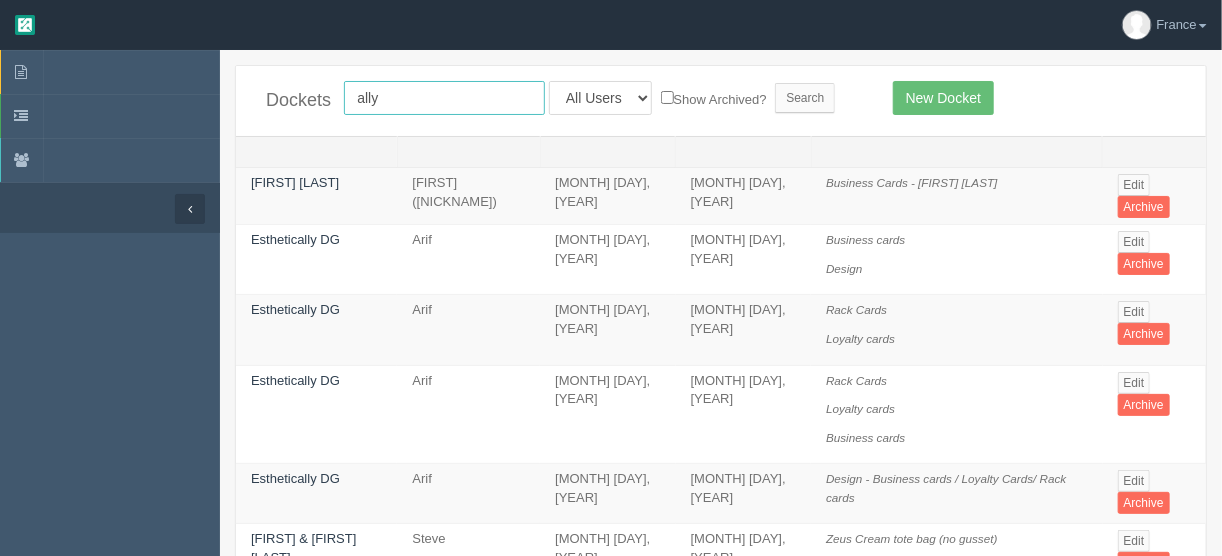 drag, startPoint x: 403, startPoint y: 92, endPoint x: 341, endPoint y: 92, distance: 62 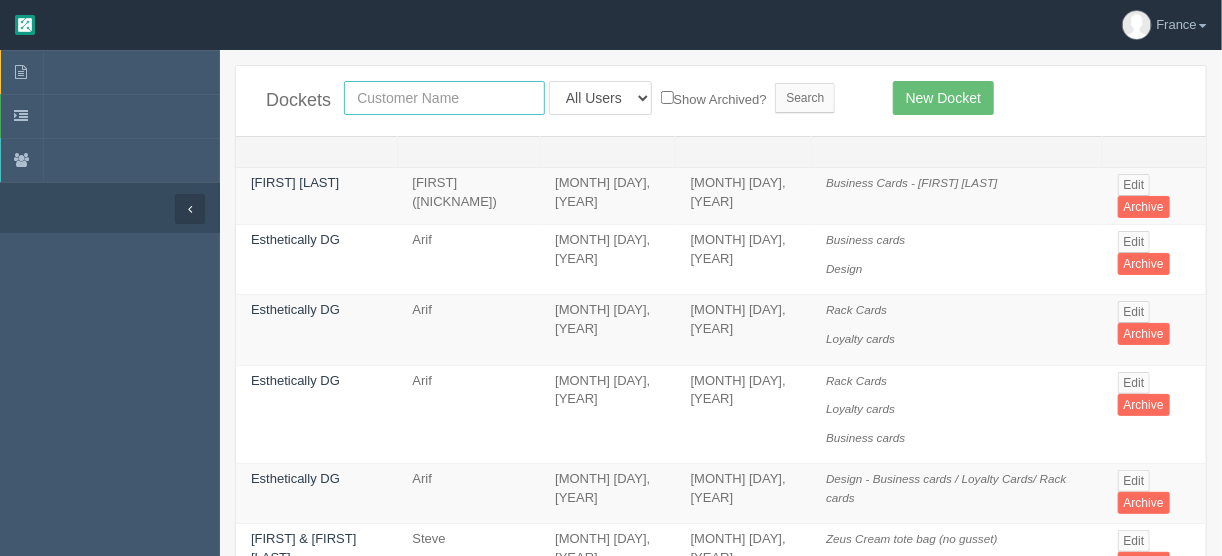 type 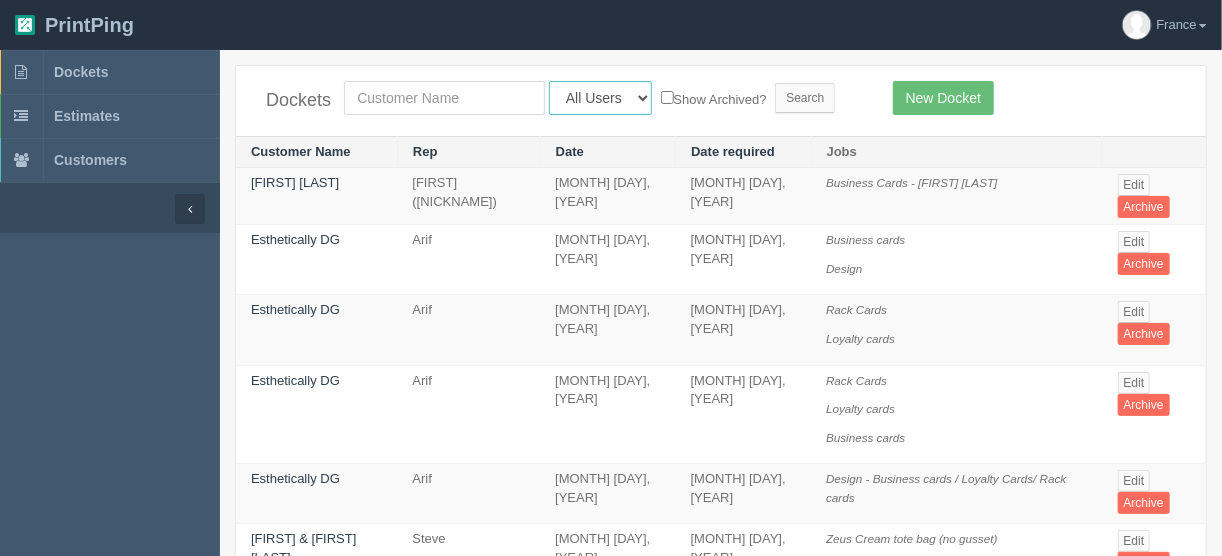click on "All Users
Ali
Ali Test 1
Aly
Amy
Ankit
Arif
Brandon
Dan
France
Greg
Jim
Mark
Matthew
Mehmud
Mikayla
Moe
Phil
Rebecca
Sam
Stacy
Steve
Viki
Zach
Zack
Zunaid" at bounding box center [600, 98] 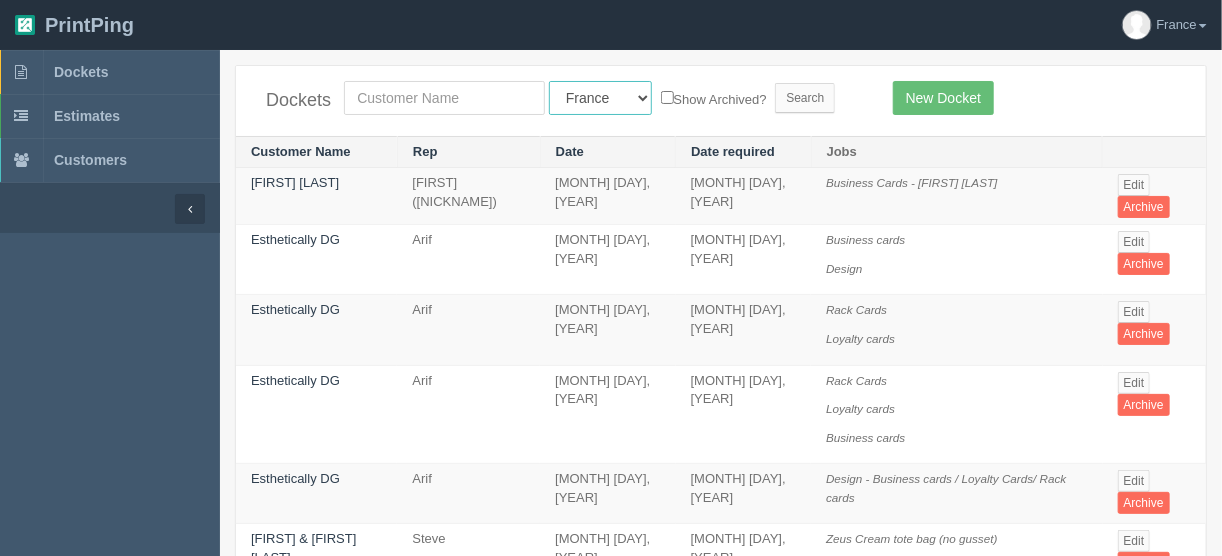 click on "All Users
Ali
Ali Test 1
Aly
Amy
Ankit
Arif
Brandon
Dan
France
Greg
Jim
Mark
Matthew
Mehmud
Mikayla
Moe
Phil
Rebecca
Sam
Stacy
Steve
Viki
Zach
Zack
Zunaid" at bounding box center (600, 98) 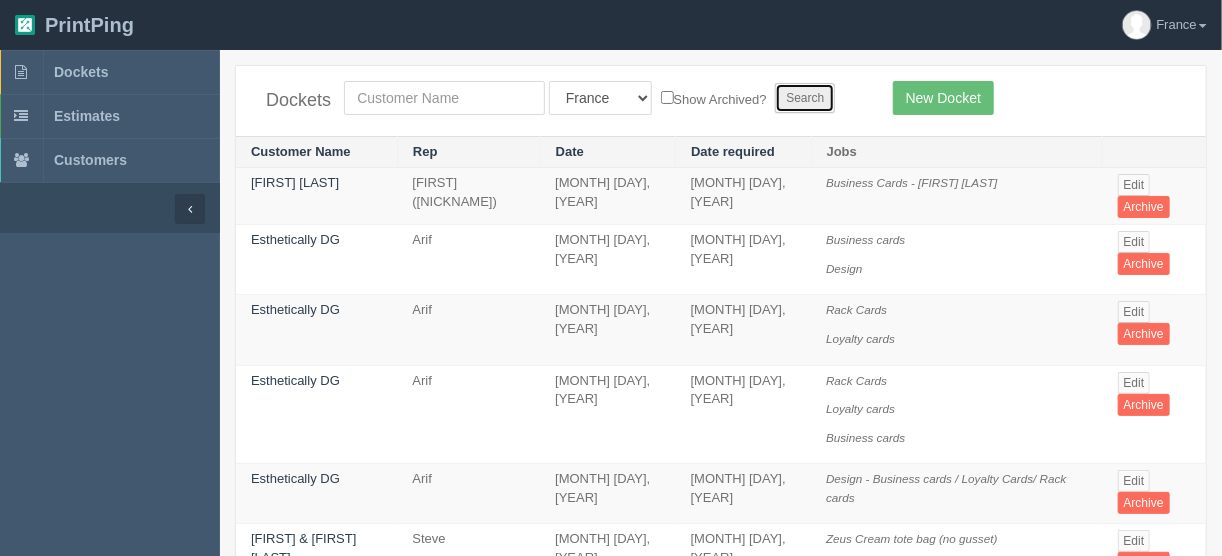 click on "Search" at bounding box center (805, 98) 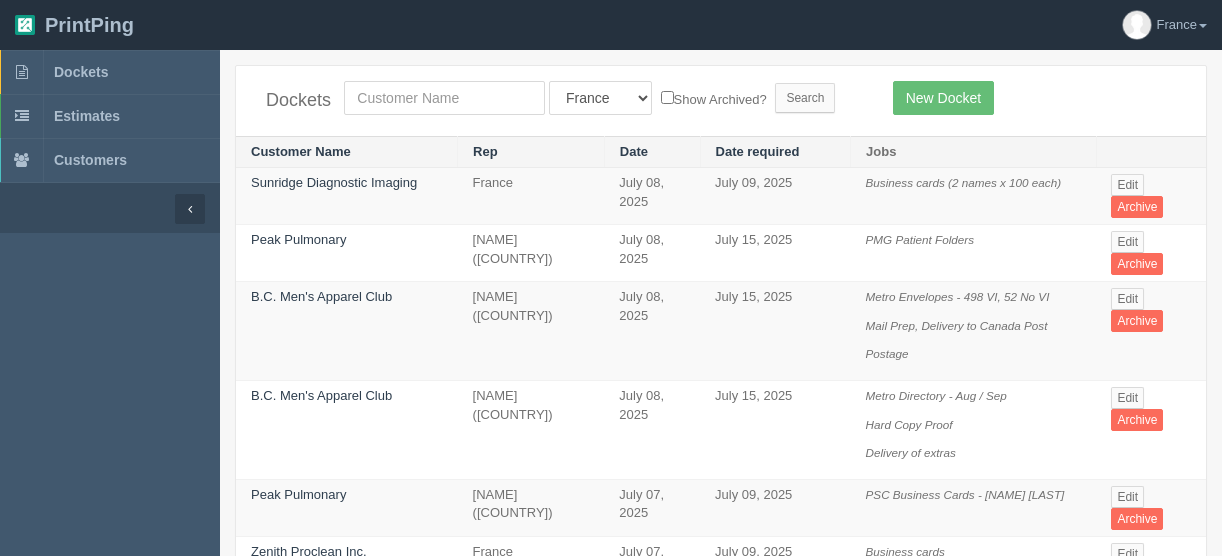 scroll, scrollTop: 0, scrollLeft: 0, axis: both 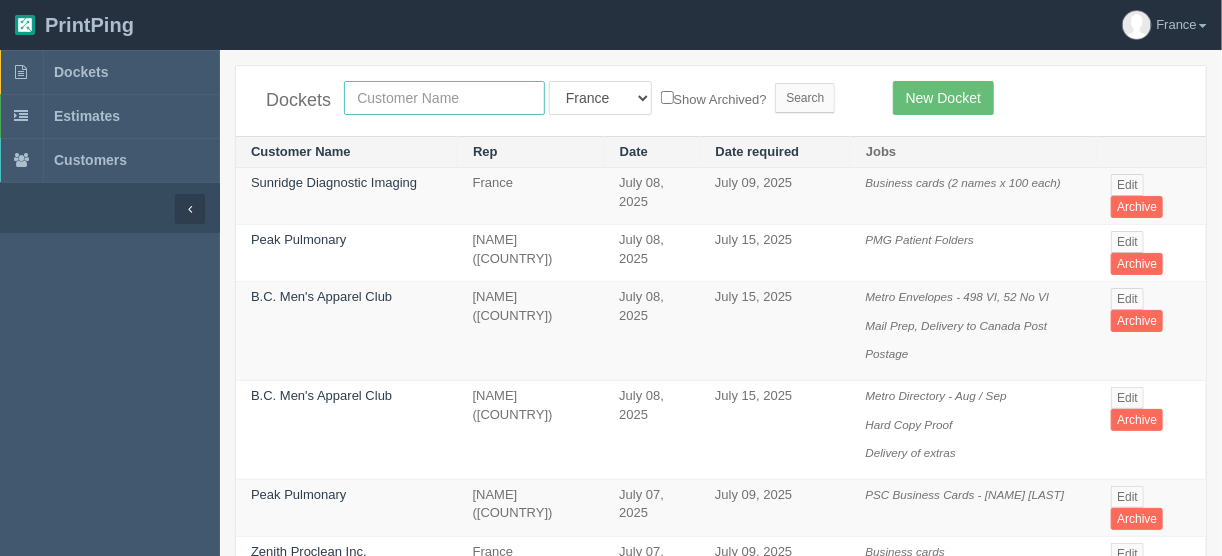 click at bounding box center [444, 98] 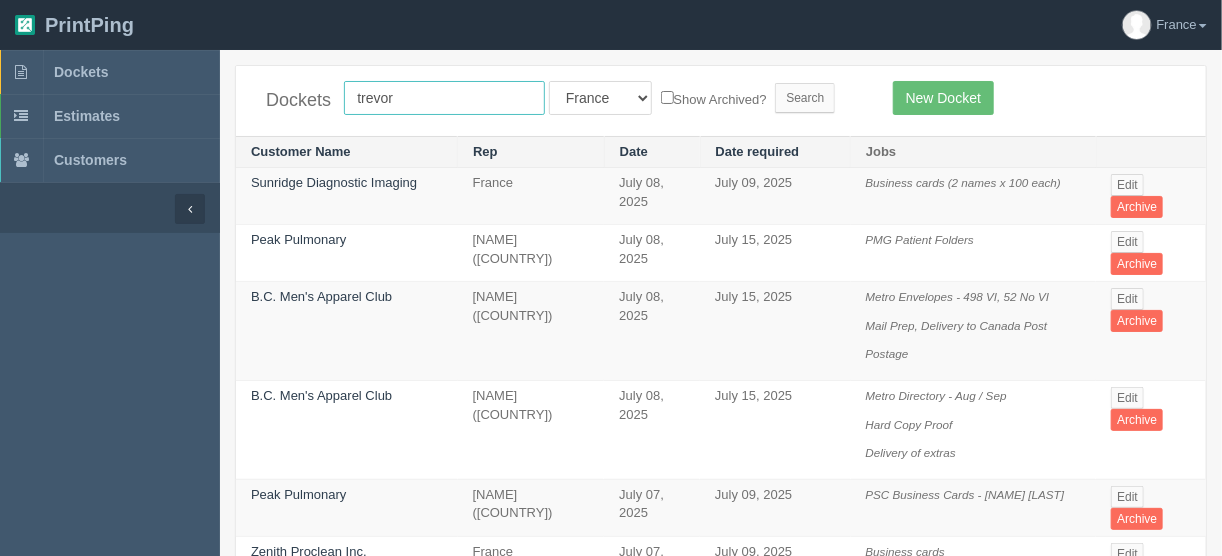 type on "trevor" 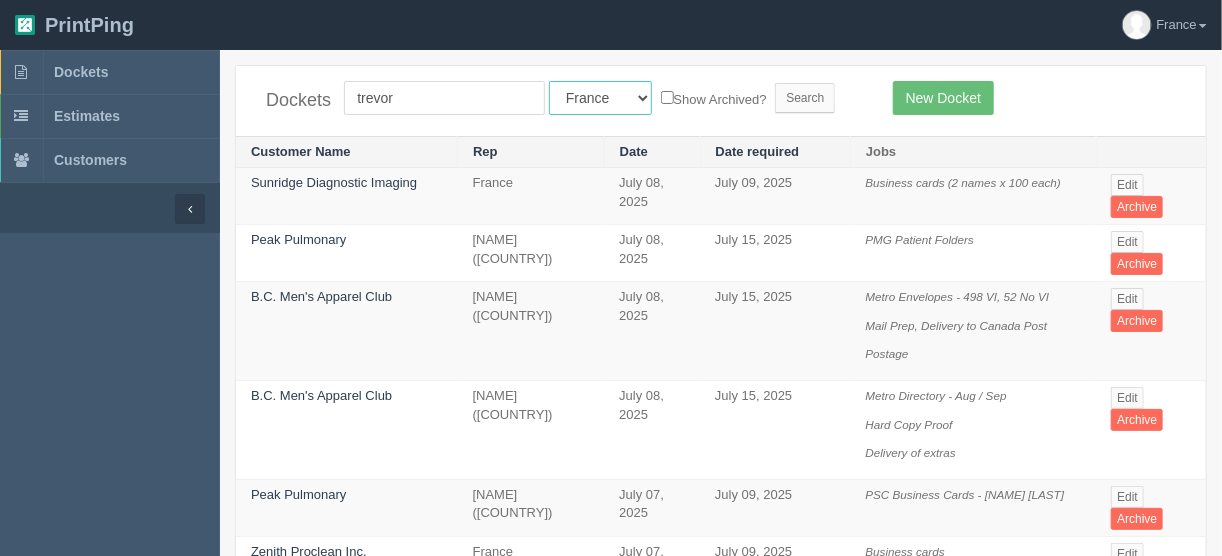 click on "All Users
Ali
Ali Test 1
Aly
Amy
Ankit
Arif
Brandon
Dan
France
Greg
Jim
Mark
Matthew
Mehmud
Mikayla
Moe
Phil
Rebecca
Sam
Stacy
Steve
Viki
Zach
Zack
Zunaid" at bounding box center (600, 98) 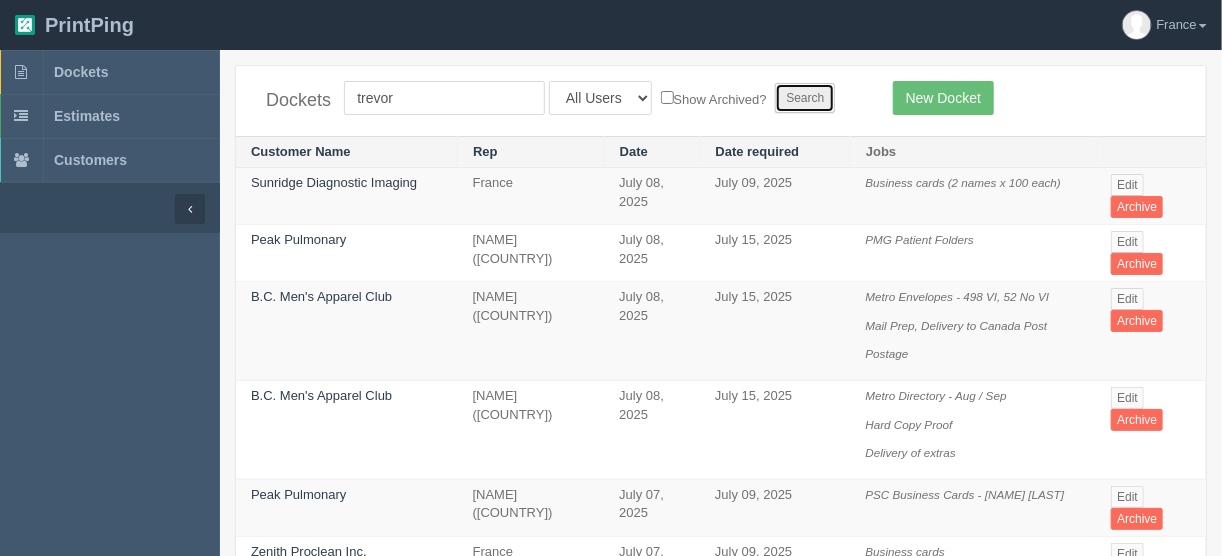 click on "Search" at bounding box center [805, 98] 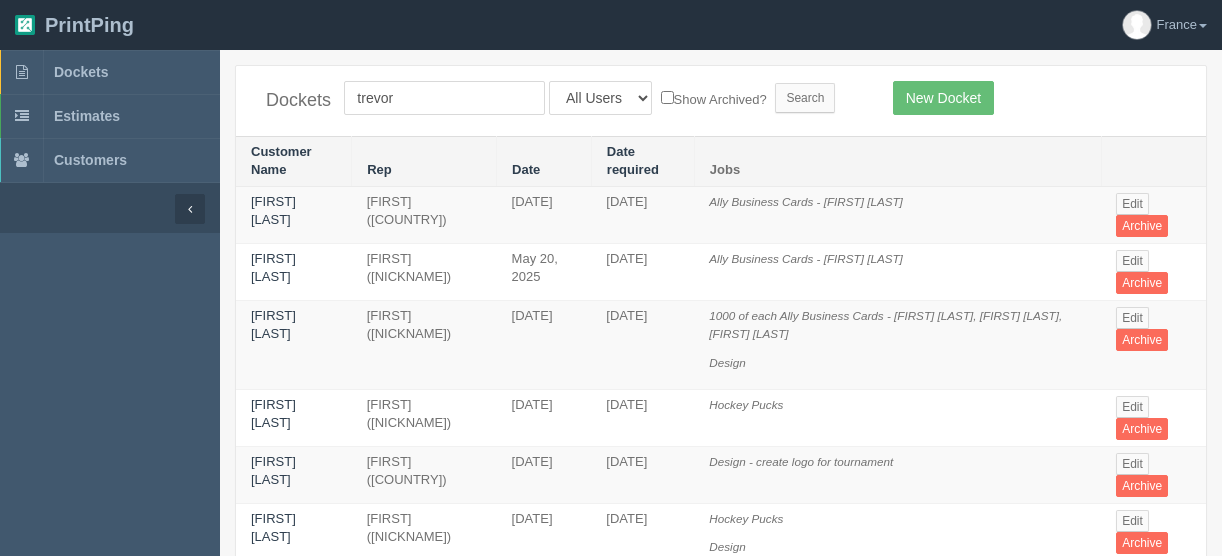 scroll, scrollTop: 0, scrollLeft: 0, axis: both 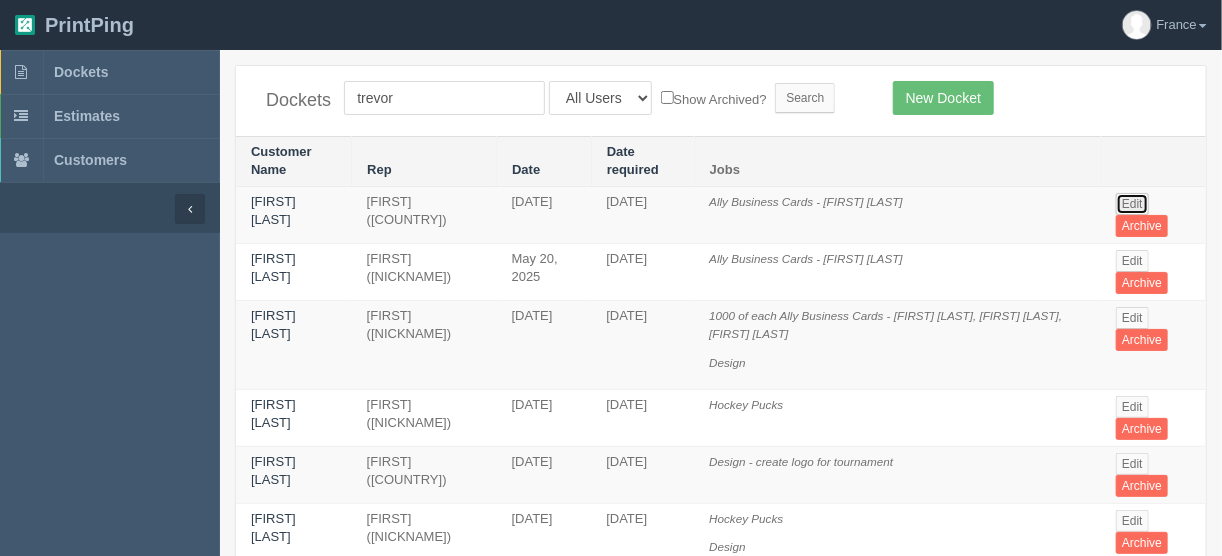click on "Edit" at bounding box center (1132, 204) 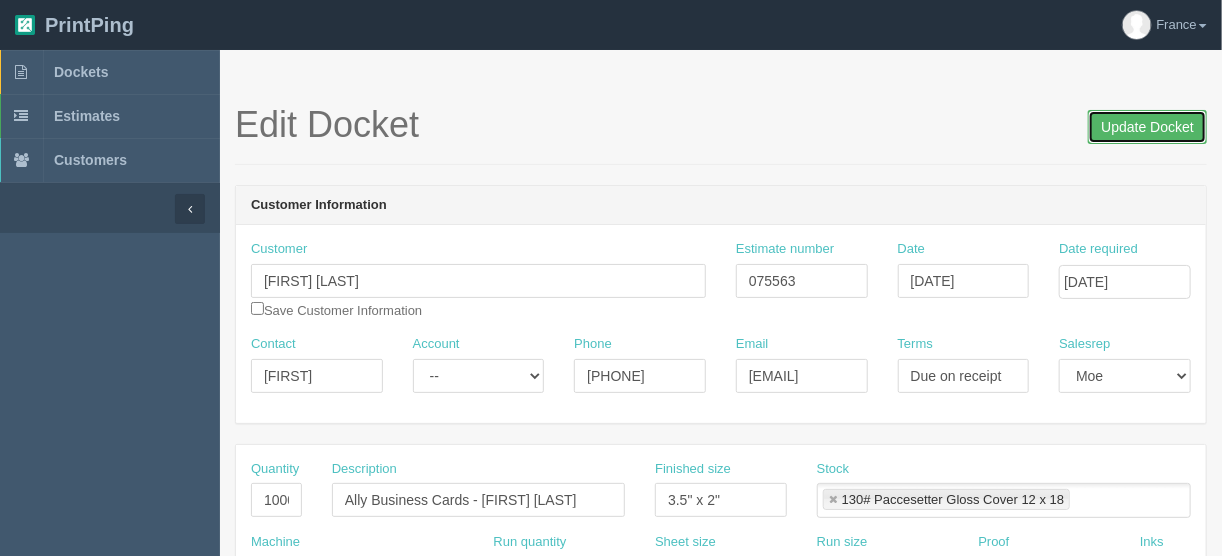 click on "Update Docket" at bounding box center [1147, 127] 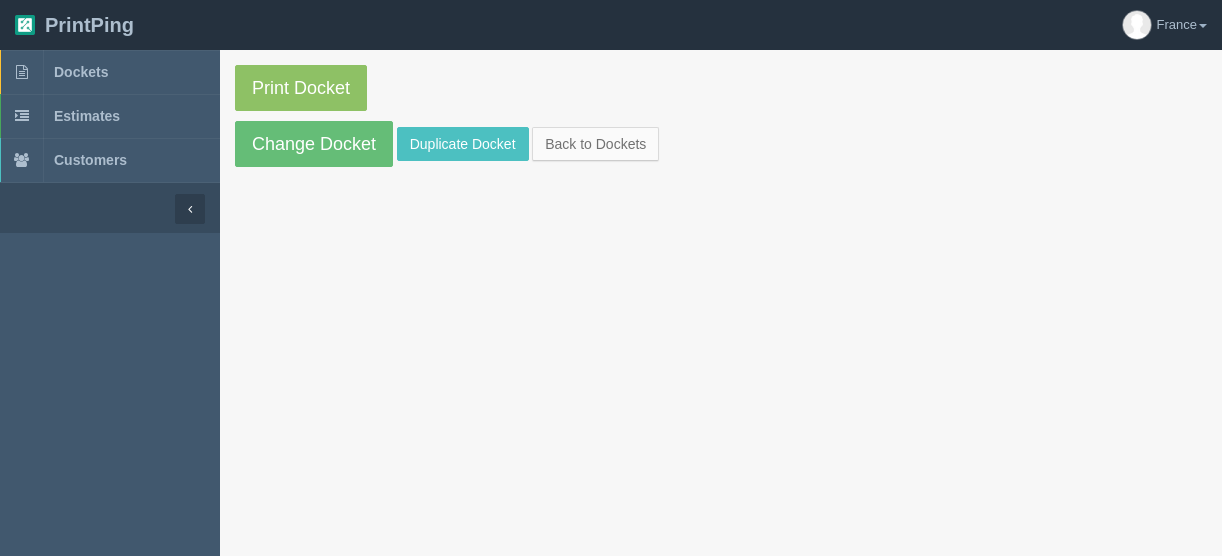 scroll, scrollTop: 0, scrollLeft: 0, axis: both 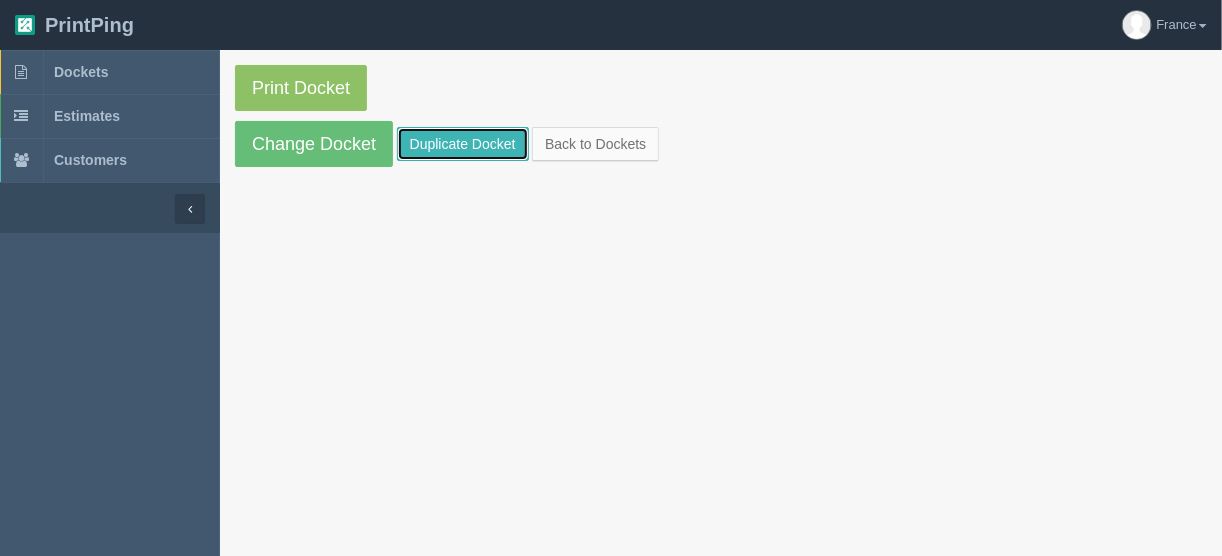 drag, startPoint x: 451, startPoint y: 138, endPoint x: 435, endPoint y: 140, distance: 16.124516 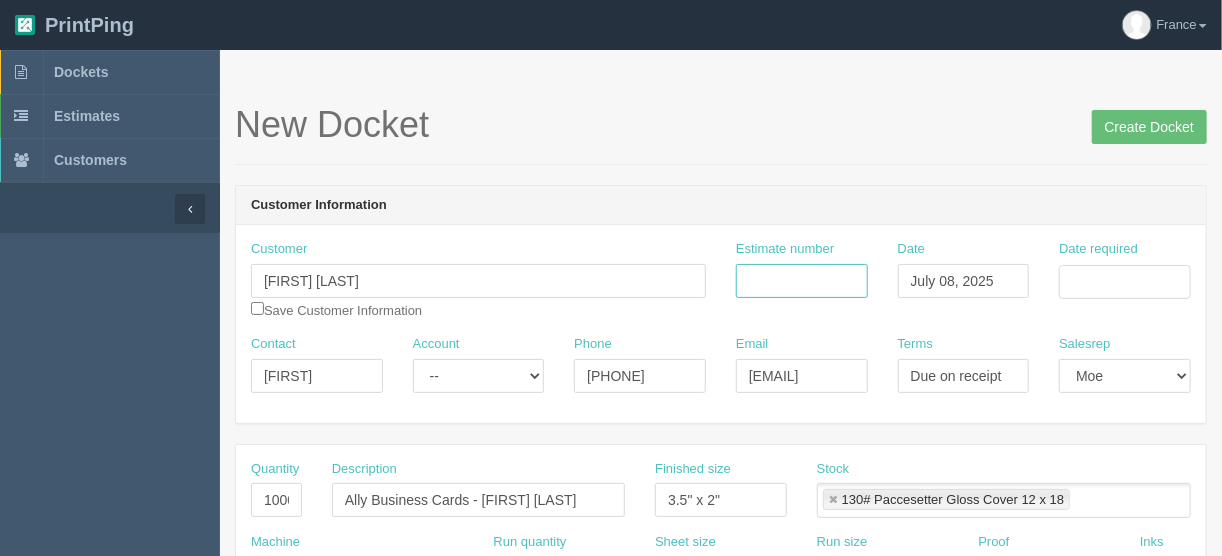 drag, startPoint x: 797, startPoint y: 280, endPoint x: 784, endPoint y: 284, distance: 13.601471 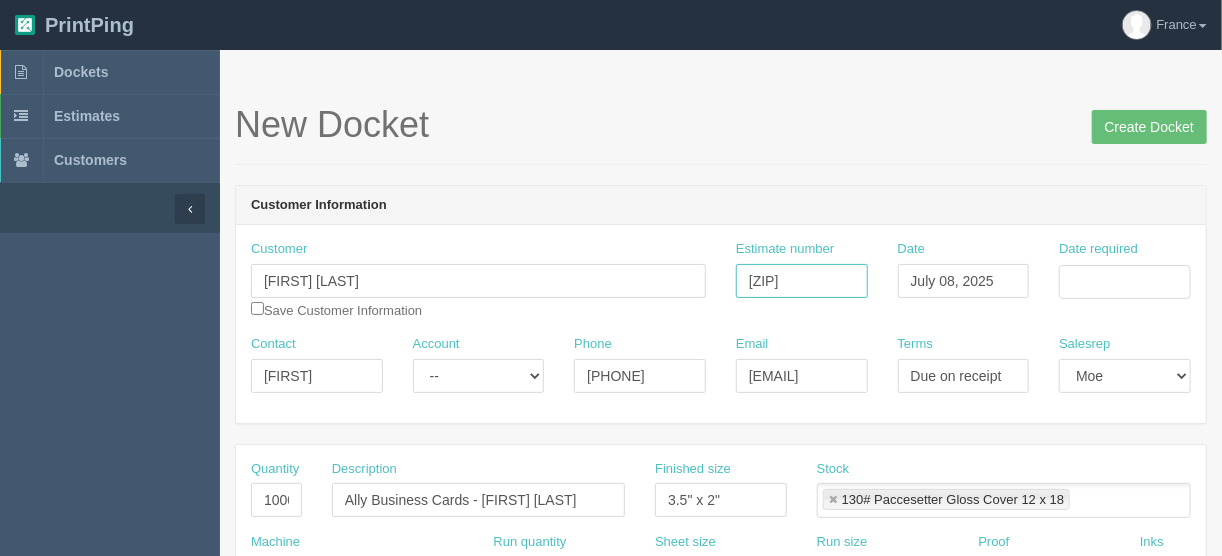 type on "[ZIP]" 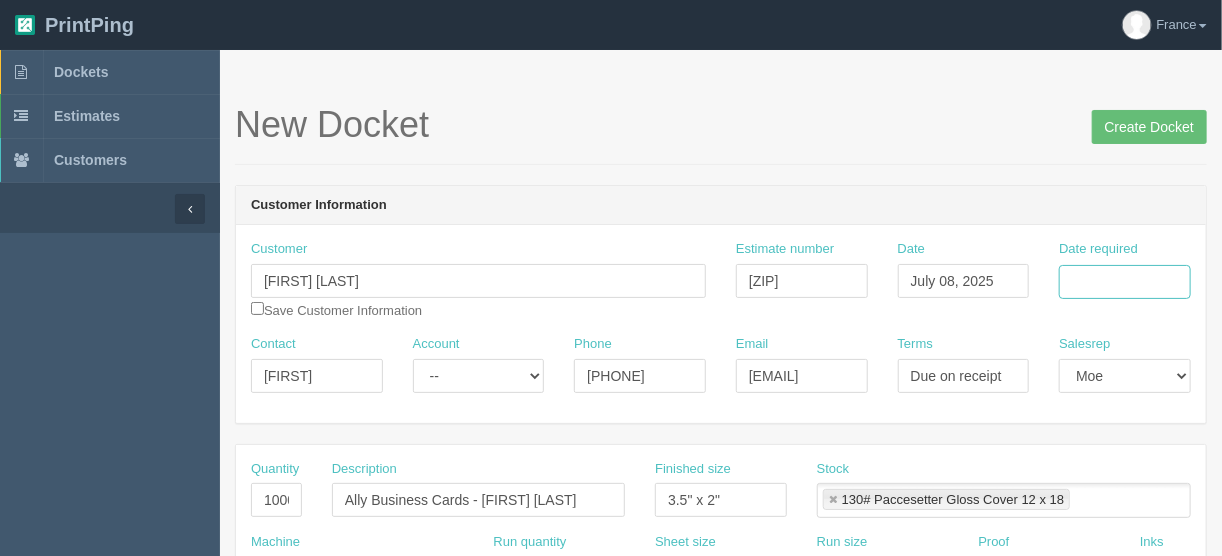 click on "Date required" at bounding box center (1125, 282) 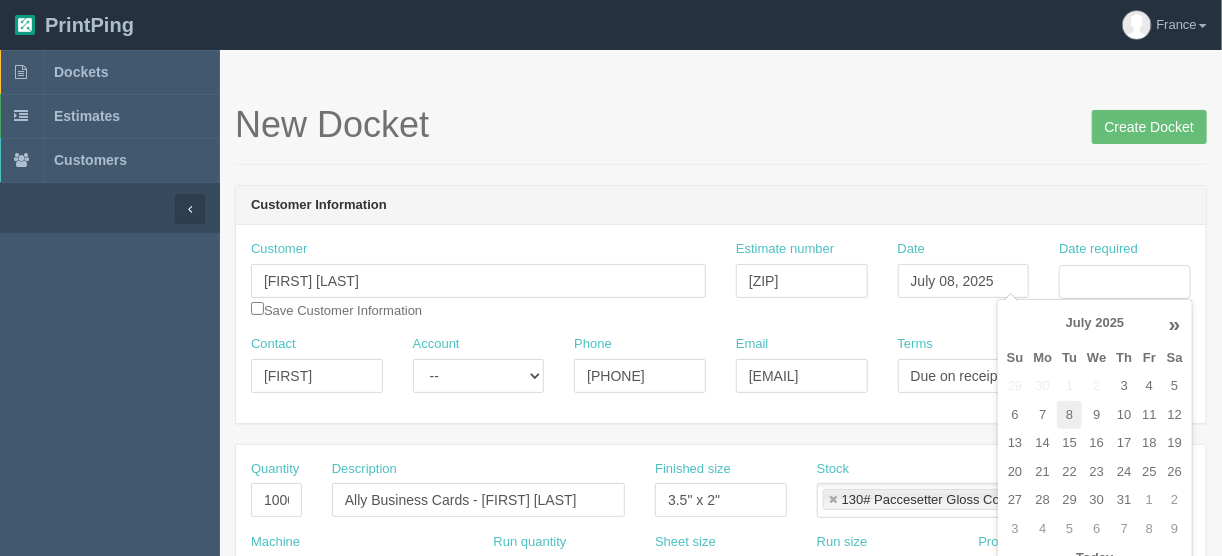 click on "8" at bounding box center (1069, 415) 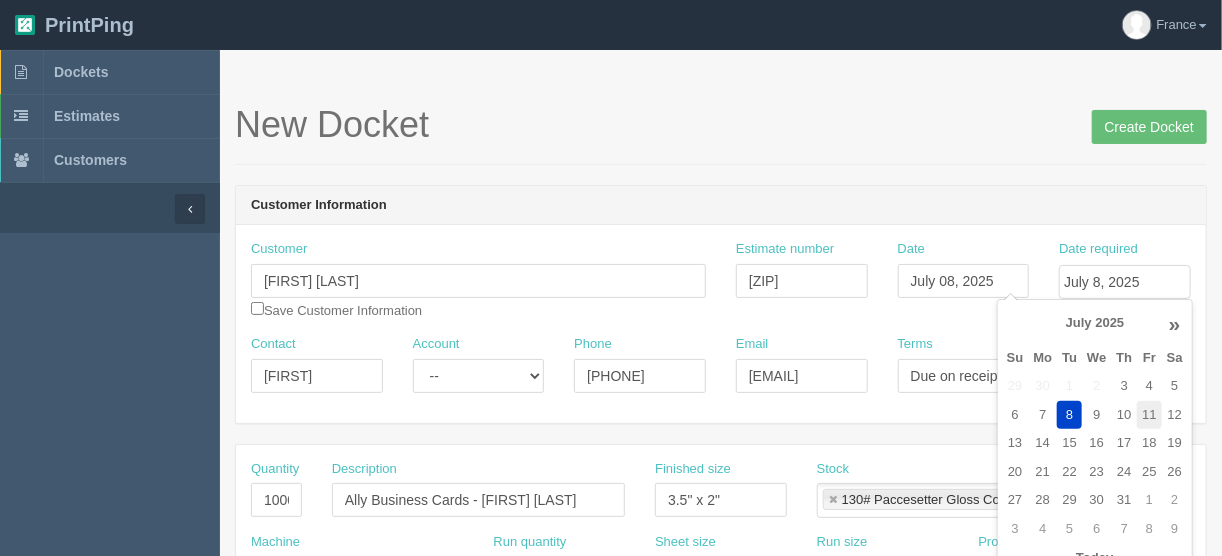 click on "11" at bounding box center [1149, 386] 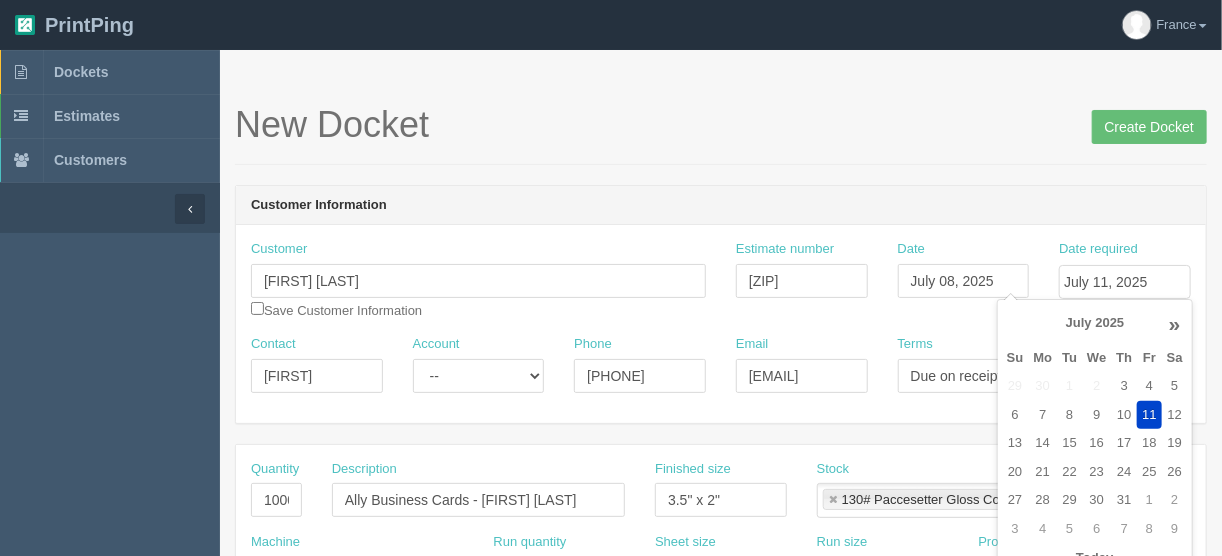 click on "New Docket
CreateDocket
Customer Information
Customer
[FIRST] [LAST]
Save Customer Information
Estimate number
[NUMBER]
Date
[DATE]
Date required
[DATE]
Contact
[FIRST]
Account
--
Existing Client
Allrush Client
Rep Client
Phone
[PHONE]
Email
[EMAIL]
Terms
Due on receipt
Salesrep
Mark
Mikayla
Aly
France" at bounding box center [721, 945] 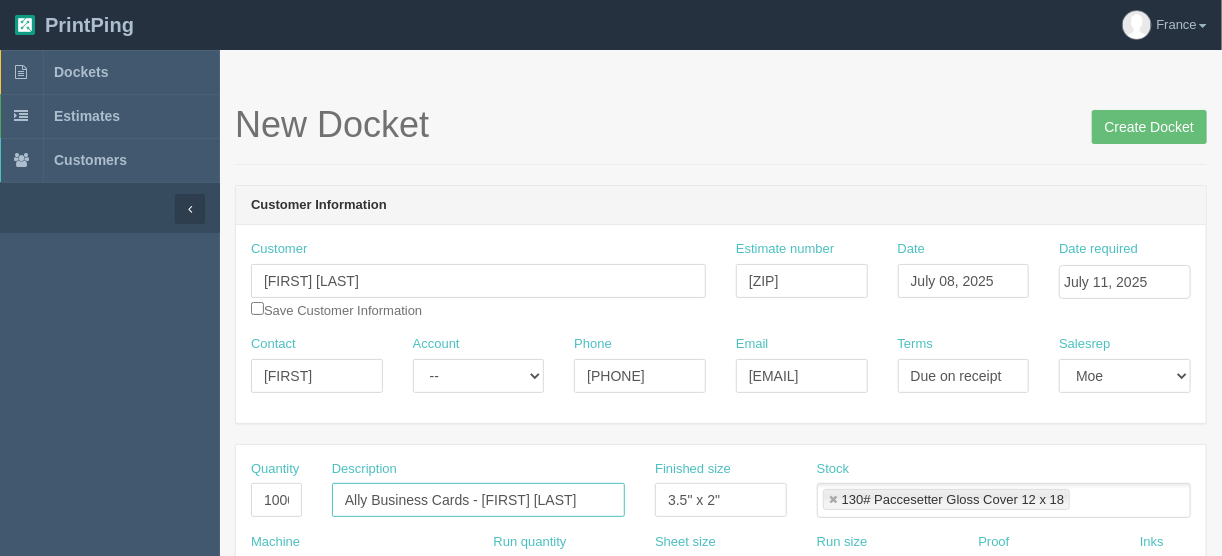 drag, startPoint x: 586, startPoint y: 495, endPoint x: 485, endPoint y: 495, distance: 101 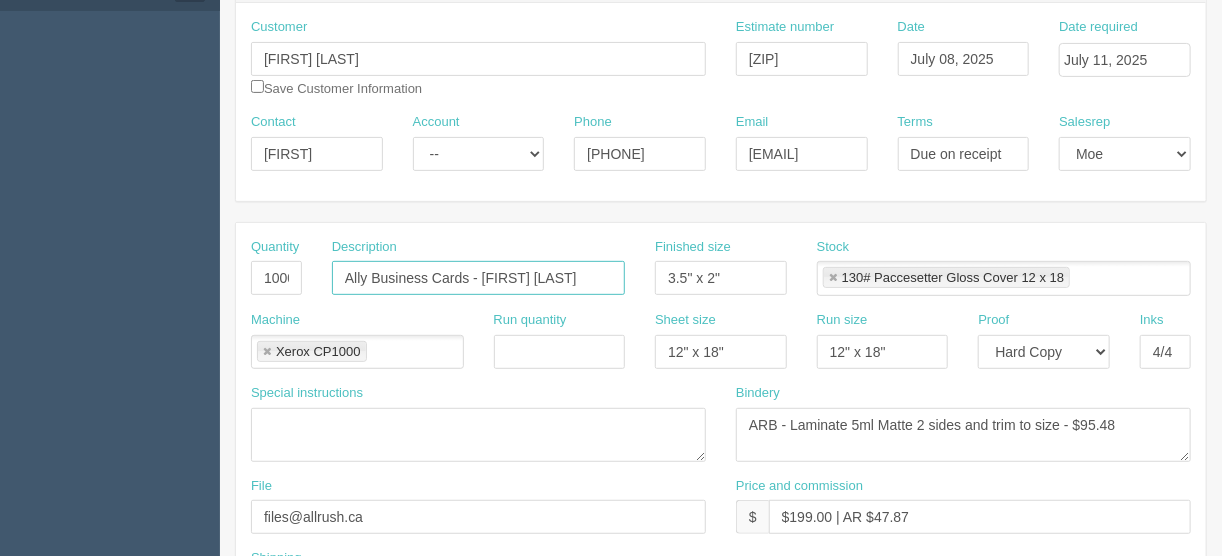 scroll, scrollTop: 129, scrollLeft: 0, axis: vertical 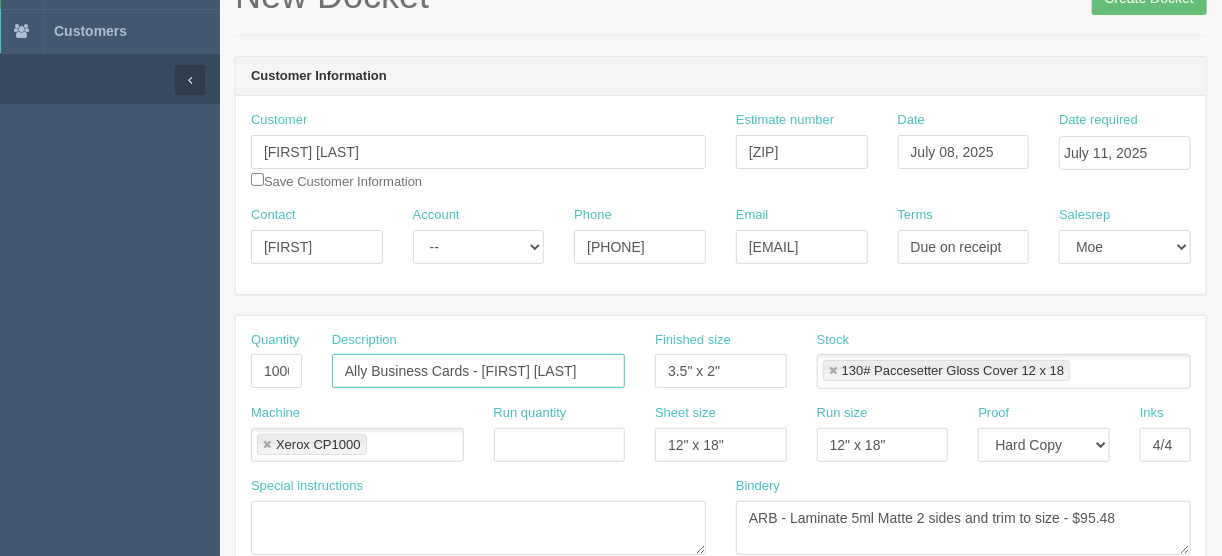 type on "[BRAND] Business Cards - [FIRST] [LAST]" 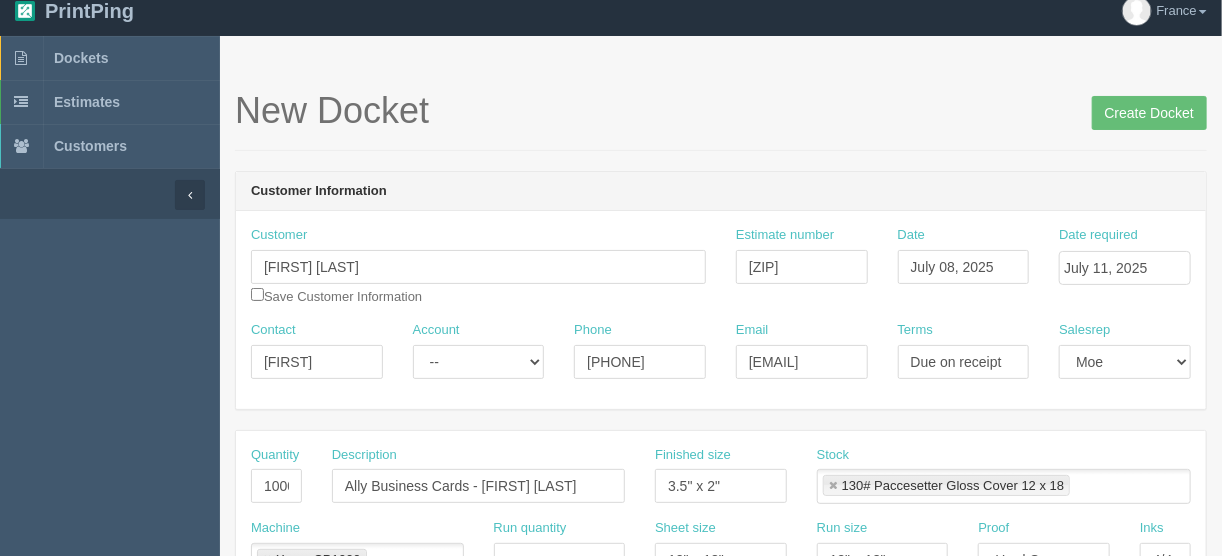 scroll, scrollTop: 0, scrollLeft: 0, axis: both 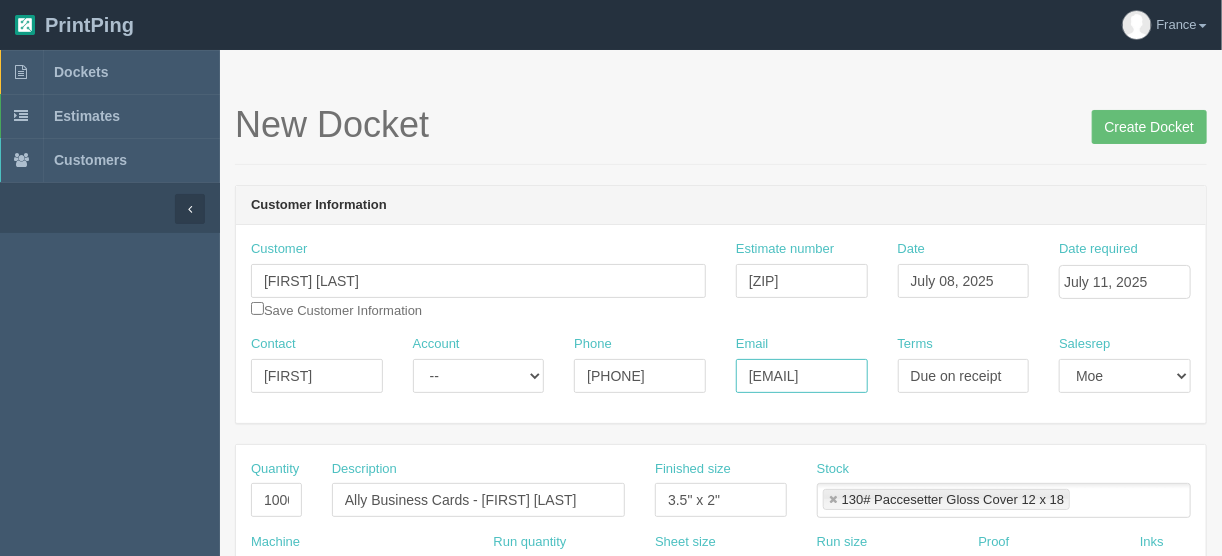 drag, startPoint x: 782, startPoint y: 368, endPoint x: 835, endPoint y: 367, distance: 53.009434 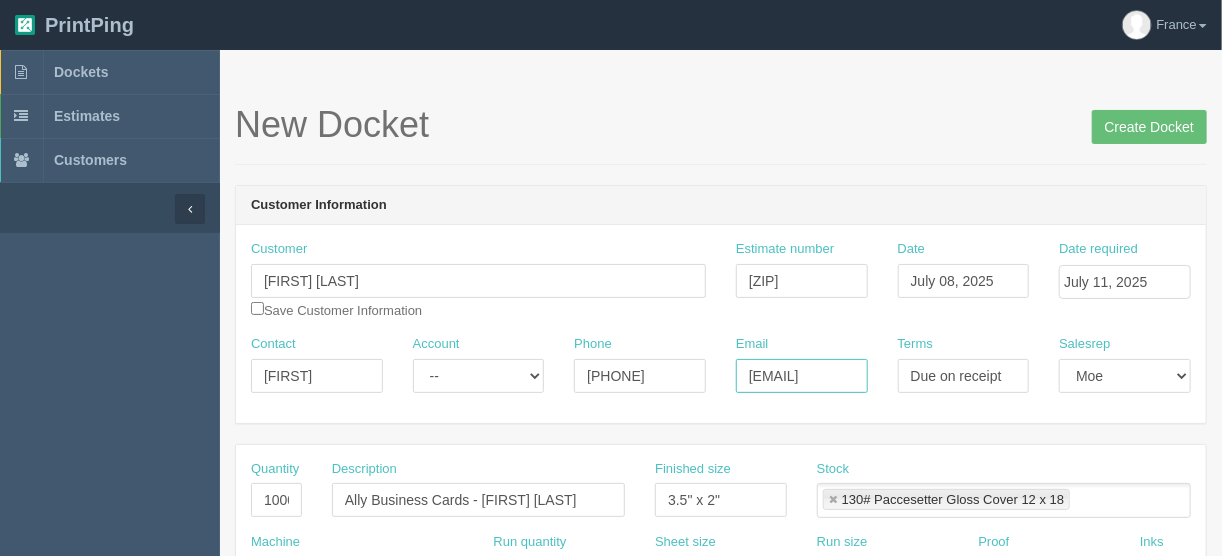 scroll, scrollTop: 0, scrollLeft: 73, axis: horizontal 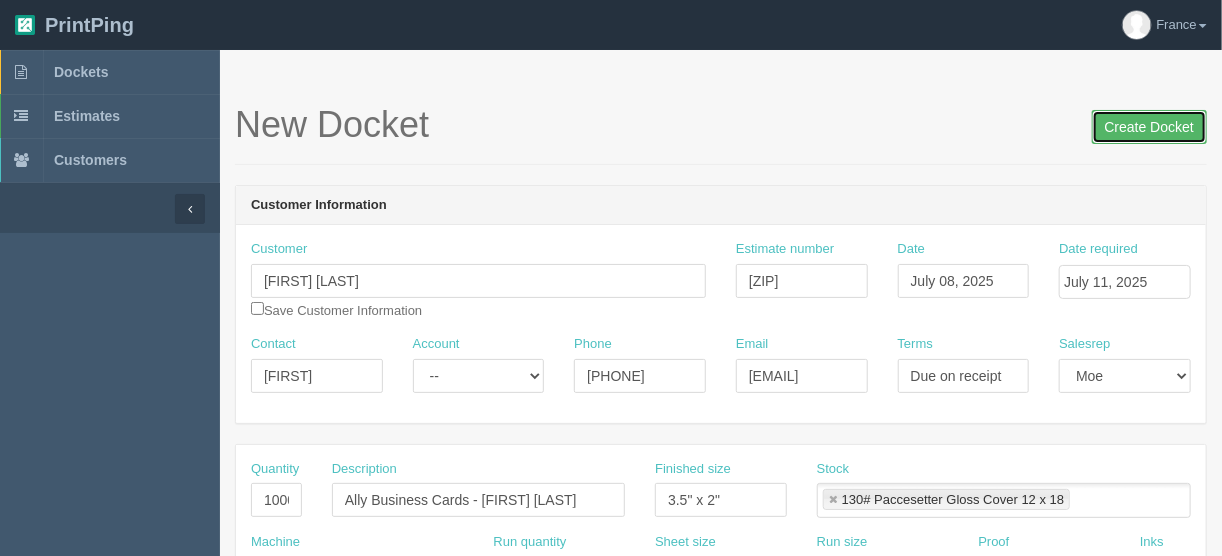 click on "Create Docket" at bounding box center (1149, 127) 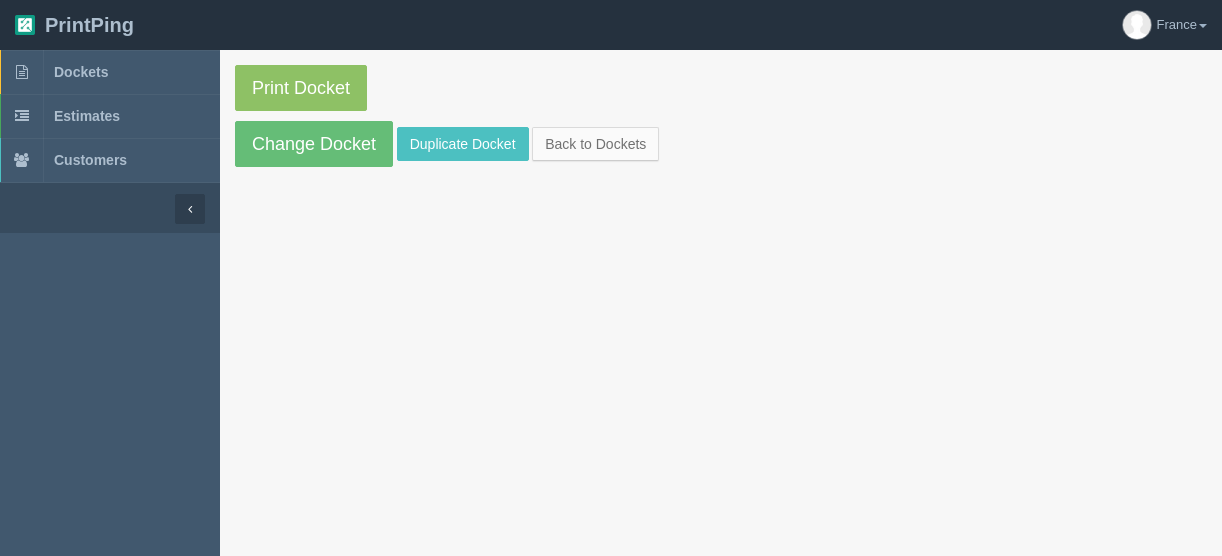 scroll, scrollTop: 0, scrollLeft: 0, axis: both 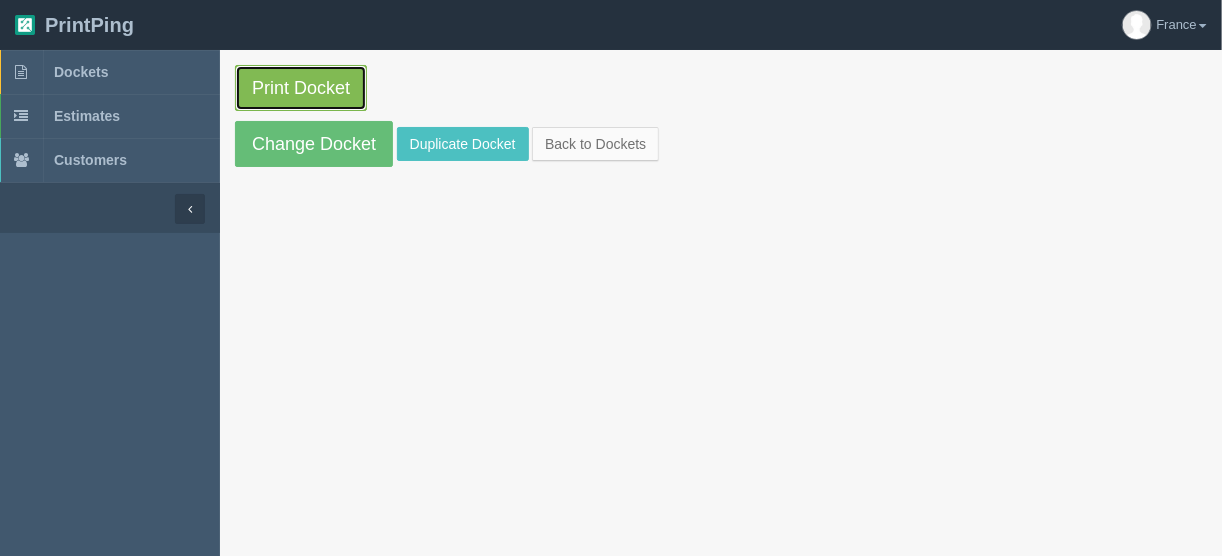 click on "Print Docket" at bounding box center (301, 88) 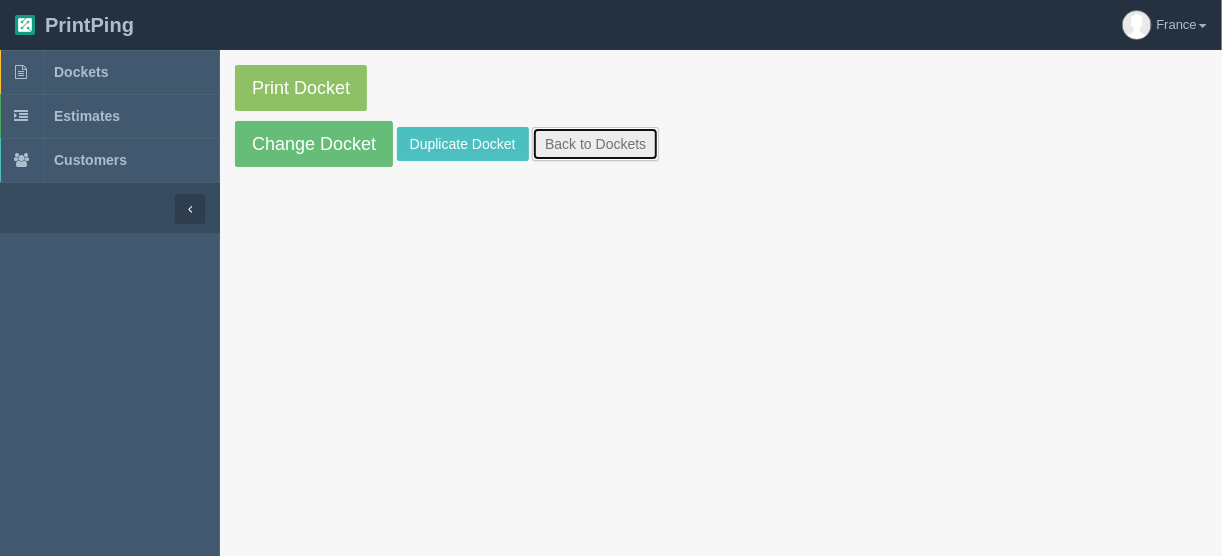 drag, startPoint x: 606, startPoint y: 143, endPoint x: 575, endPoint y: 136, distance: 31.780497 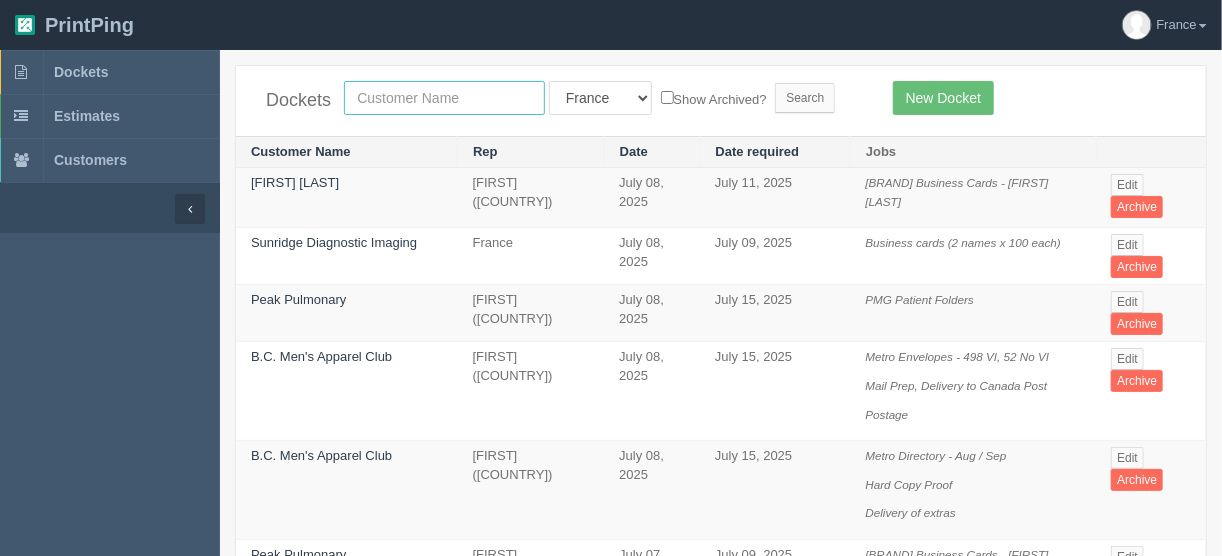 click at bounding box center [444, 98] 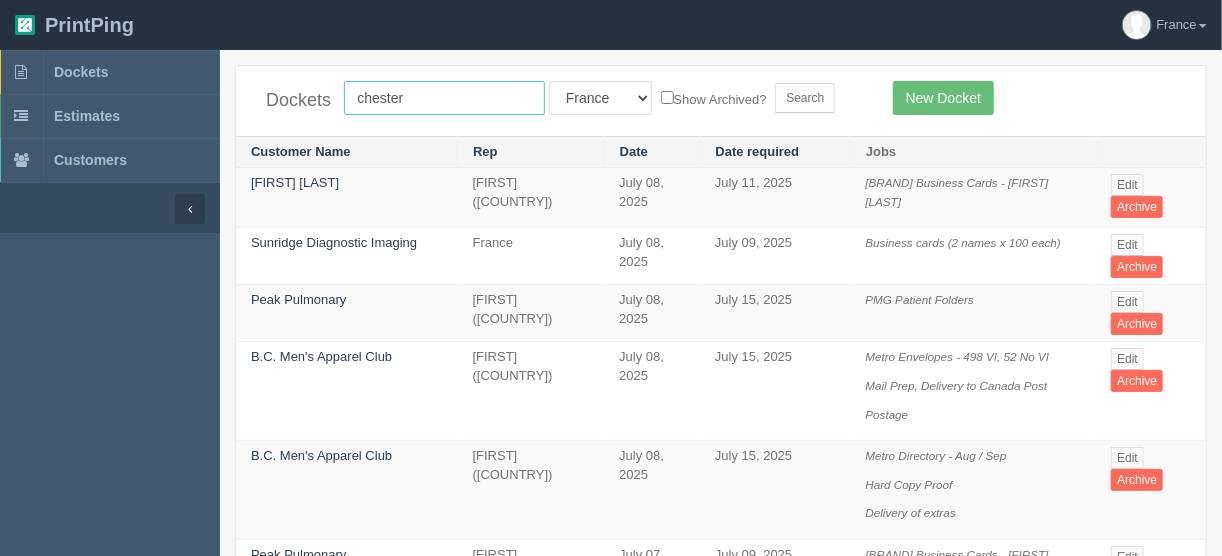 type on "[CITY] run" 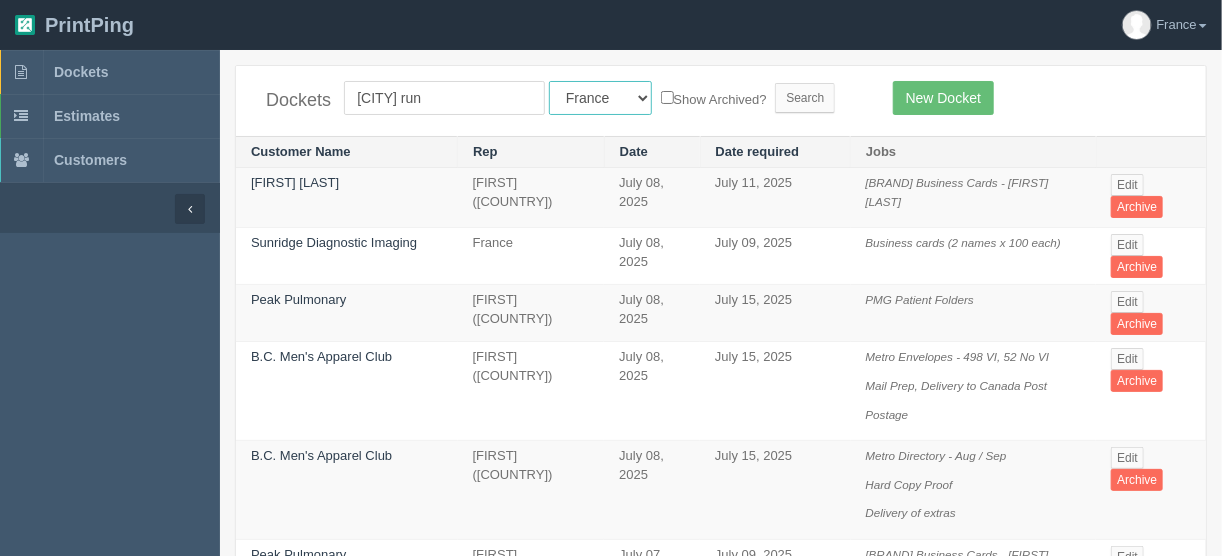 click on "All Users
Ali
Ali Test 1
Aly
Amy
Ankit
Arif
Brandon
Dan
France
Greg
Jim
Mark
Matthew
Mehmud
Mikayla
Moe
Phil
Rebecca
Sam
Stacy
Steve
Viki
Zach
Zack
Zunaid" at bounding box center [600, 98] 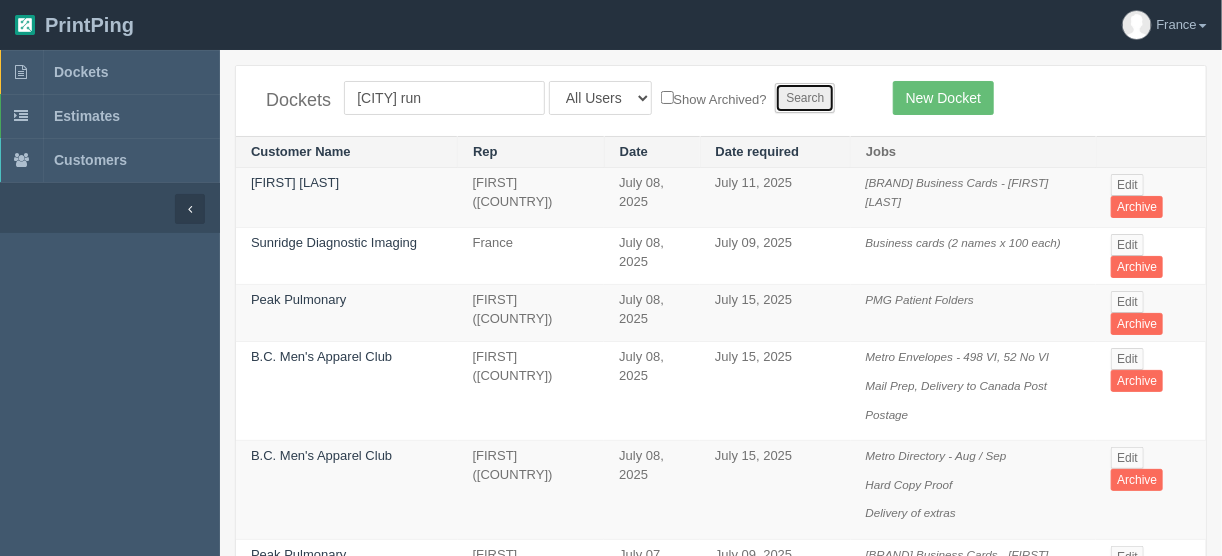 click on "Search" at bounding box center [805, 98] 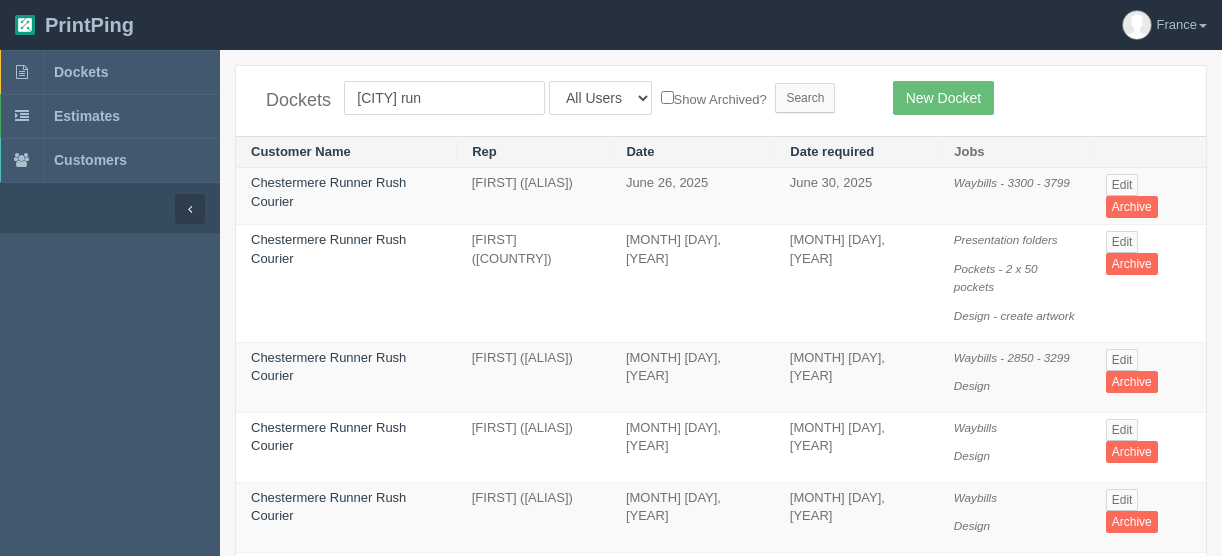 scroll, scrollTop: 0, scrollLeft: 0, axis: both 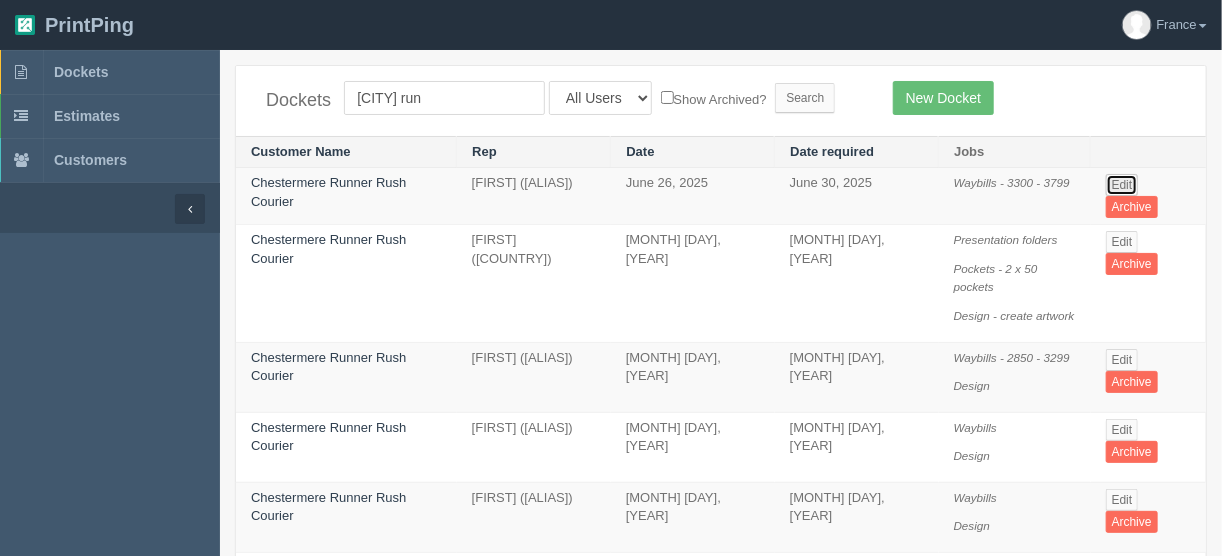 click on "Edit" at bounding box center (1122, 185) 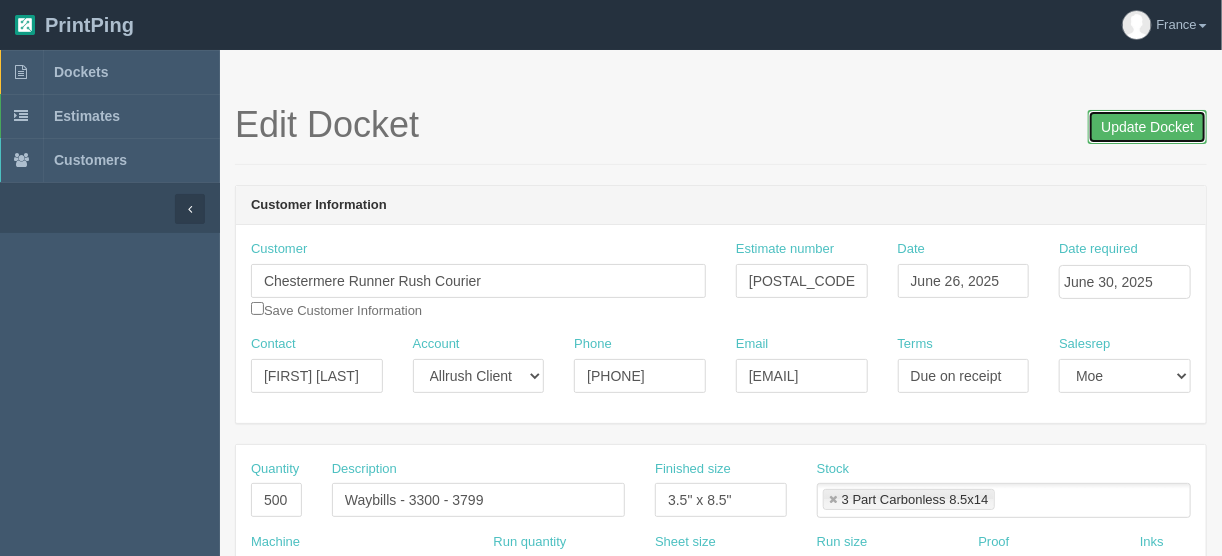 click on "Update Docket" at bounding box center [1147, 127] 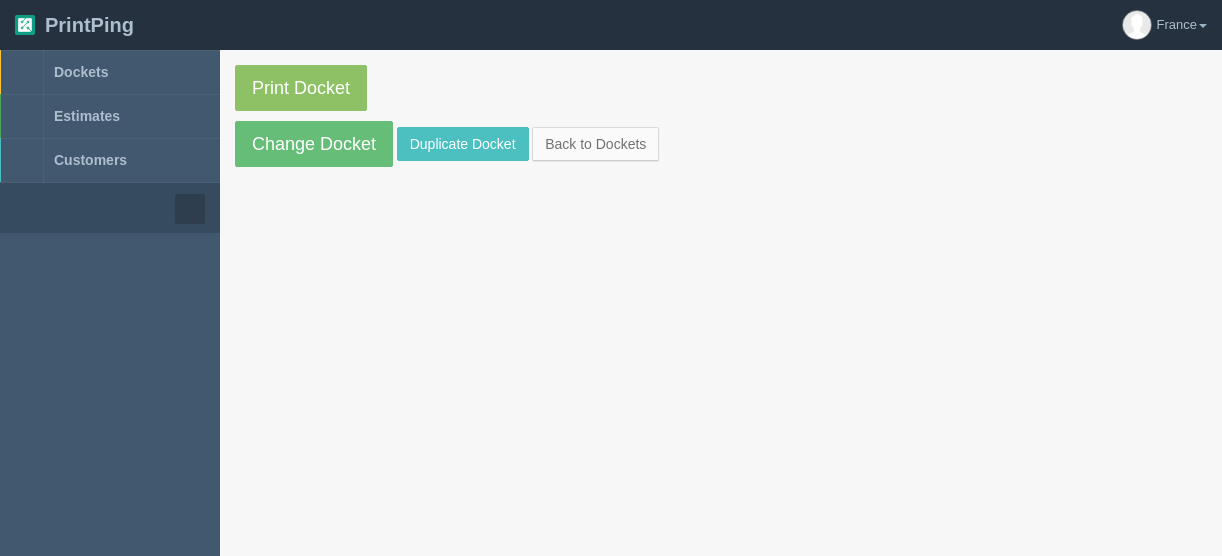 scroll, scrollTop: 0, scrollLeft: 0, axis: both 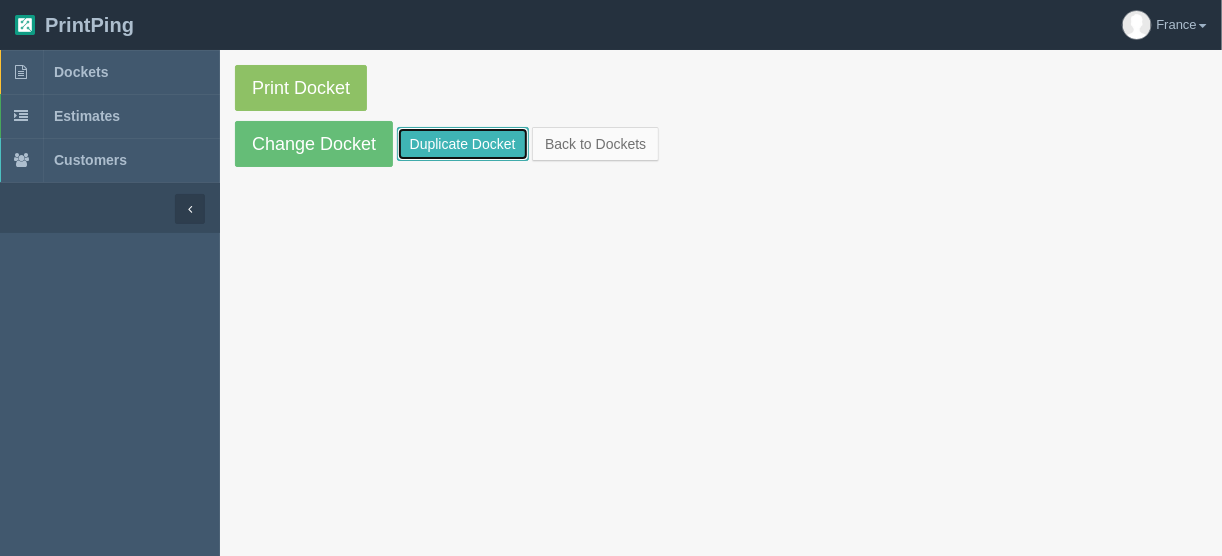click on "Duplicate Docket" at bounding box center [463, 144] 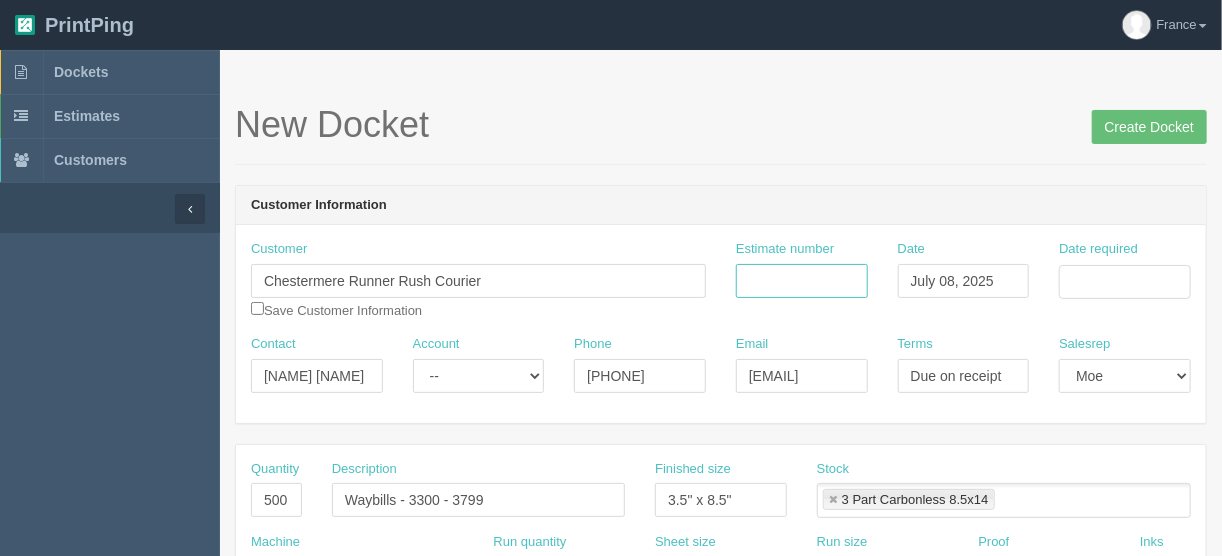 drag, startPoint x: 762, startPoint y: 272, endPoint x: 771, endPoint y: 294, distance: 23.769728 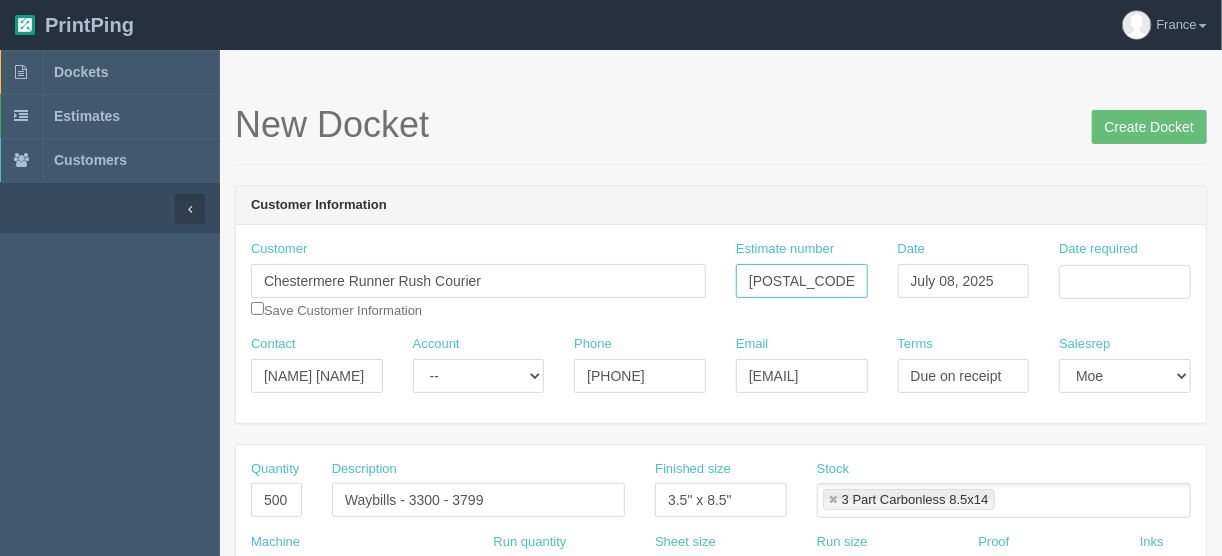 type on "[POSTAL_CODE]" 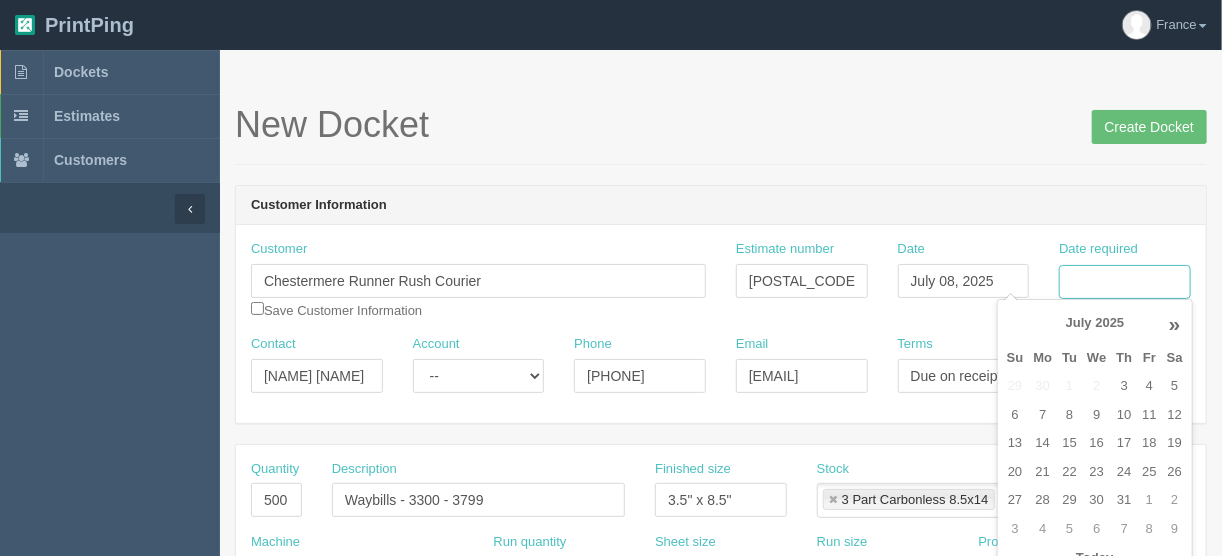 click on "Date required" at bounding box center [1125, 282] 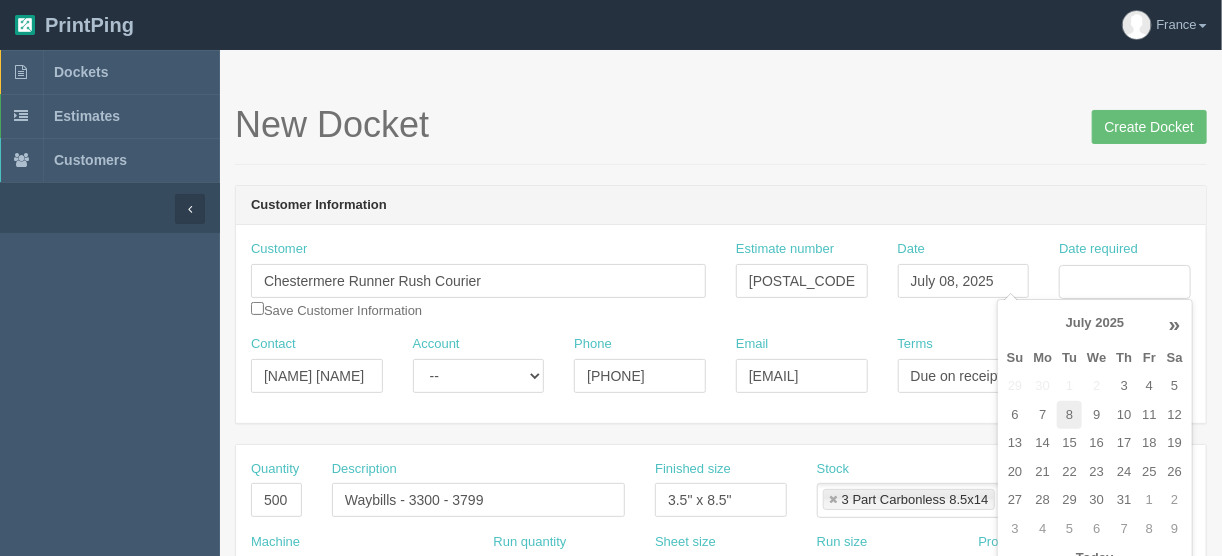 click on "8" at bounding box center [1069, 415] 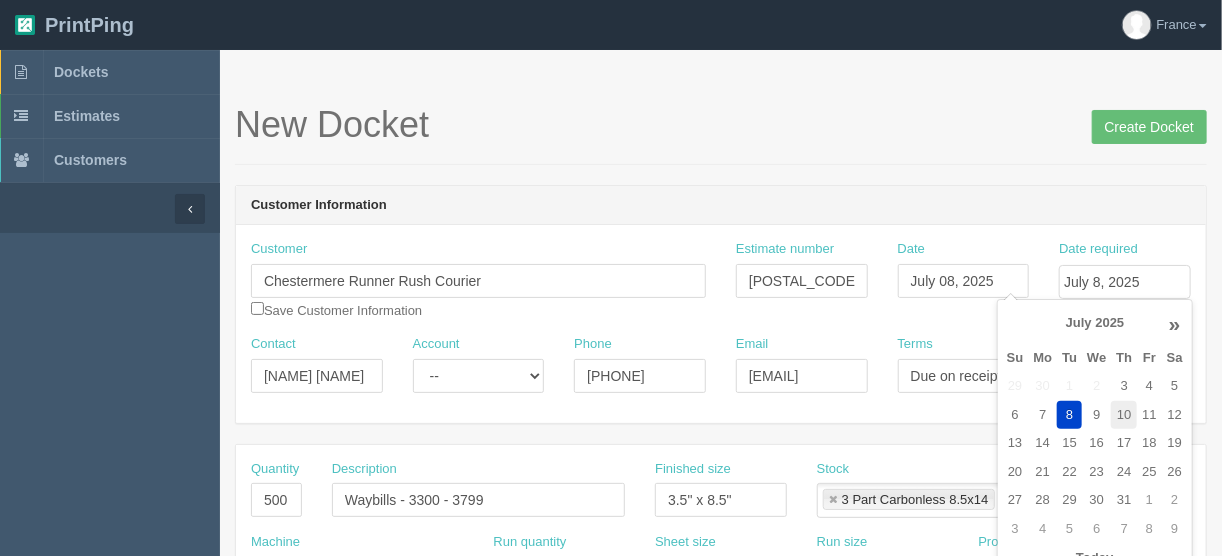 click on "10" at bounding box center (1124, 386) 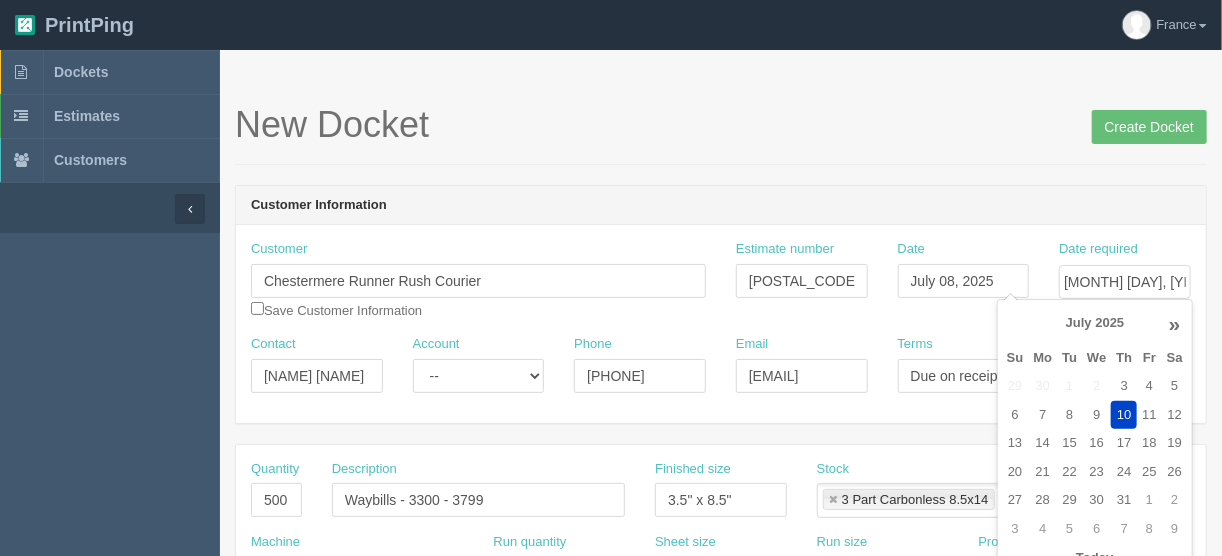 click on "New Docket
Create Docket" at bounding box center (721, 125) 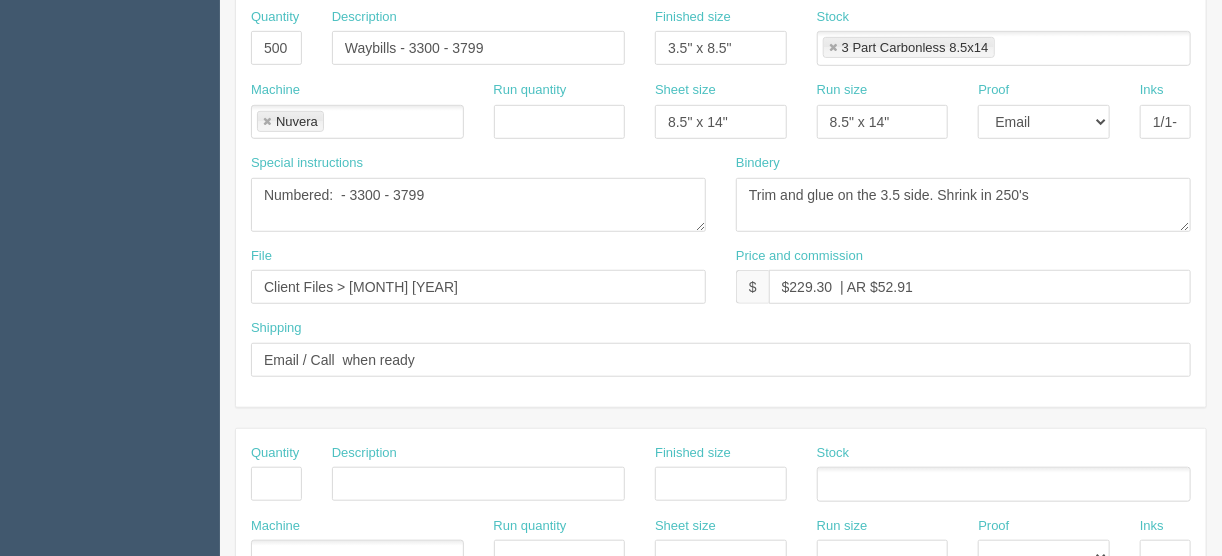 scroll, scrollTop: 480, scrollLeft: 0, axis: vertical 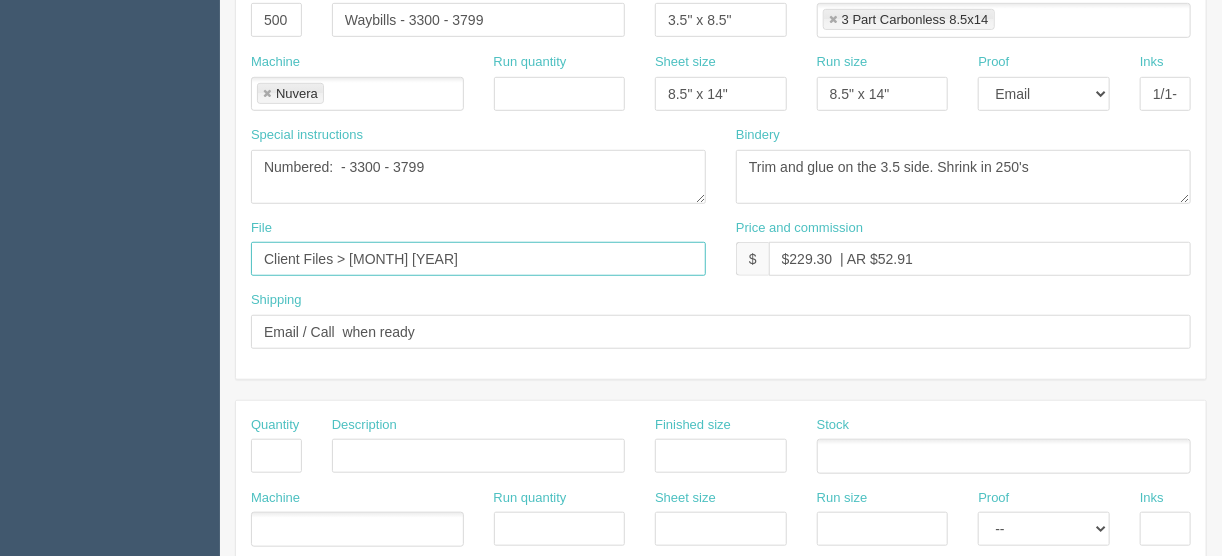 drag, startPoint x: 439, startPoint y: 255, endPoint x: 350, endPoint y: 249, distance: 89.20202 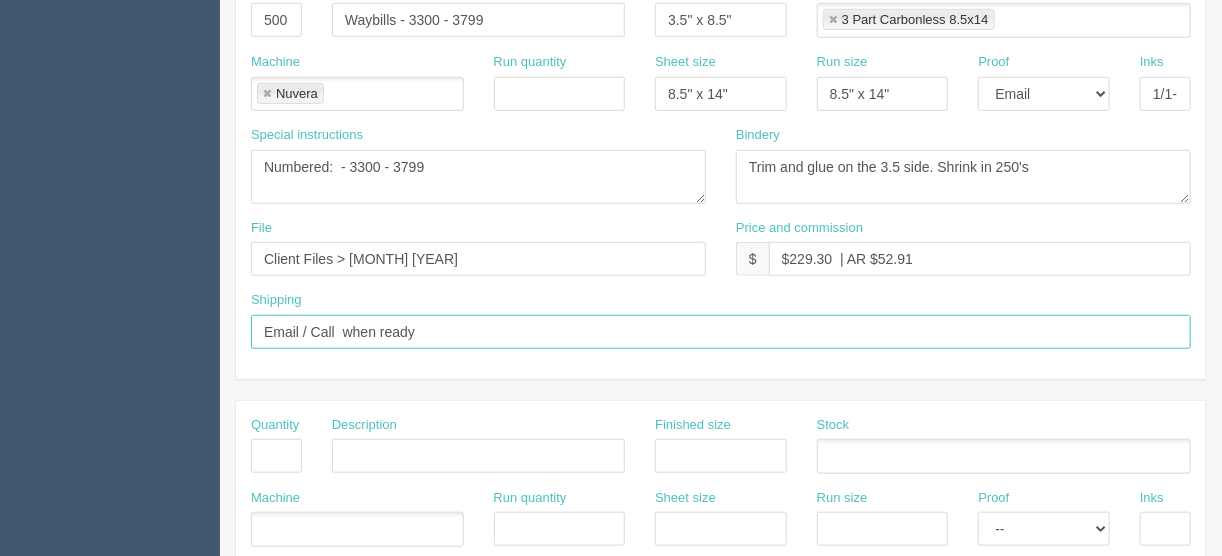 click on "Email / Call  when ready" at bounding box center (721, 332) 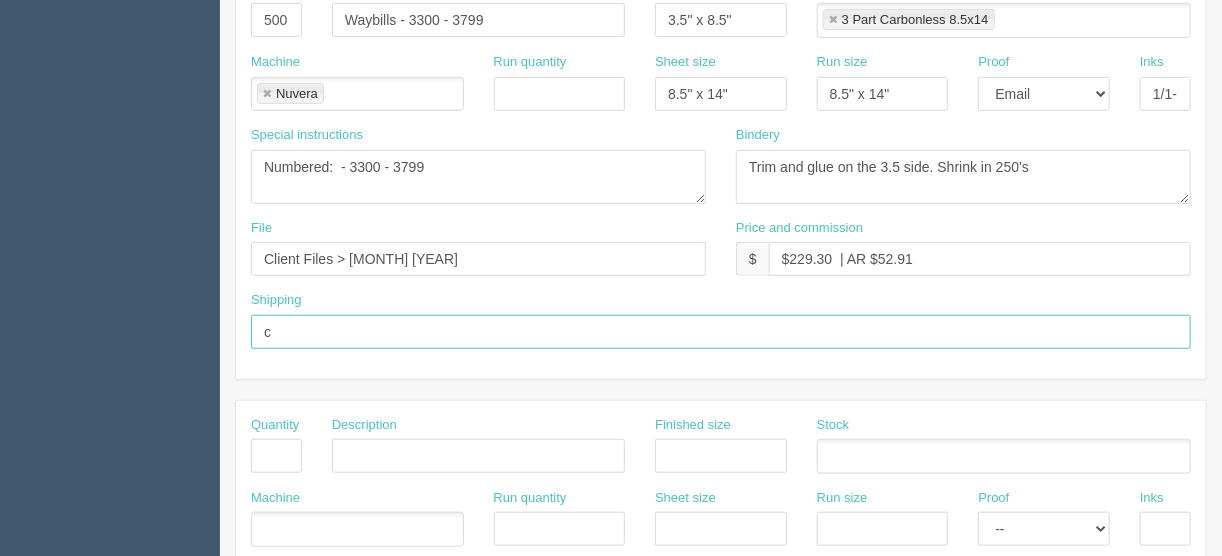 type on "Call/email when ready" 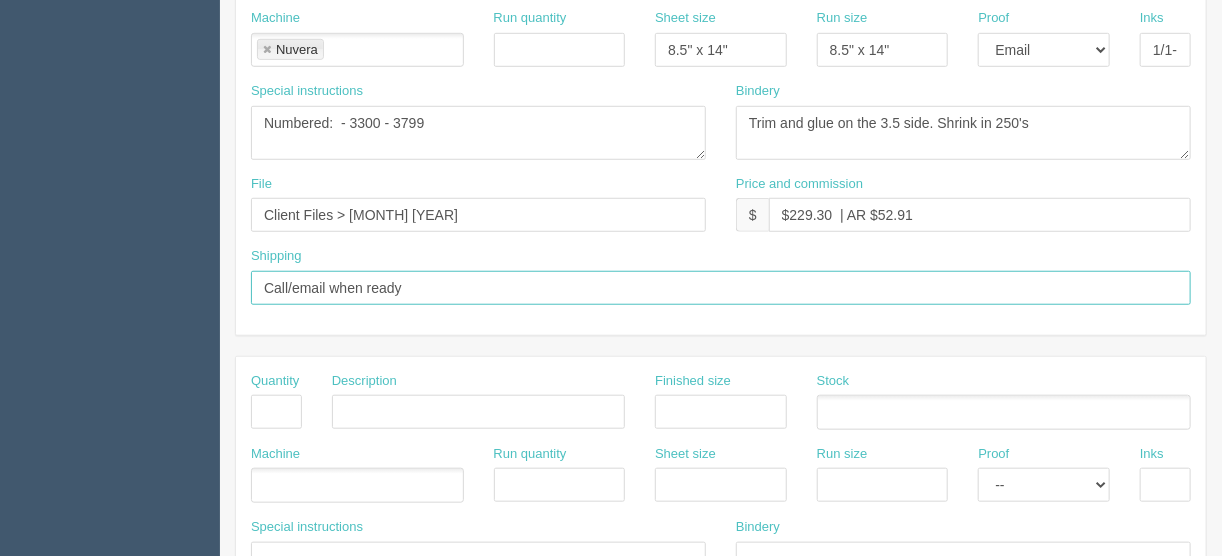 scroll, scrollTop: 640, scrollLeft: 0, axis: vertical 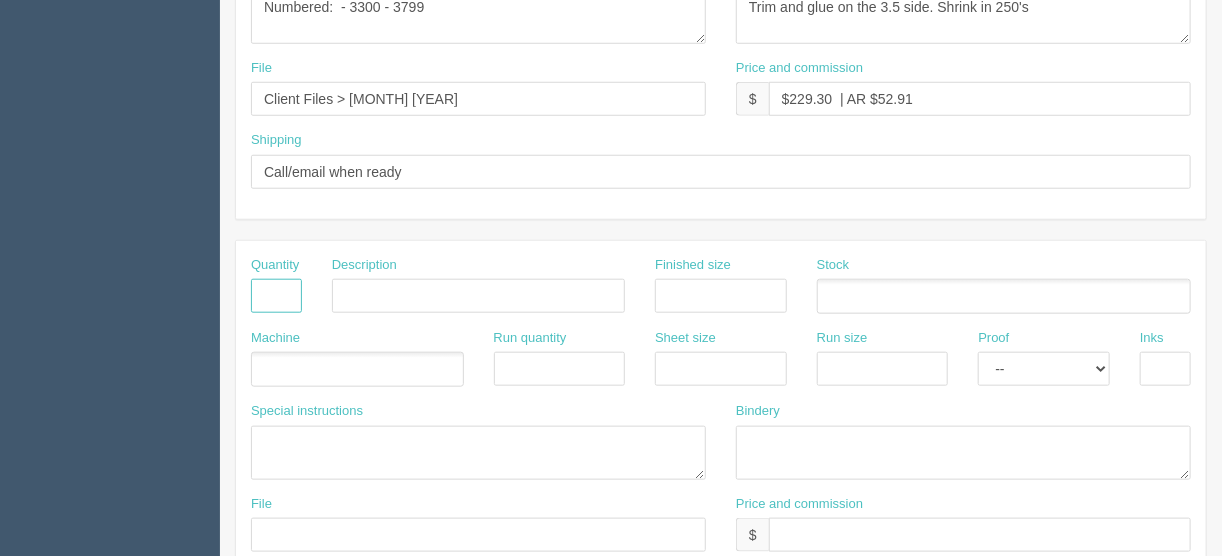 click at bounding box center (276, 296) 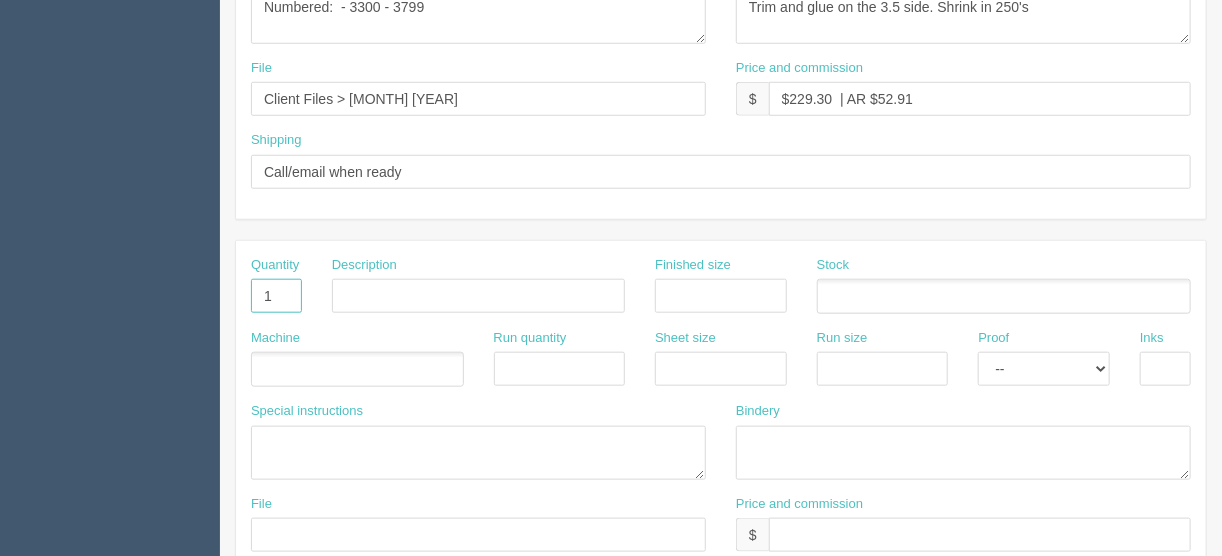 type on "1" 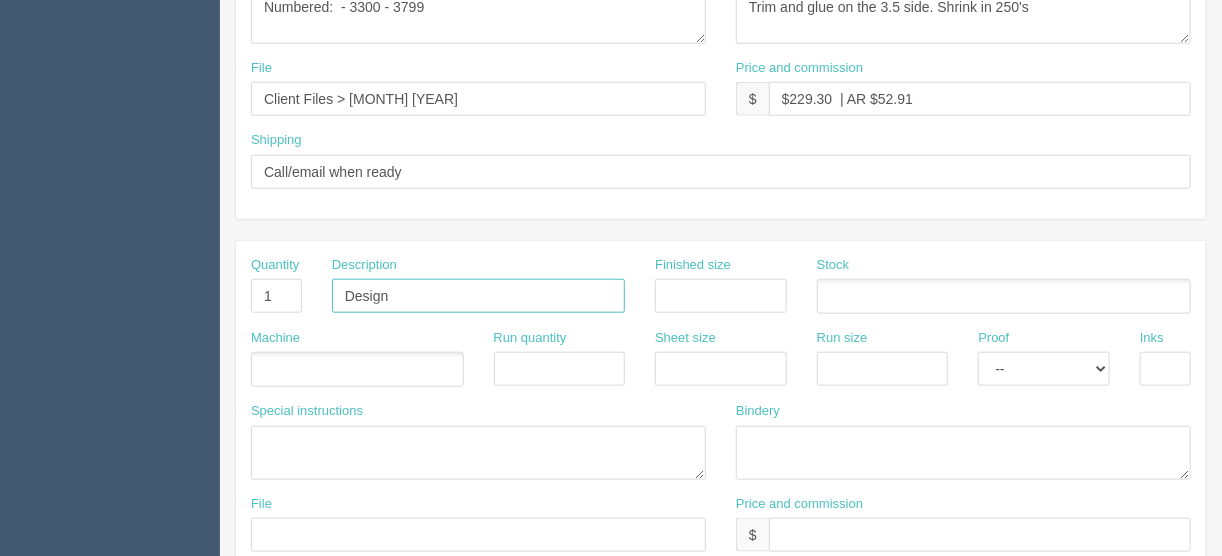 type on "Design - make changes" 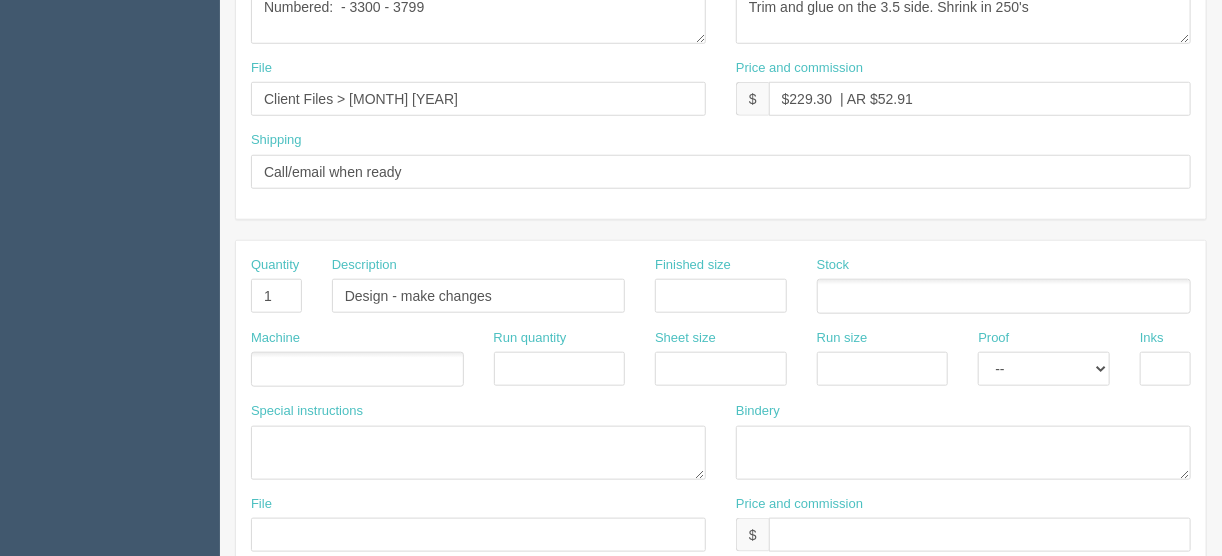 click at bounding box center [357, 369] 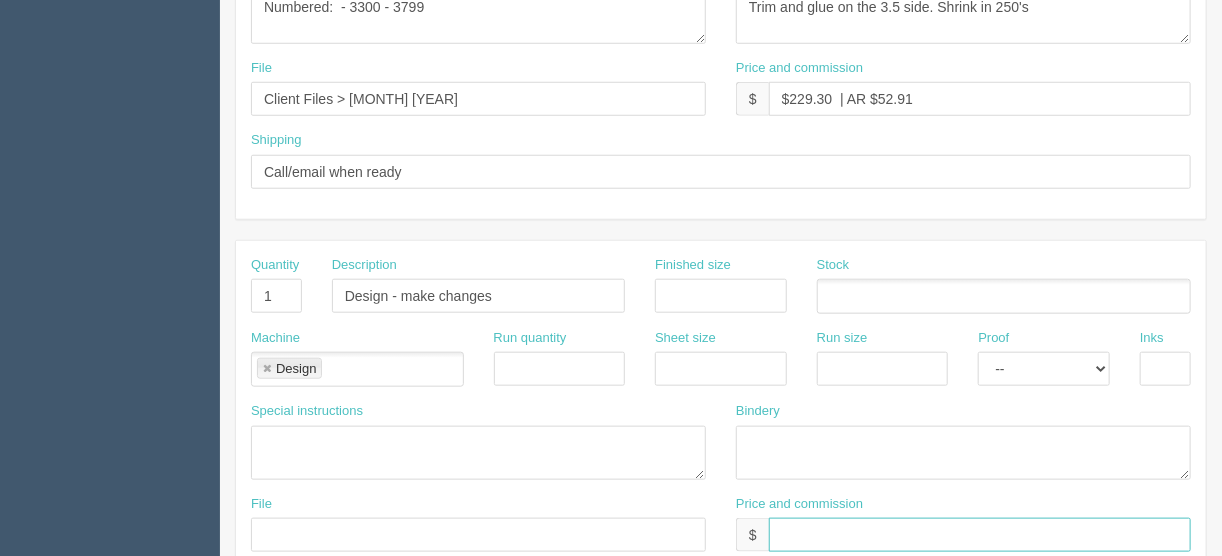 click at bounding box center (980, 535) 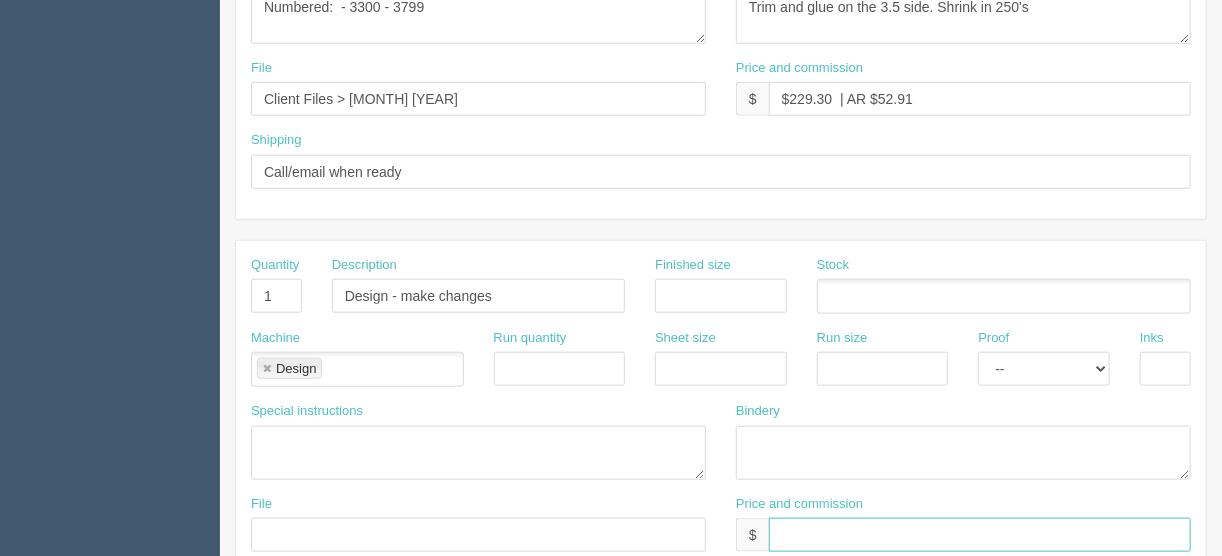 type on "$N/C" 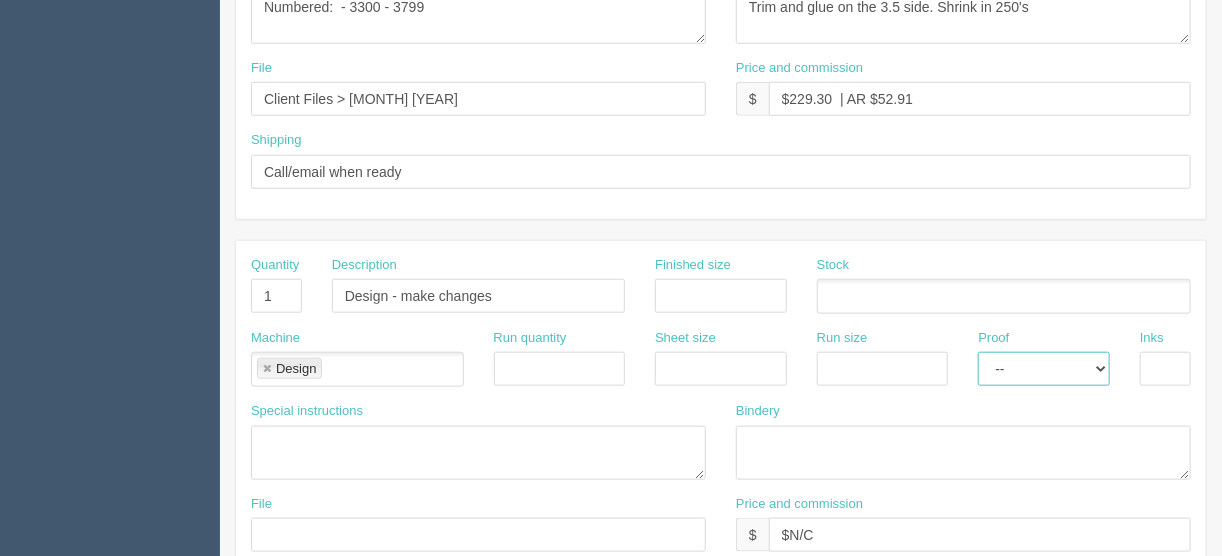 click on "--
Email
Hard Copy" at bounding box center (1044, 369) 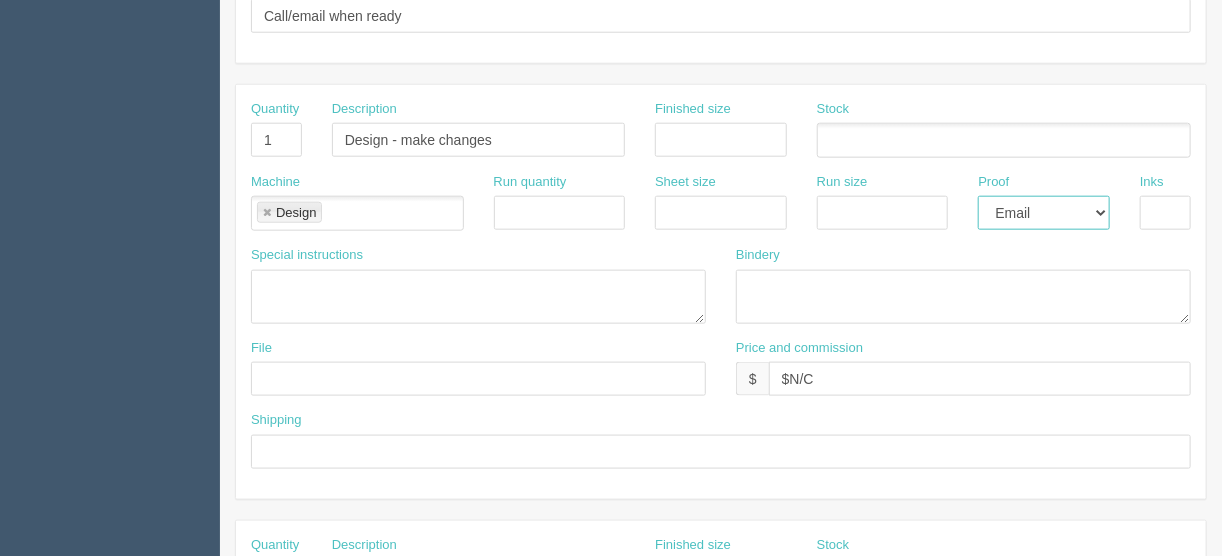 scroll, scrollTop: 800, scrollLeft: 0, axis: vertical 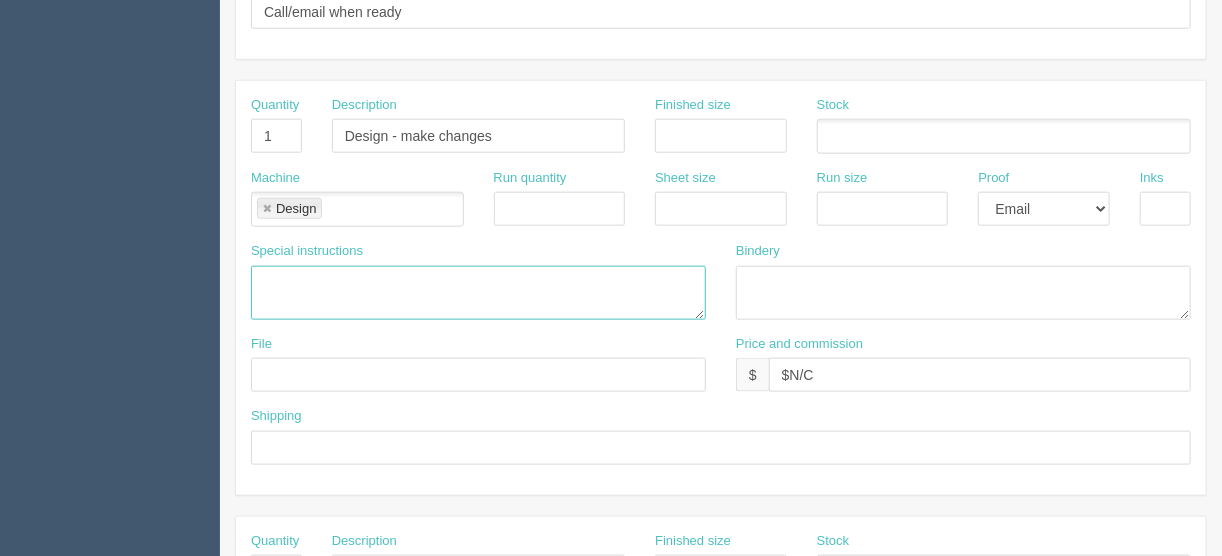 click at bounding box center (478, 293) 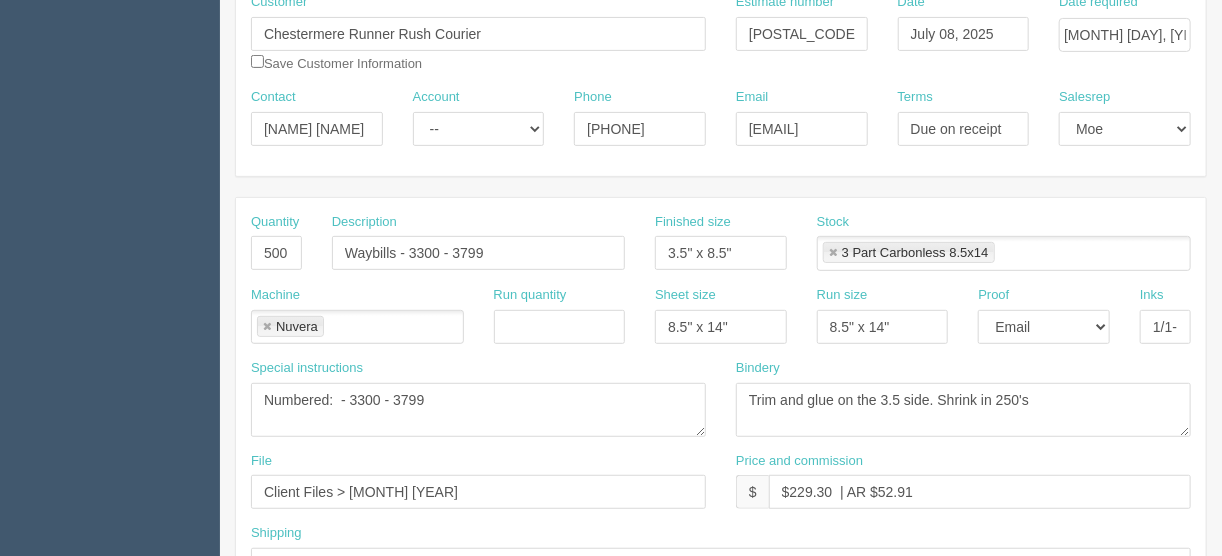 scroll, scrollTop: 240, scrollLeft: 0, axis: vertical 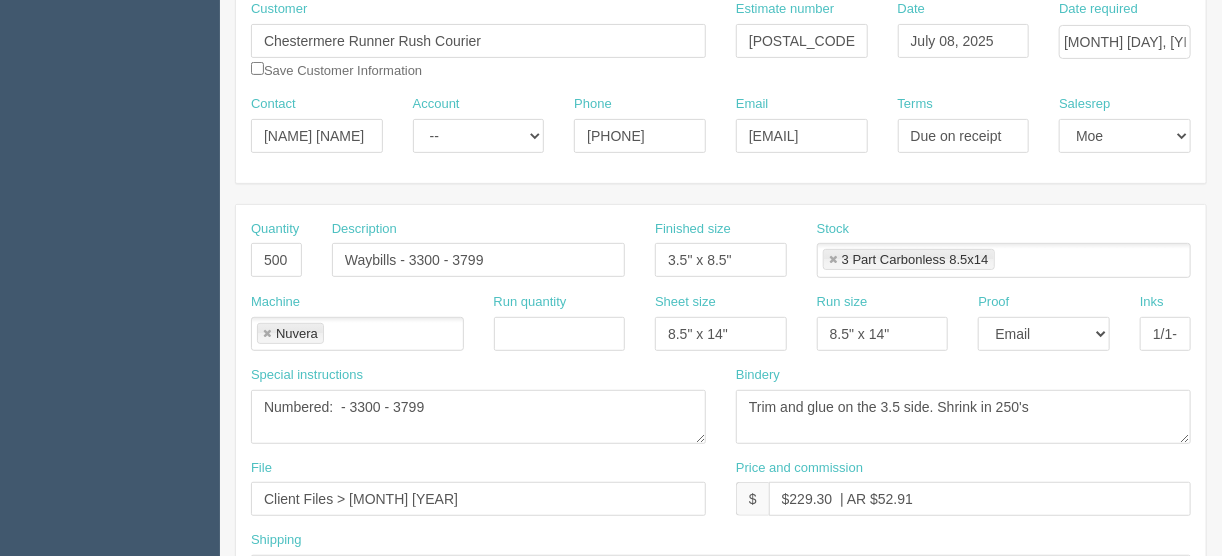 type on "Remove all "shipper's" info" 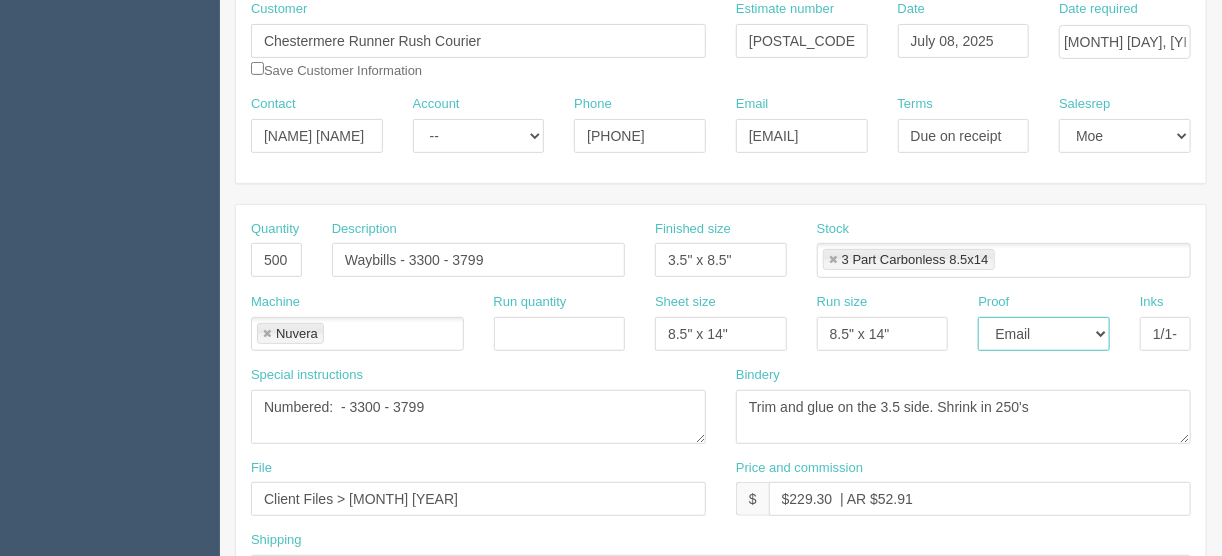 click on "--
Email
Hard Copy" at bounding box center (1044, 334) 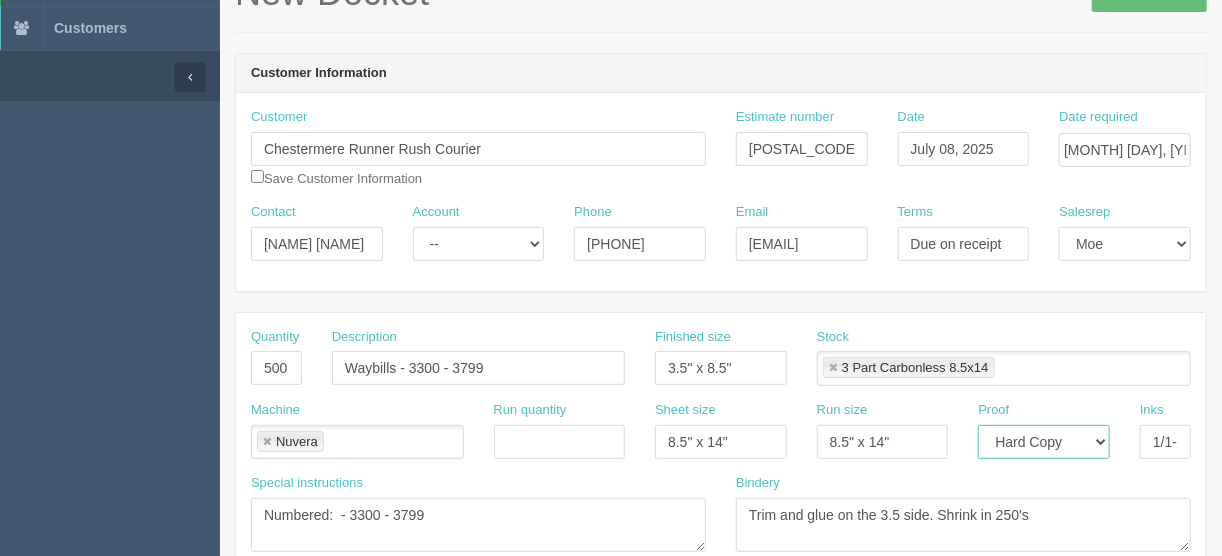 scroll, scrollTop: 0, scrollLeft: 0, axis: both 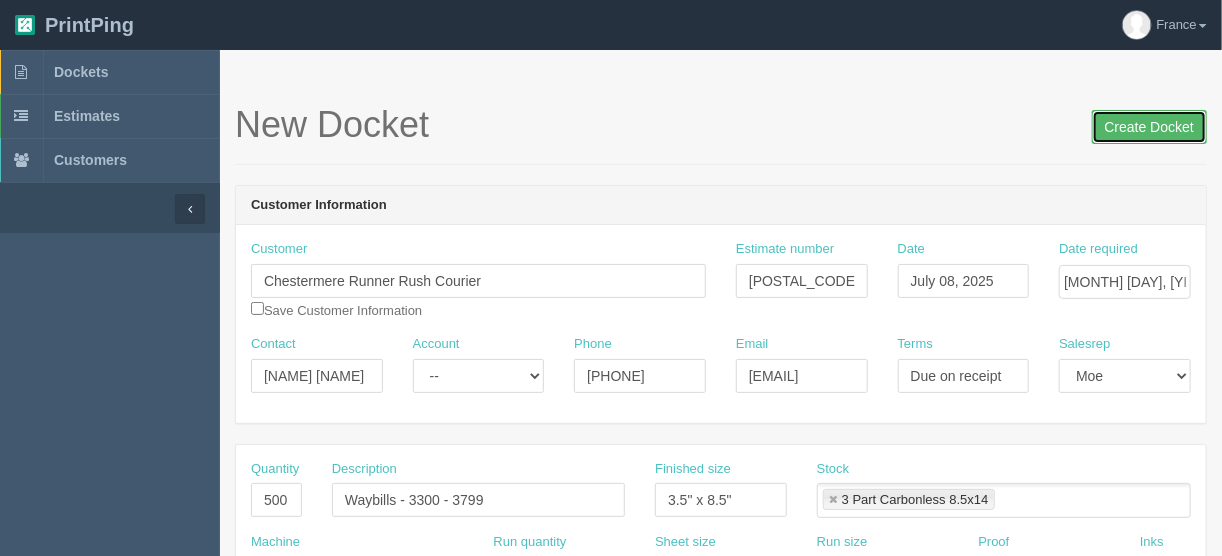 click on "Create Docket" at bounding box center [1149, 127] 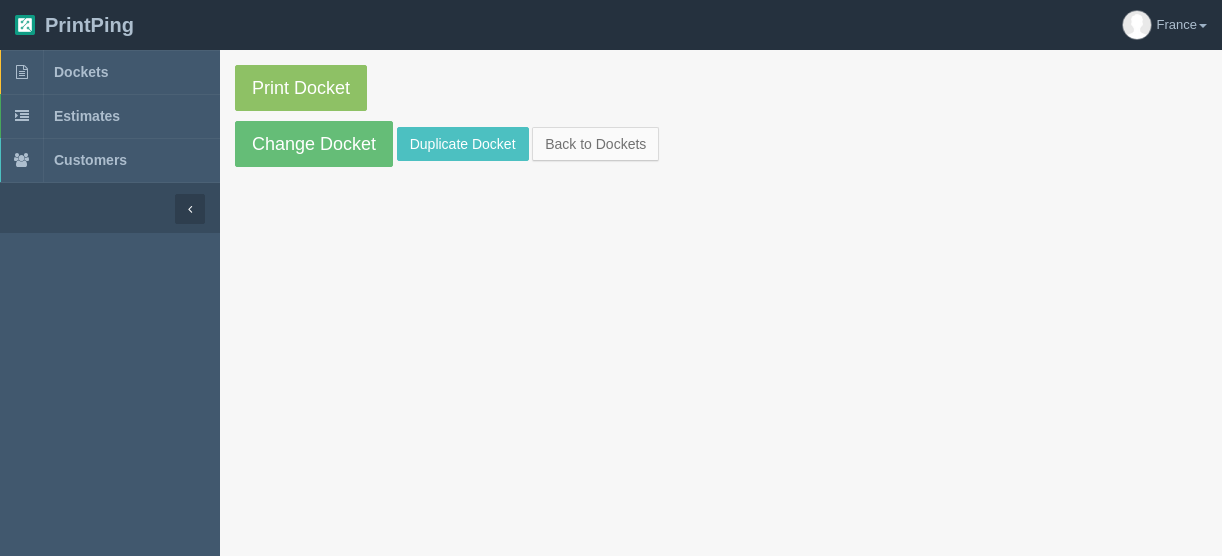 scroll, scrollTop: 0, scrollLeft: 0, axis: both 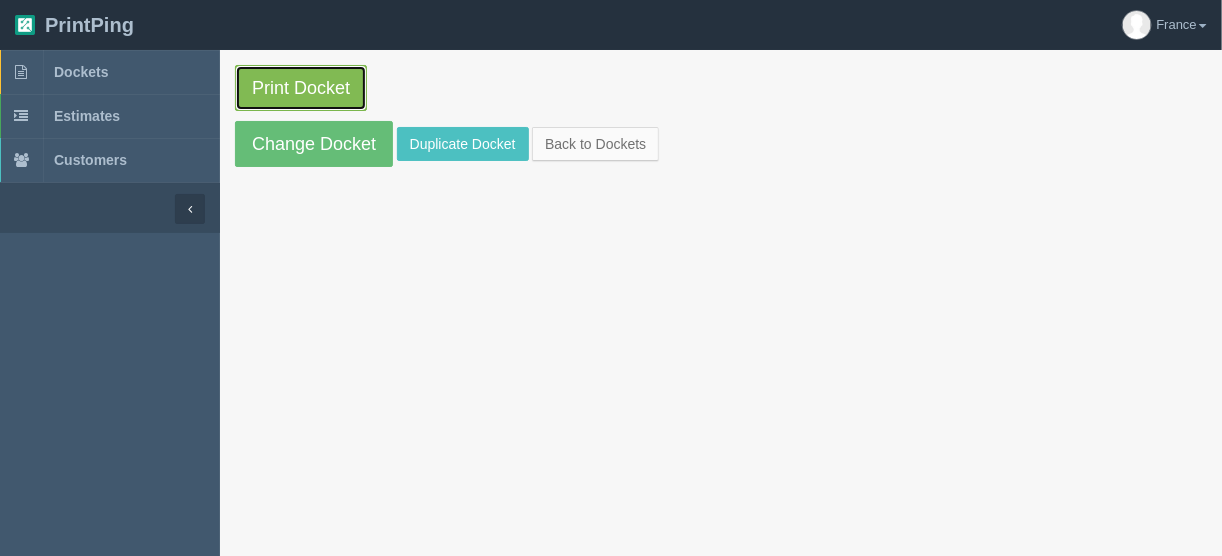 click on "Print Docket" at bounding box center (301, 88) 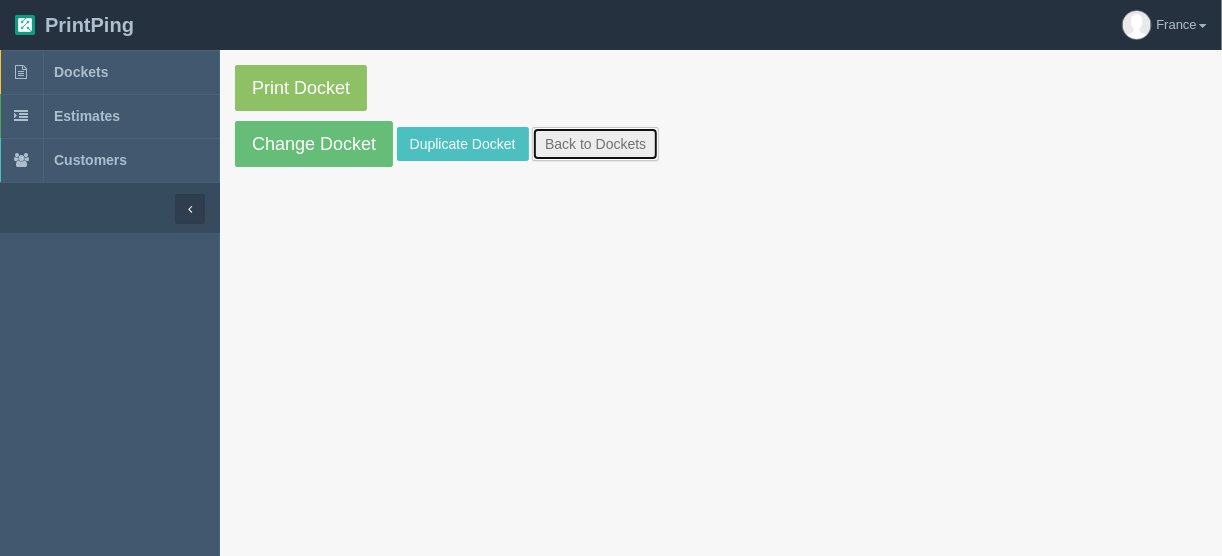 click on "Back to Dockets" at bounding box center [595, 144] 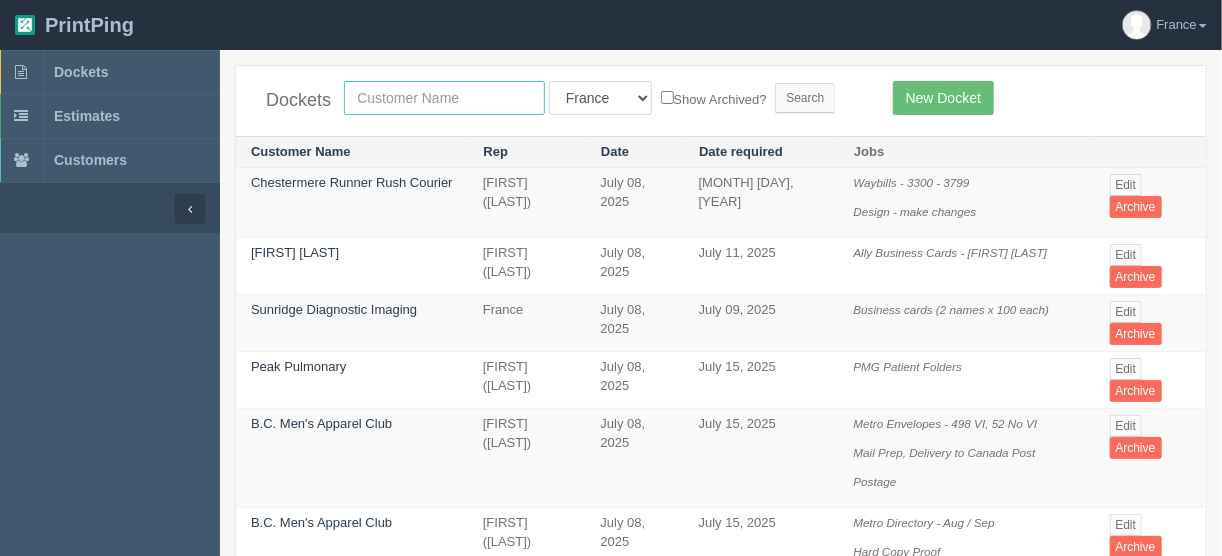 click at bounding box center [444, 98] 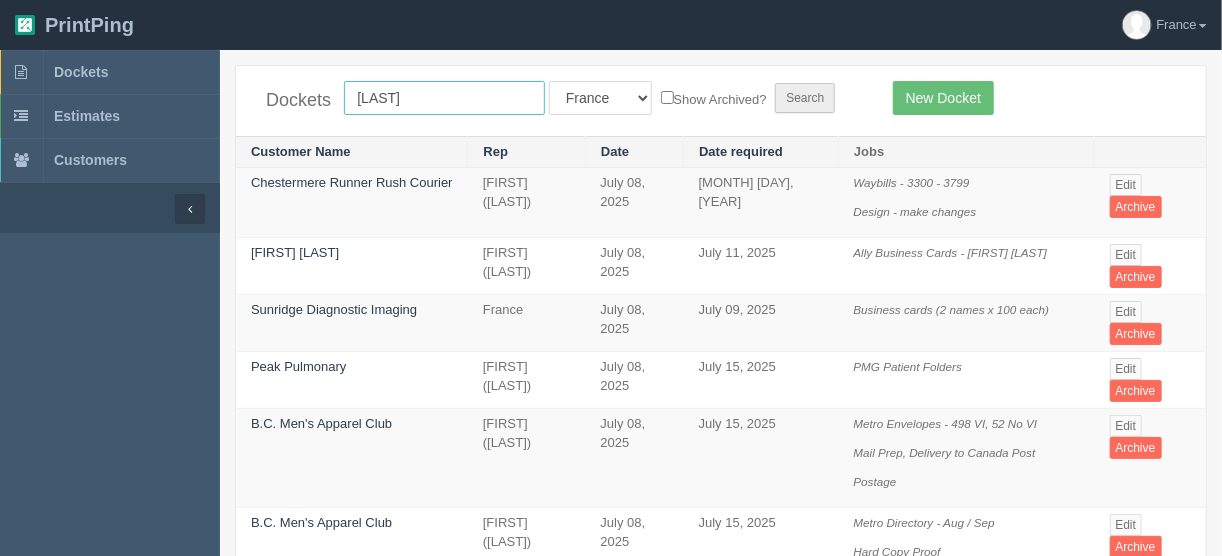 type on "kerry" 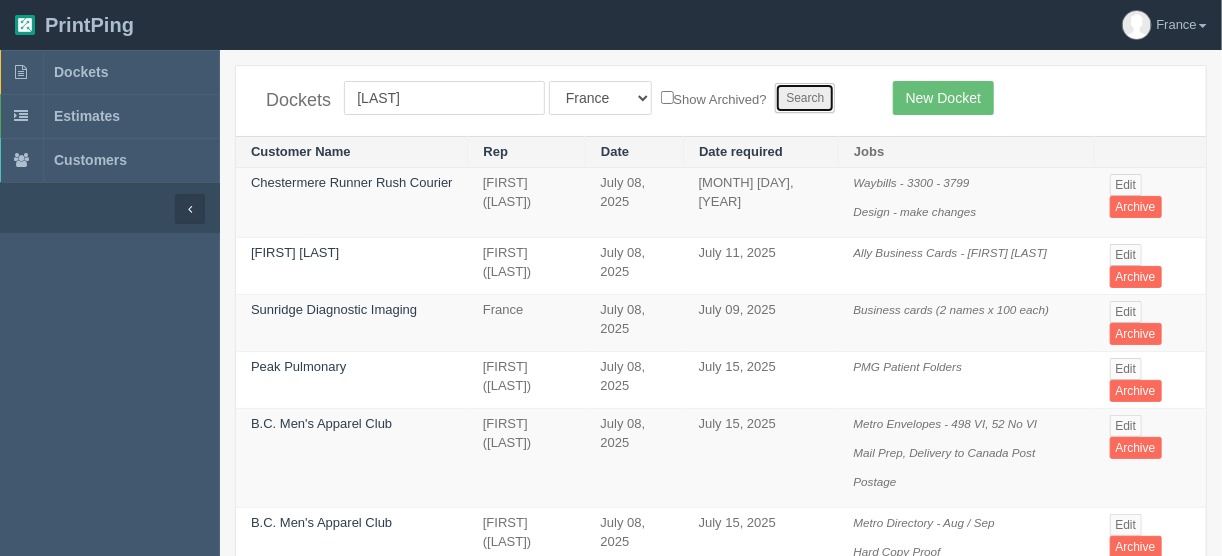 click on "Search" at bounding box center [805, 98] 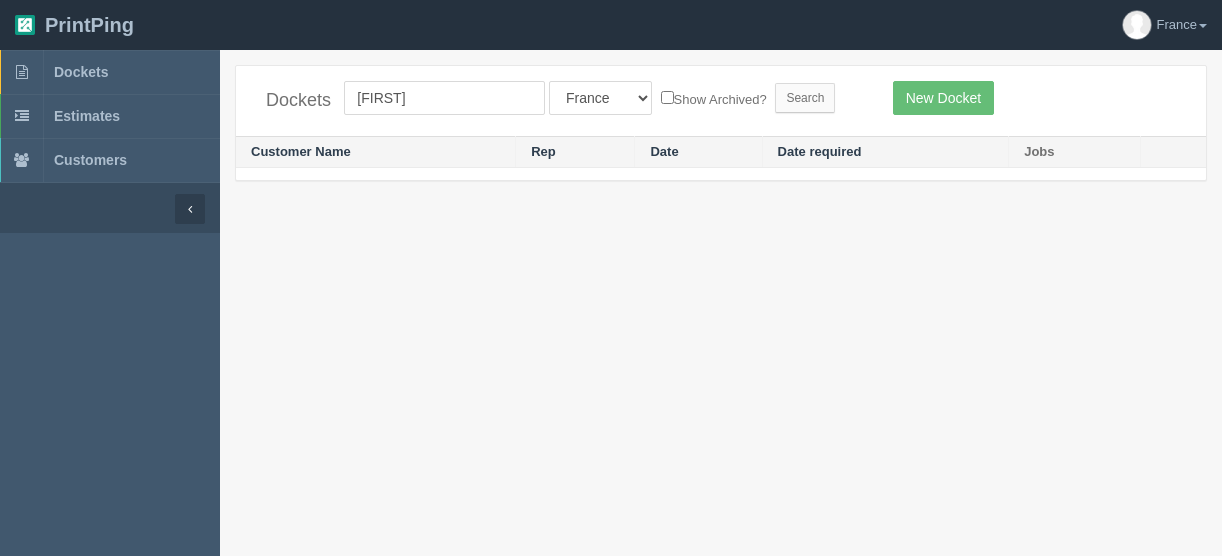 scroll, scrollTop: 0, scrollLeft: 0, axis: both 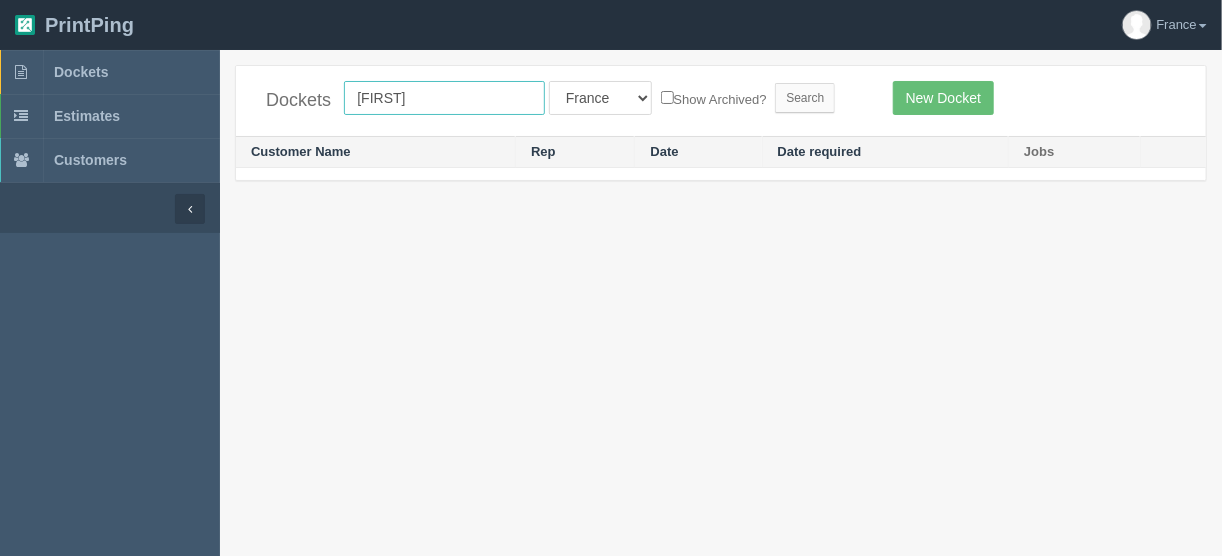 drag, startPoint x: 424, startPoint y: 93, endPoint x: 342, endPoint y: 77, distance: 83.546394 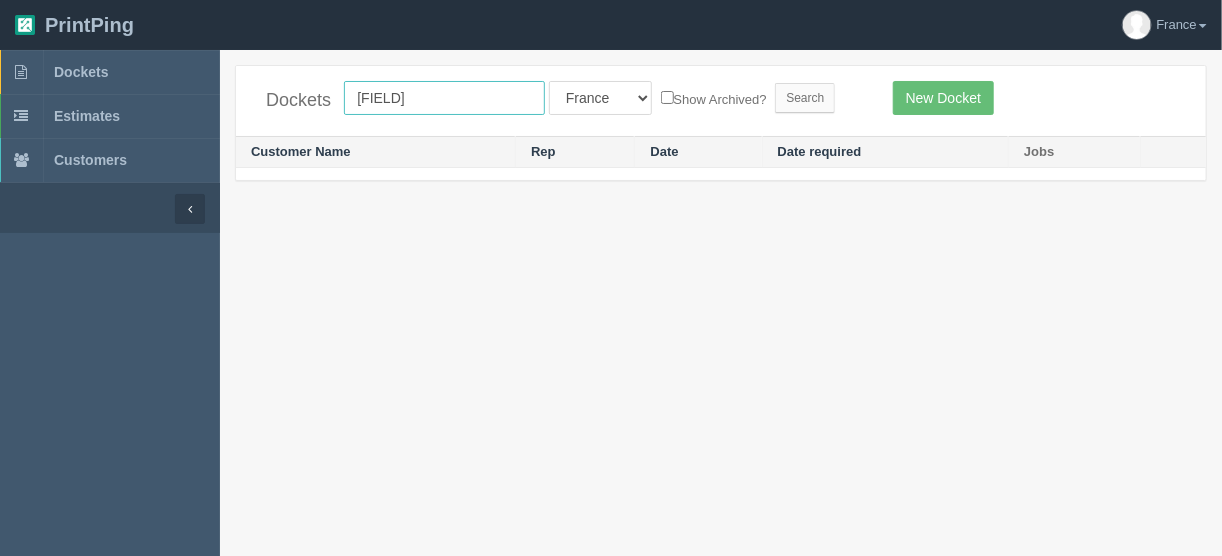 type on "field hoc" 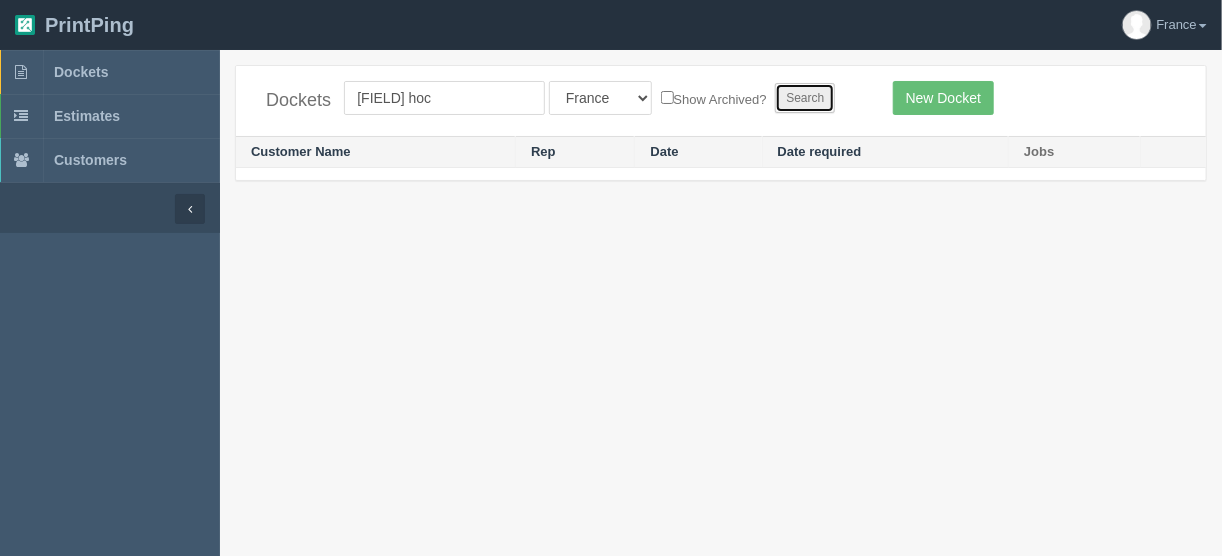 click on "Search" at bounding box center [805, 98] 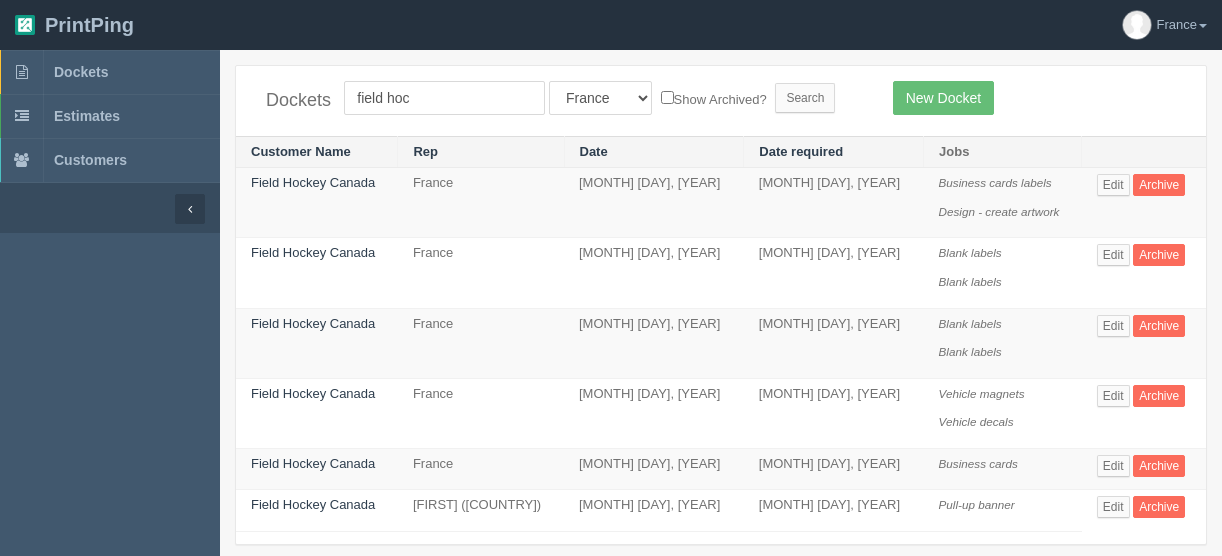 scroll, scrollTop: 0, scrollLeft: 0, axis: both 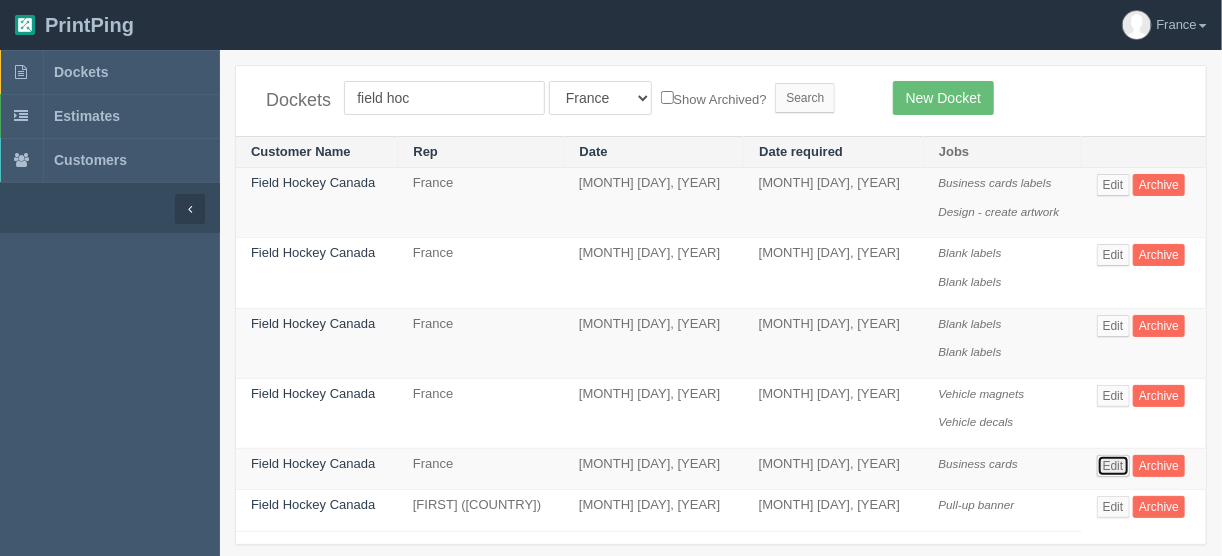 click on "Edit" at bounding box center (1113, 466) 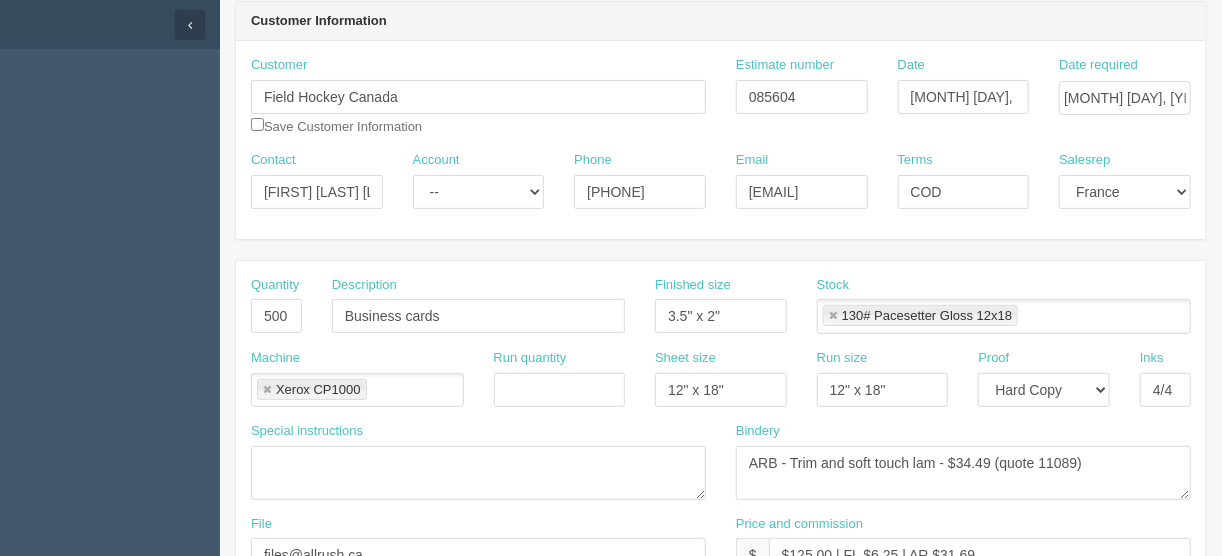 scroll, scrollTop: 0, scrollLeft: 0, axis: both 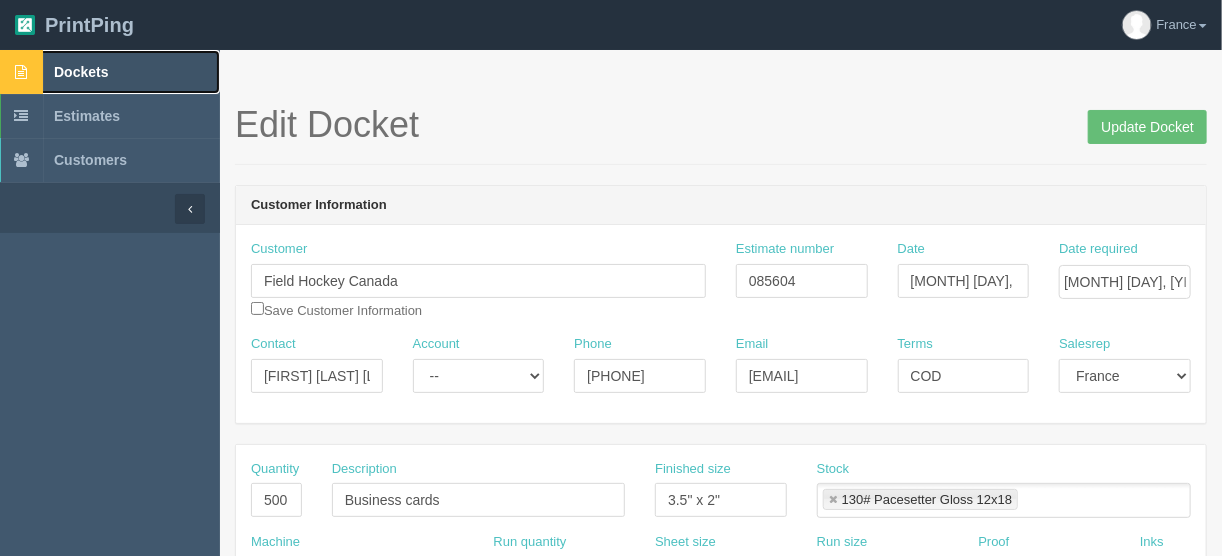 click on "Dockets" at bounding box center [81, 72] 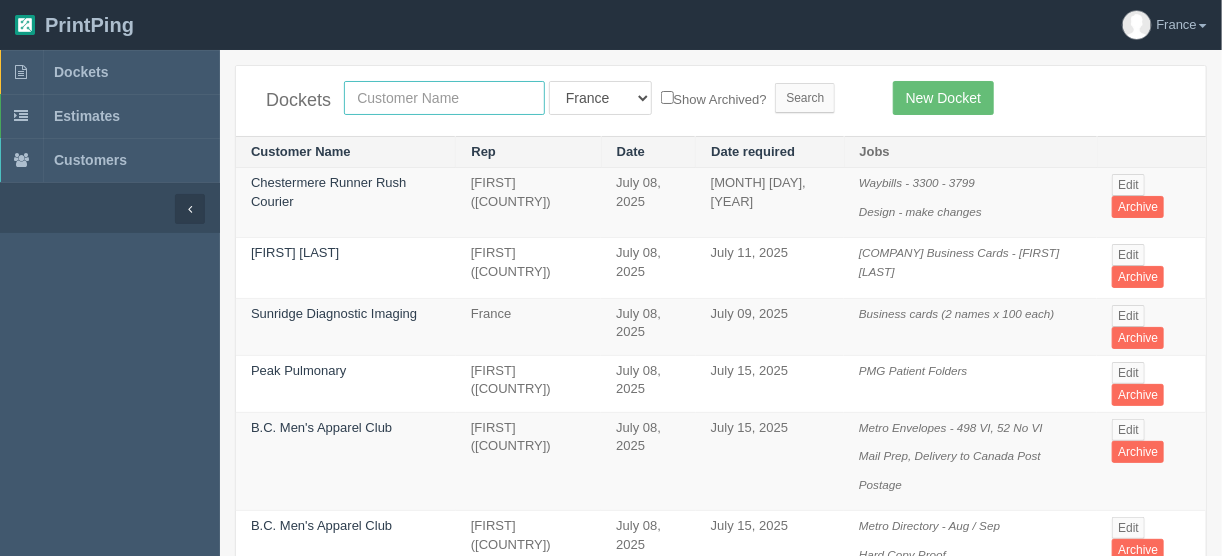 click at bounding box center (444, 98) 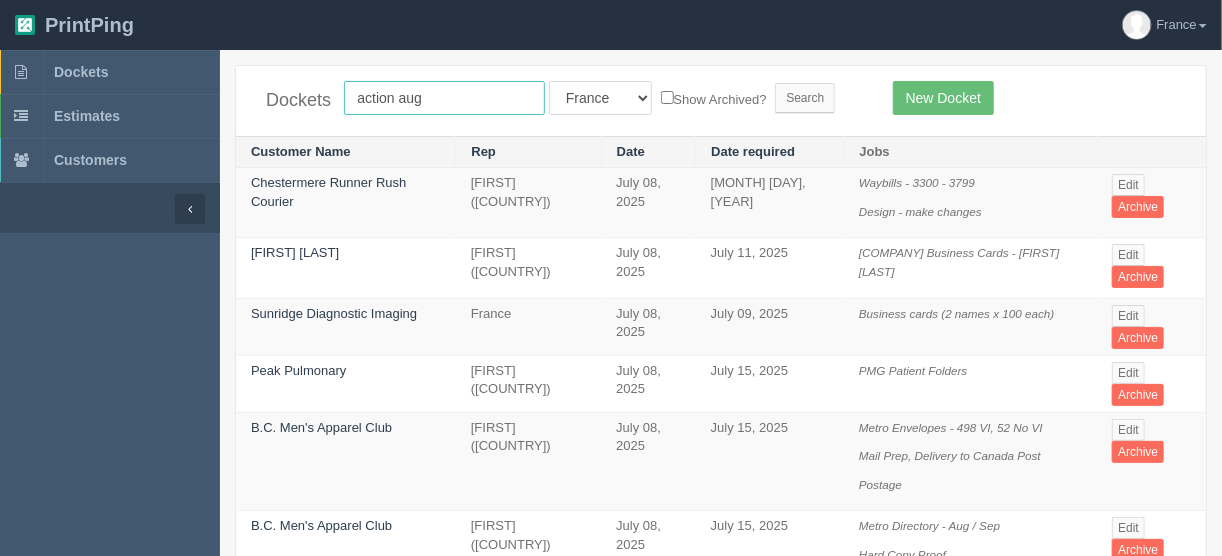 type on "action [MONTH]" 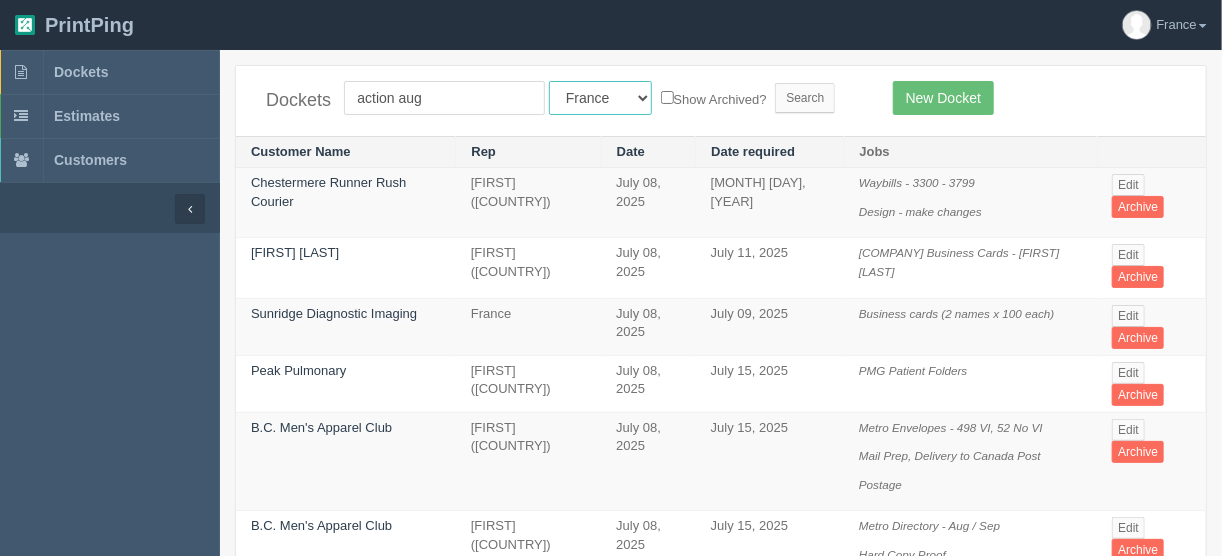 click on "All Users
Ali
Ali Test 1
Aly
Amy
Ankit
Arif
Brandon
Dan
France
Greg
Jim
Mark
Matthew
Mehmud
Mikayla
Moe
Phil
Rebecca
Sam
Stacy
Steve
Viki
Zach
Zack
Zunaid" at bounding box center (600, 98) 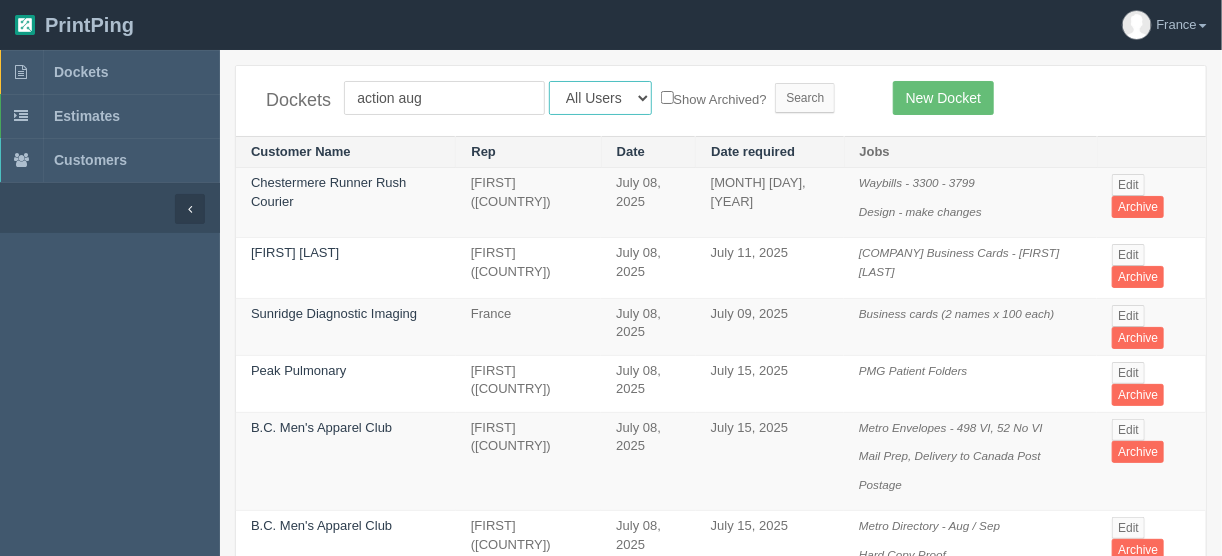 click on "All Users
Ali
Ali Test 1
Aly
Amy
Ankit
Arif
Brandon
Dan
France
Greg
Jim
Mark
Matthew
Mehmud
Mikayla
Moe
Phil
Rebecca
Sam
Stacy
Steve
Viki
Zach
Zack
Zunaid" at bounding box center (600, 98) 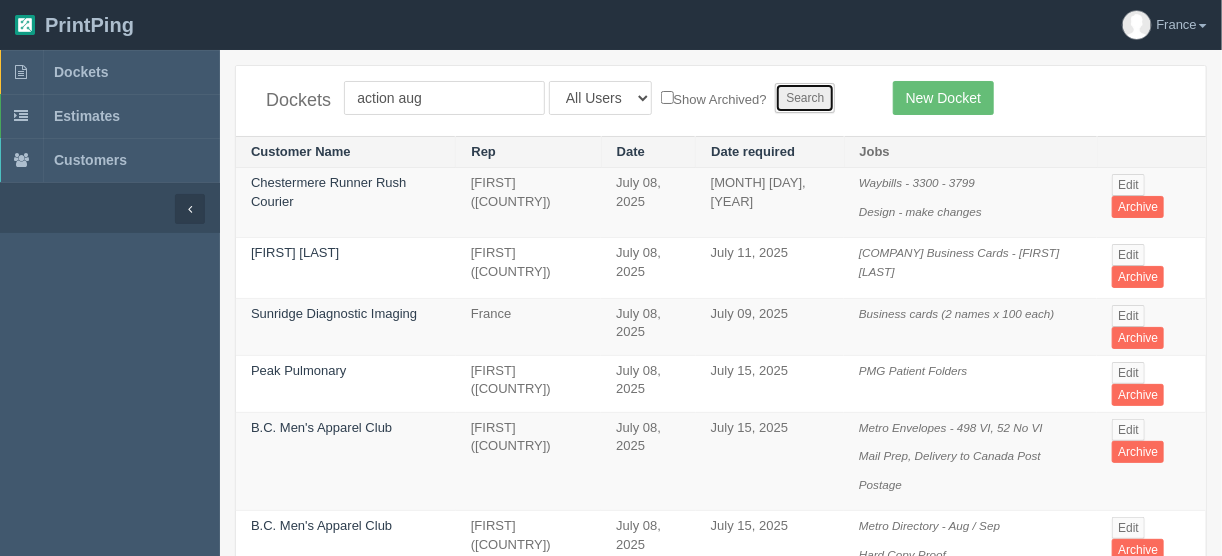 click on "Search" at bounding box center (805, 98) 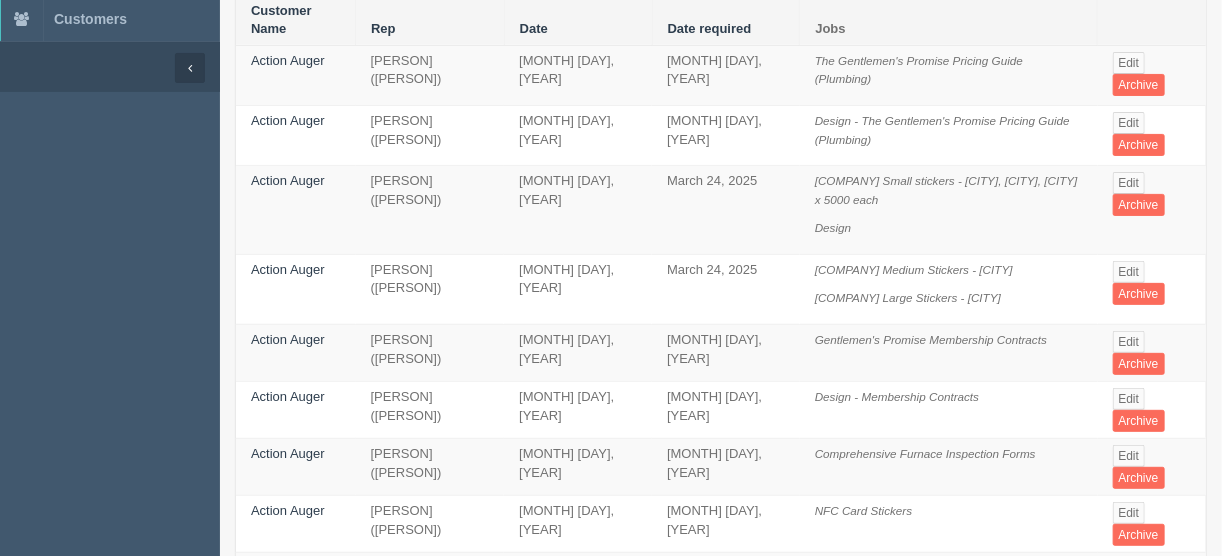 scroll, scrollTop: 160, scrollLeft: 0, axis: vertical 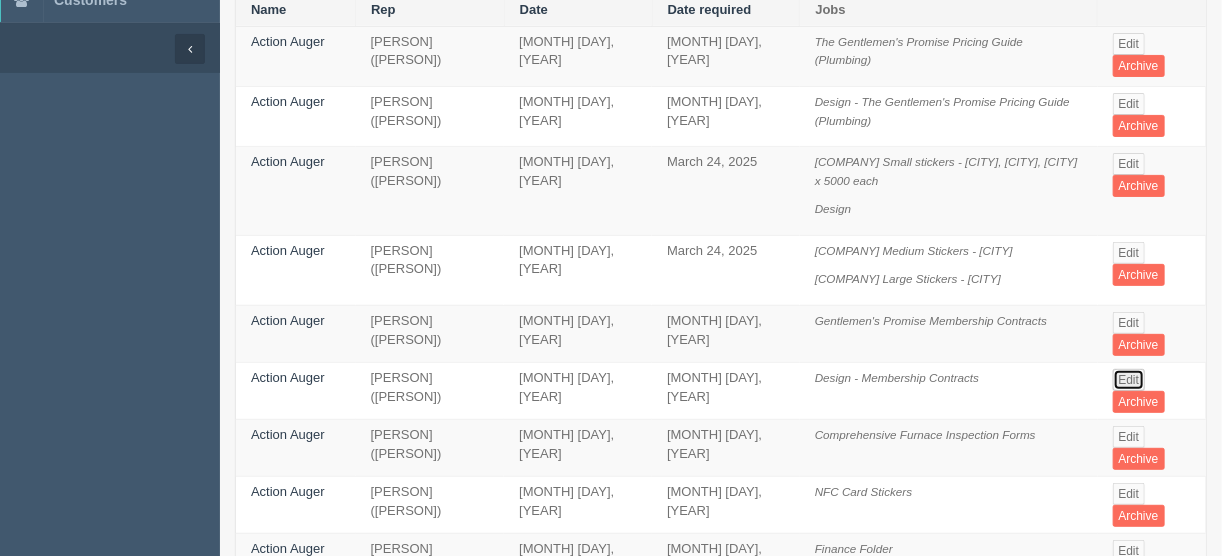 click on "Edit" at bounding box center [1129, 380] 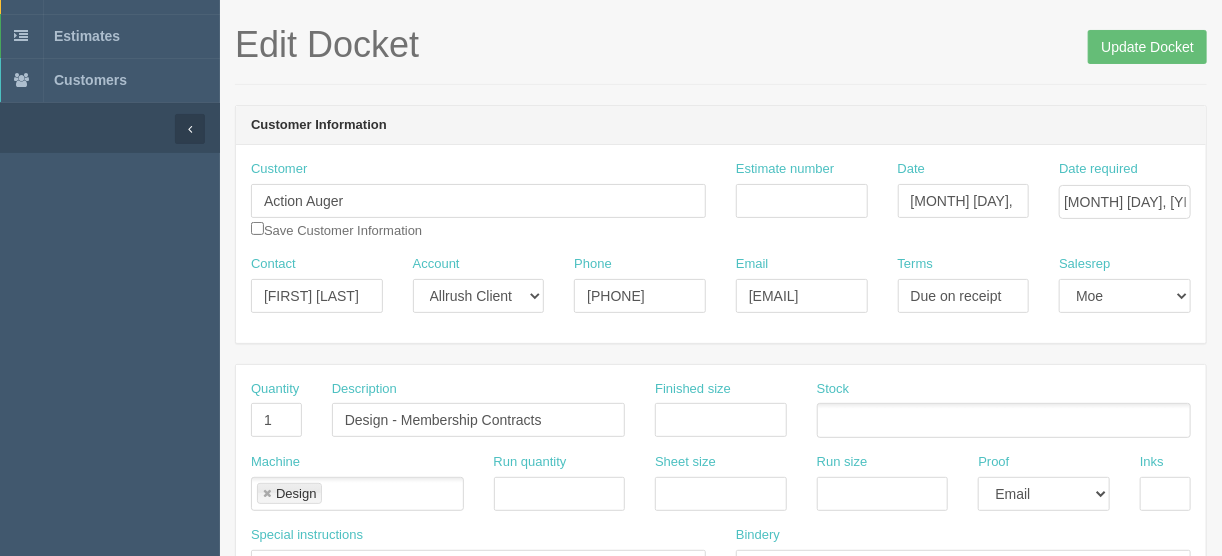 scroll, scrollTop: 0, scrollLeft: 0, axis: both 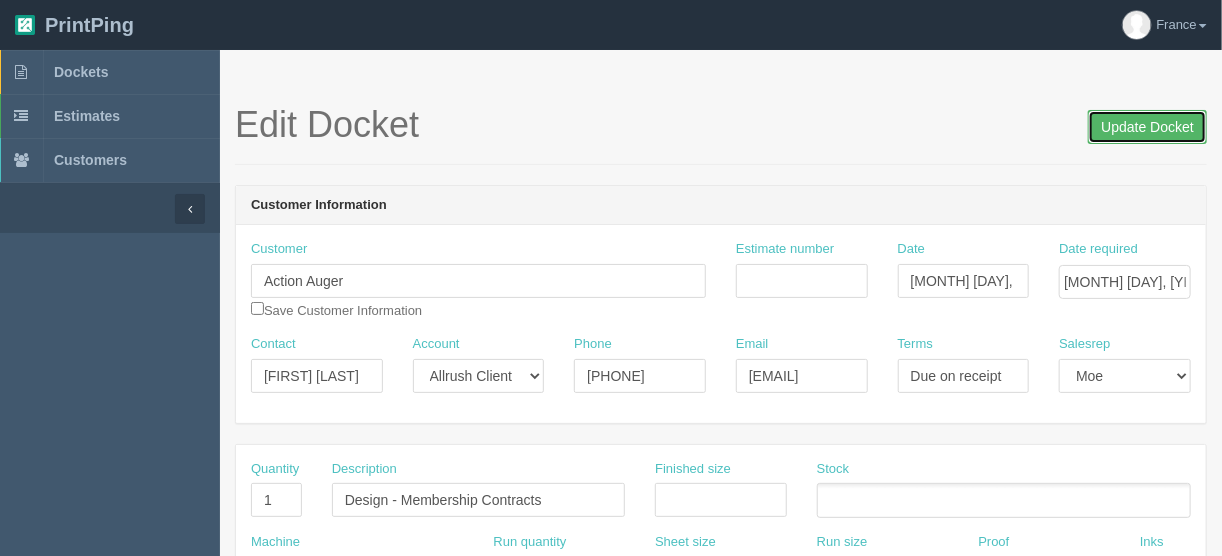 click on "Update Docket" at bounding box center (1147, 127) 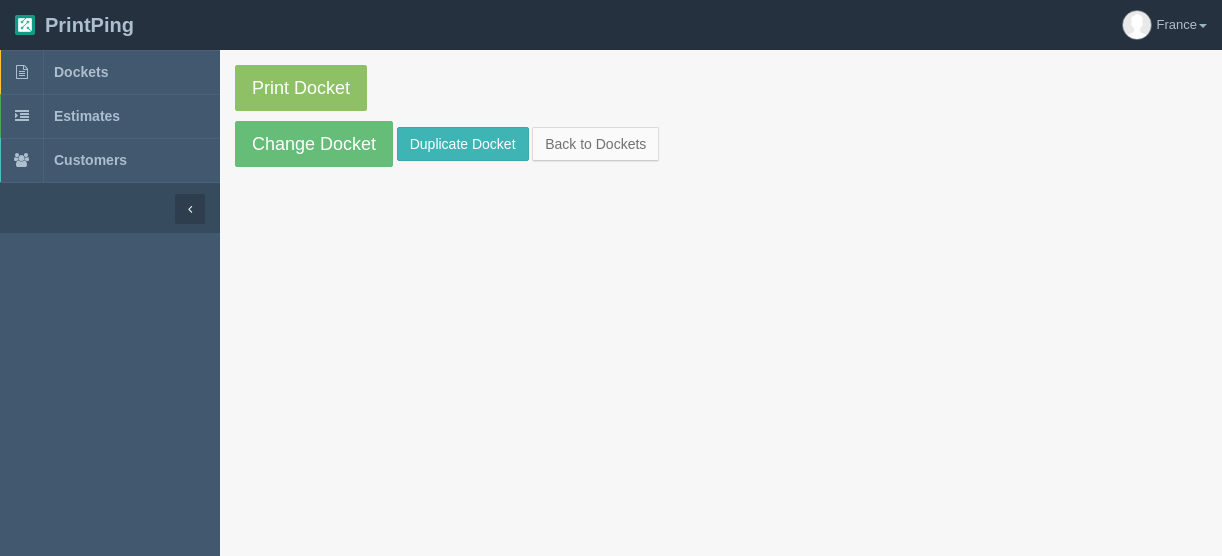 scroll, scrollTop: 0, scrollLeft: 0, axis: both 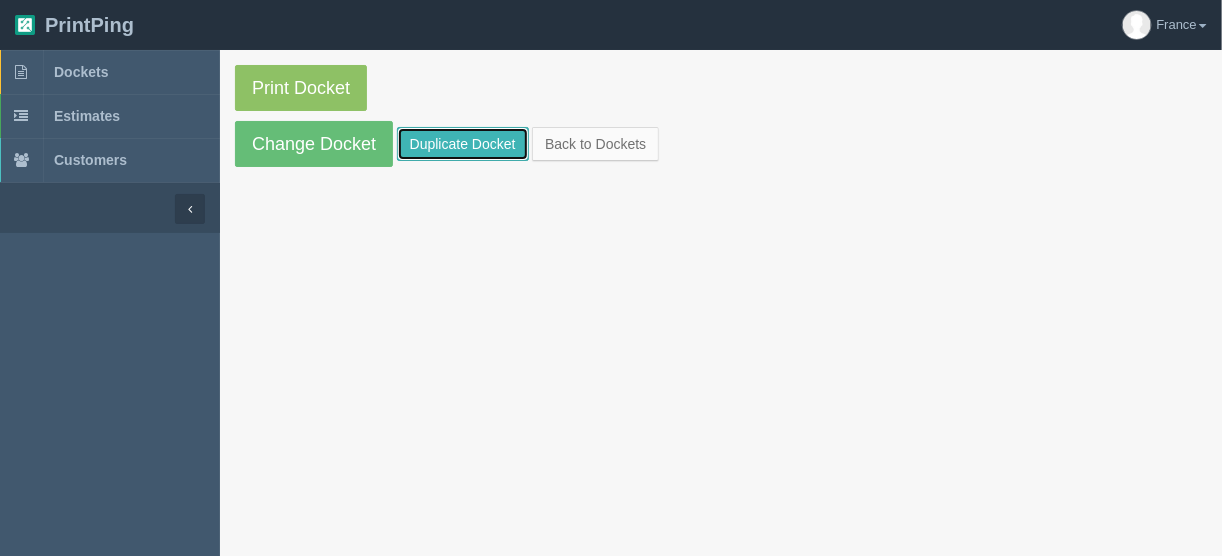 click on "Duplicate Docket" at bounding box center (463, 144) 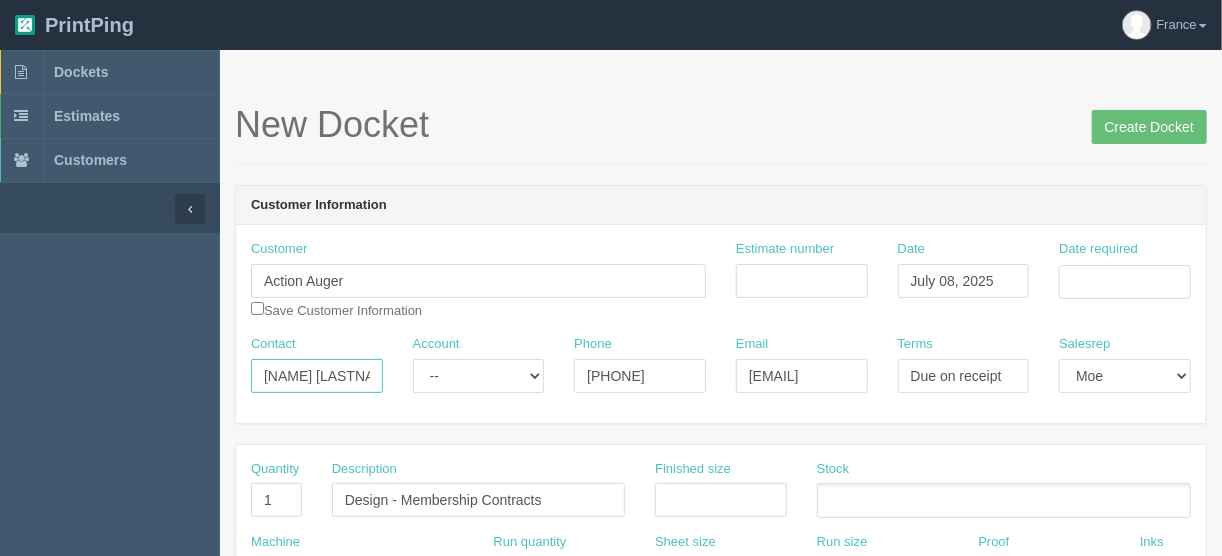 drag, startPoint x: 362, startPoint y: 374, endPoint x: 170, endPoint y: 402, distance: 194.03093 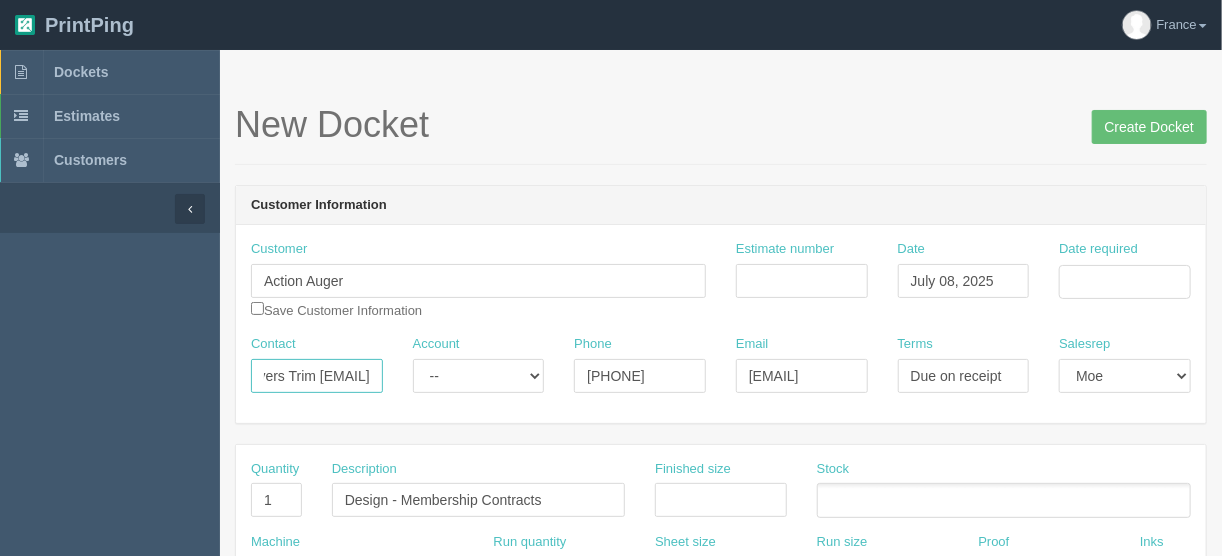 scroll, scrollTop: 0, scrollLeft: 39, axis: horizontal 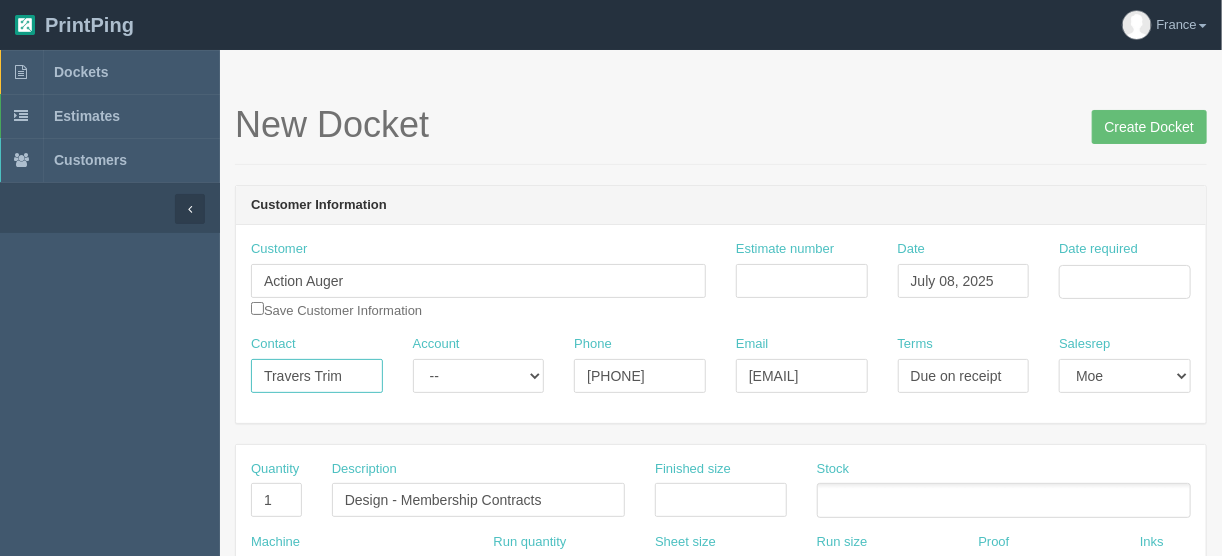type on "Travers Trim" 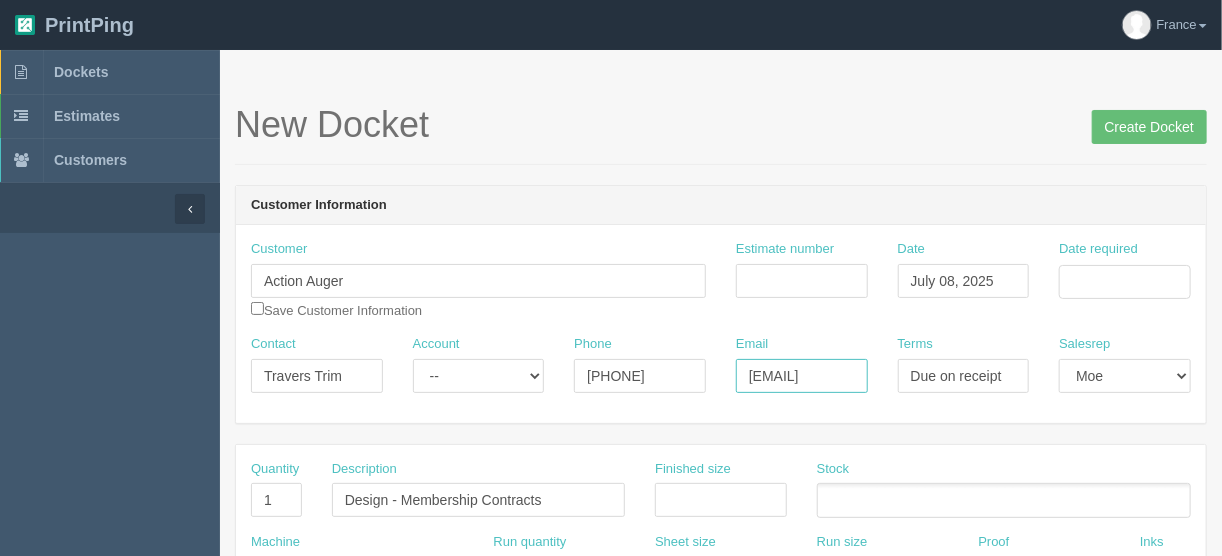 drag, startPoint x: 743, startPoint y: 372, endPoint x: 900, endPoint y: 371, distance: 157.00319 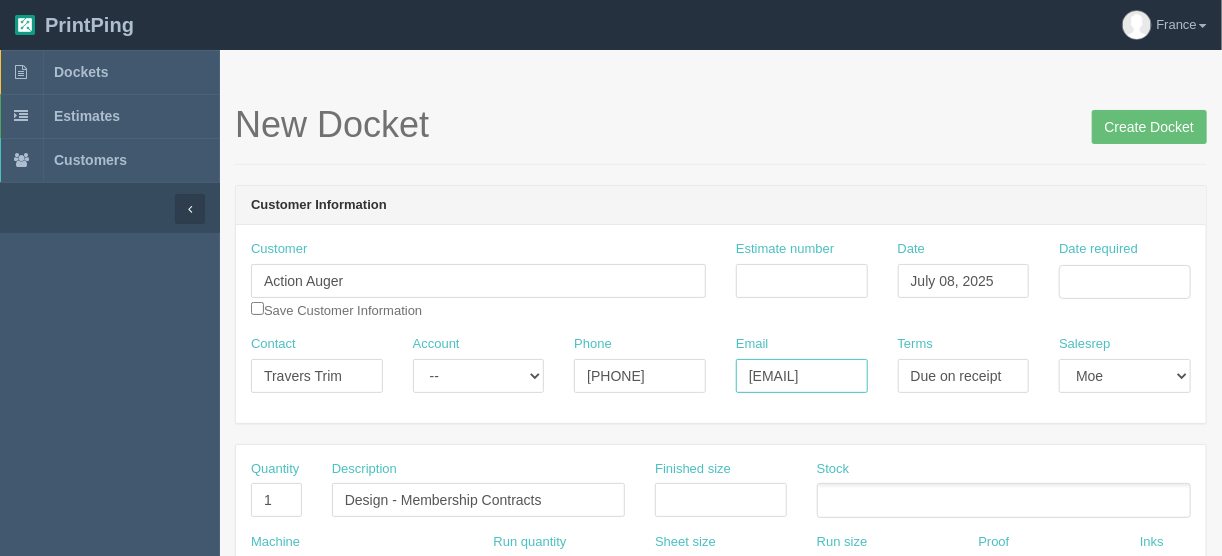 type on "travers@tgpros.ca" 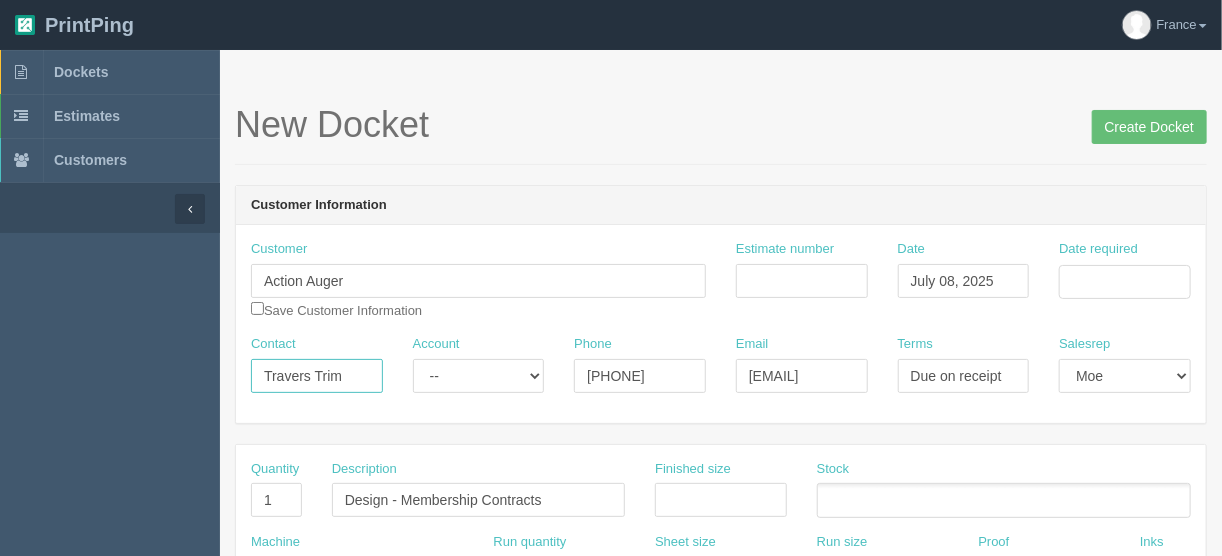 scroll, scrollTop: 0, scrollLeft: 0, axis: both 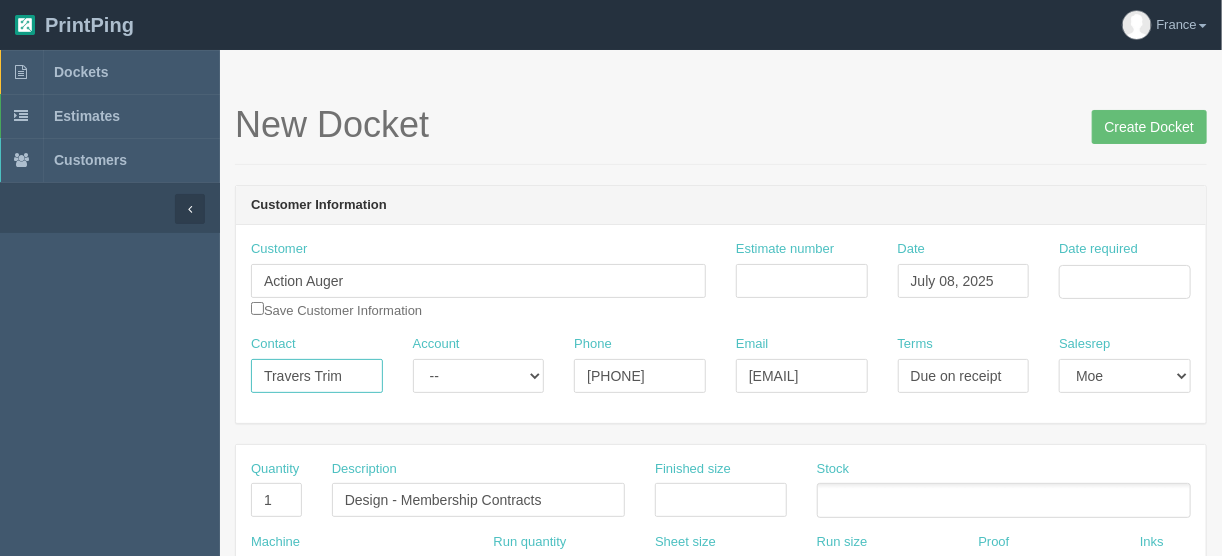 type on "Travers Trim" 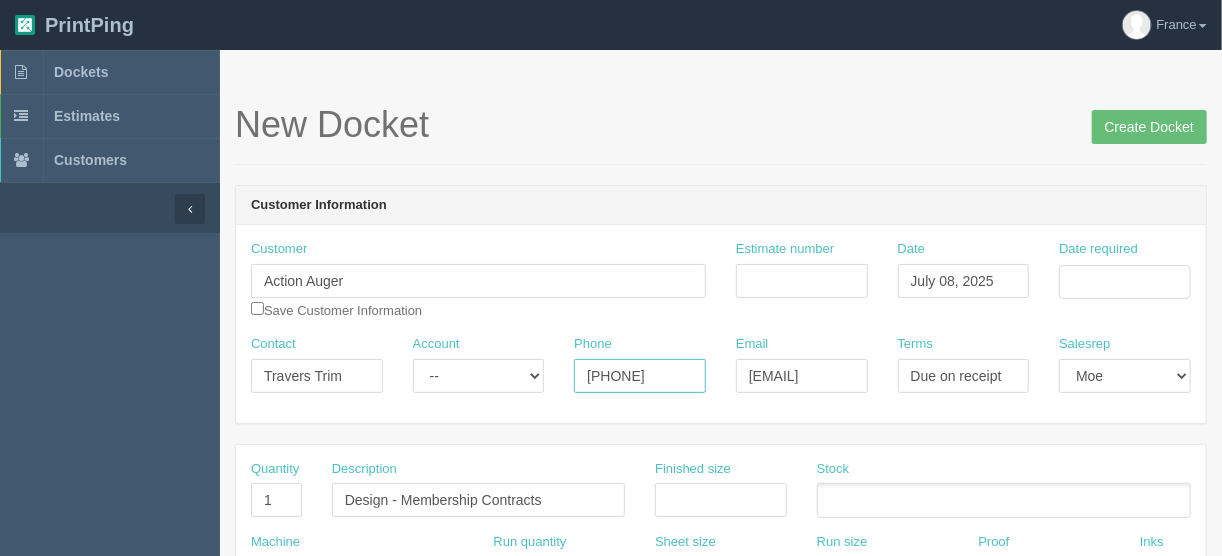 drag, startPoint x: 684, startPoint y: 374, endPoint x: 564, endPoint y: 380, distance: 120.14991 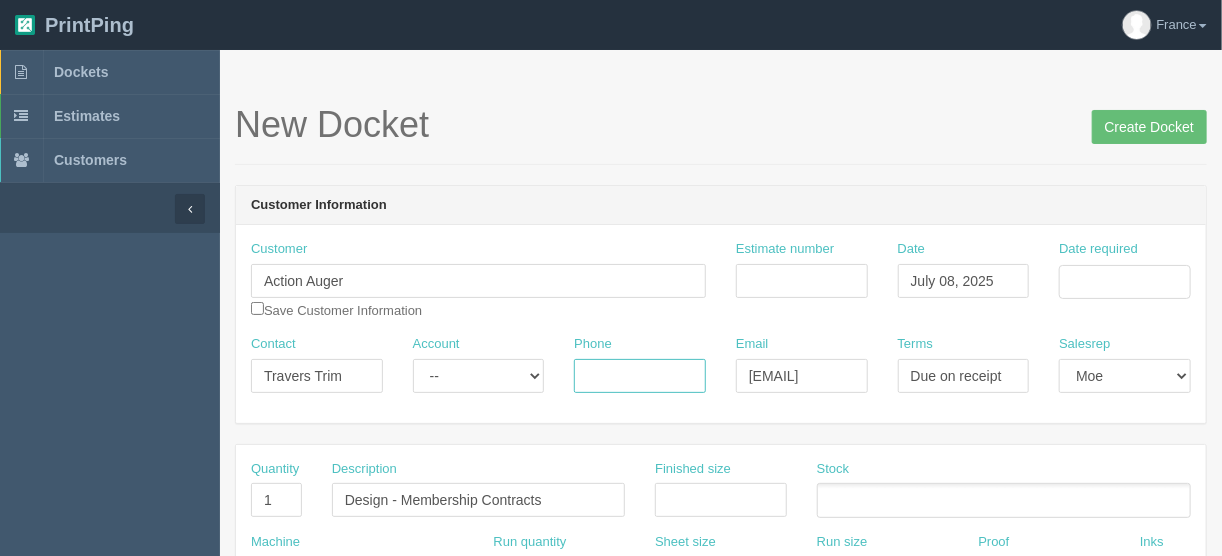 type 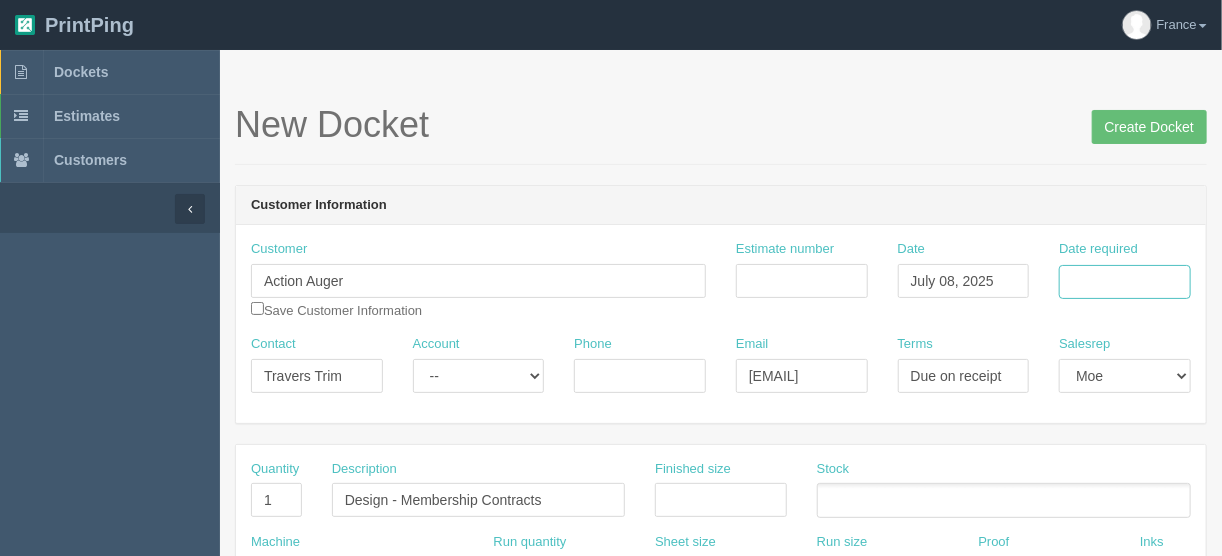 click on "Date required" at bounding box center (1125, 282) 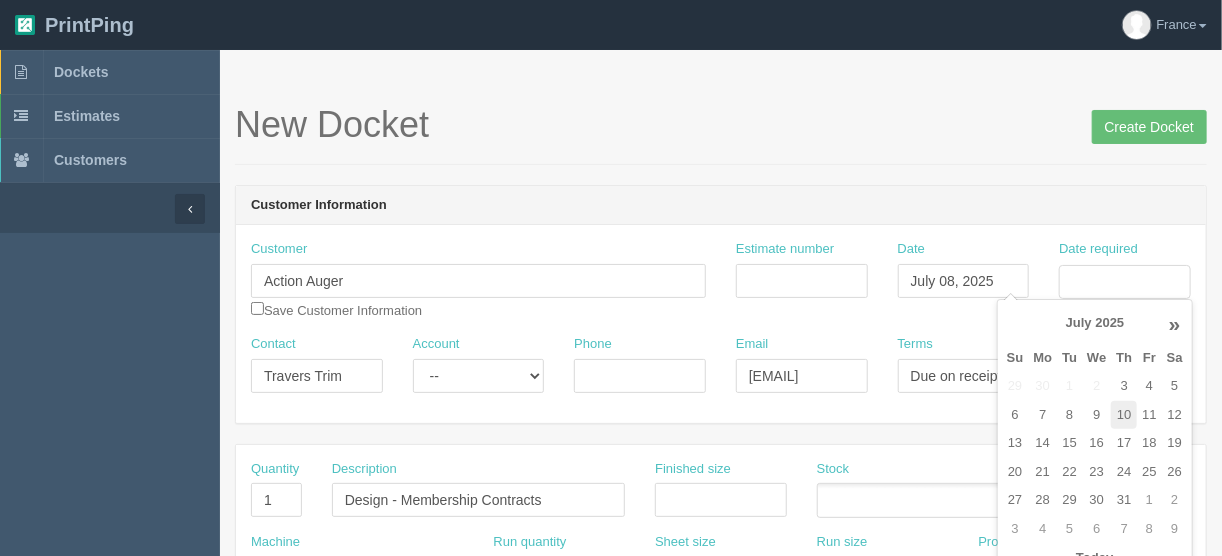 click on "10" at bounding box center [1124, 386] 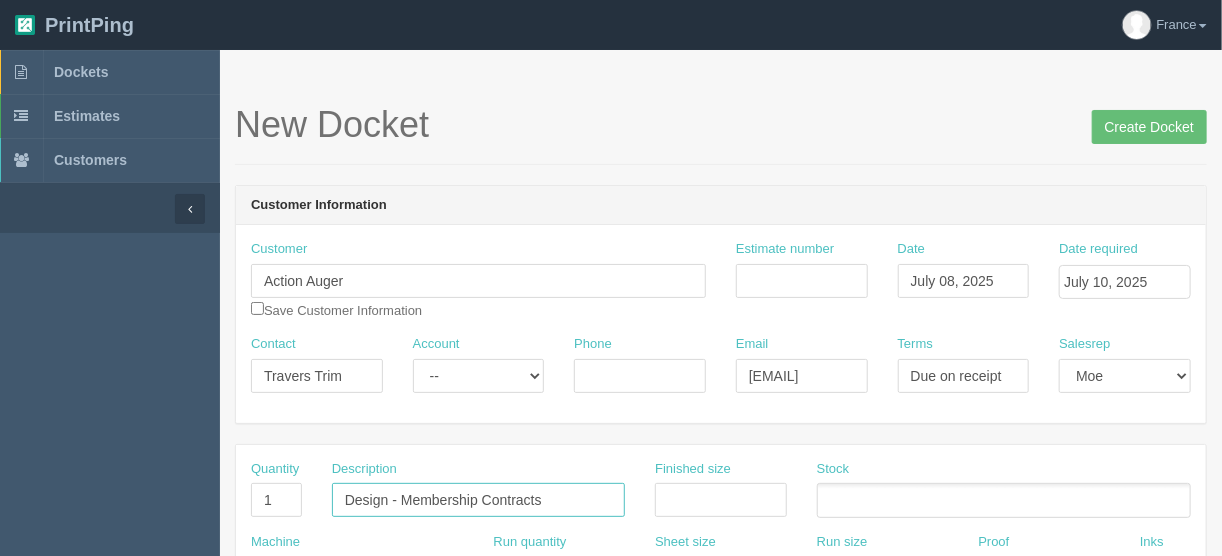drag, startPoint x: 561, startPoint y: 500, endPoint x: 398, endPoint y: 488, distance: 163.44112 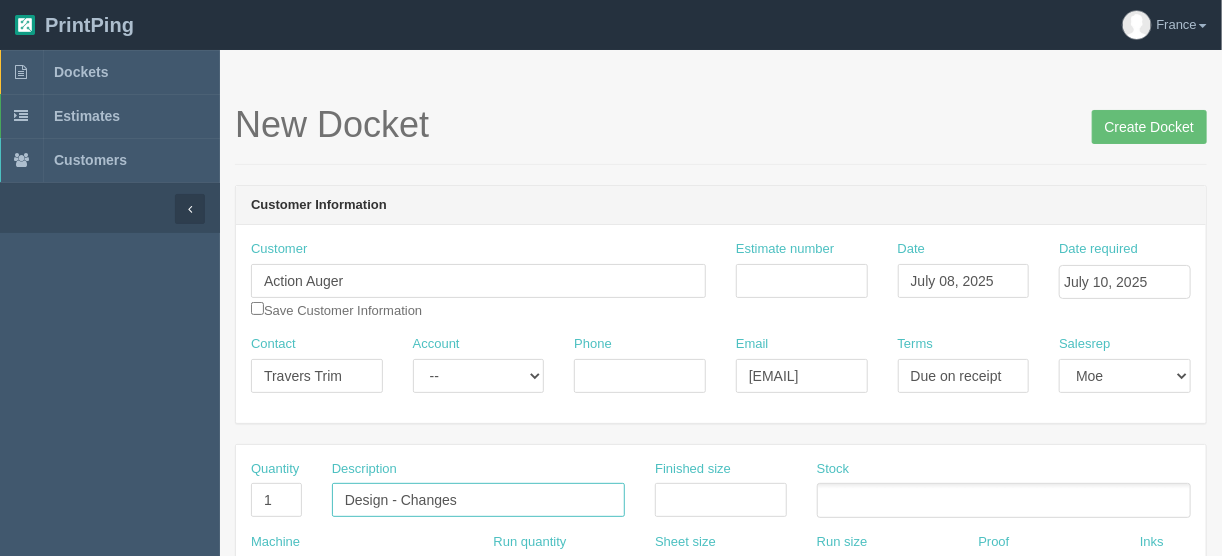 click on "Design - Changes" at bounding box center (478, 500) 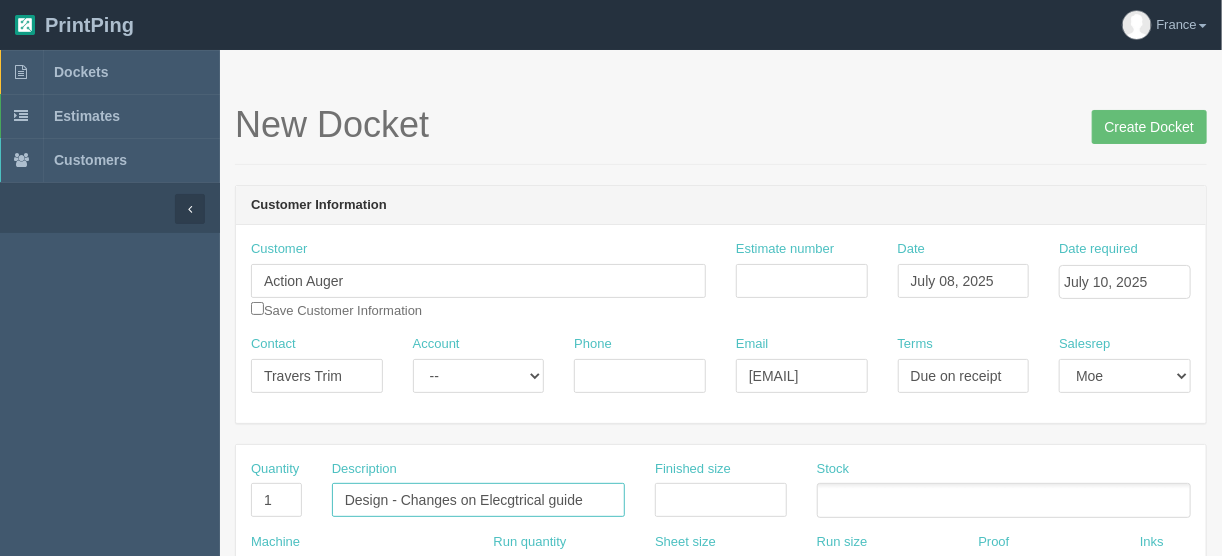 drag, startPoint x: 515, startPoint y: 496, endPoint x: 508, endPoint y: 515, distance: 20.248457 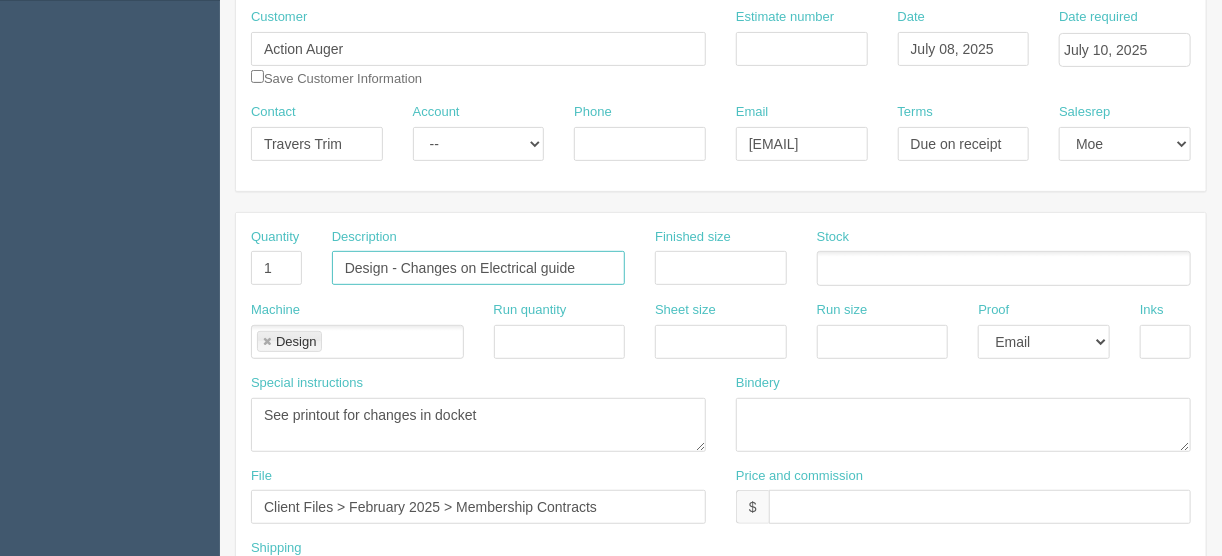 scroll, scrollTop: 240, scrollLeft: 0, axis: vertical 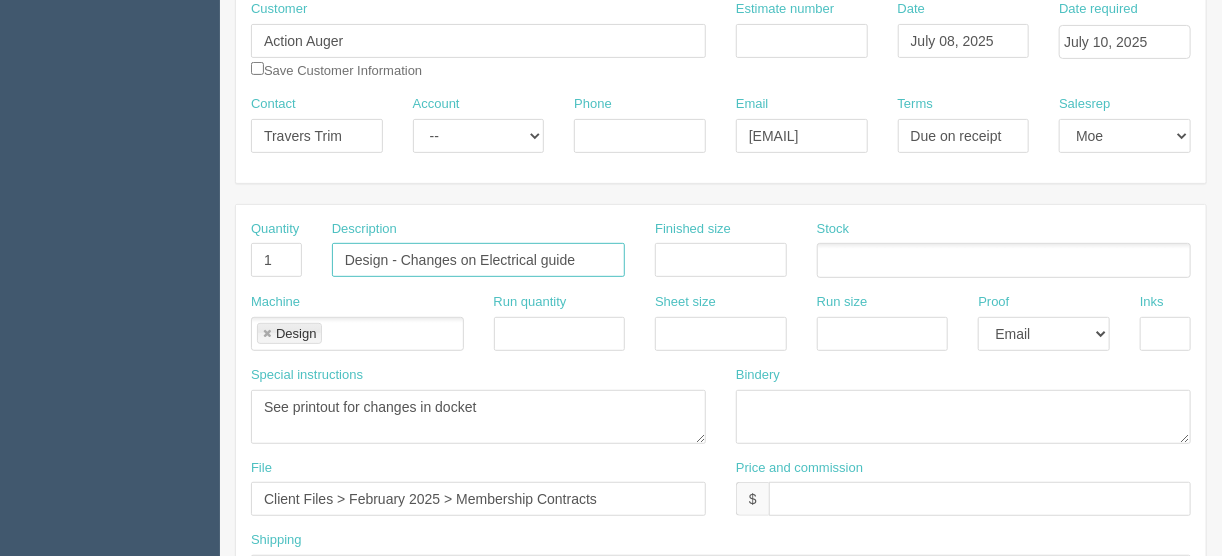 type on "Design - Changes on Electrical guide" 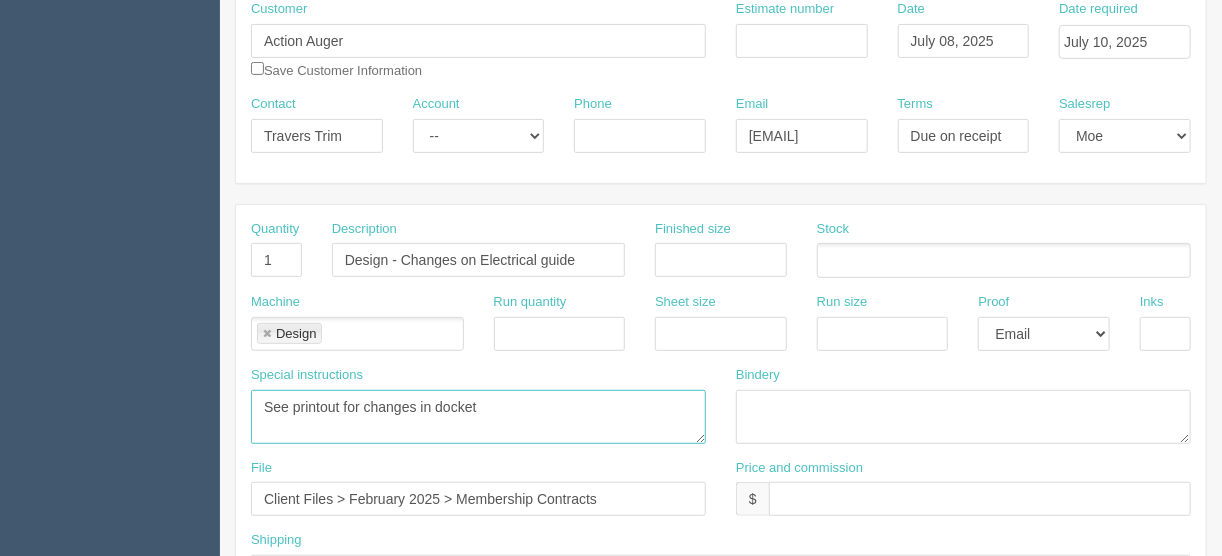 drag, startPoint x: 504, startPoint y: 405, endPoint x: 220, endPoint y: 406, distance: 284.00177 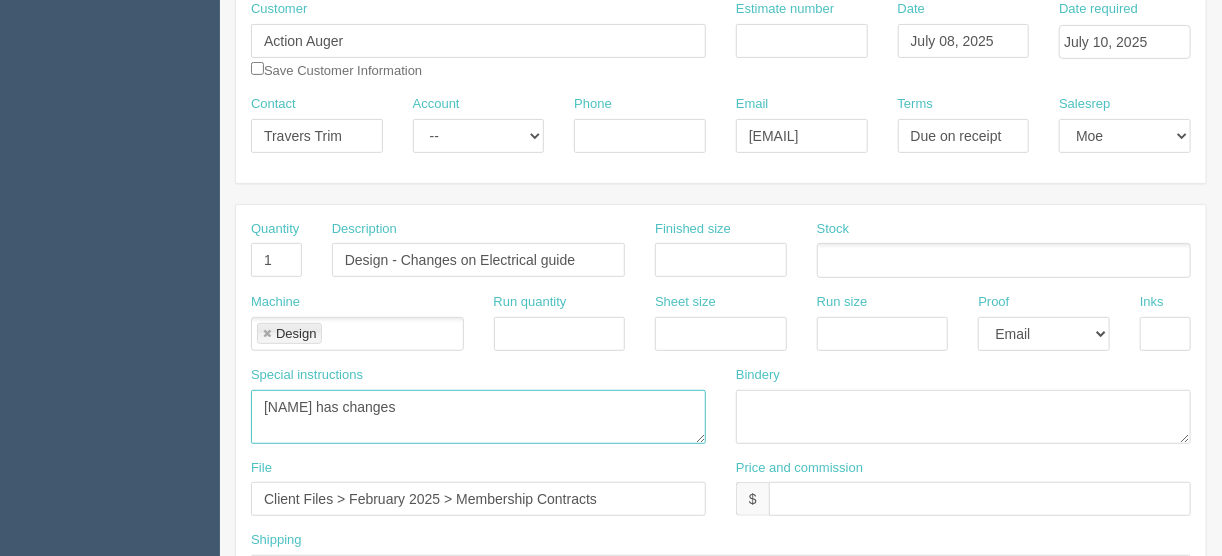type on "Stephanie has changes" 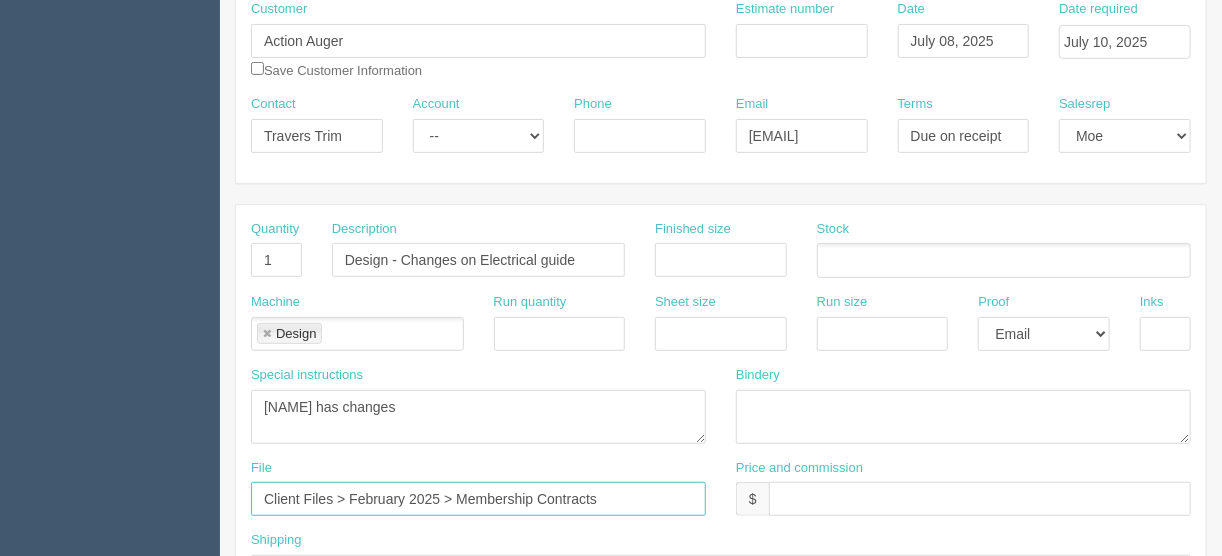 drag, startPoint x: 615, startPoint y: 493, endPoint x: 350, endPoint y: 488, distance: 265.04718 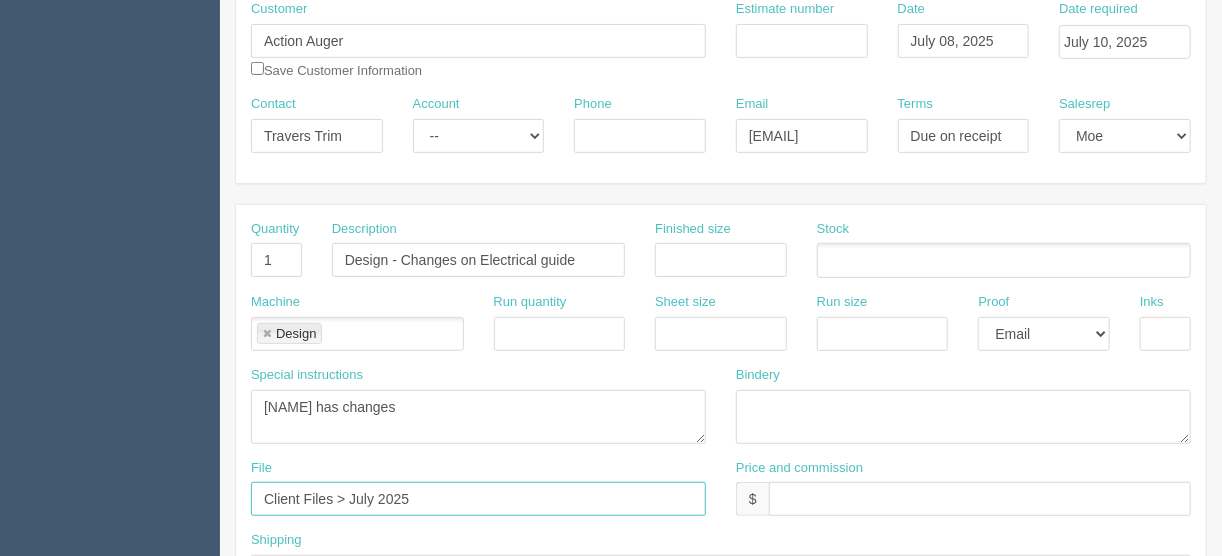 type on "Client Files > July 2025" 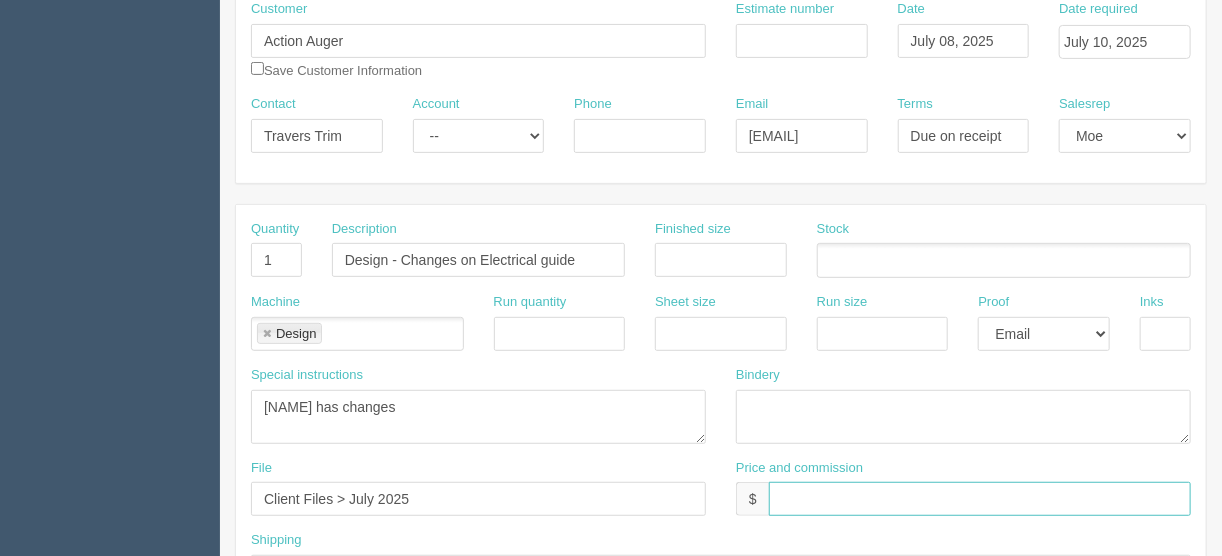 click at bounding box center (980, 499) 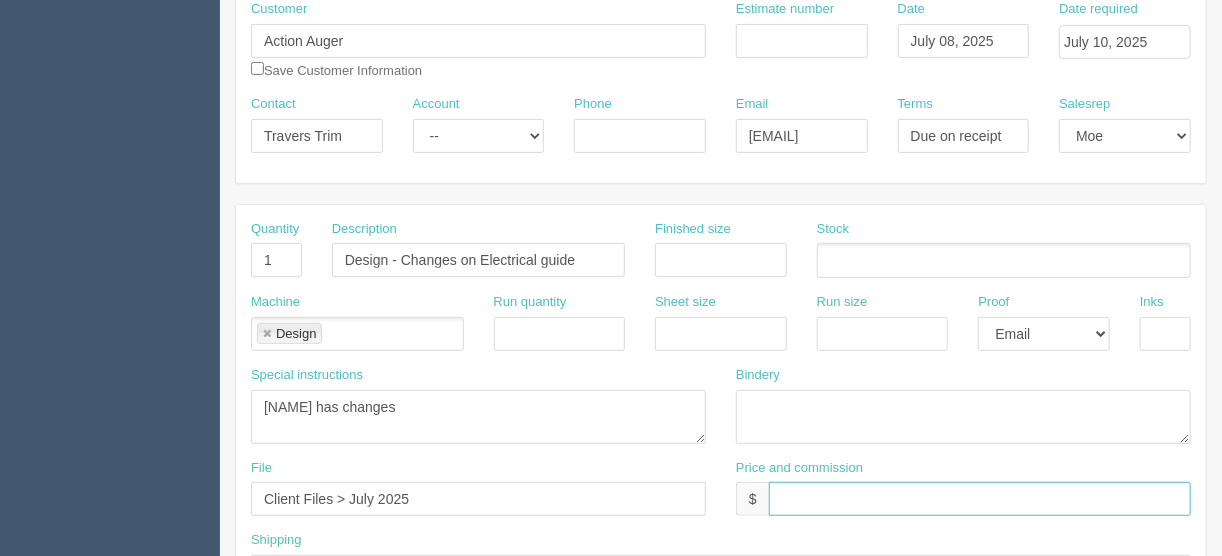 type on "$_________________________________" 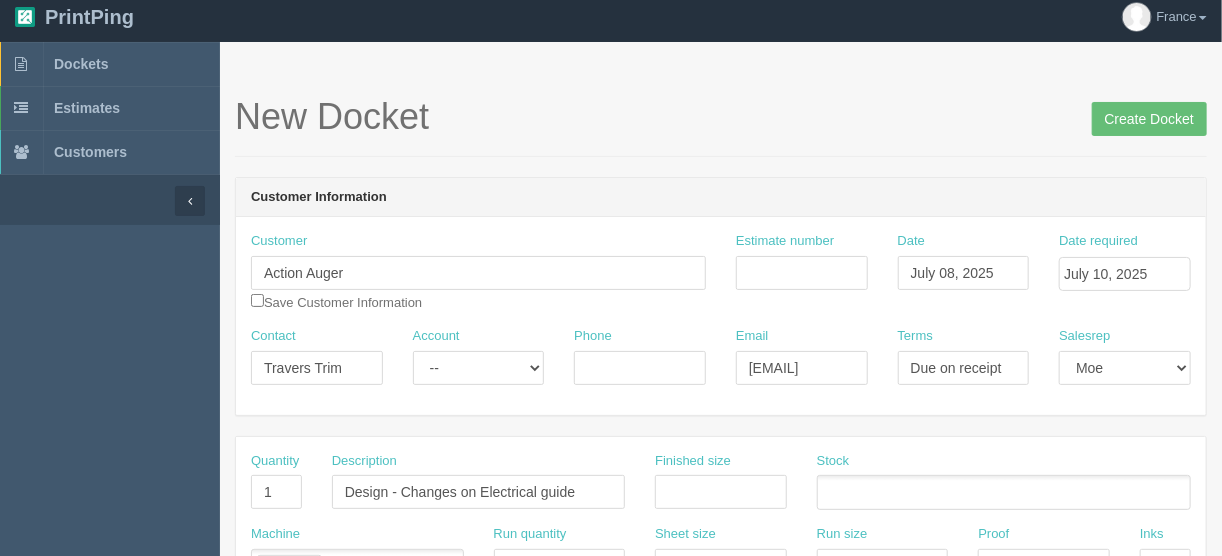 scroll, scrollTop: 0, scrollLeft: 0, axis: both 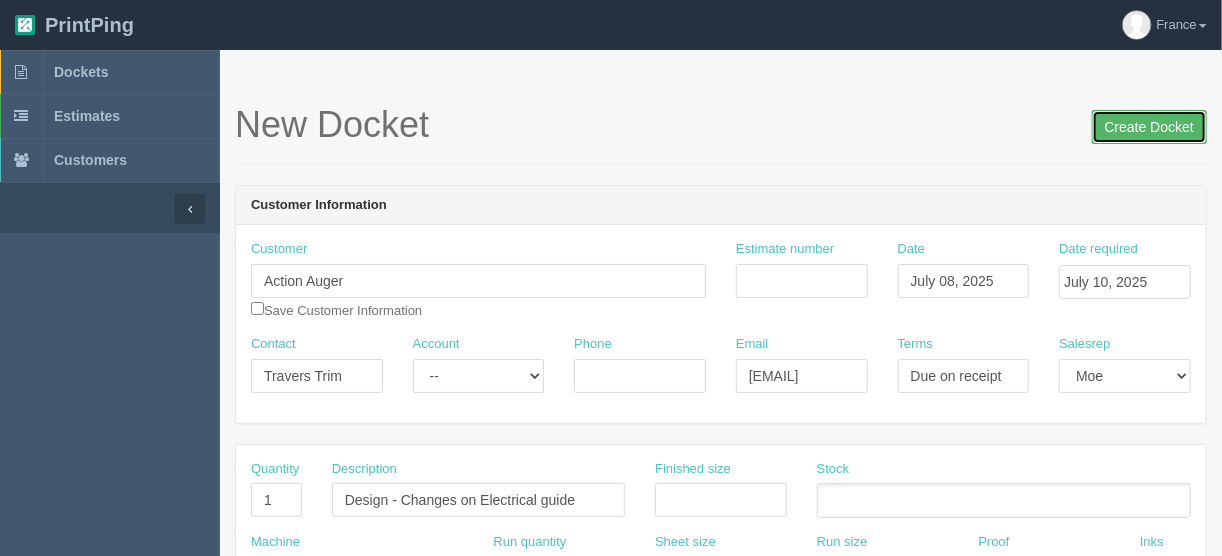 click on "Create Docket" at bounding box center [1149, 127] 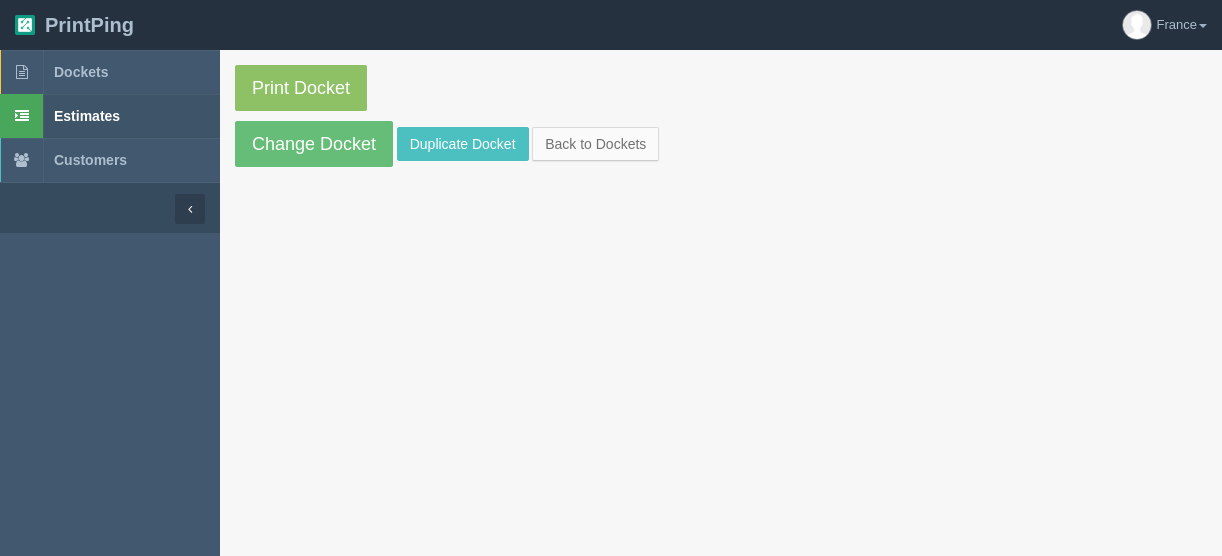 scroll, scrollTop: 0, scrollLeft: 0, axis: both 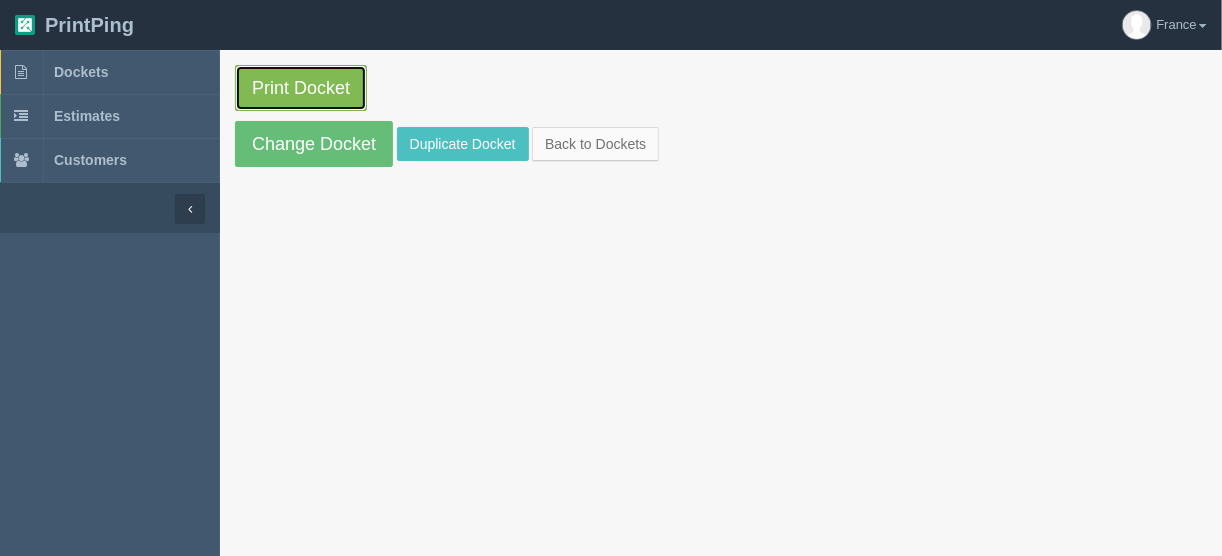 click on "Print Docket" at bounding box center (301, 88) 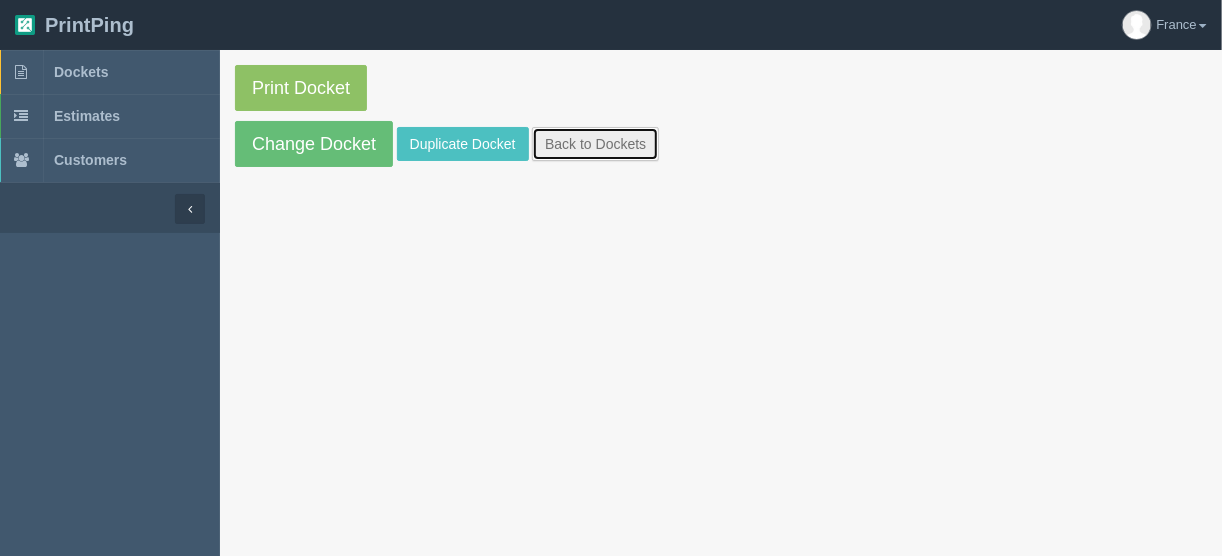click on "Back to Dockets" at bounding box center [595, 144] 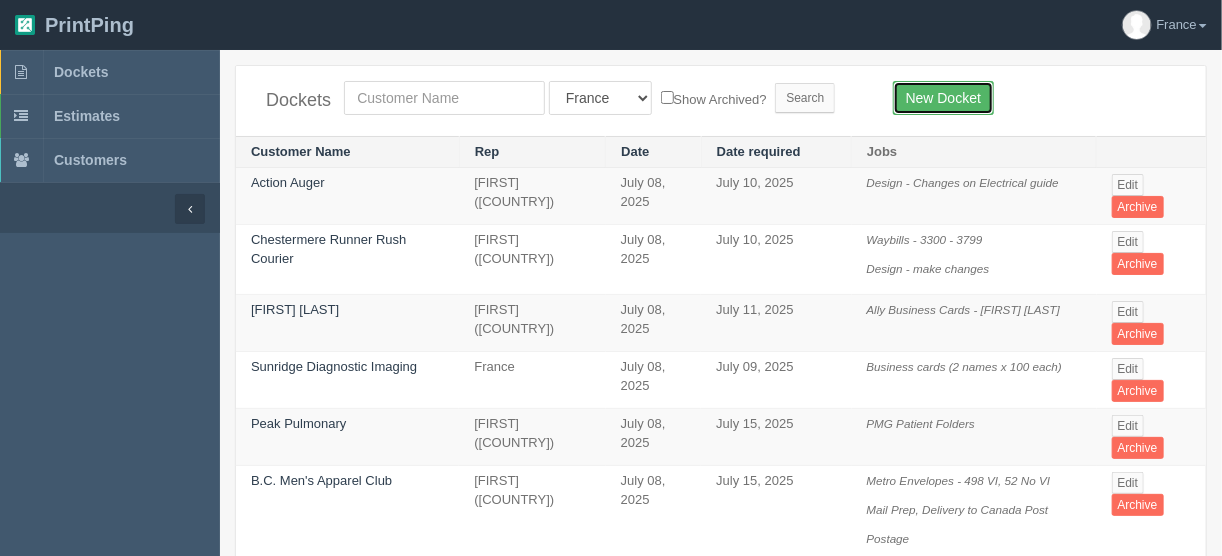 click on "New Docket" at bounding box center [943, 98] 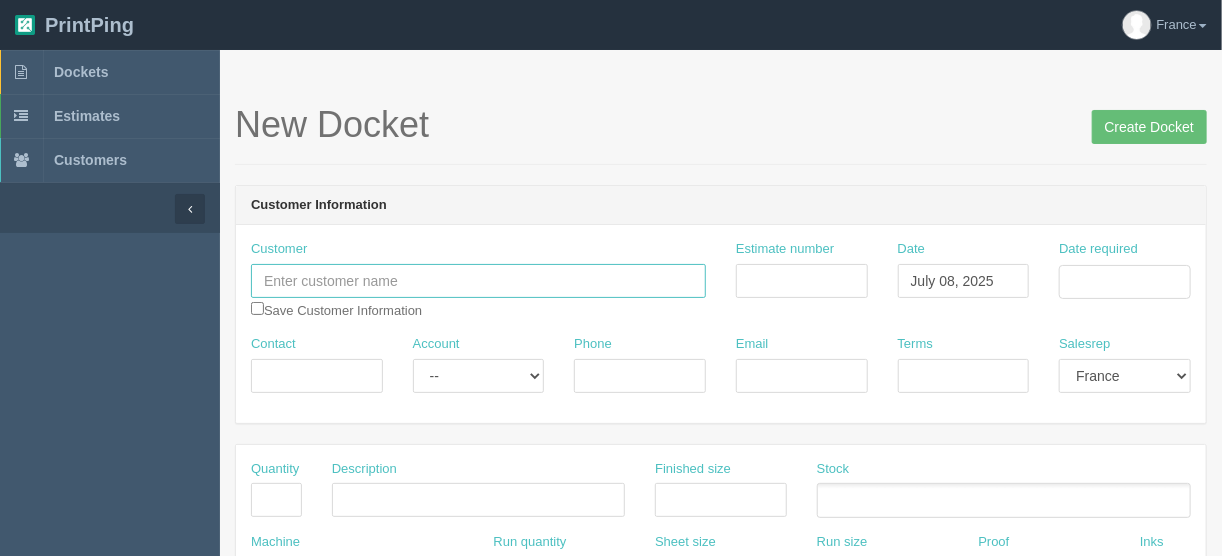 click at bounding box center [478, 281] 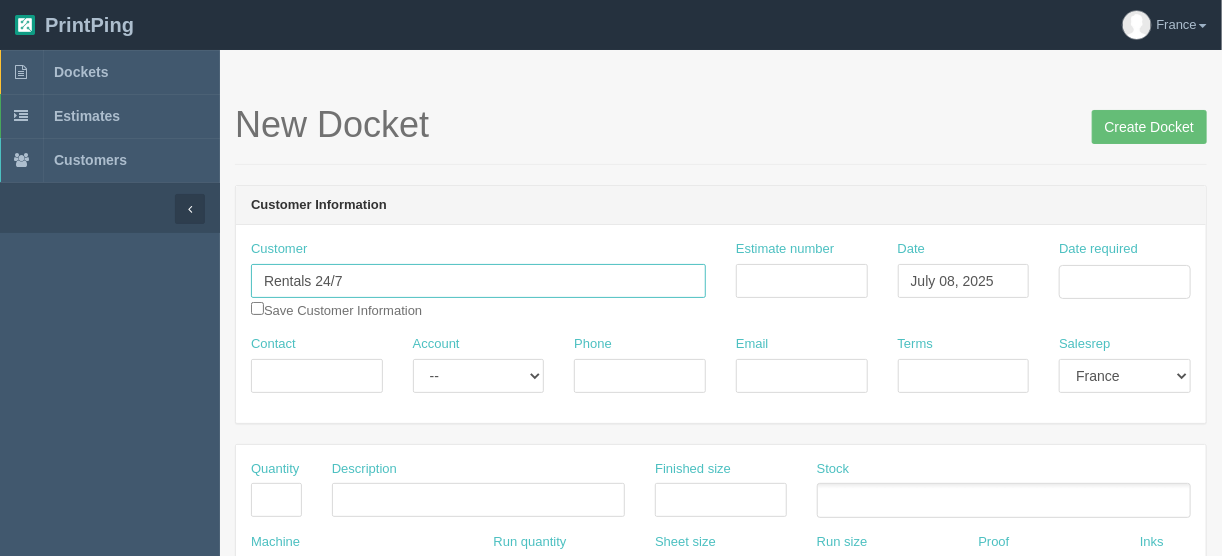 type on "Rentals 24/7" 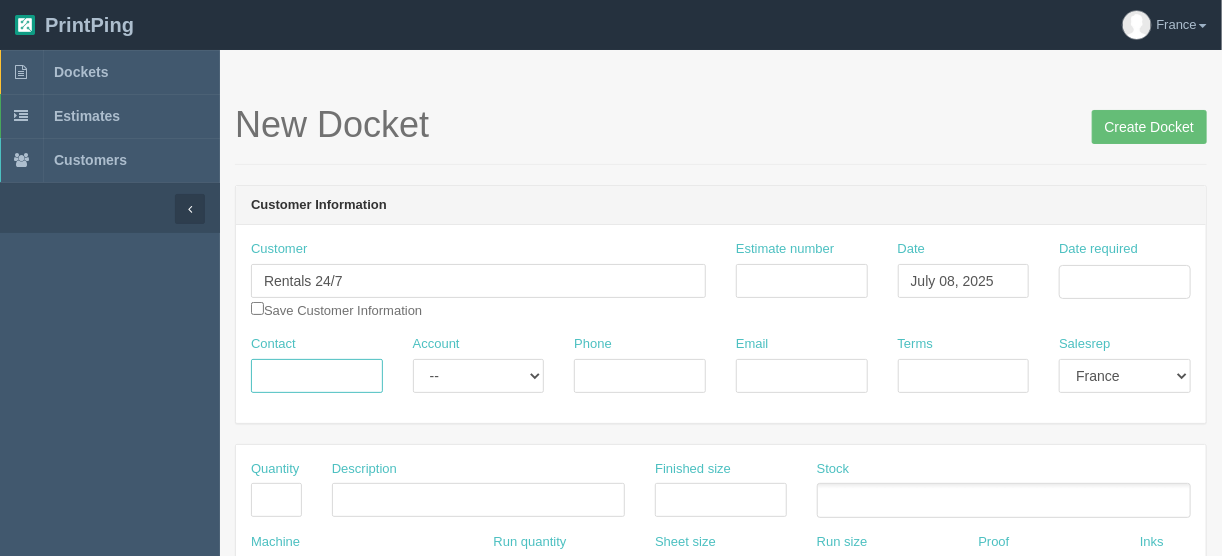 click on "Contact" at bounding box center (317, 376) 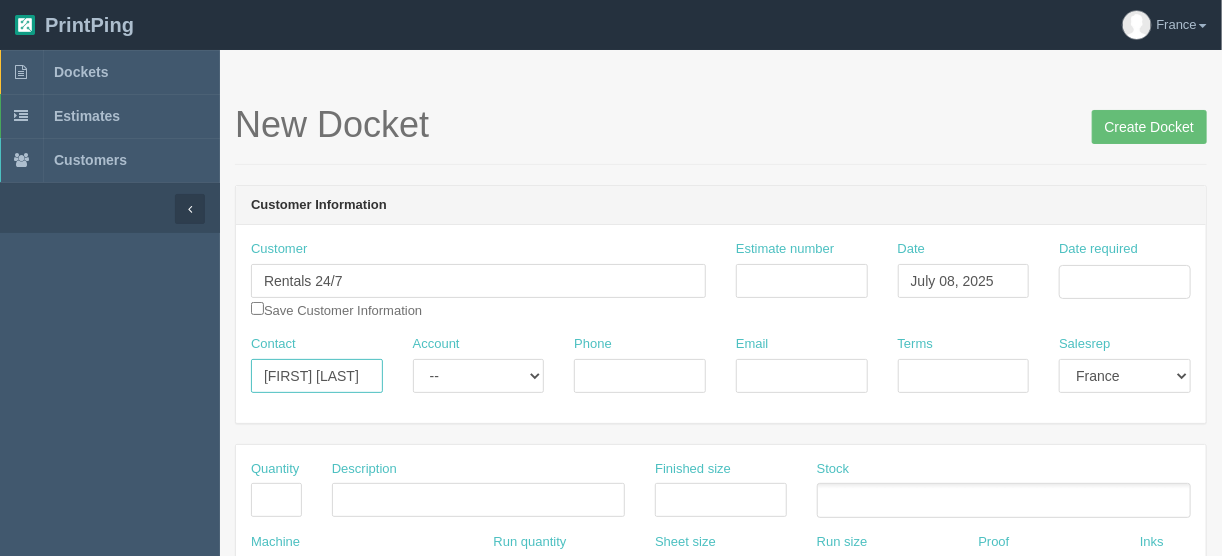 type on "[FIRST] [LAST]" 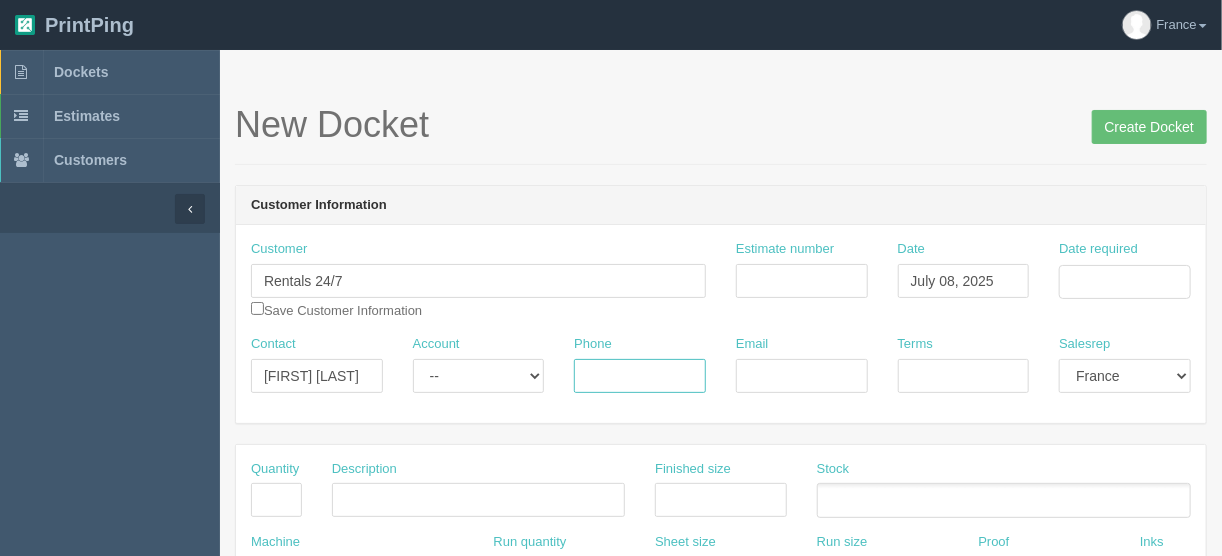click on "Phone" at bounding box center (640, 376) 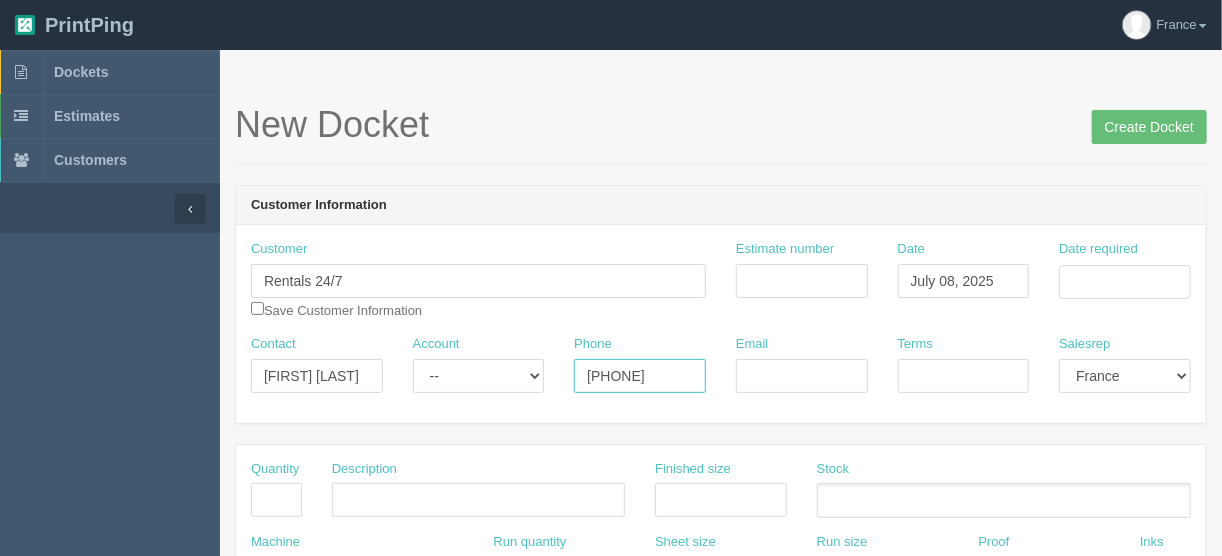 type on "[PHONE]" 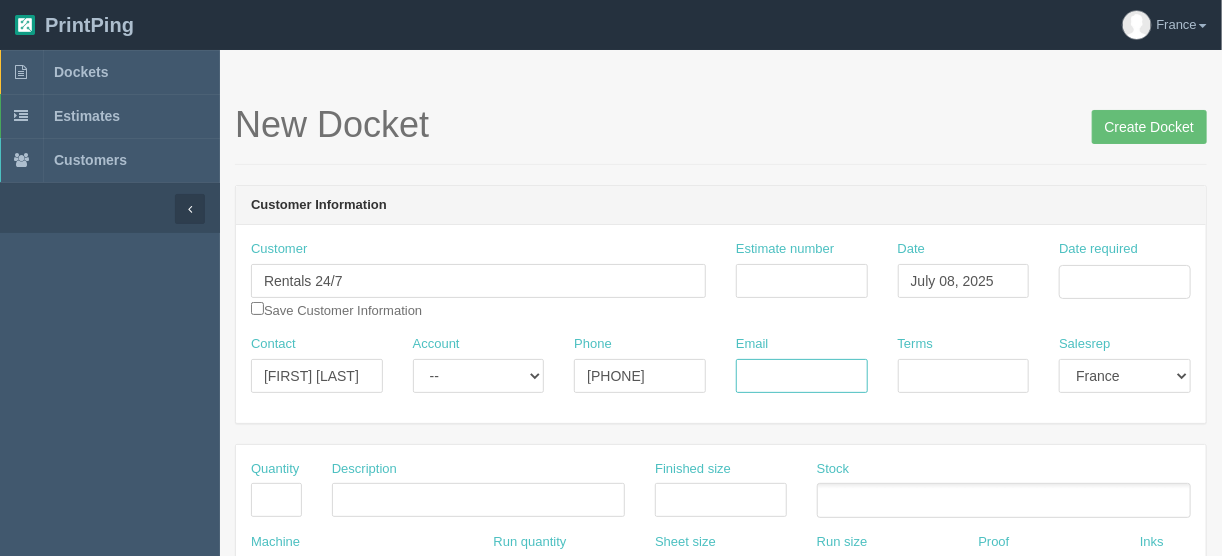 click on "Email" at bounding box center [802, 376] 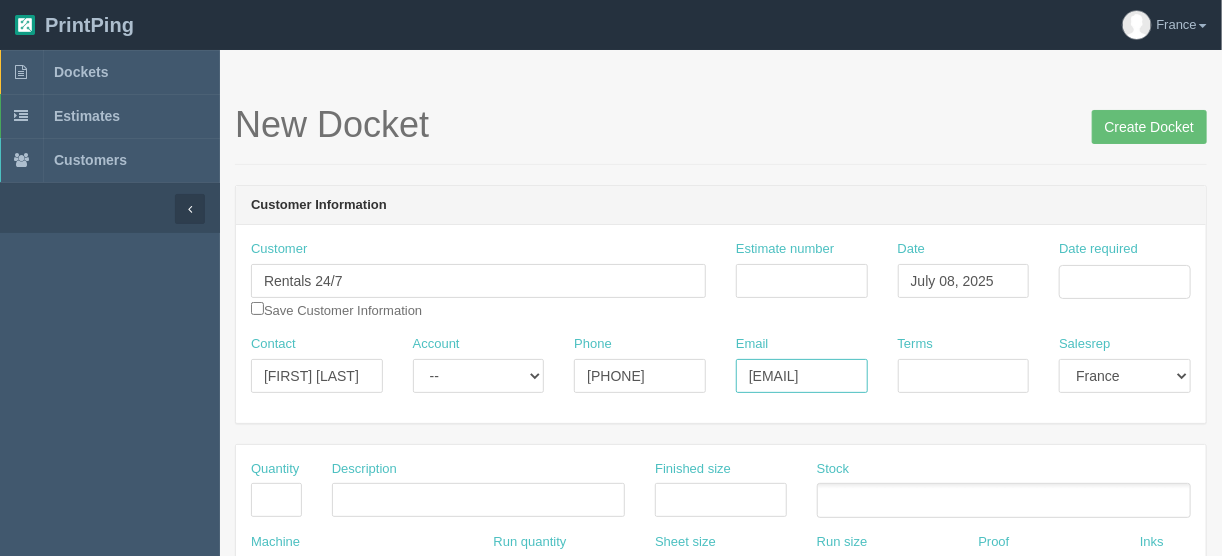 scroll, scrollTop: 0, scrollLeft: 17, axis: horizontal 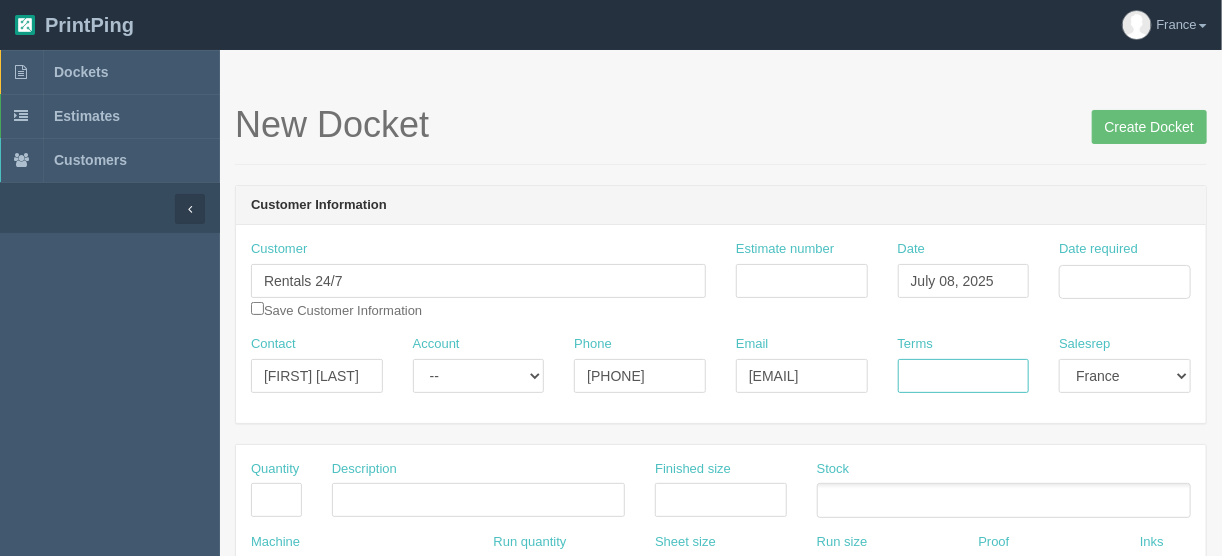click on "Terms" at bounding box center (964, 376) 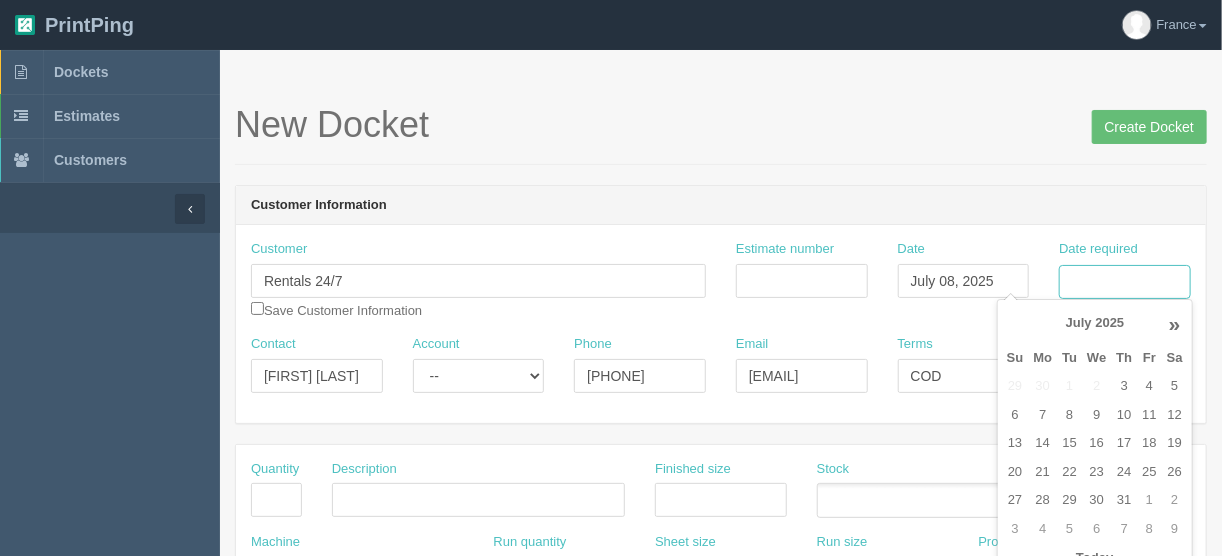 click on "Date required" at bounding box center (1125, 282) 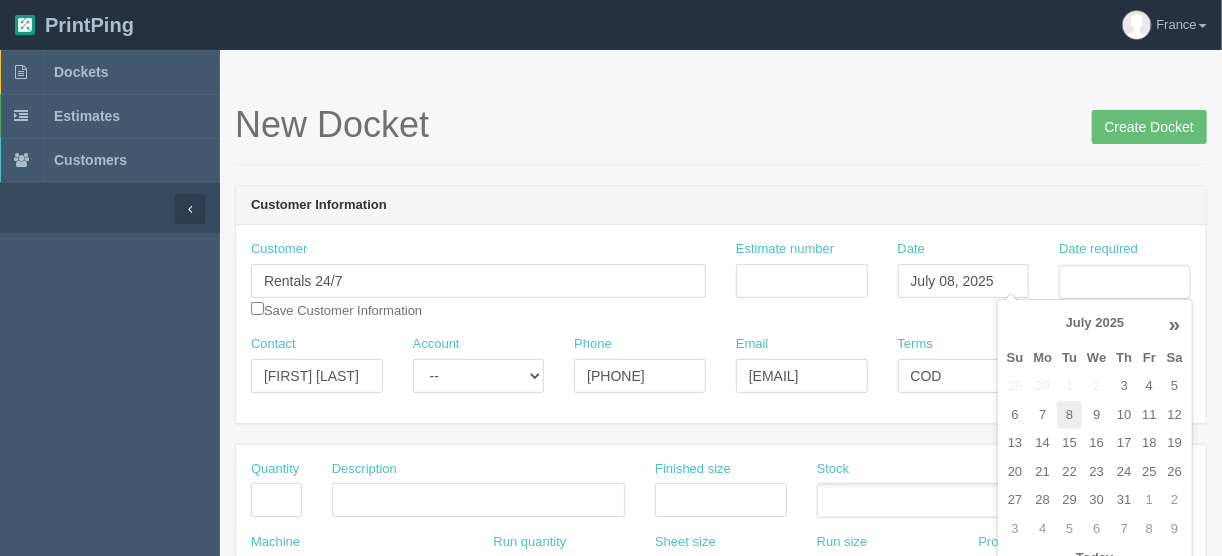 click on "8" at bounding box center [1069, 415] 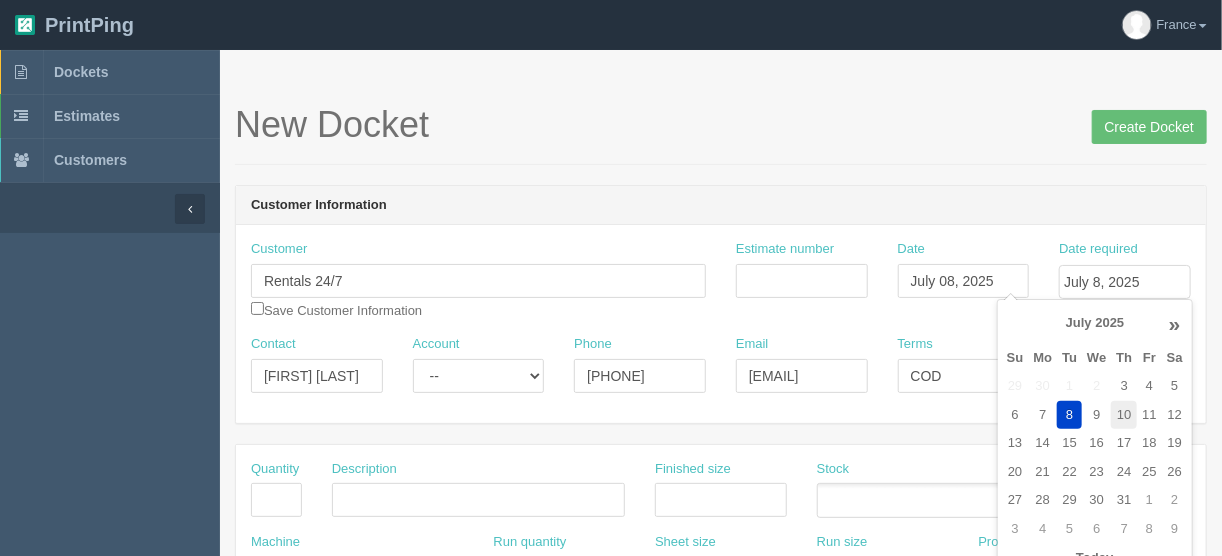 click on "10" at bounding box center (1124, 386) 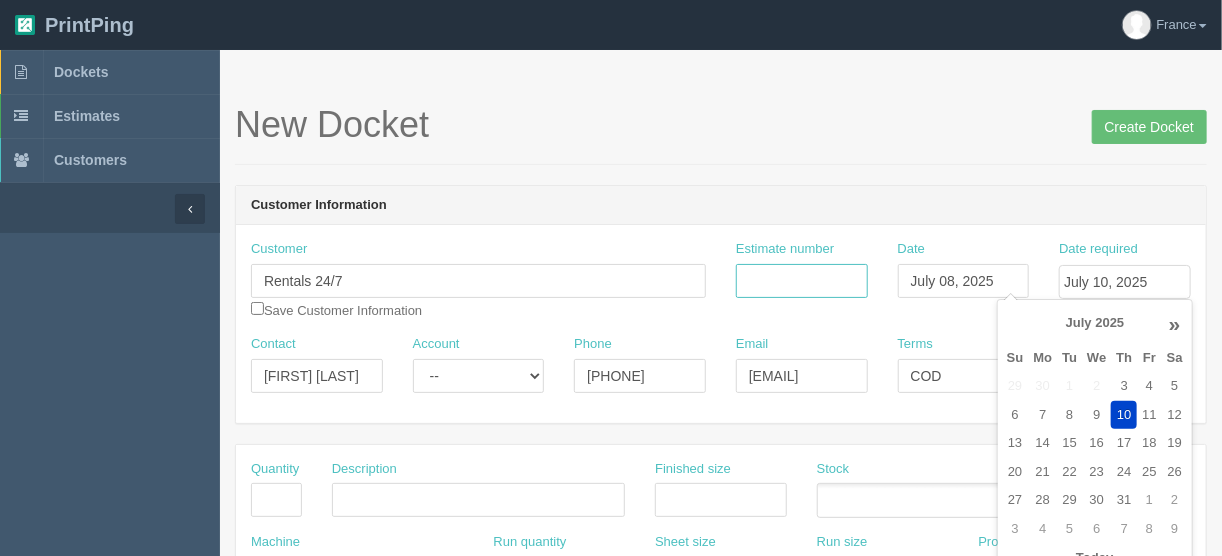 click on "Estimate number" at bounding box center (802, 281) 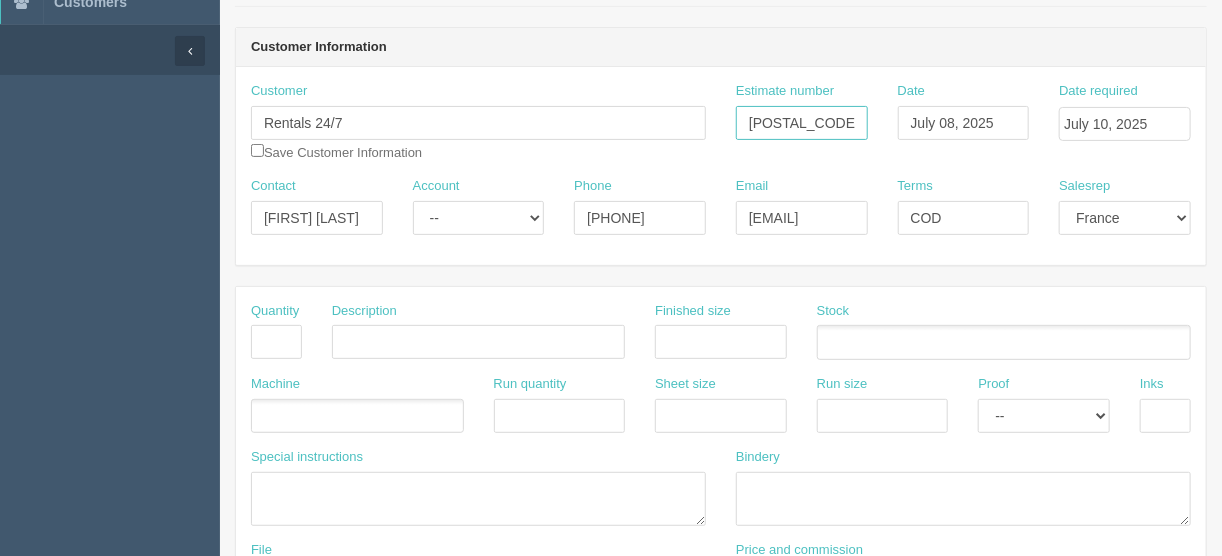 scroll, scrollTop: 160, scrollLeft: 0, axis: vertical 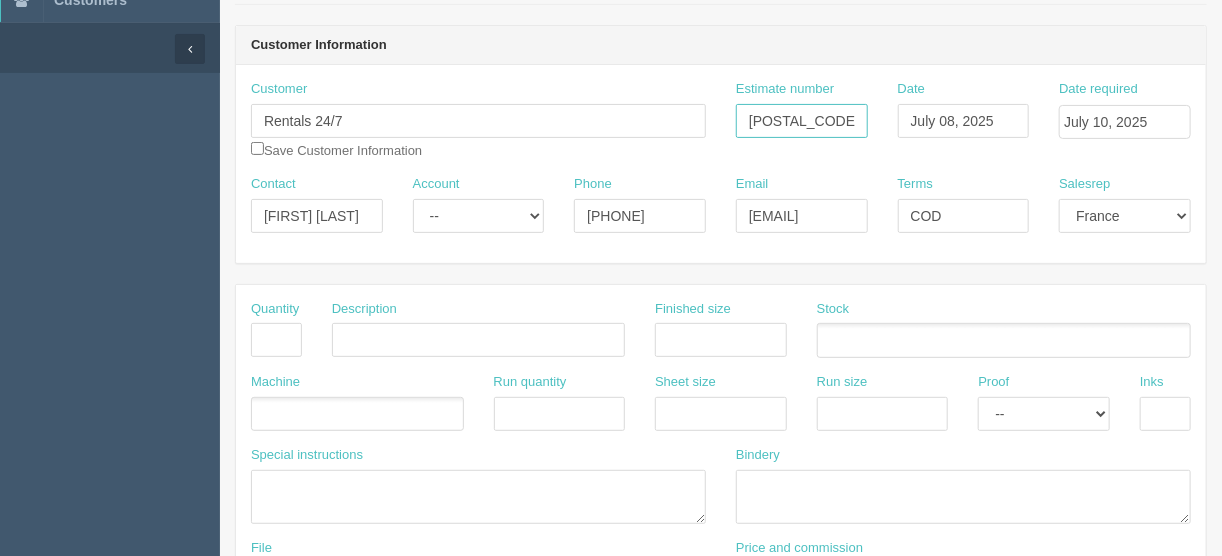 type on "[POSTAL_CODE]" 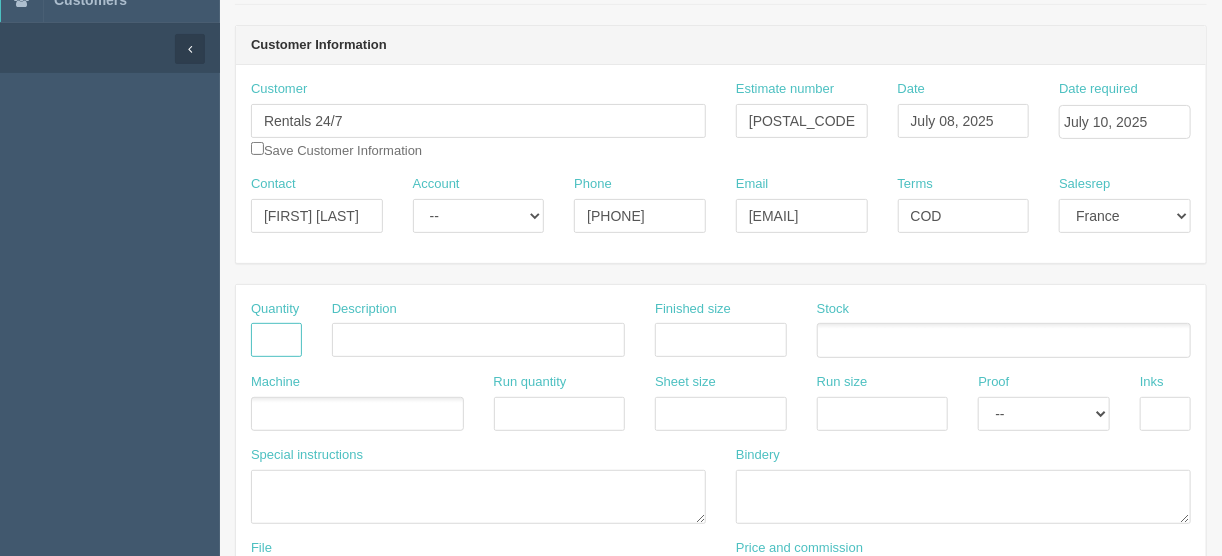 click at bounding box center (276, 340) 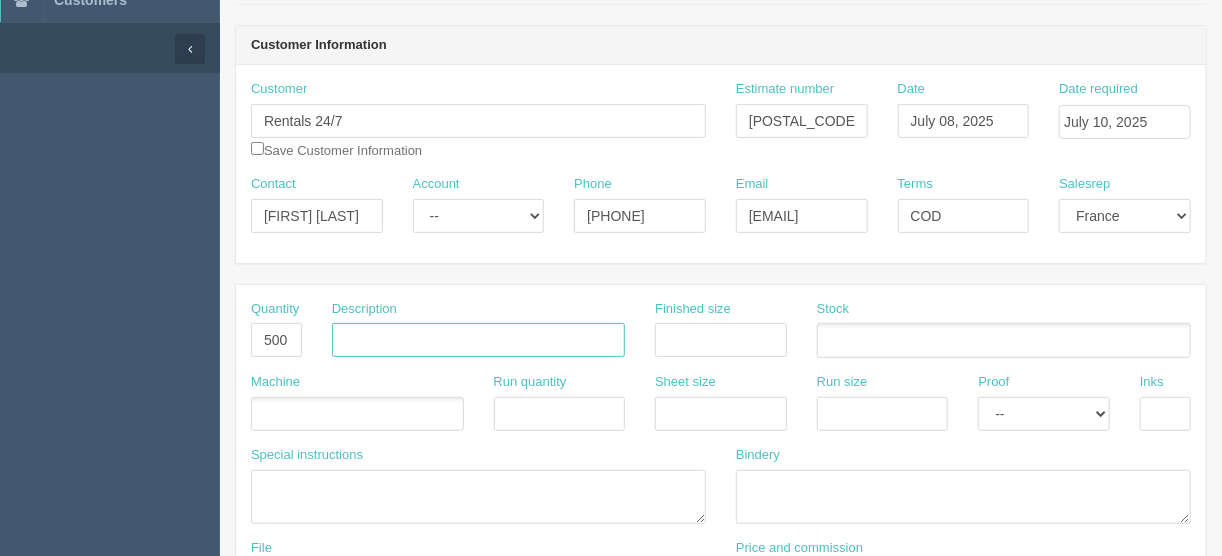 click at bounding box center [478, 340] 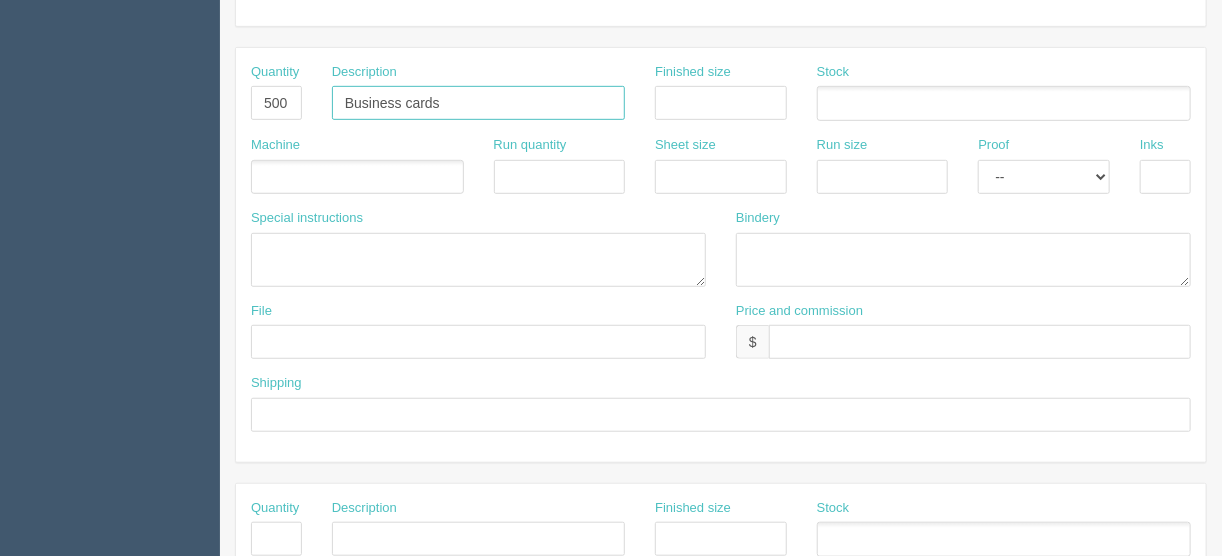 scroll, scrollTop: 400, scrollLeft: 0, axis: vertical 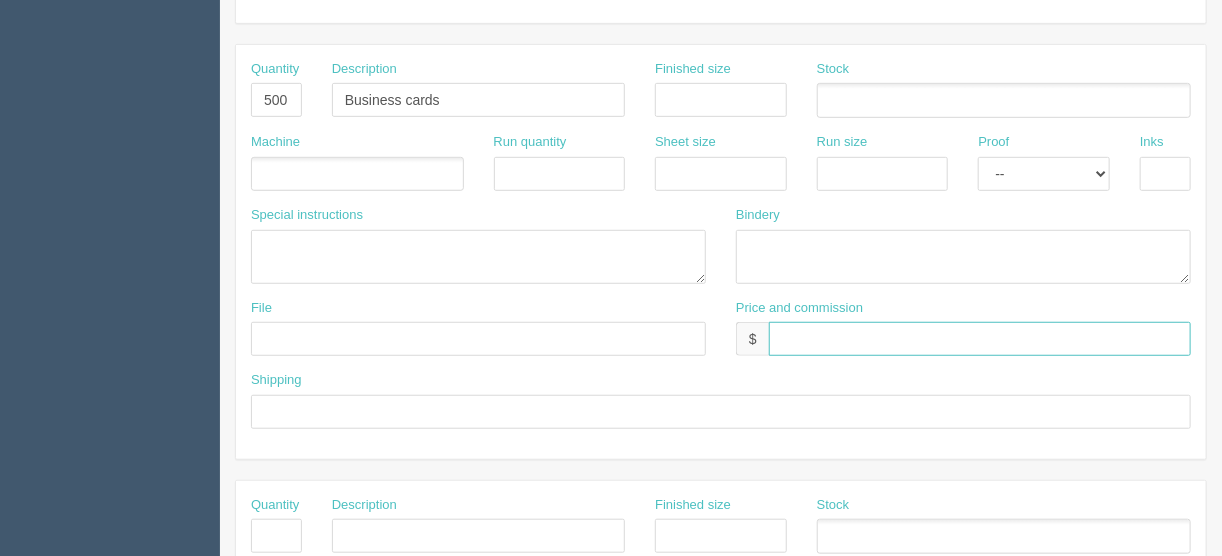 click at bounding box center [980, 339] 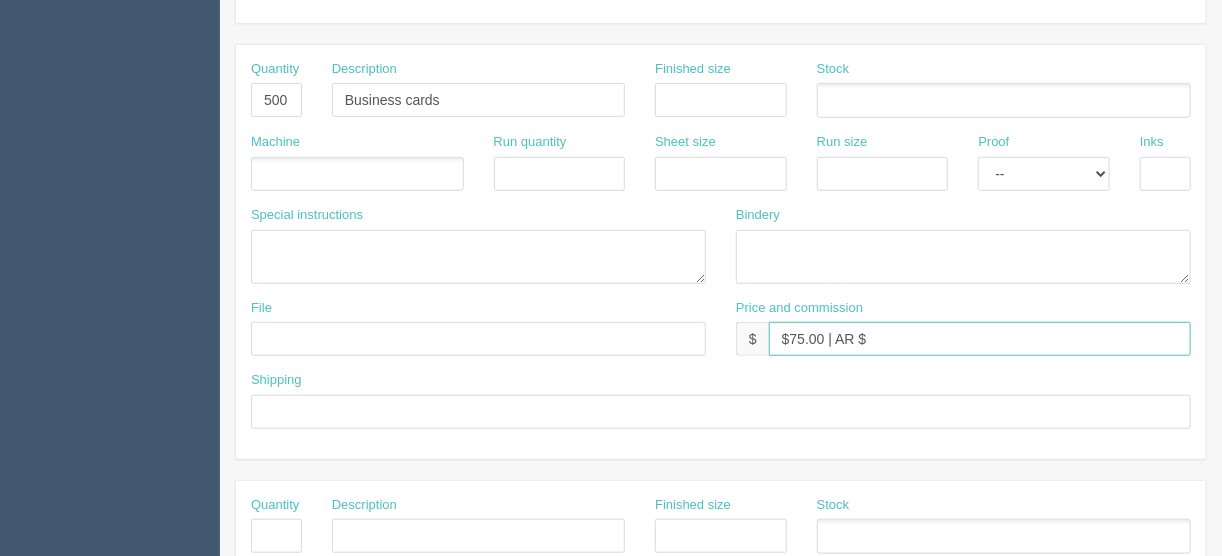 type on "$75.00 | AR $25.90" 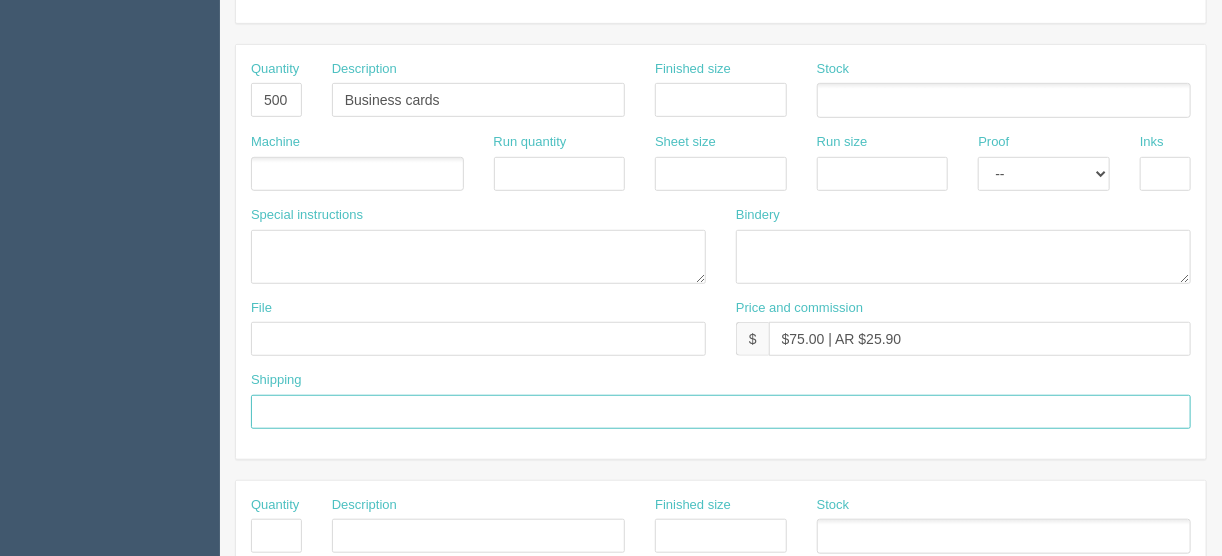 click at bounding box center (721, 412) 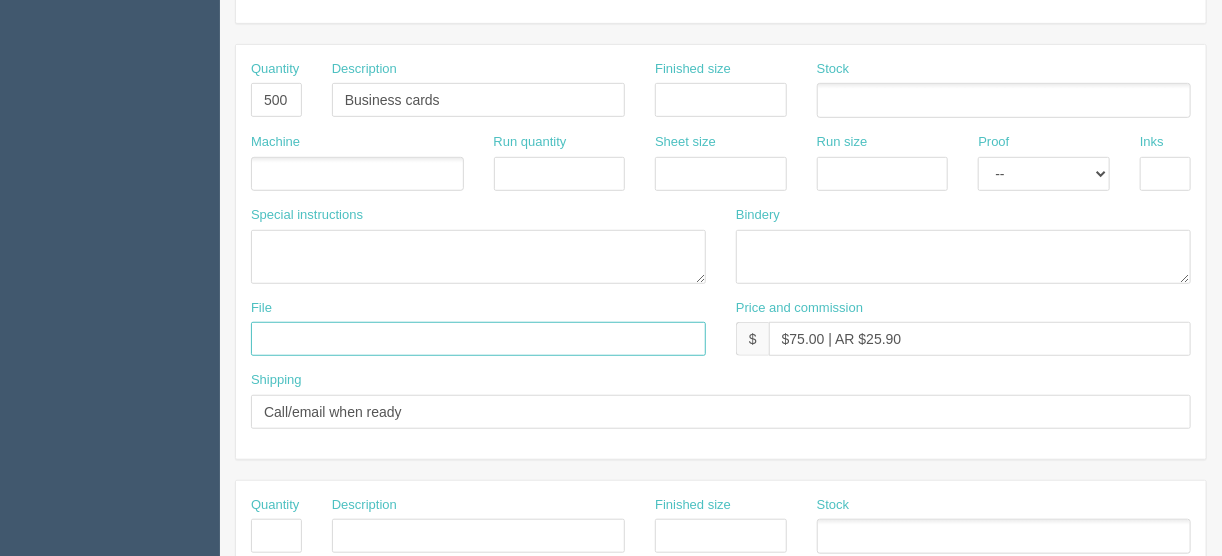 drag, startPoint x: 309, startPoint y: 327, endPoint x: 363, endPoint y: 303, distance: 59.093147 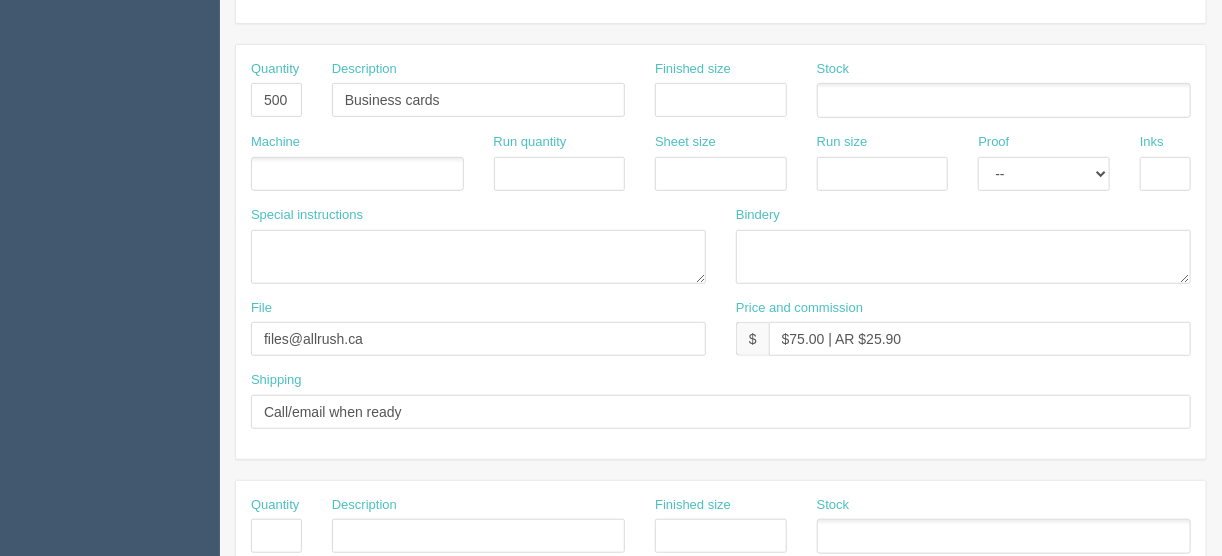 click at bounding box center [262, 175] 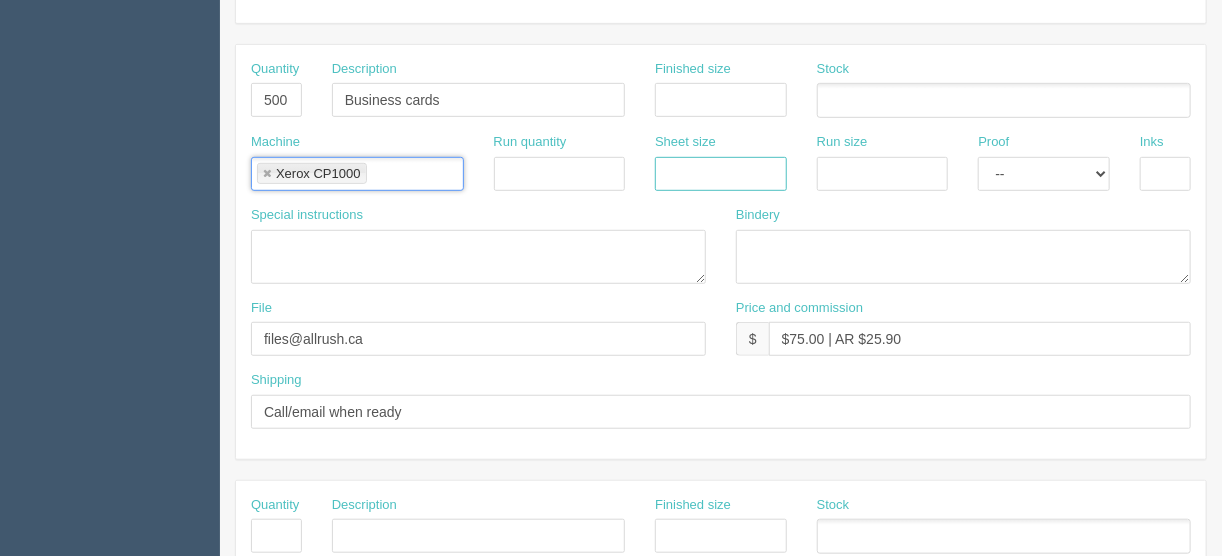 click at bounding box center [721, 174] 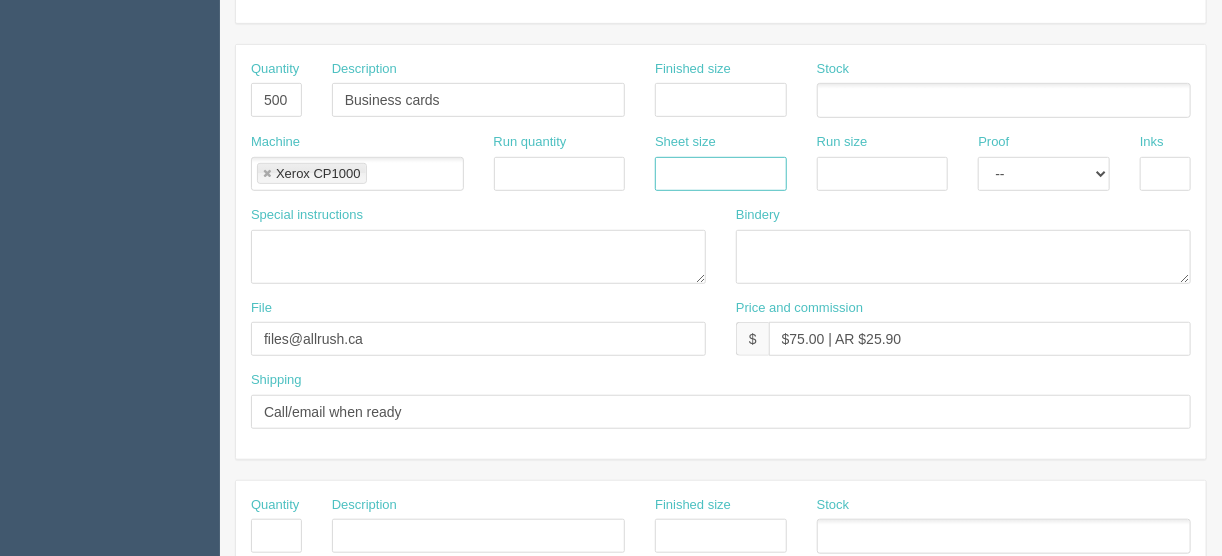 type on "12" x 18"" 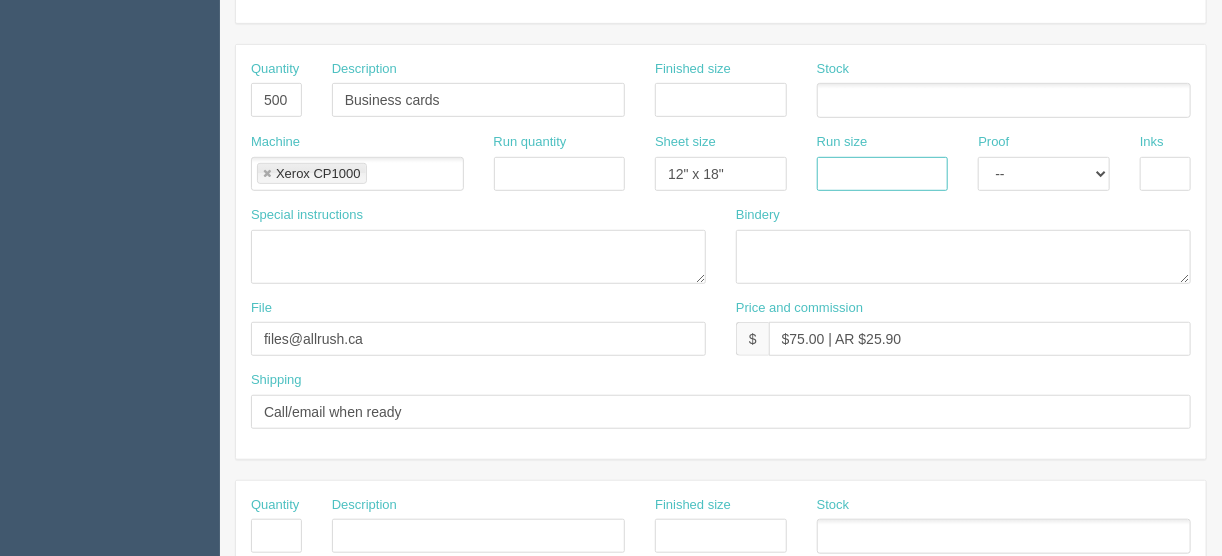 click at bounding box center [883, 174] 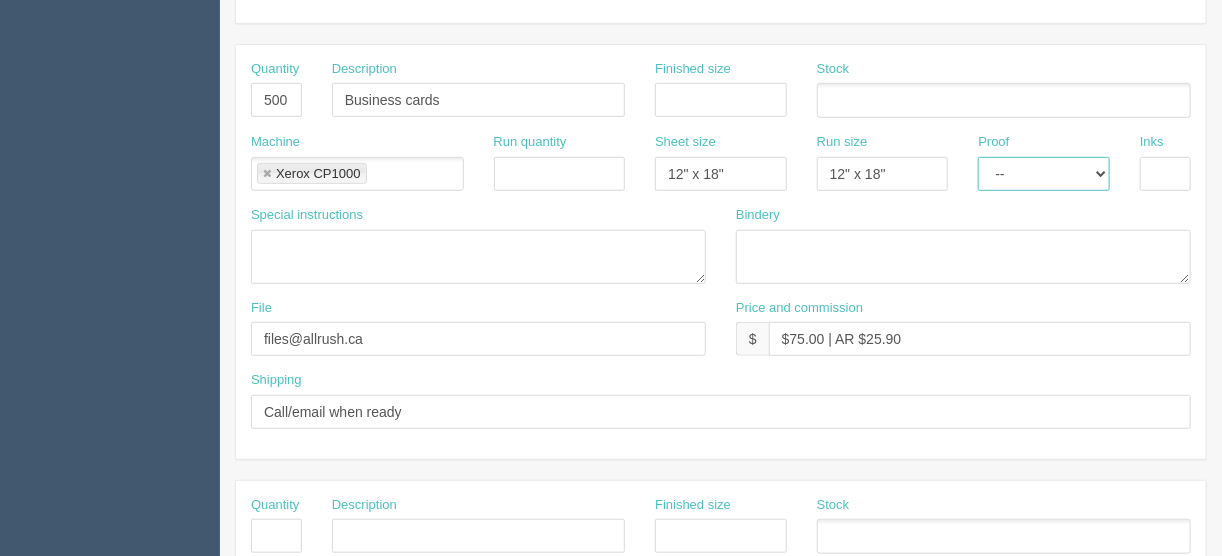 click on "--
Email
Hard Copy" at bounding box center (1044, 174) 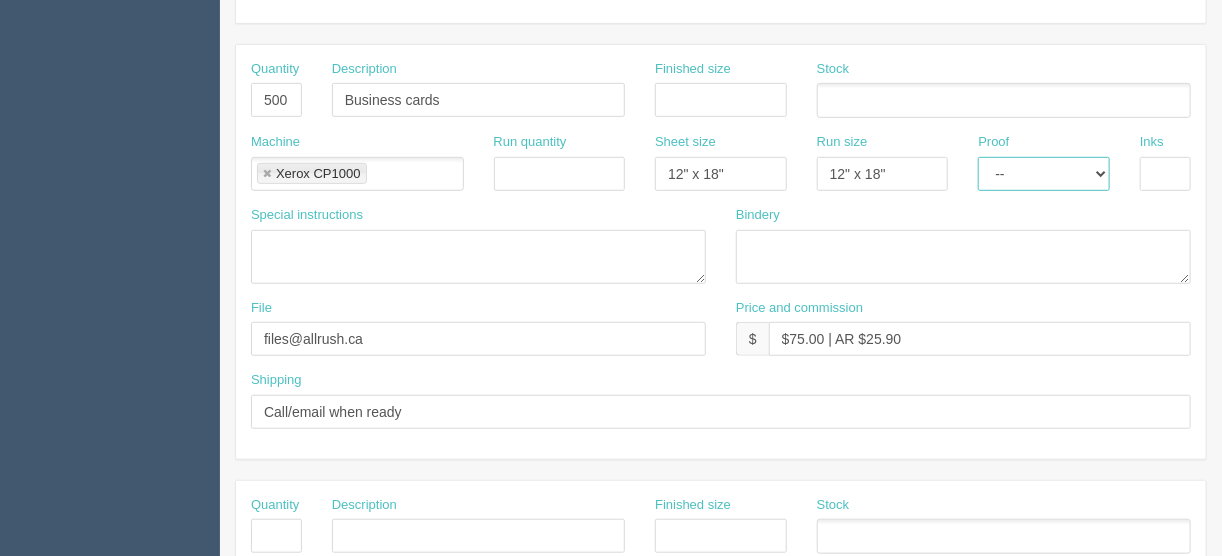 select on "Hard Copy" 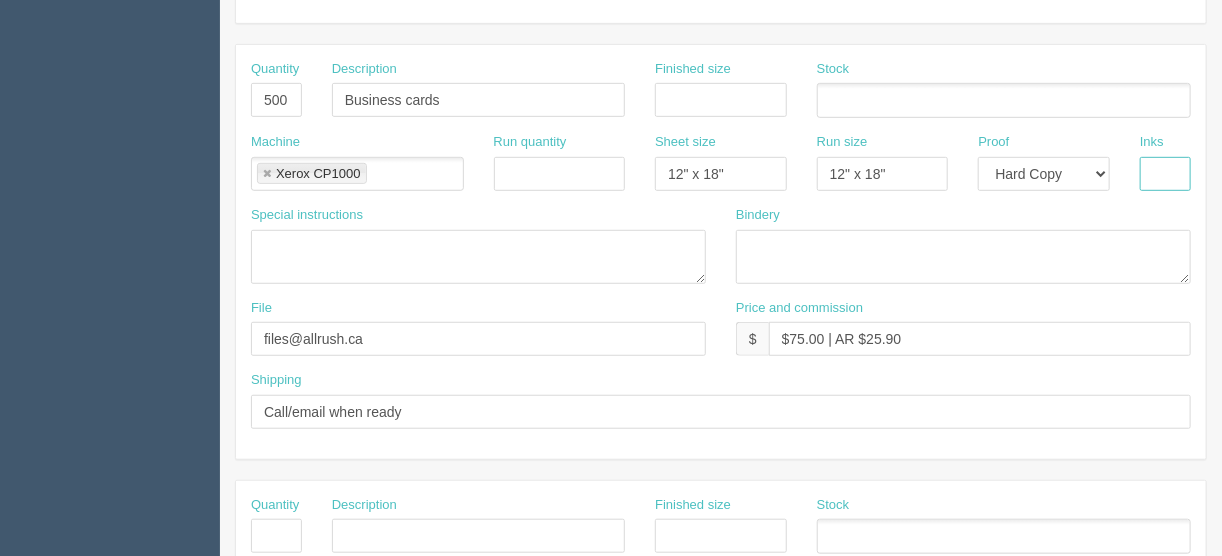 click at bounding box center (1165, 174) 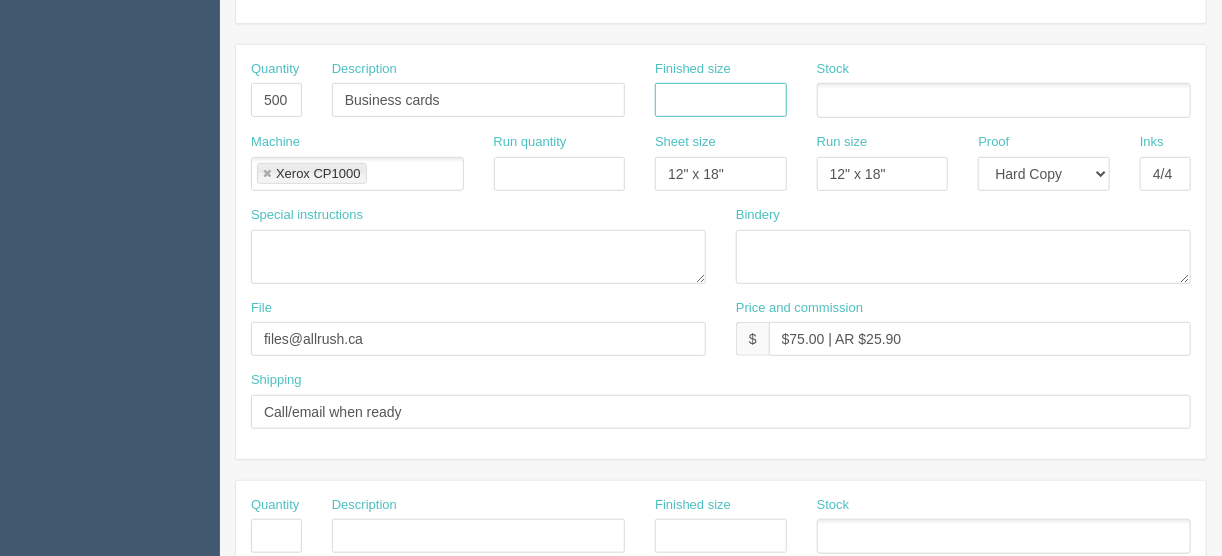 click at bounding box center [721, 100] 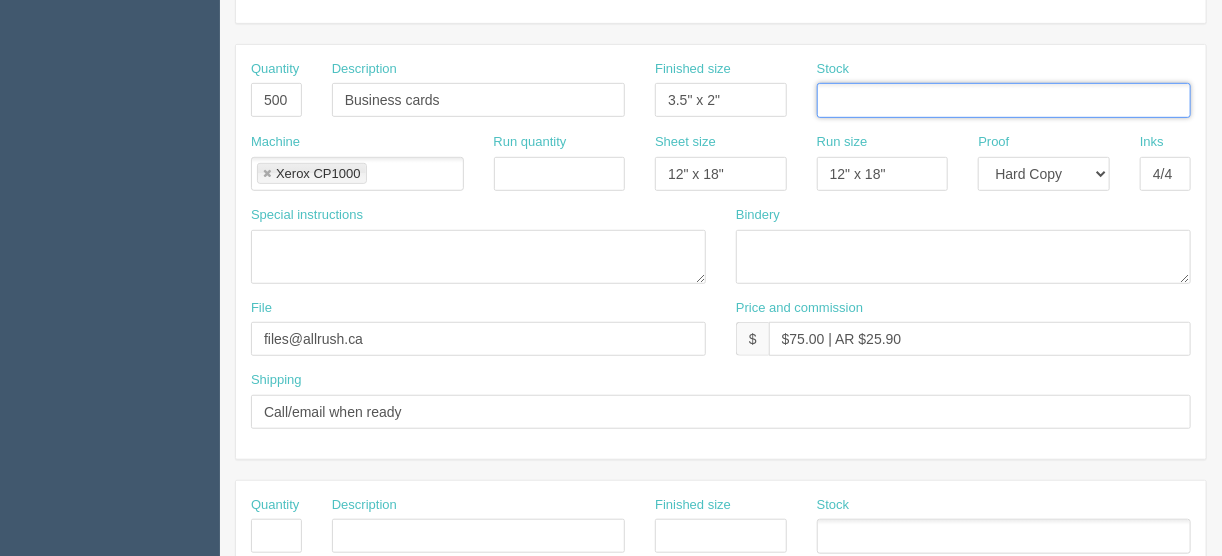 click at bounding box center (828, 101) 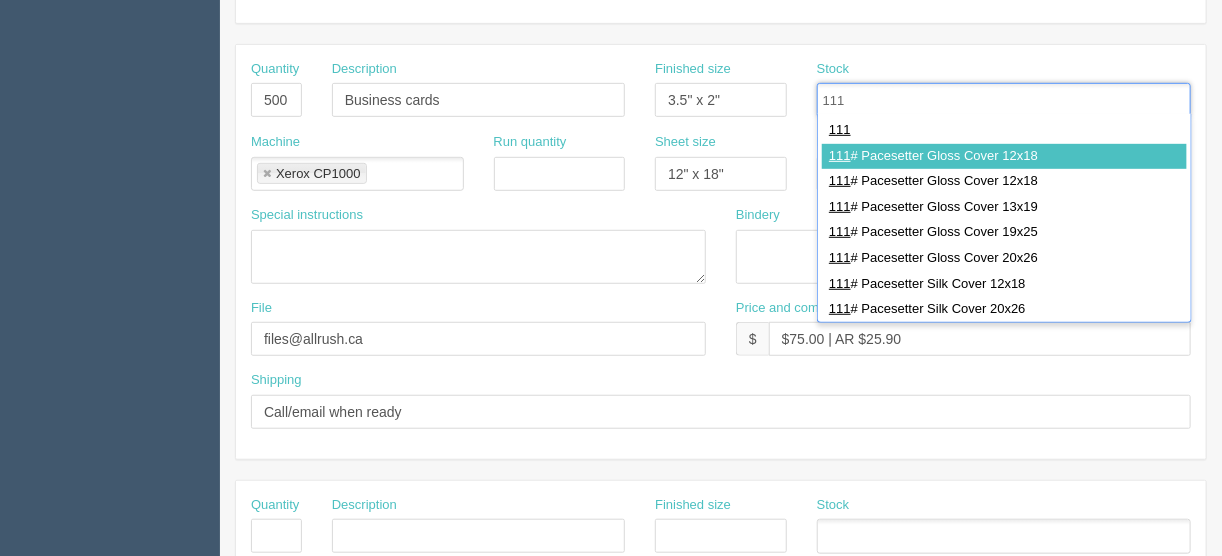 type on "111" 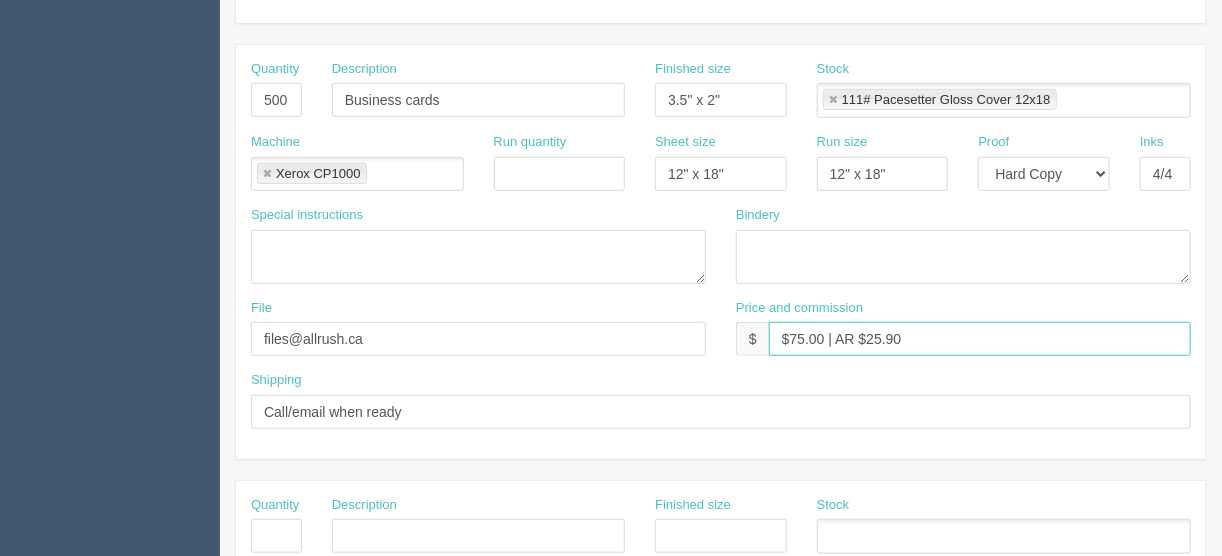 drag, startPoint x: 931, startPoint y: 335, endPoint x: 1130, endPoint y: 311, distance: 200.44202 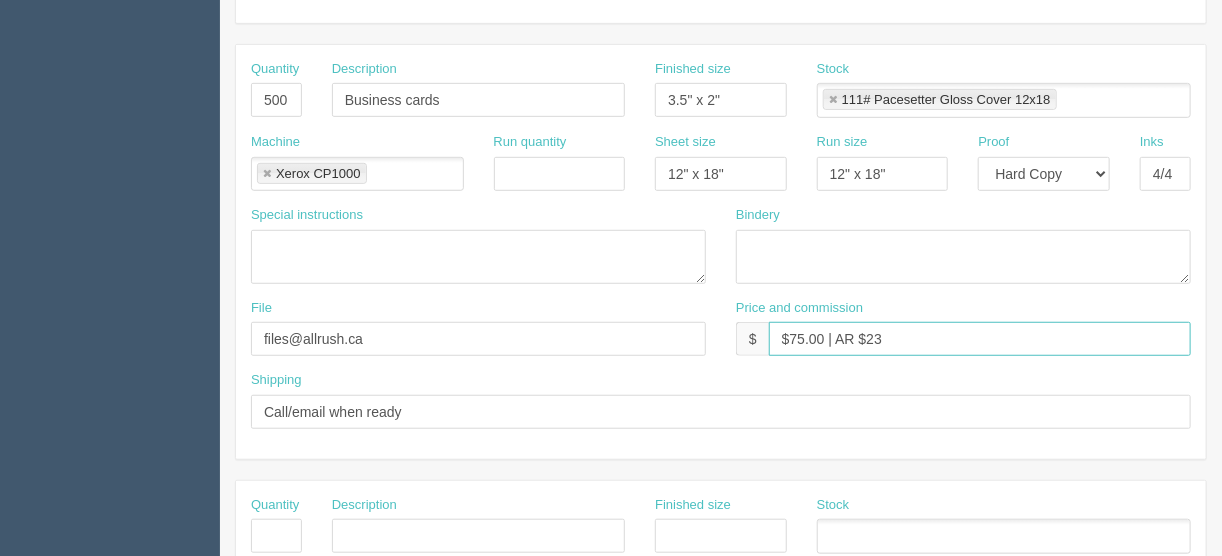 type on "$75.00 | AR $23.00" 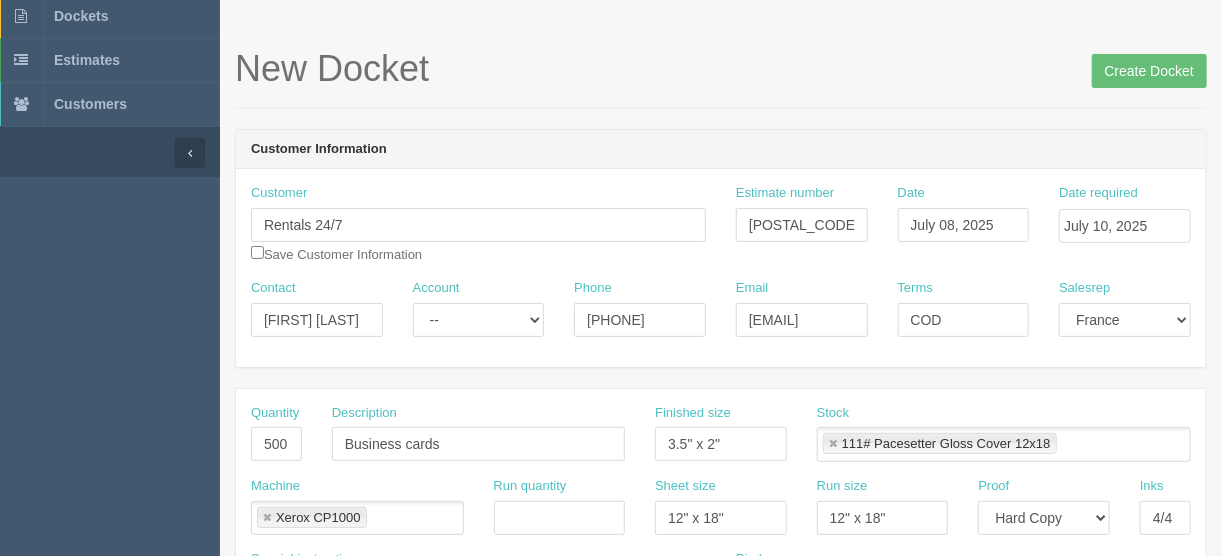 scroll, scrollTop: 0, scrollLeft: 0, axis: both 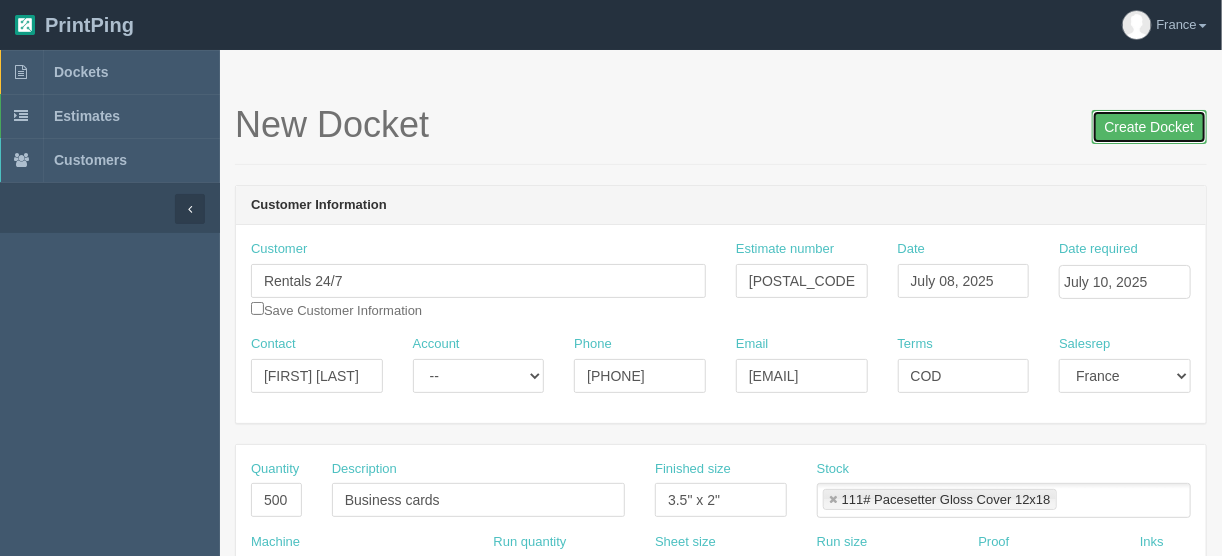 click on "Create Docket" at bounding box center [1149, 127] 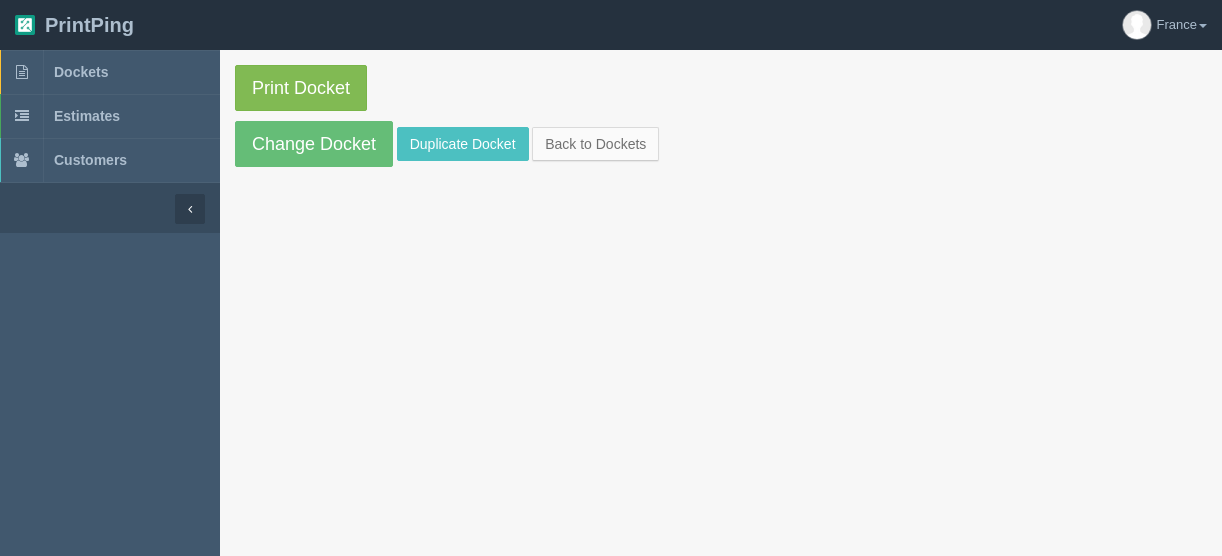 scroll, scrollTop: 0, scrollLeft: 0, axis: both 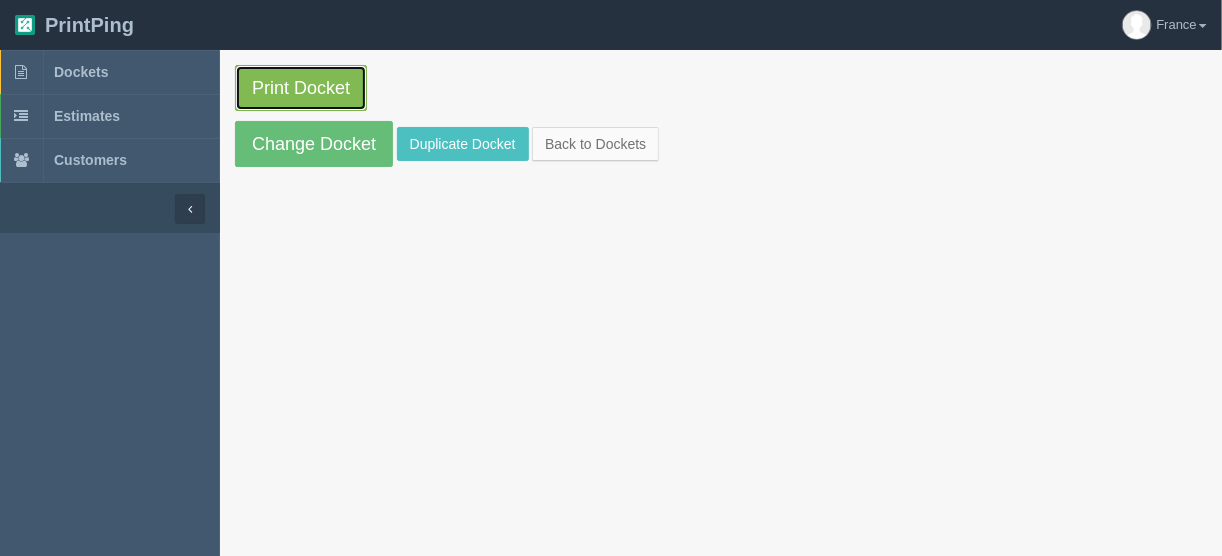 click on "Print Docket" at bounding box center [301, 88] 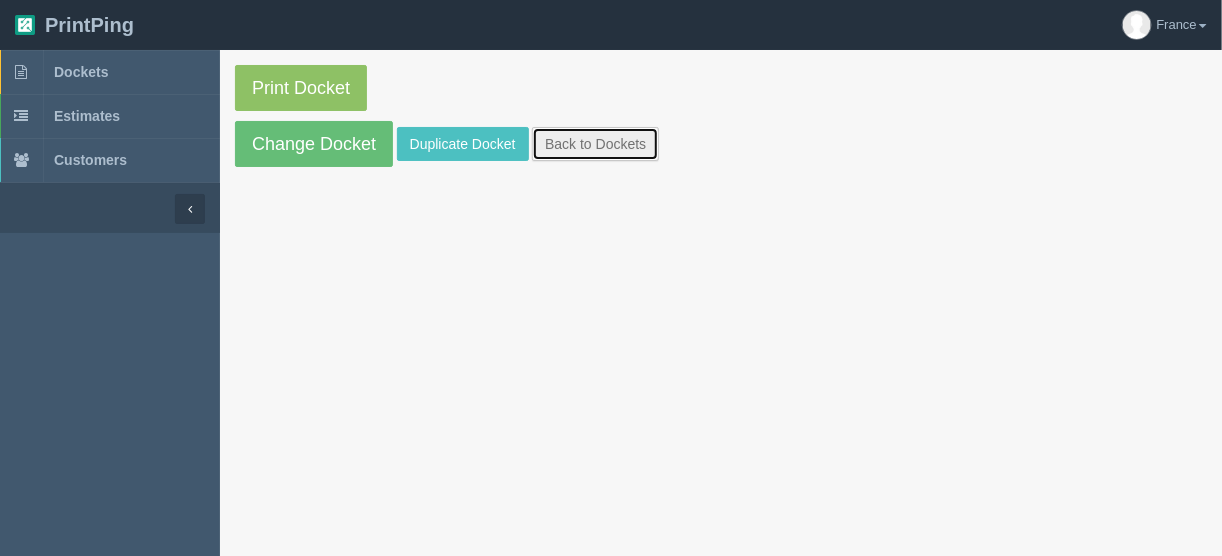 click on "Back to Dockets" at bounding box center [595, 144] 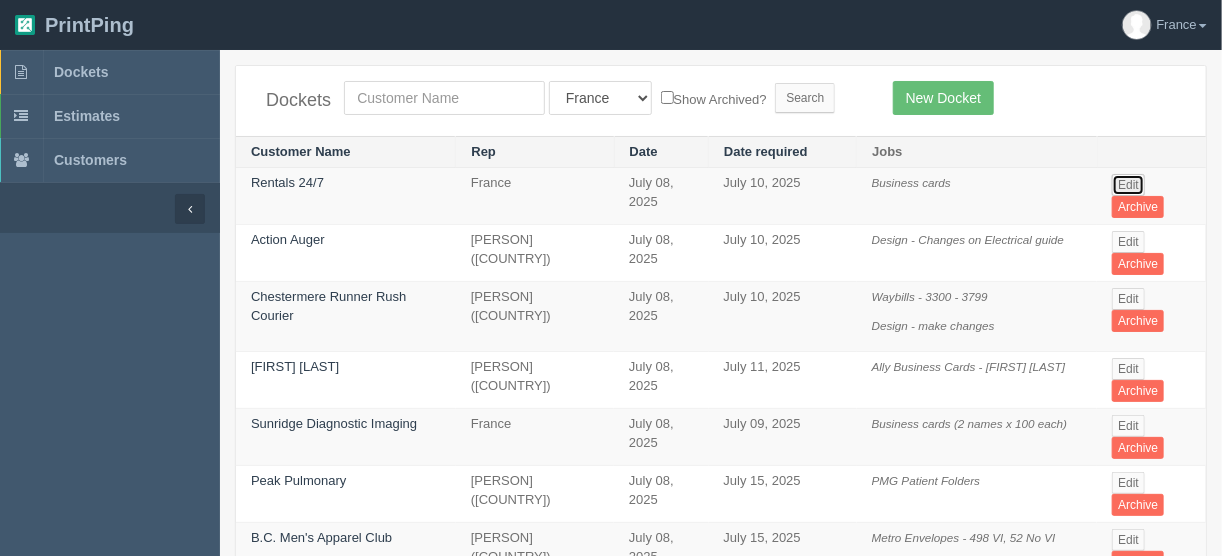 click on "Edit" at bounding box center (1128, 185) 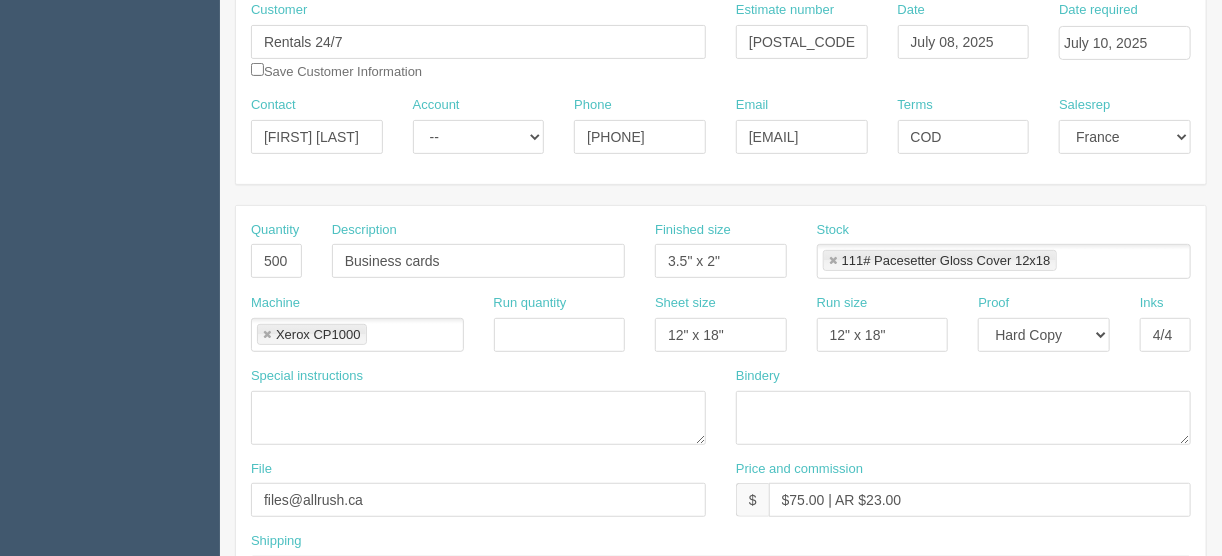 scroll, scrollTop: 240, scrollLeft: 0, axis: vertical 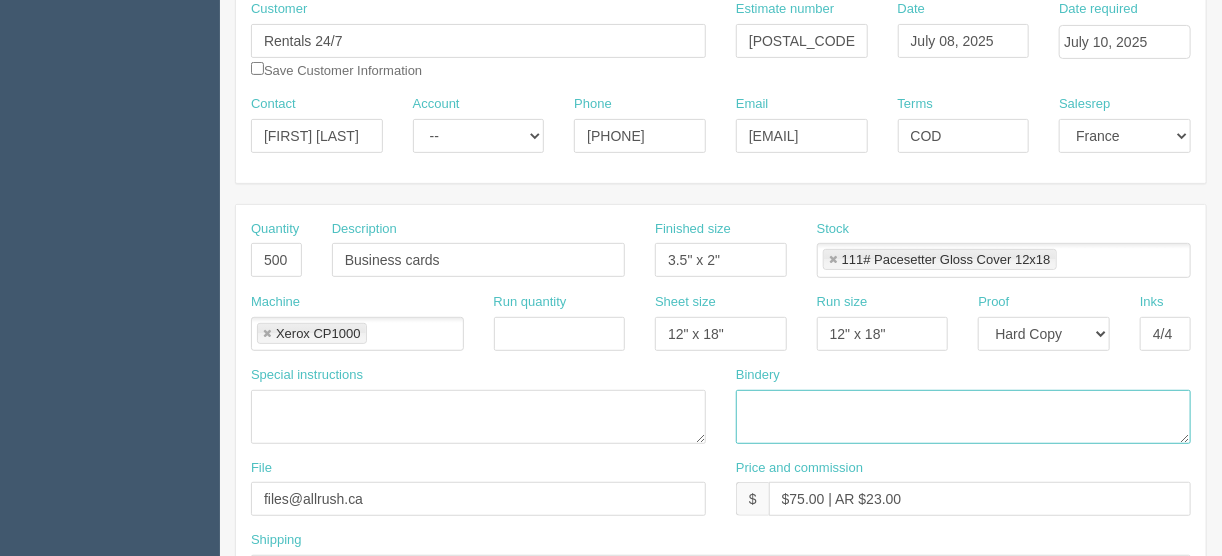 click at bounding box center [963, 417] 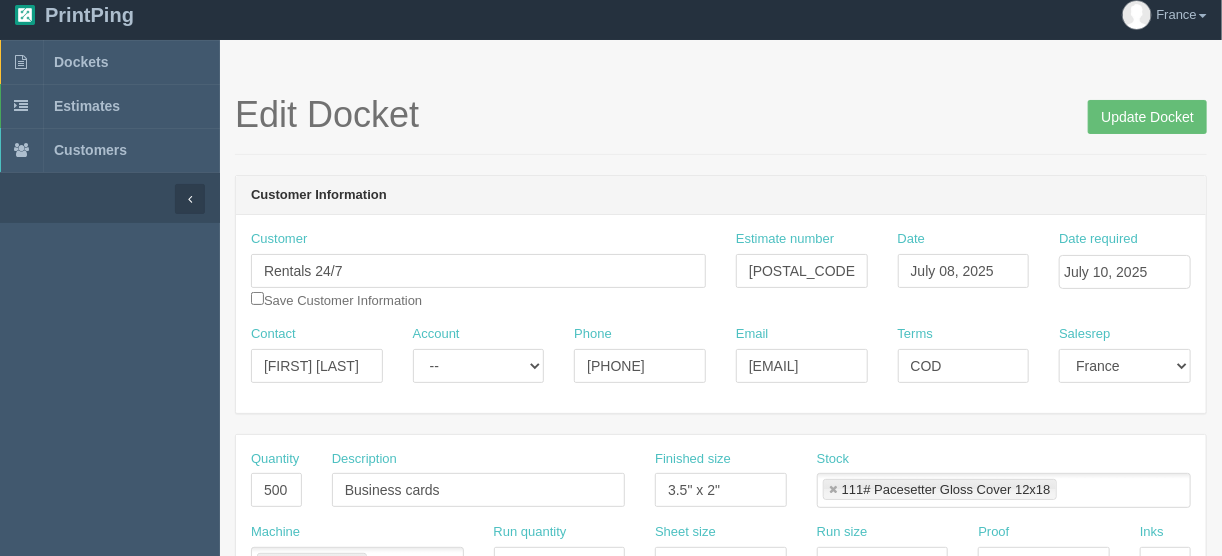 scroll, scrollTop: 0, scrollLeft: 0, axis: both 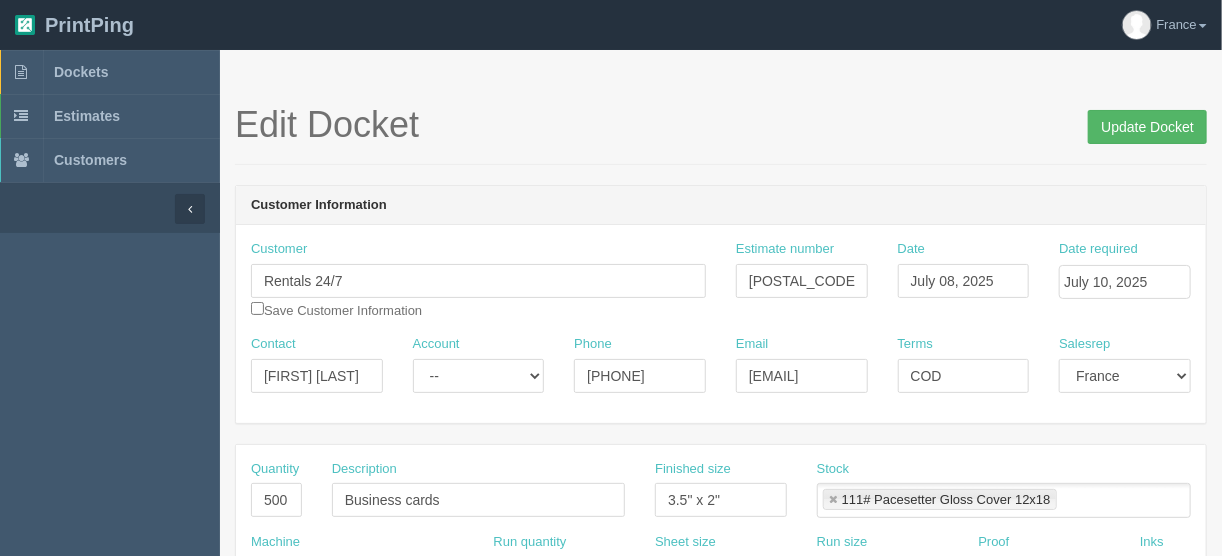 type on "Trim to size" 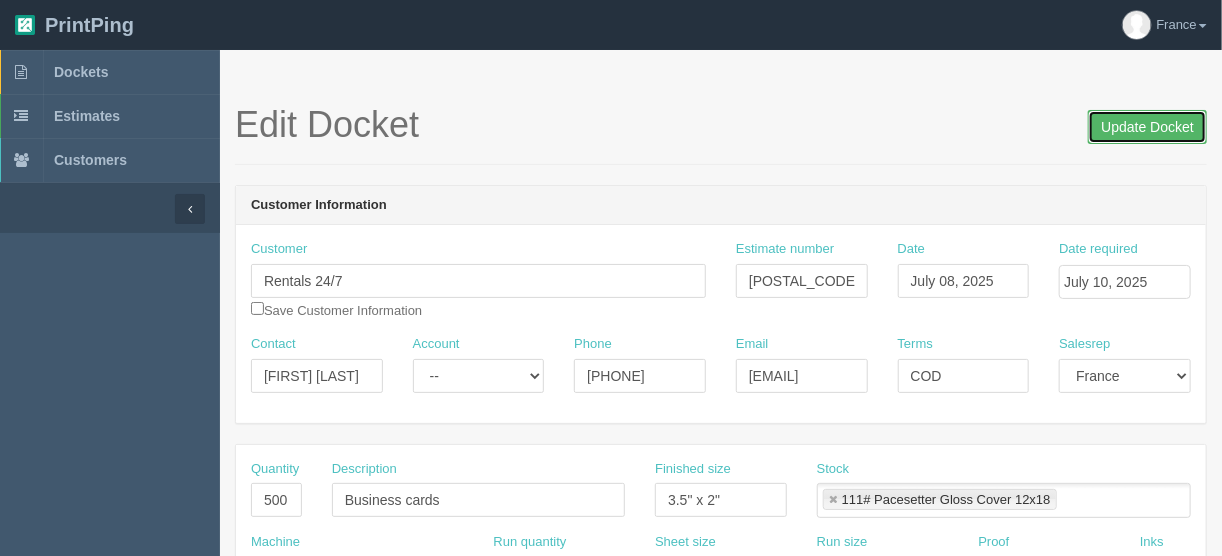 drag, startPoint x: 1122, startPoint y: 125, endPoint x: 1131, endPoint y: 56, distance: 69.58448 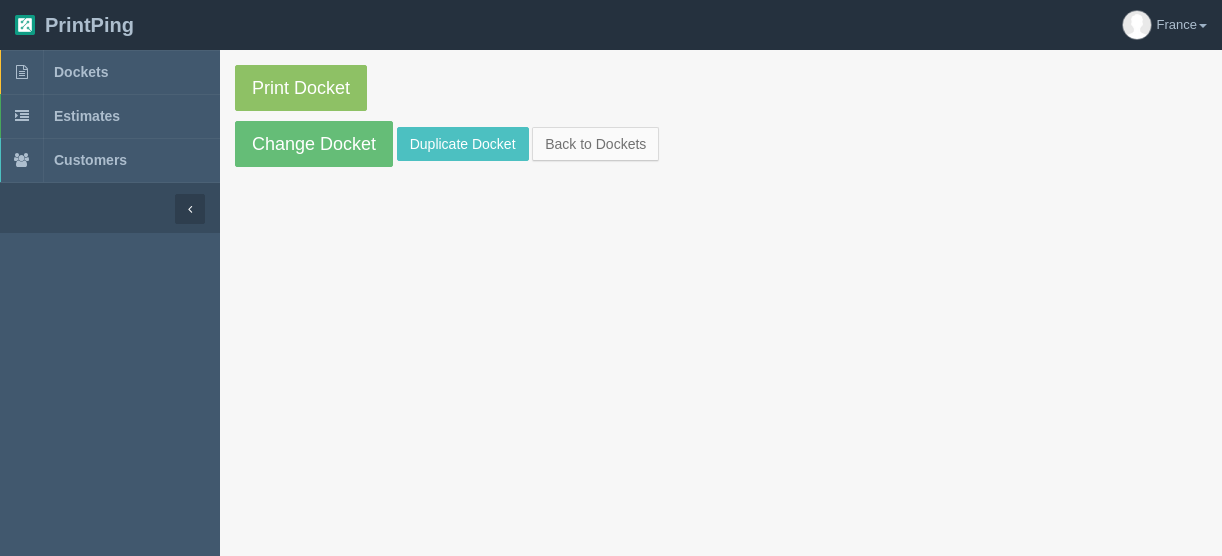 scroll, scrollTop: 0, scrollLeft: 0, axis: both 